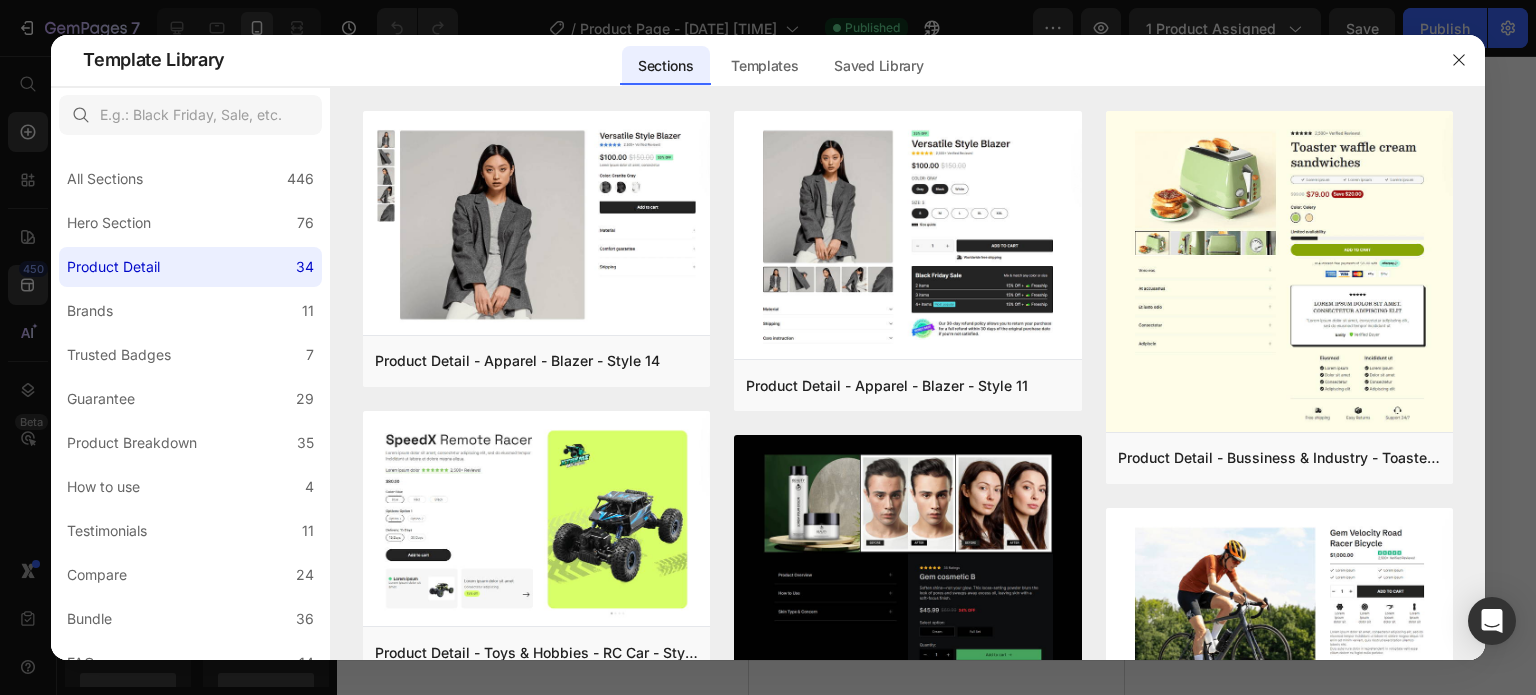 scroll, scrollTop: 0, scrollLeft: 0, axis: both 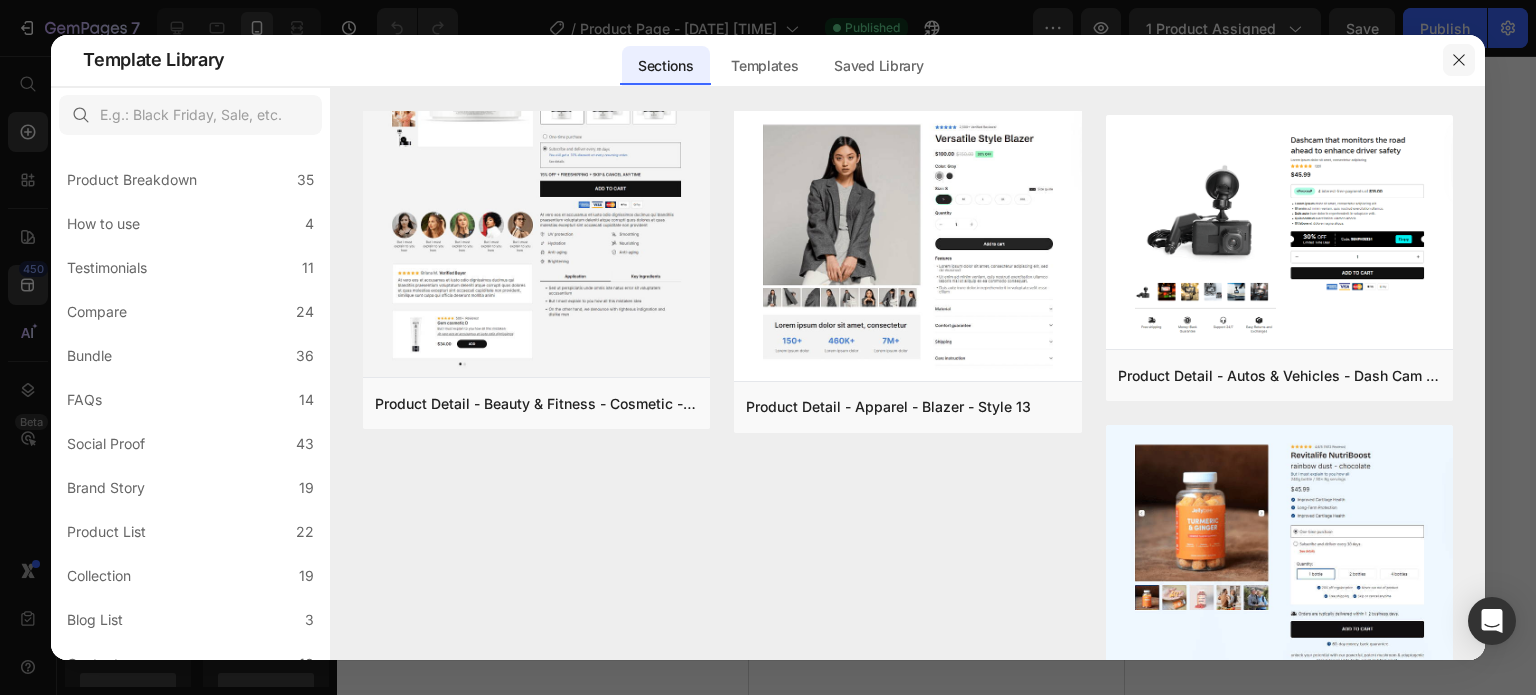 click 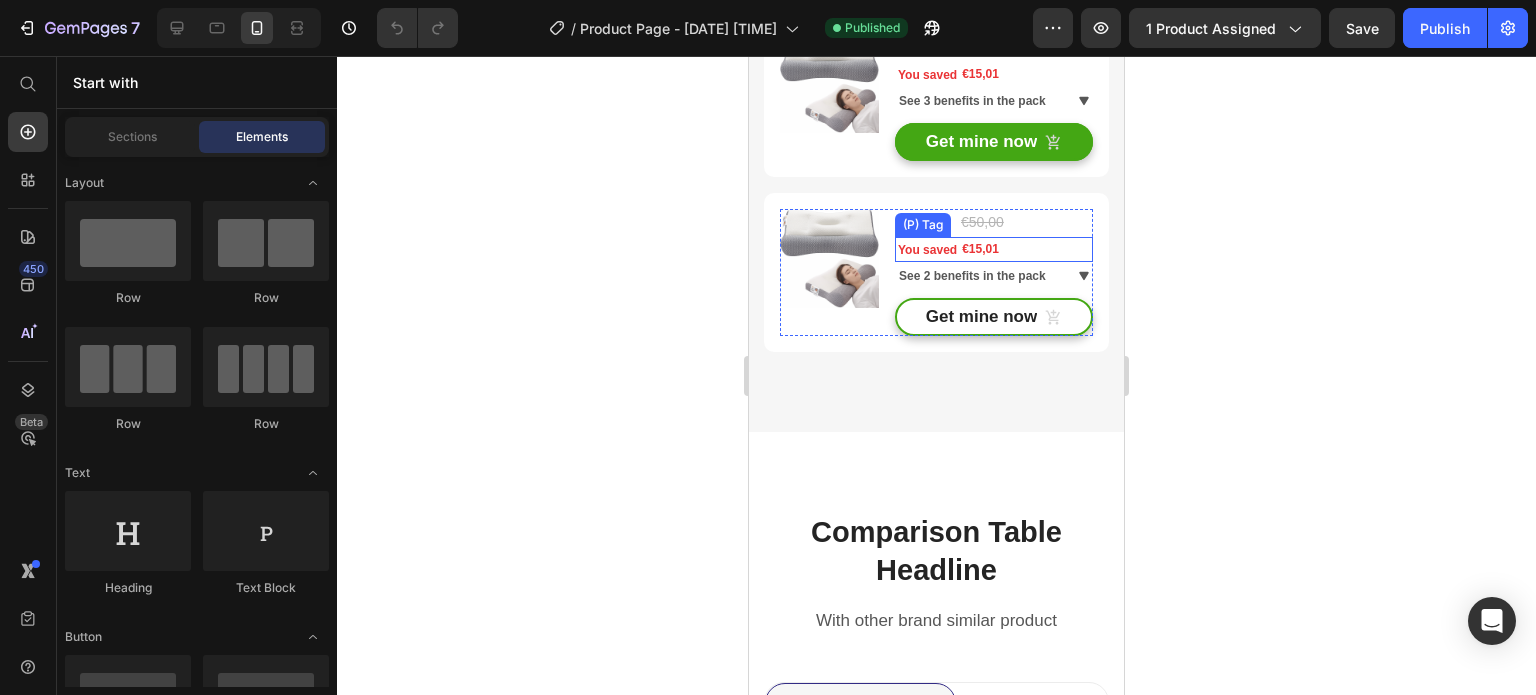 scroll, scrollTop: 6200, scrollLeft: 0, axis: vertical 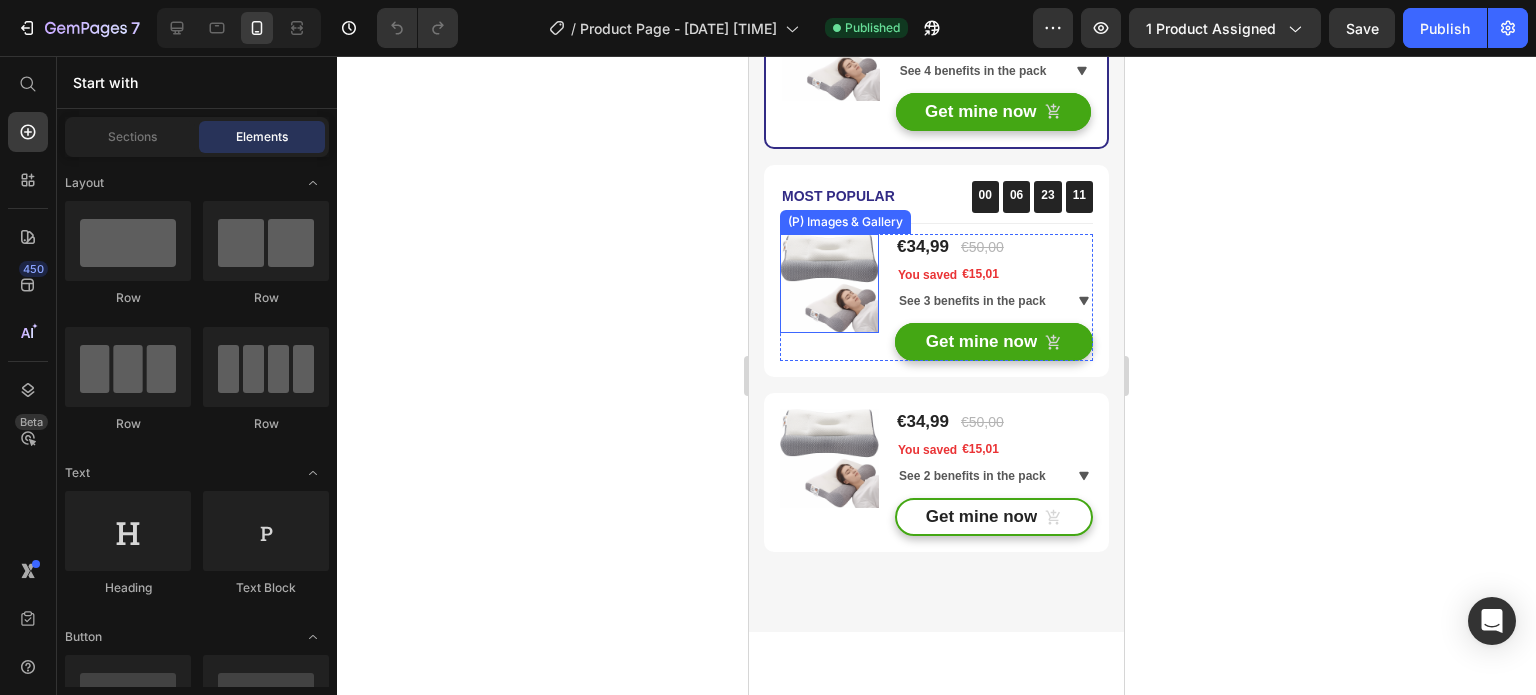 click at bounding box center [829, 283] 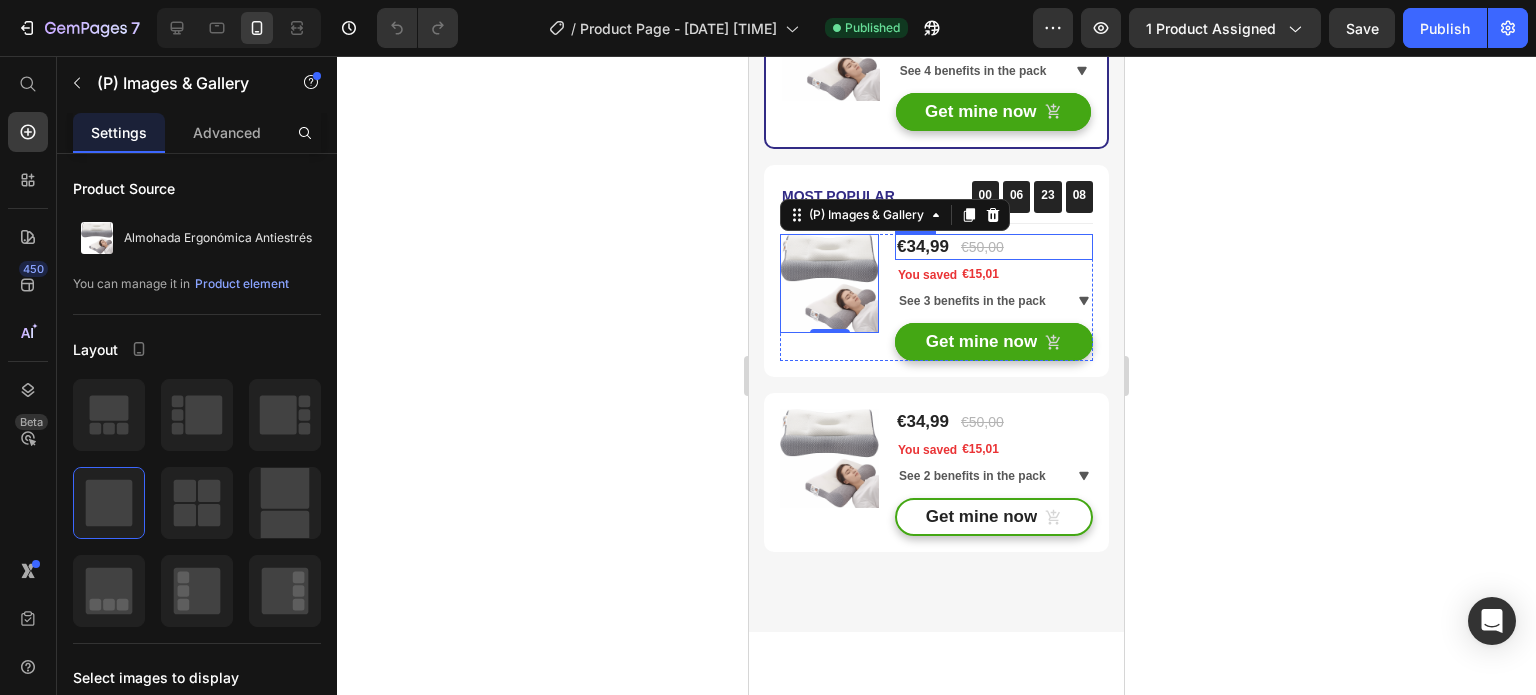 click on "€34,99 (P) Price €50,00 (P) Price Row" at bounding box center (994, 247) 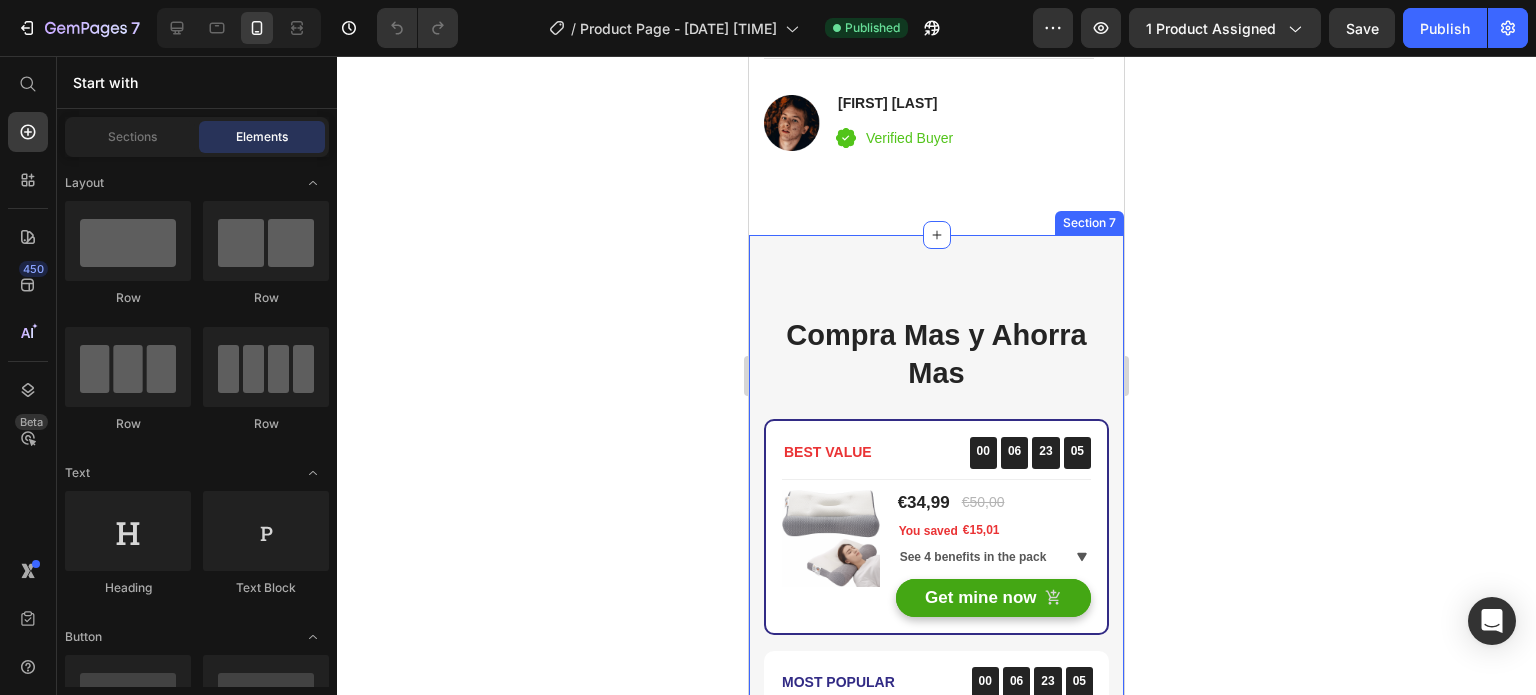 scroll, scrollTop: 5707, scrollLeft: 0, axis: vertical 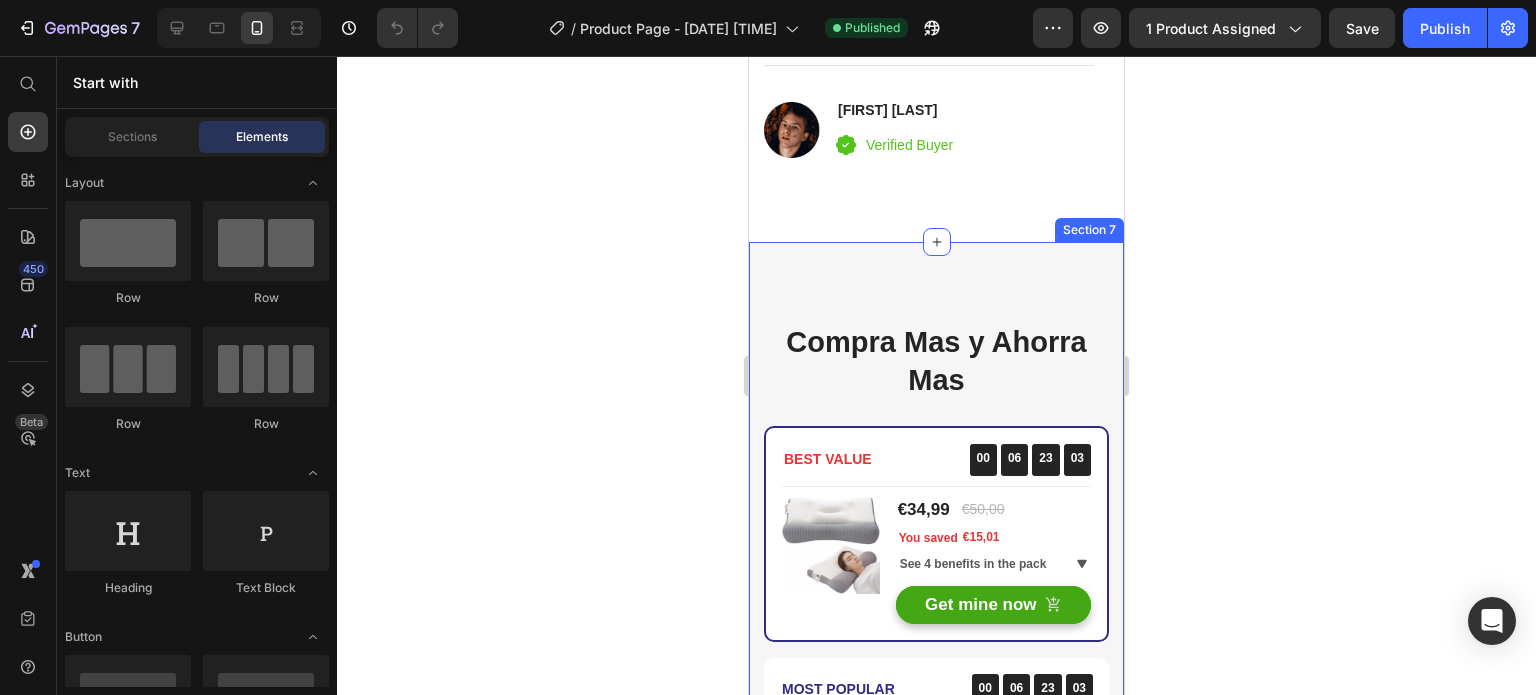 click on "Compra Mas y Ahorra Mas Heading BEST VALUE Text block 00 06 23 03 CountDown Timer Row                Title Line (P) Images & Gallery You saved €15,01 (P) Tag €34,99 (P) Price €50,00 (P) Price Row You saved €15,01 (P) Tag
See 4 benefits in the pack Accordion Get mine now (P) Cart Button Product Row Most Popular Text block 00 06 23 03 CountDown Timer Row                Title Line (P) Images & Gallery You saved €15,01 (P) Tag €34,99 (P) Price €50,00 (P) Price Row You saved €15,01 (P) Tag
See 3 benefits in the pack Accordion Get mine now (P) Cart Button Product Row (P) Images & Gallery You saved €15,01 (P) Tag €34,99 (P) Price €50,00 (P) Price Row You saved €15,01 (P) Tag
See 2 benefits in the pack Accordion Get mine now (P) Cart Button Product Row Section 7" at bounding box center [936, 683] 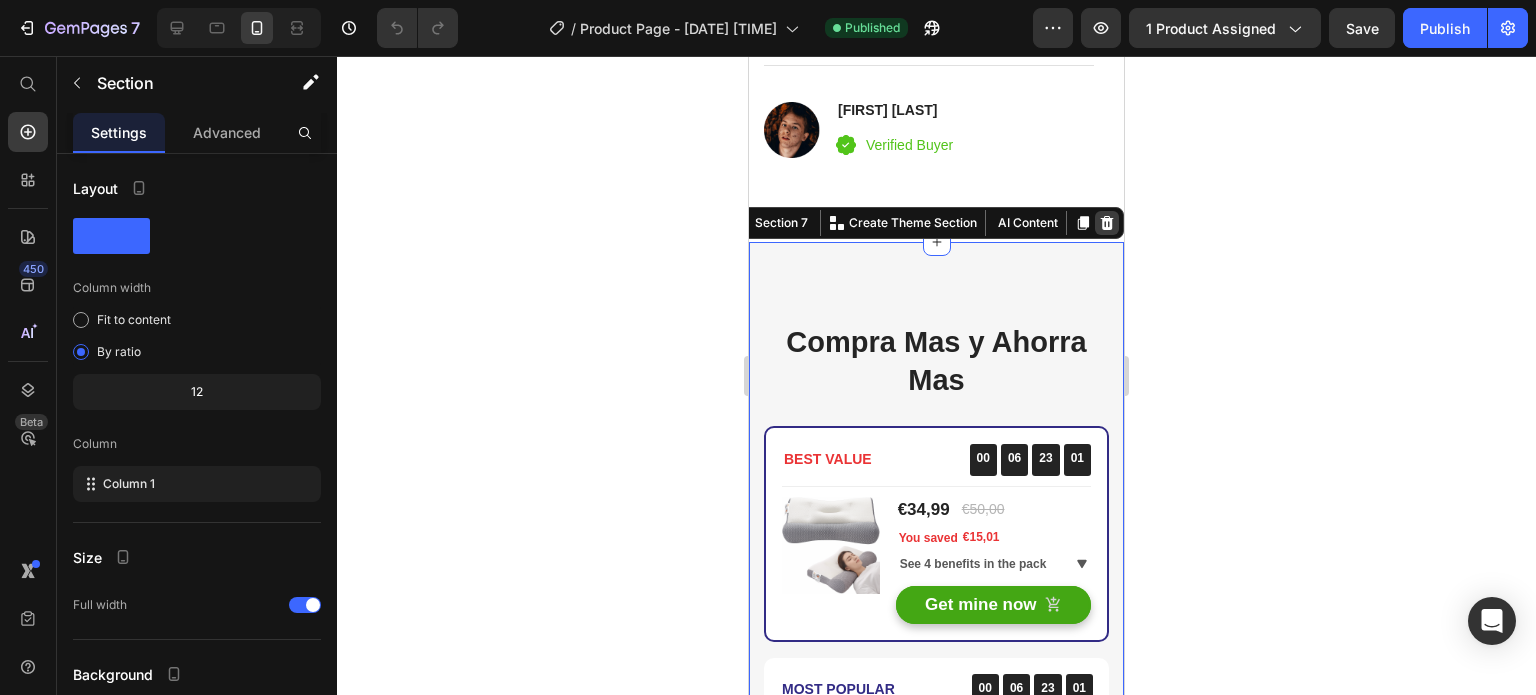click at bounding box center [1107, 223] 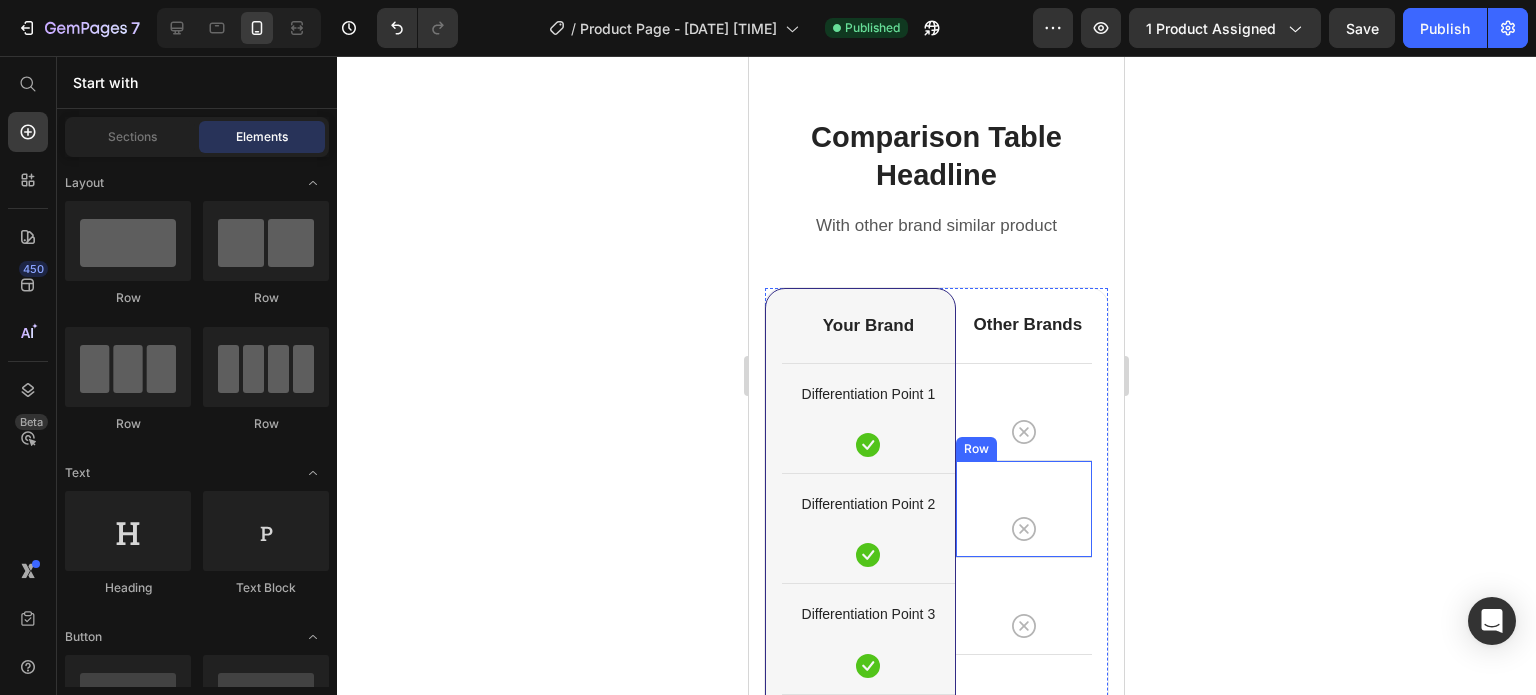 scroll, scrollTop: 5774, scrollLeft: 0, axis: vertical 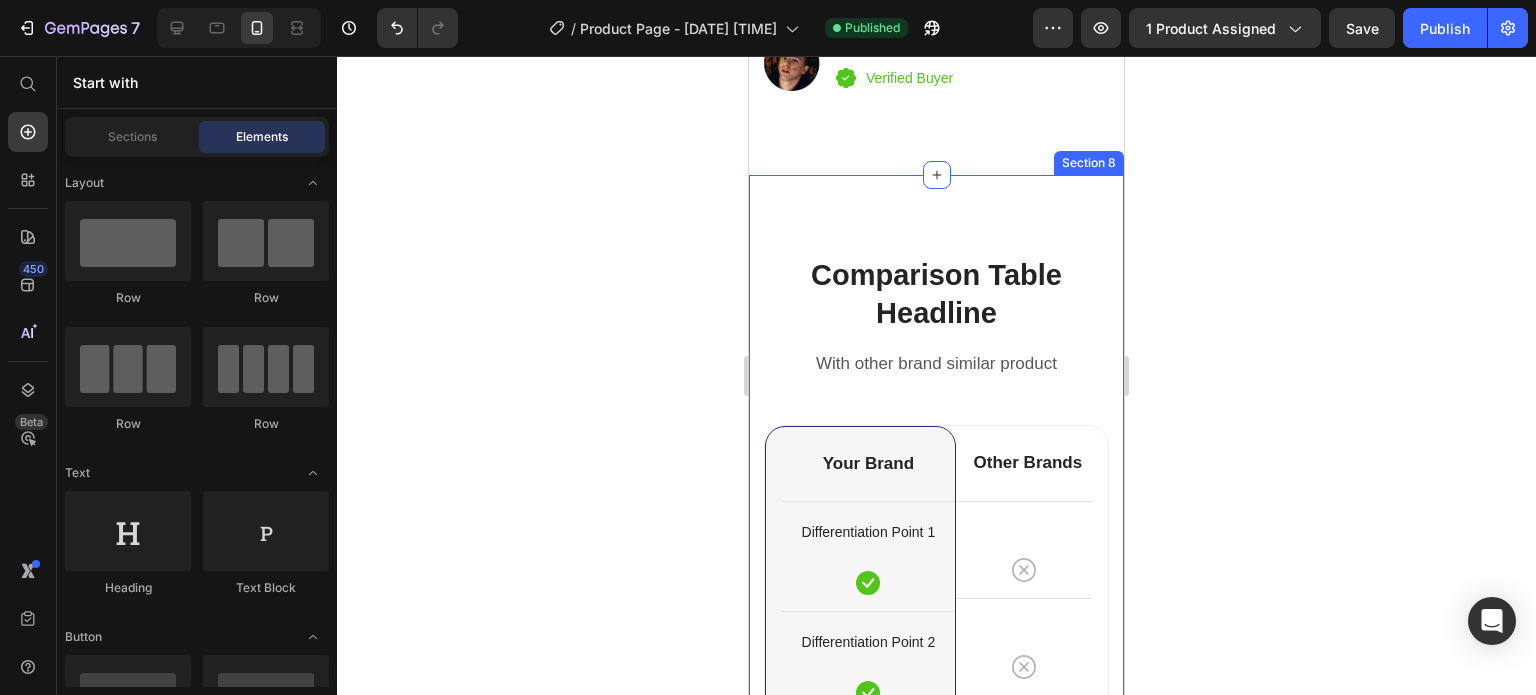 click on "Comparison Table Headline Heading With other brand similar product Text block Row Differentiation Point 1 Text block Row Differentiation Point 2 Text block Row Differentiation Point 3 Text block Row Differentiation Point 4 Text block Row Differentiation Point 5 Text block Row Differentiation Point 6 Text block Row Differentiation Point 7 Text block Row Differentiation Point 8 Text block Row Image Your Brand Heading
Icon Row
Icon Row
Icon Row
Icon Row
Icon Row
Icon Row
Icon Row
Icon Row Row Image Other Brands Heading
Icon Row
Icon Row
Icon Row
Icon Row
Icon Row
Icon Row
Icon Row
Icon Row Row Your Brand Heading Differentiation Point 1 Text block
Icon Row Differentiation Point 2 Text block
Icon Row Differentiation Point 3 Icon" at bounding box center (936, 829) 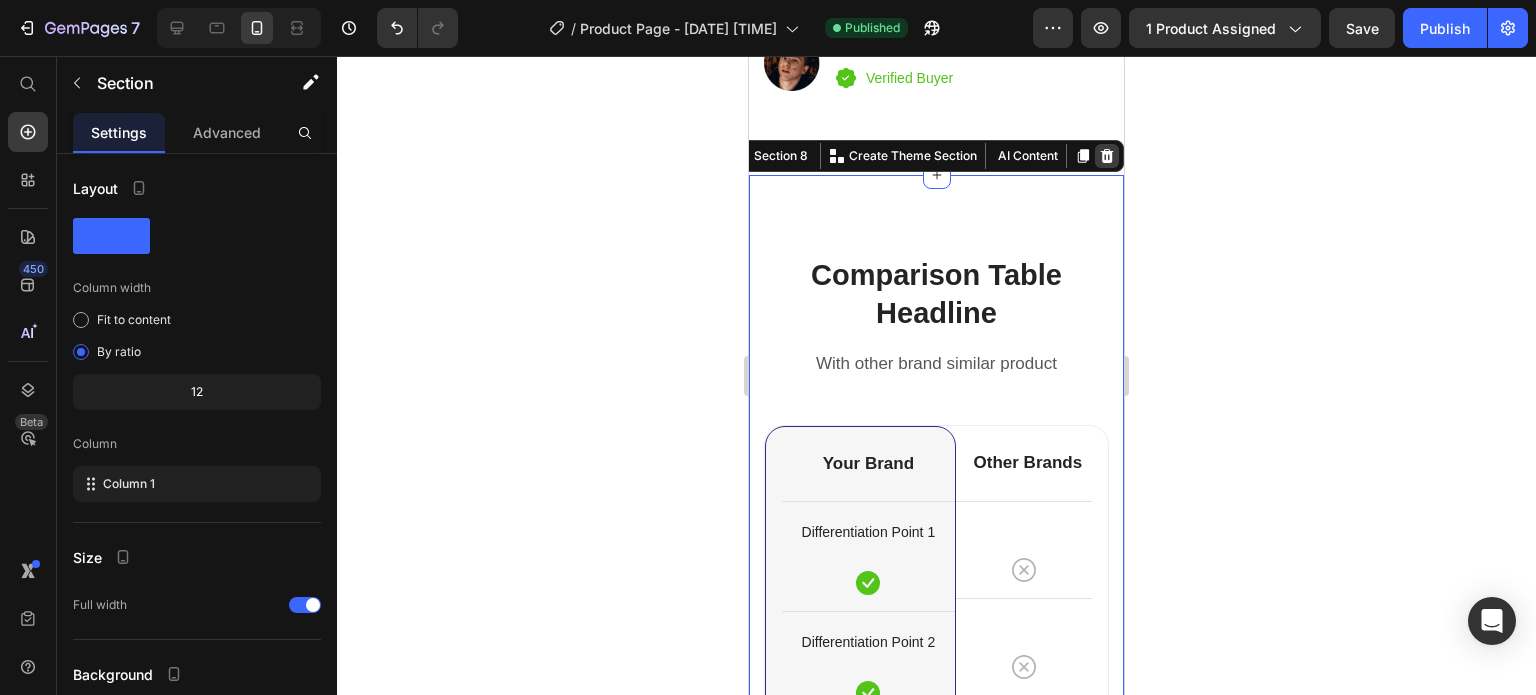 click 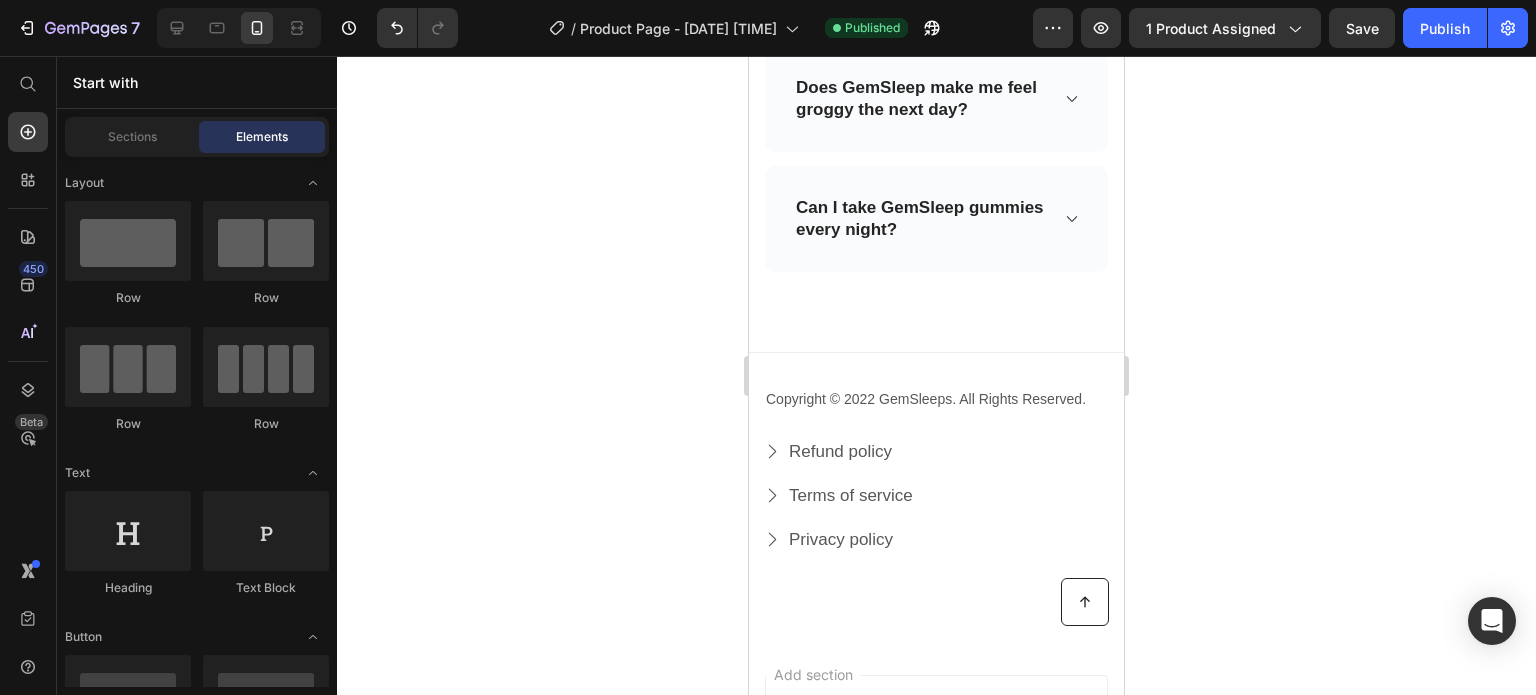 scroll, scrollTop: 7530, scrollLeft: 0, axis: vertical 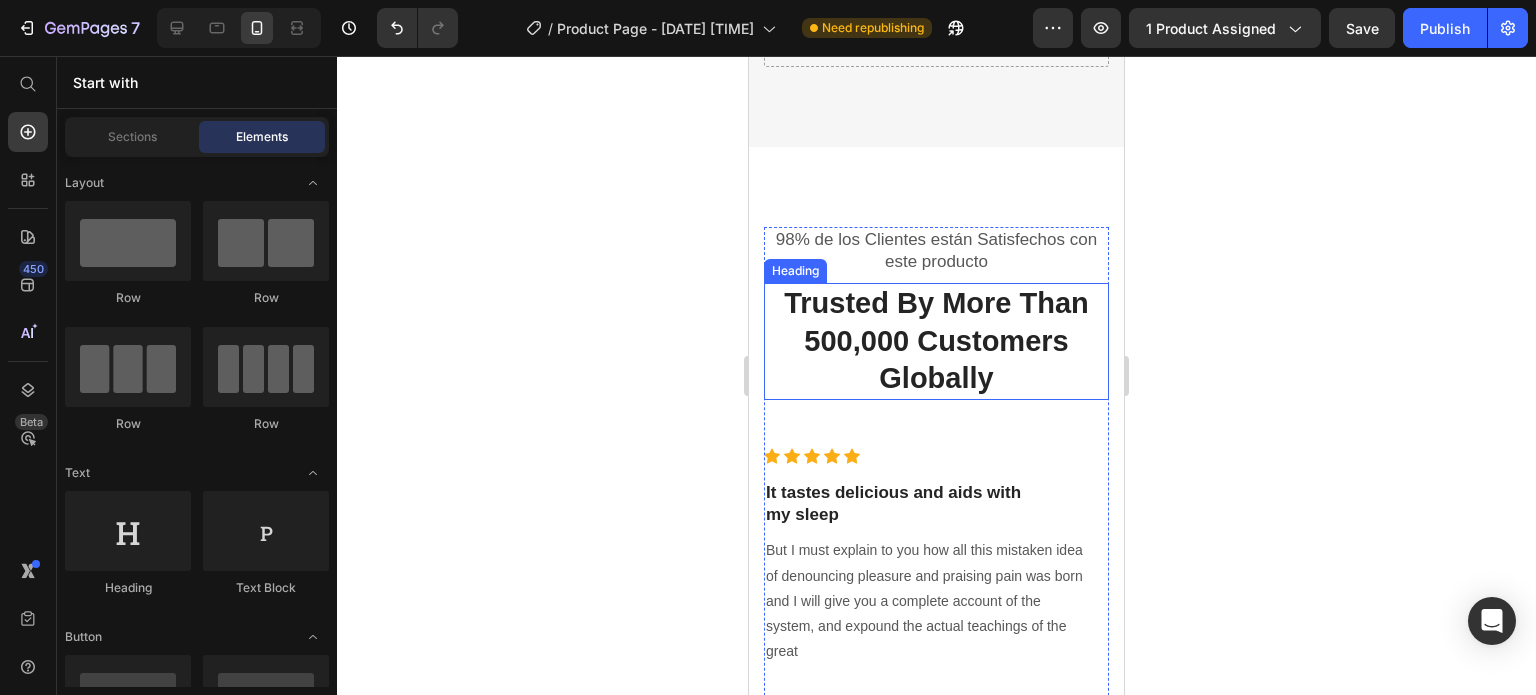 click on "Trusted By More Than  500,000 Customers Globally" at bounding box center (936, 341) 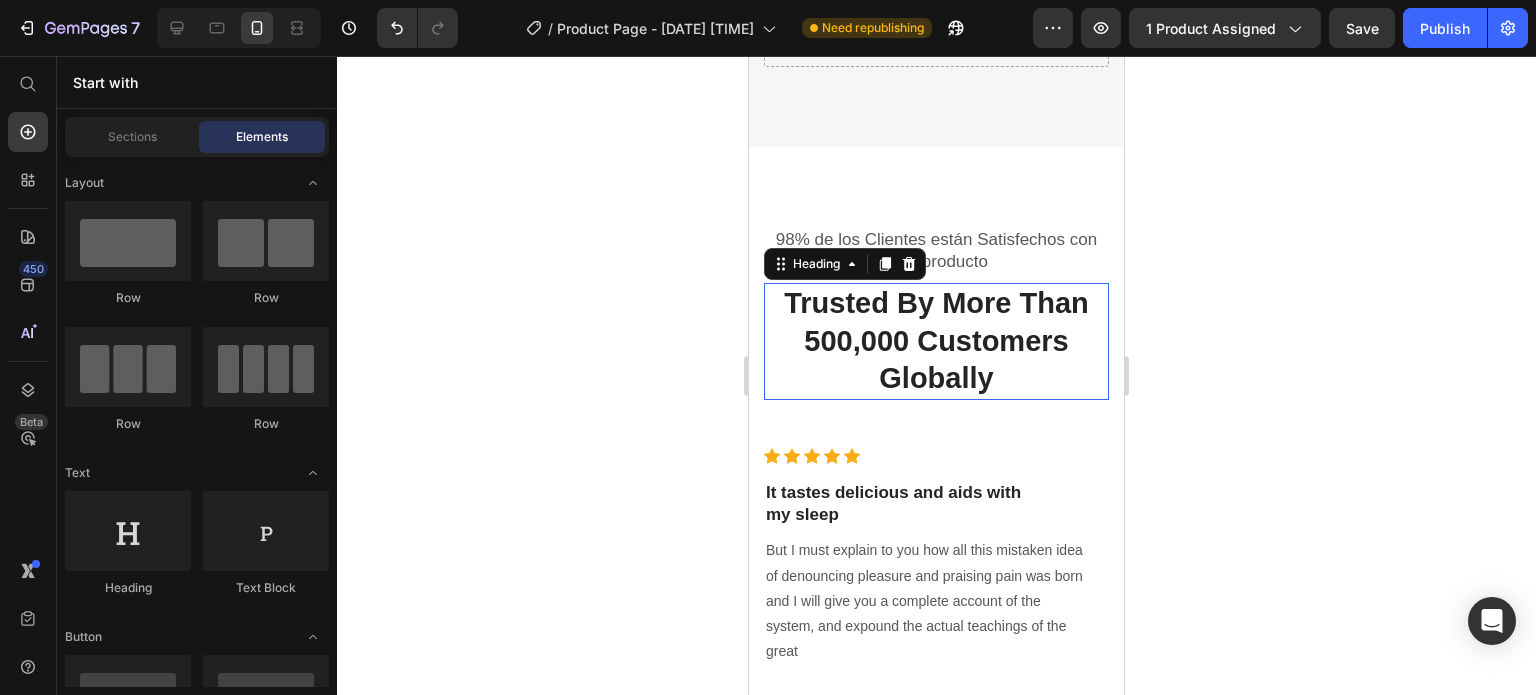 click on "Trusted By More Than  500,000 Customers Globally" at bounding box center (936, 341) 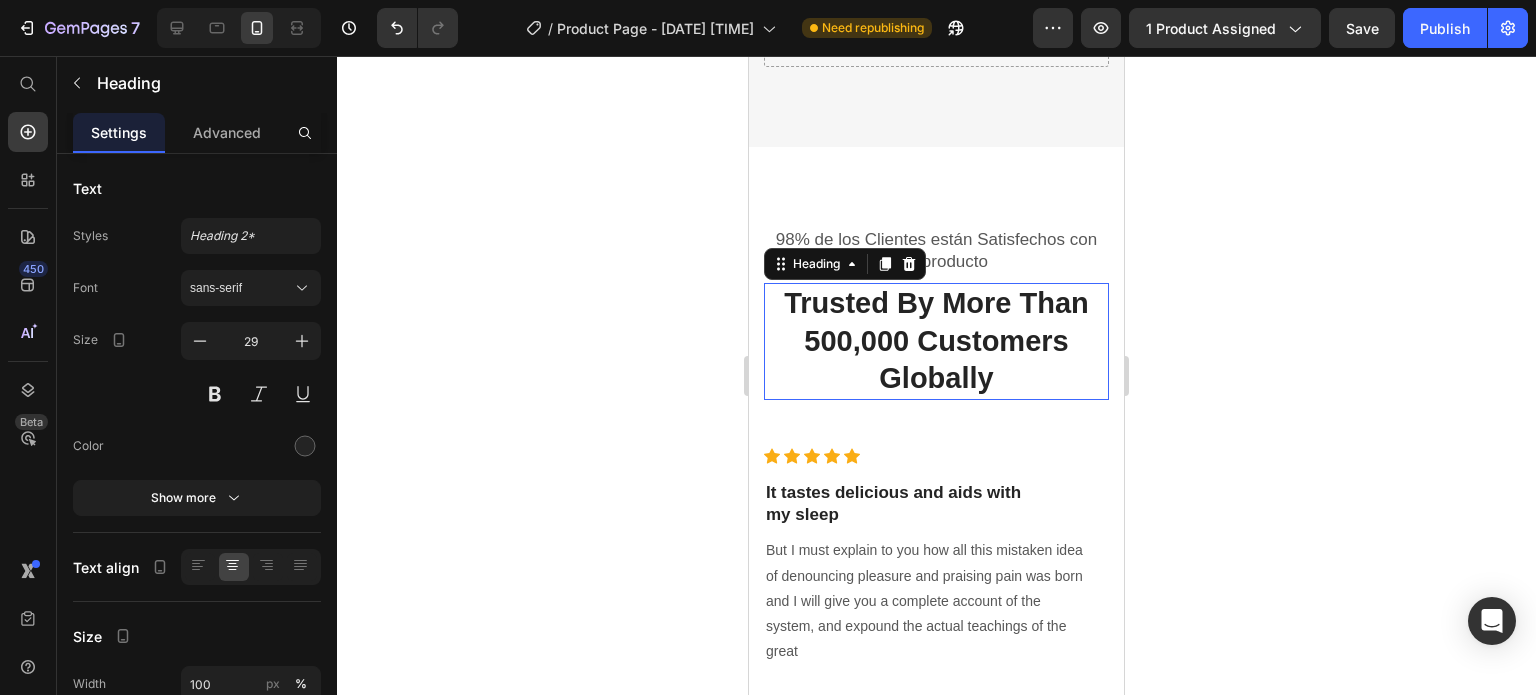 click on "Trusted By More Than  500,000 Customers Globally" at bounding box center [936, 341] 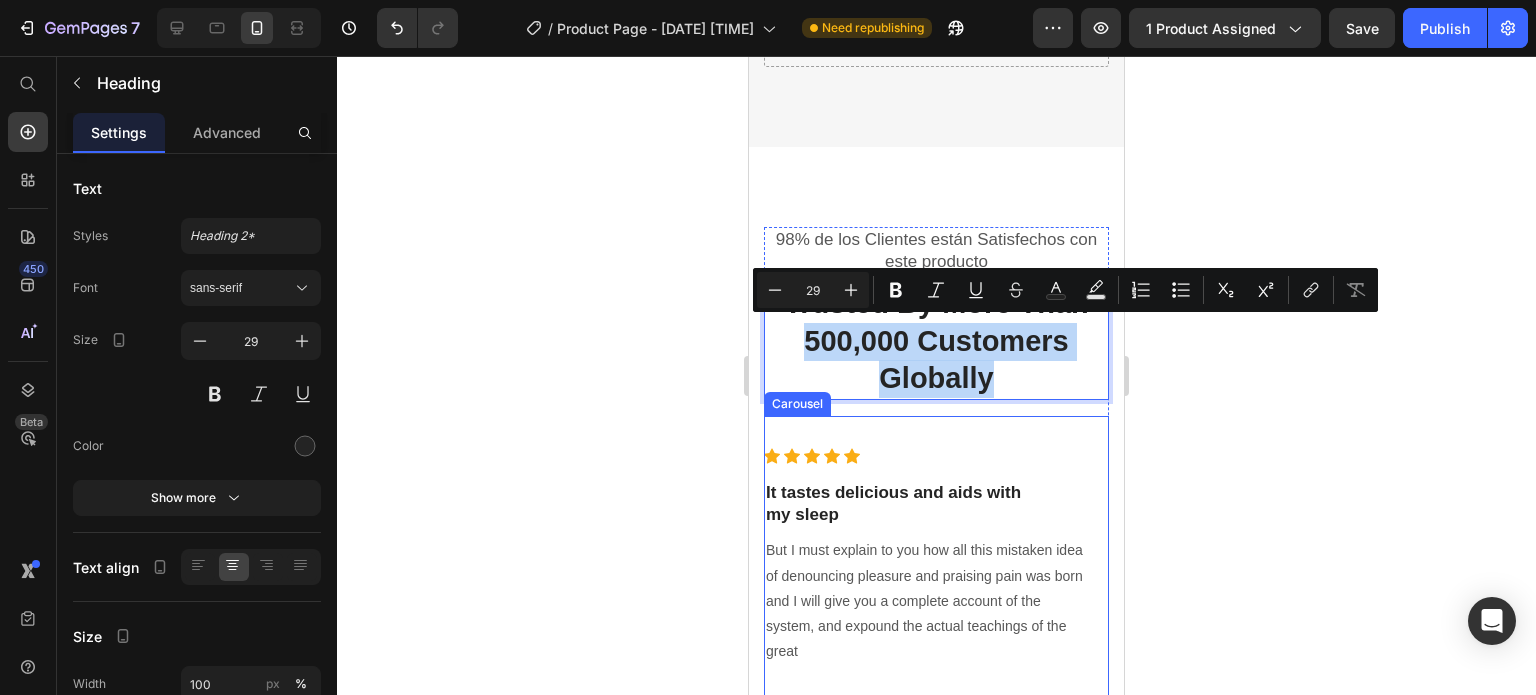 drag, startPoint x: 959, startPoint y: 420, endPoint x: 964, endPoint y: 406, distance: 14.866069 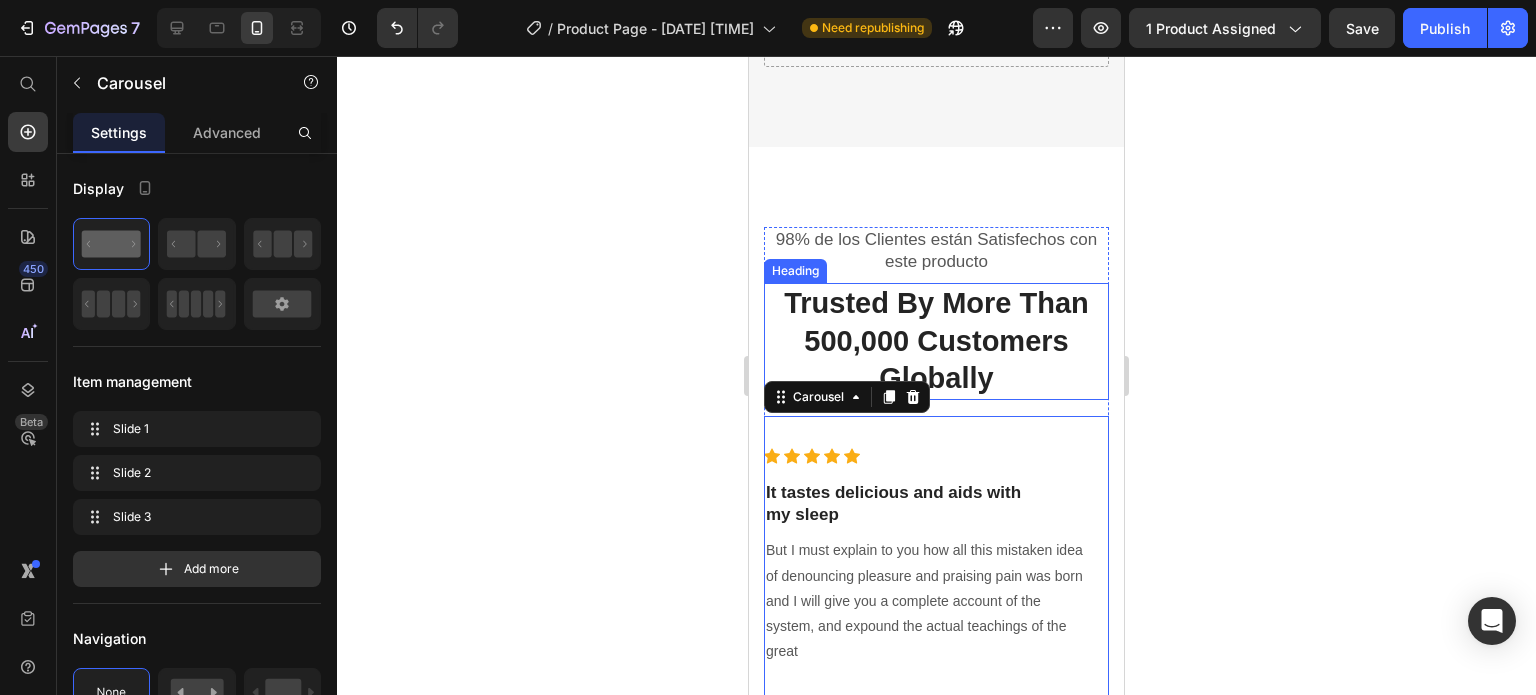 click on "Trusted By More Than  500,000 Customers Globally" at bounding box center [936, 341] 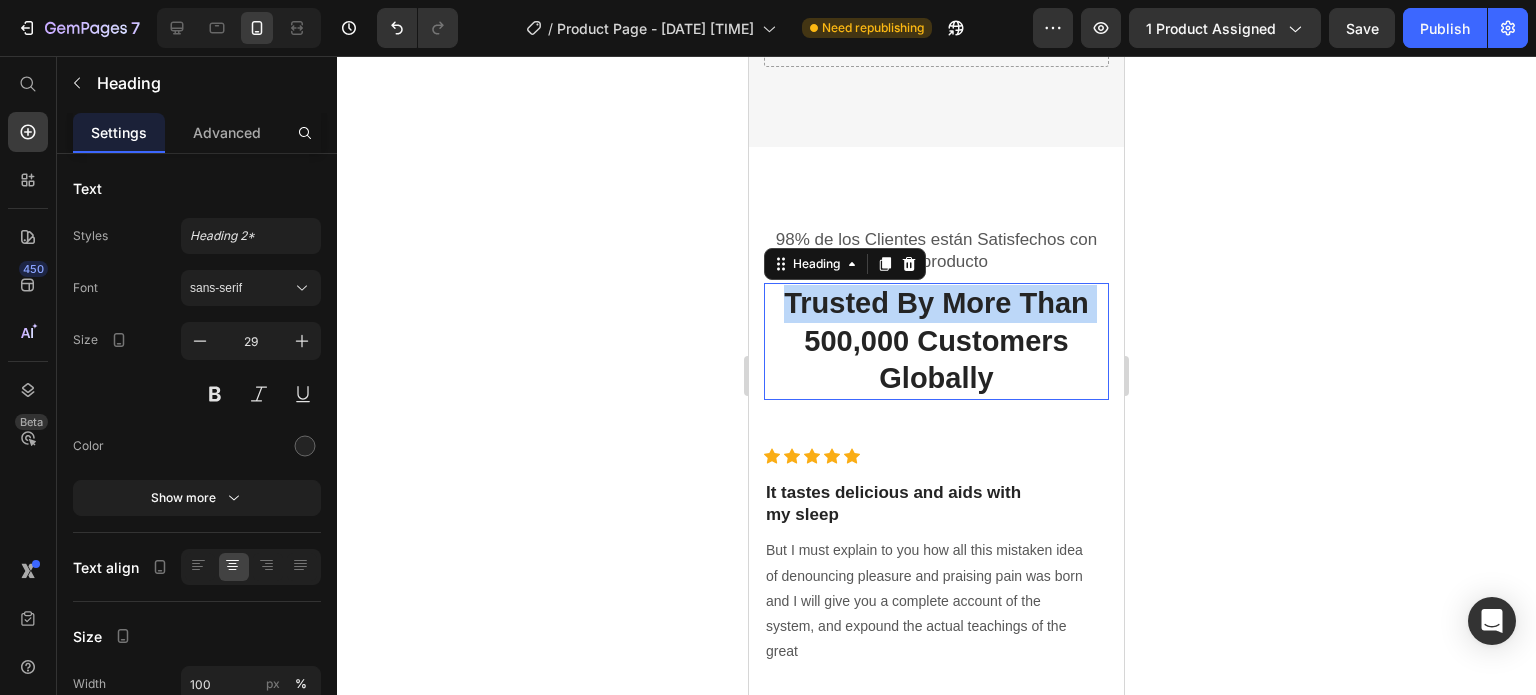 click on "Trusted By More Than  500,000 Customers Globally" at bounding box center (936, 341) 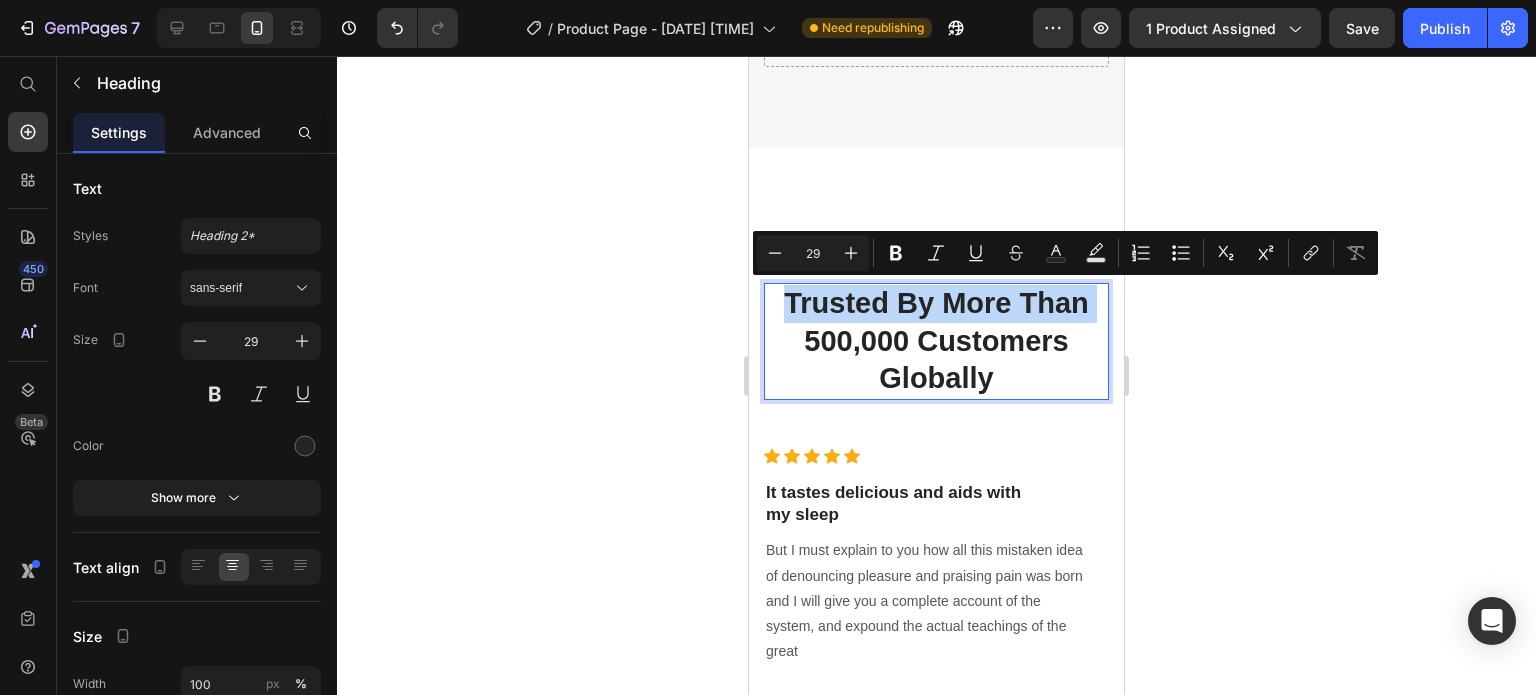 click on "Trusted By More Than  500,000 Customers Globally" at bounding box center (936, 341) 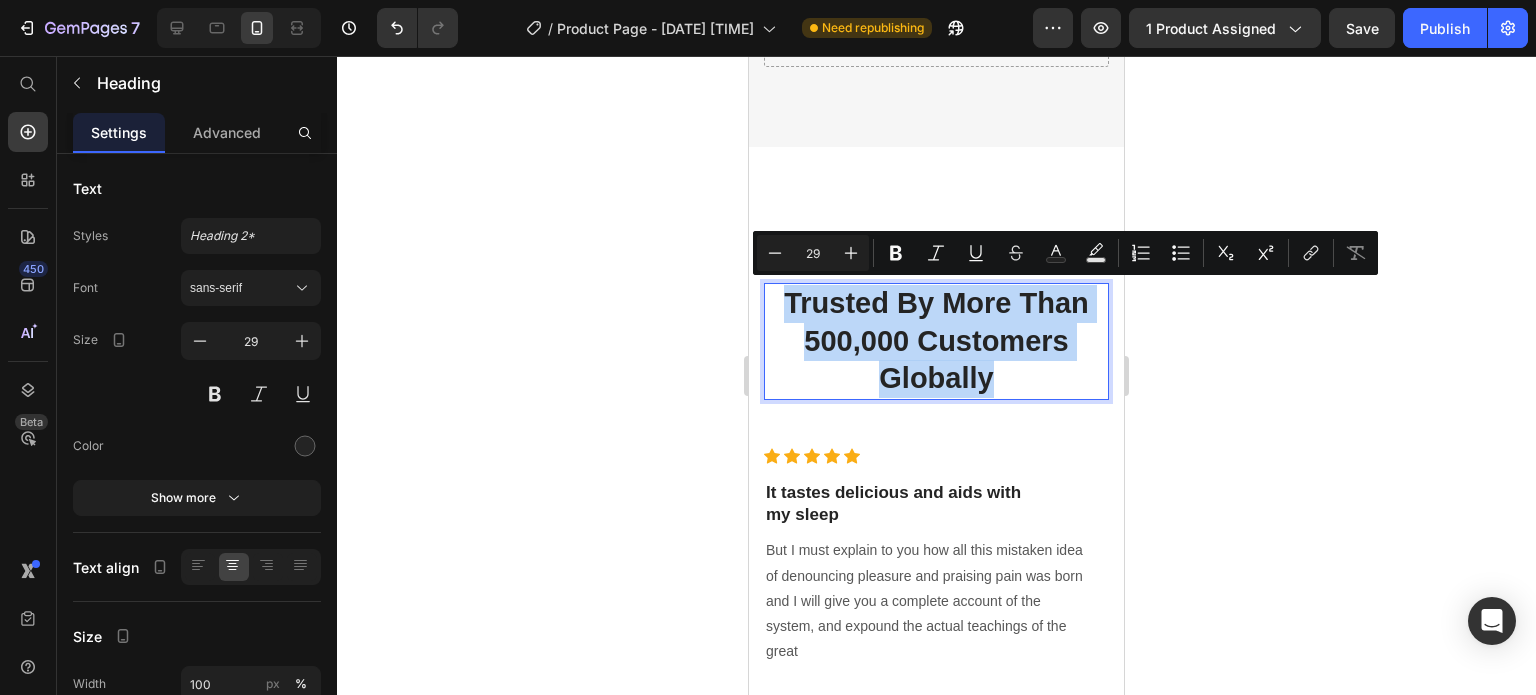 drag, startPoint x: 768, startPoint y: 284, endPoint x: 981, endPoint y: 375, distance: 231.6247 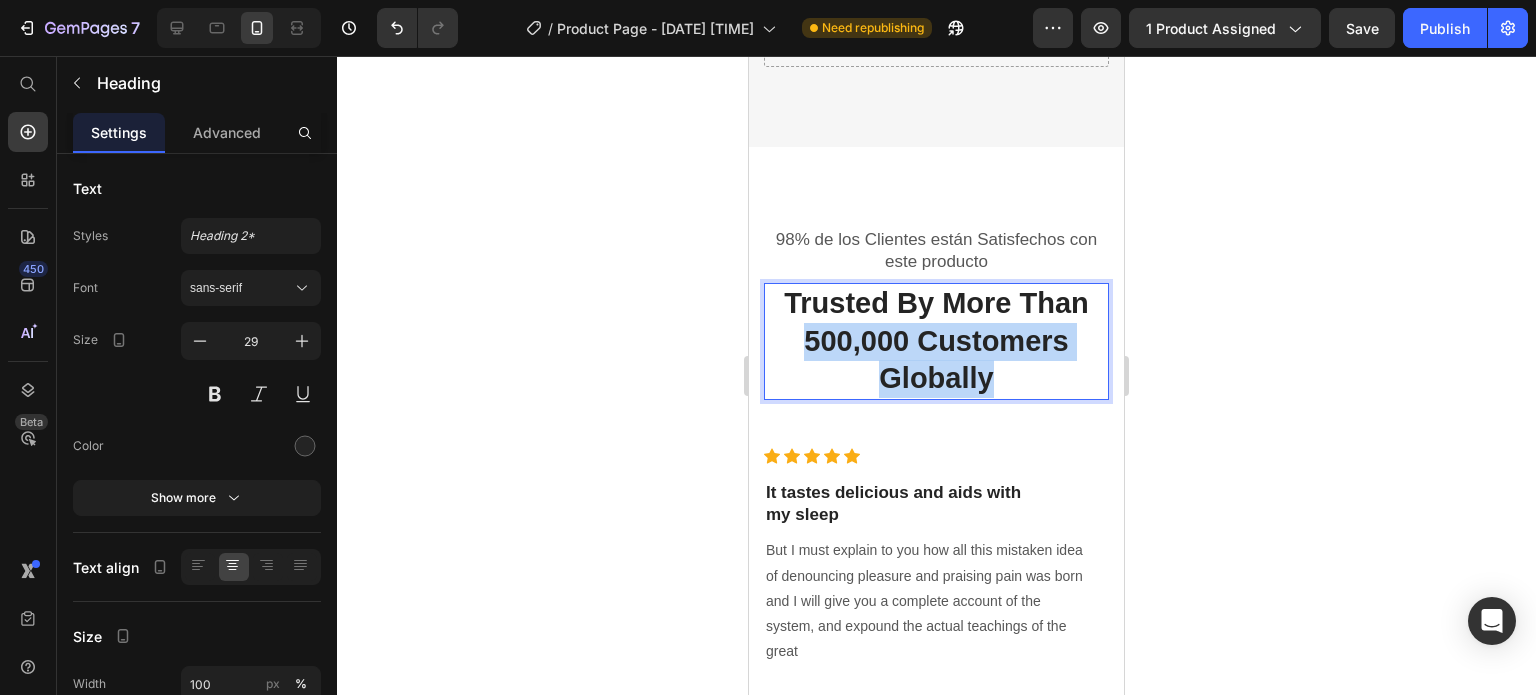 click on "Trusted By More Than  500,000 Customers Globally" at bounding box center [936, 341] 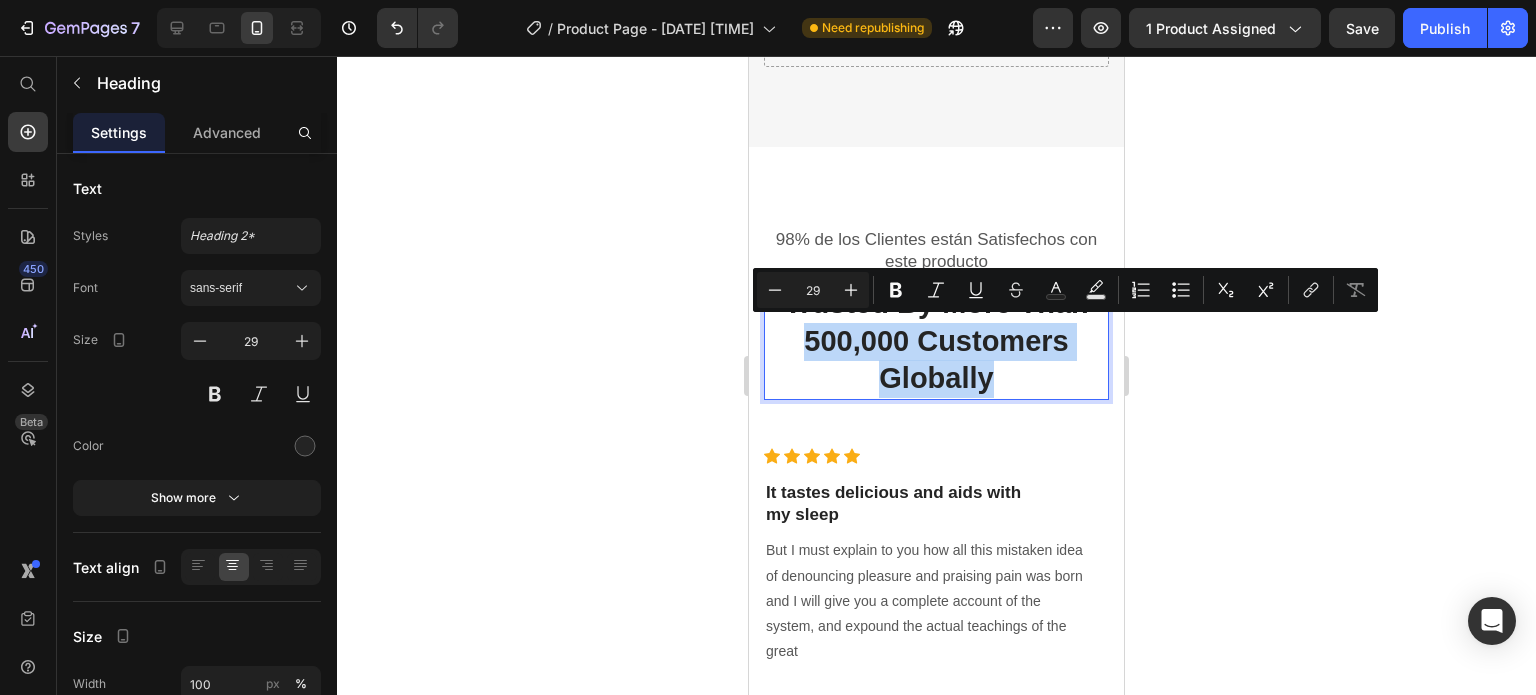 click on "Trusted By More Than  500,000 Customers Globally" at bounding box center (936, 341) 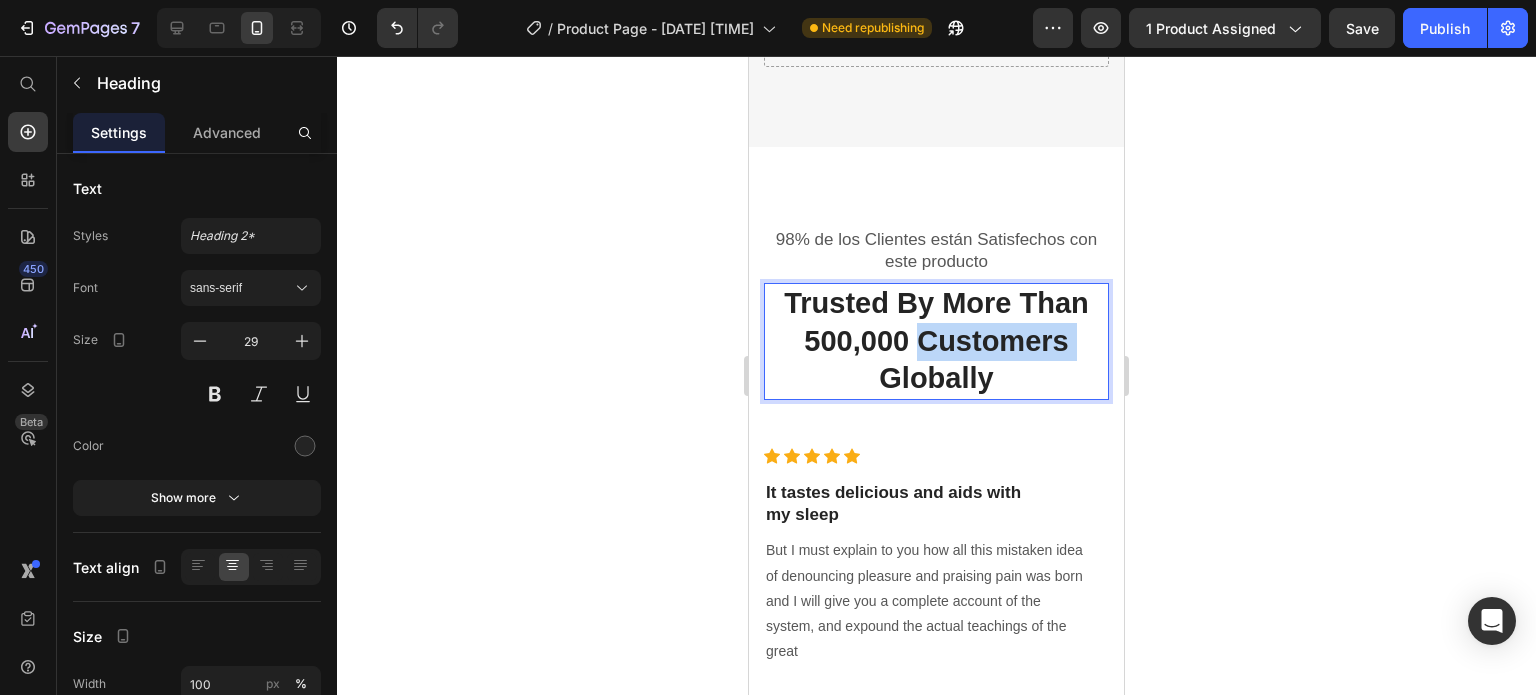click on "Trusted By More Than  500,000 Customers Globally" at bounding box center (936, 341) 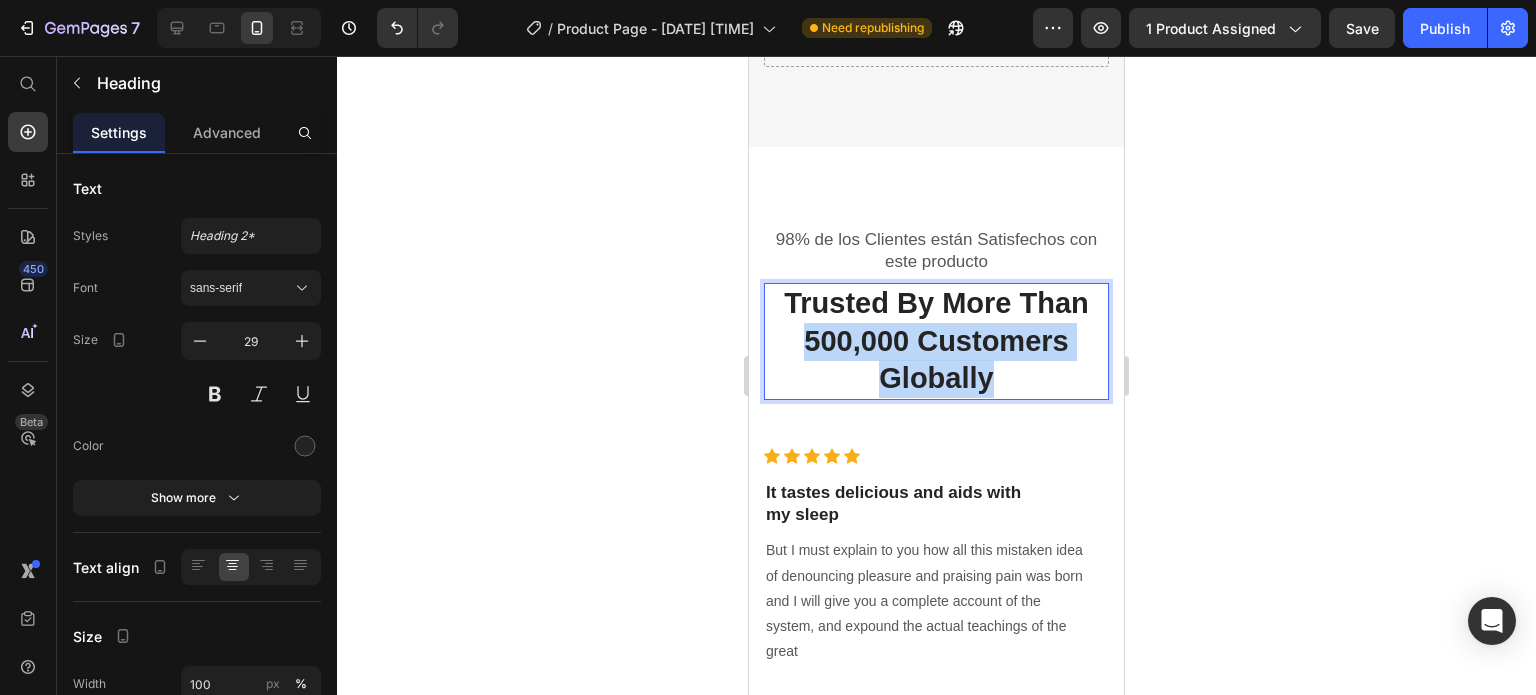 click on "Trusted By More Than  500,000 Customers Globally" at bounding box center [936, 341] 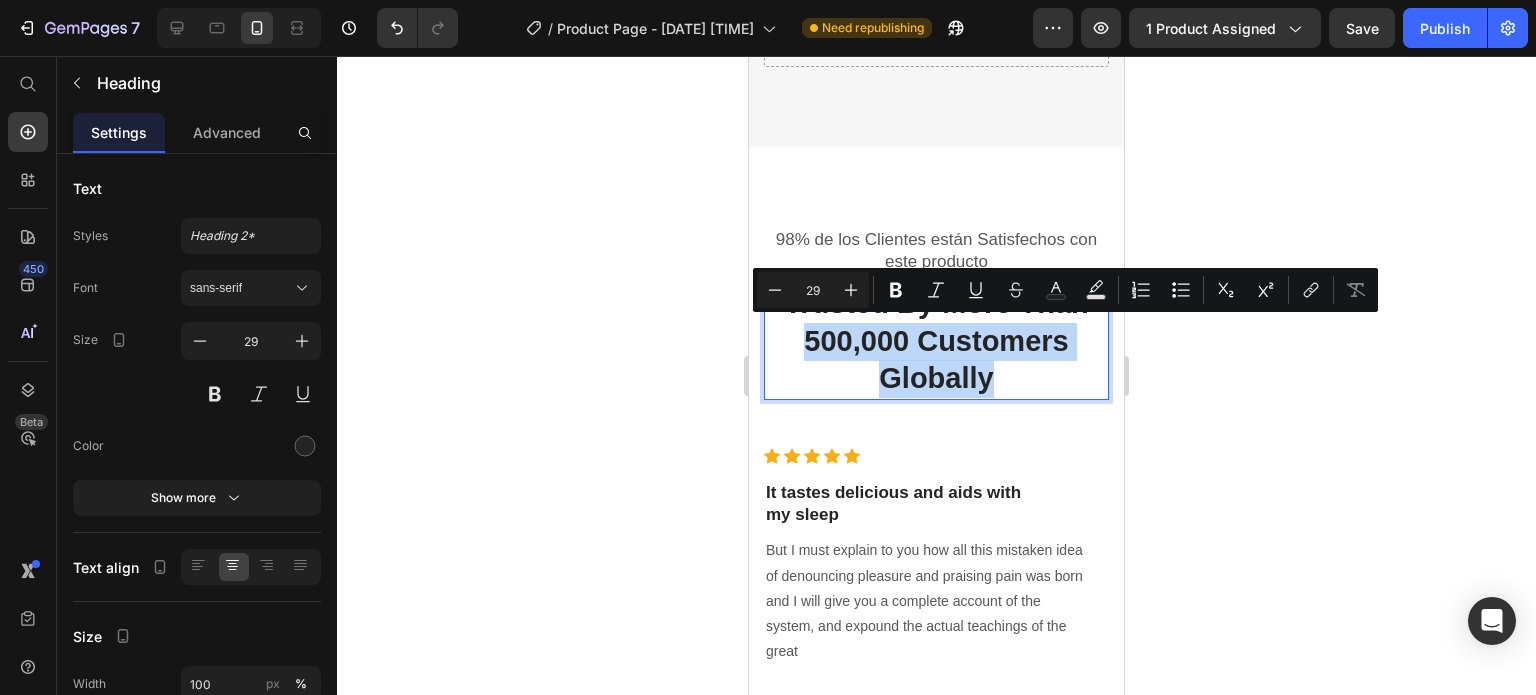 click on "Trusted By More Than  500,000 Customers Globally" at bounding box center (936, 341) 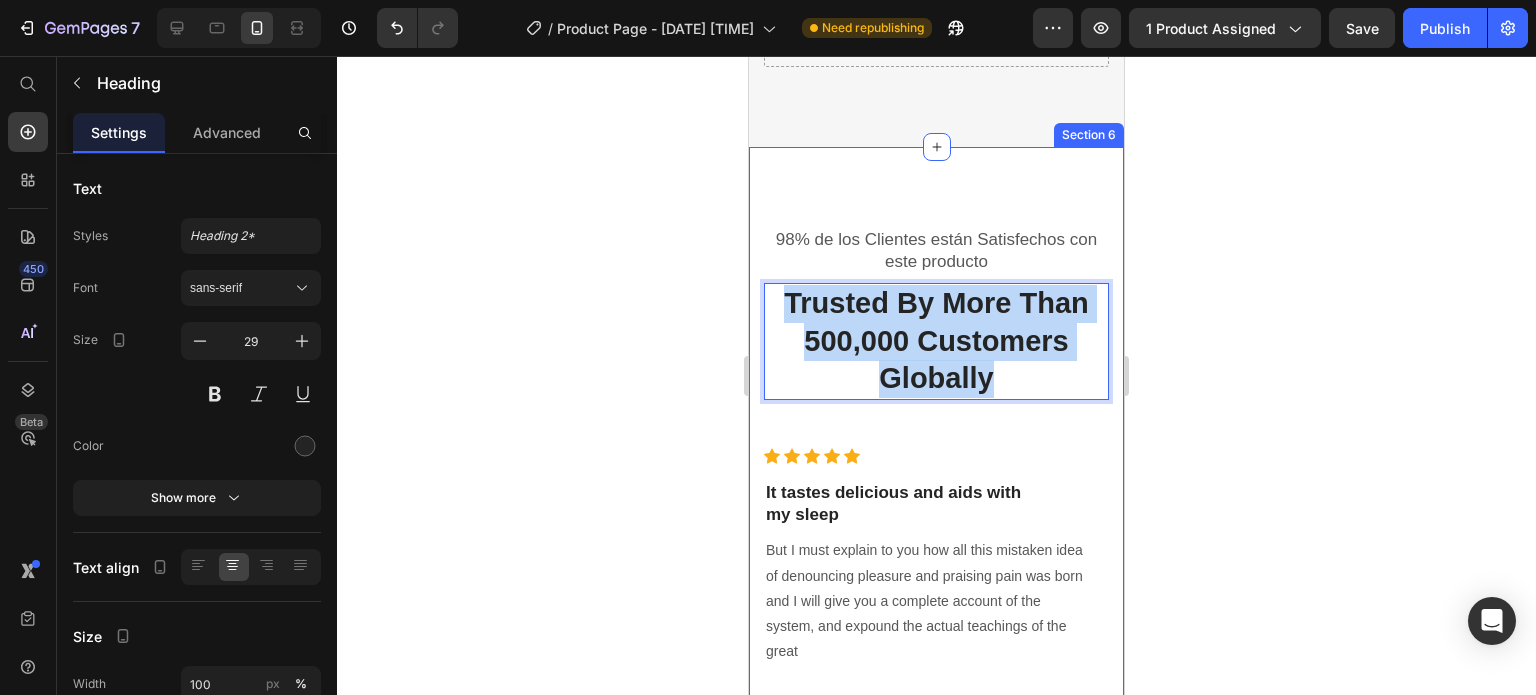 drag, startPoint x: 988, startPoint y: 375, endPoint x: 761, endPoint y: 291, distance: 242.04338 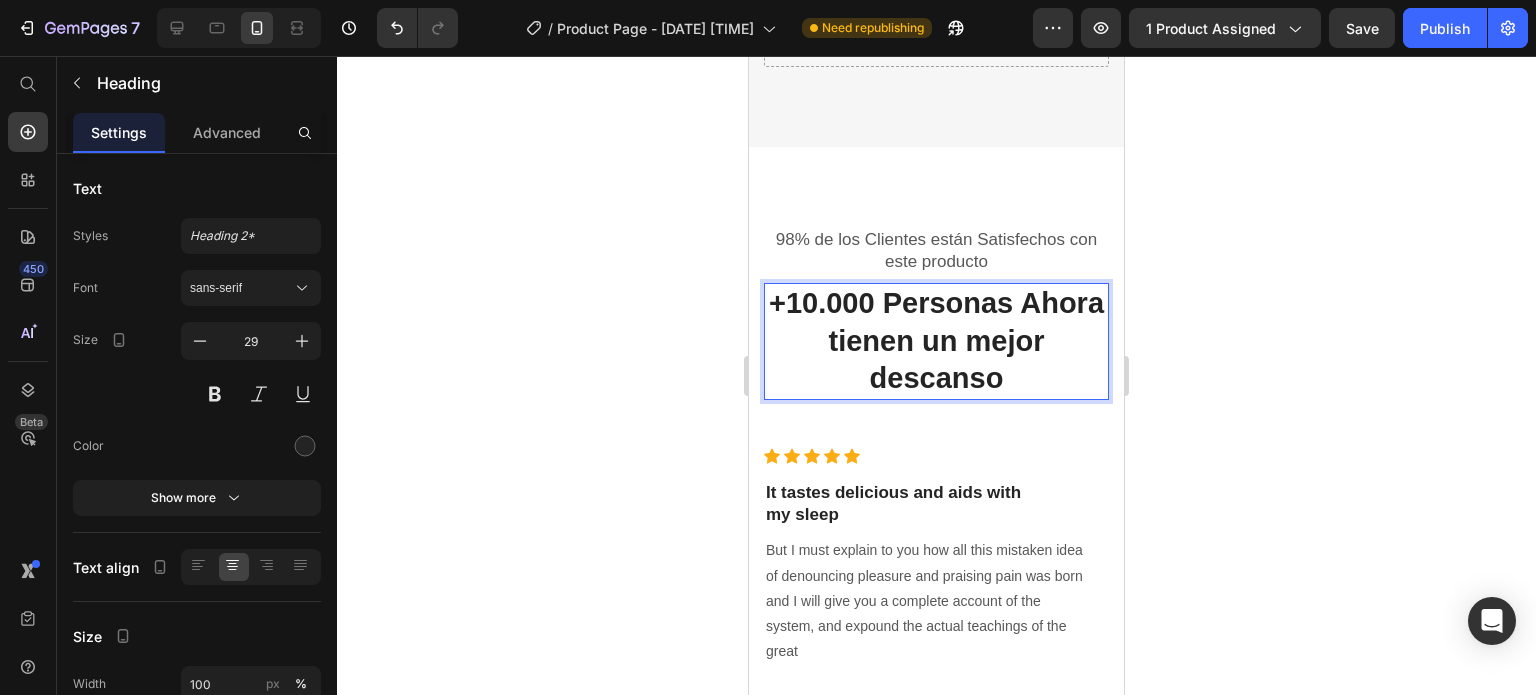 click 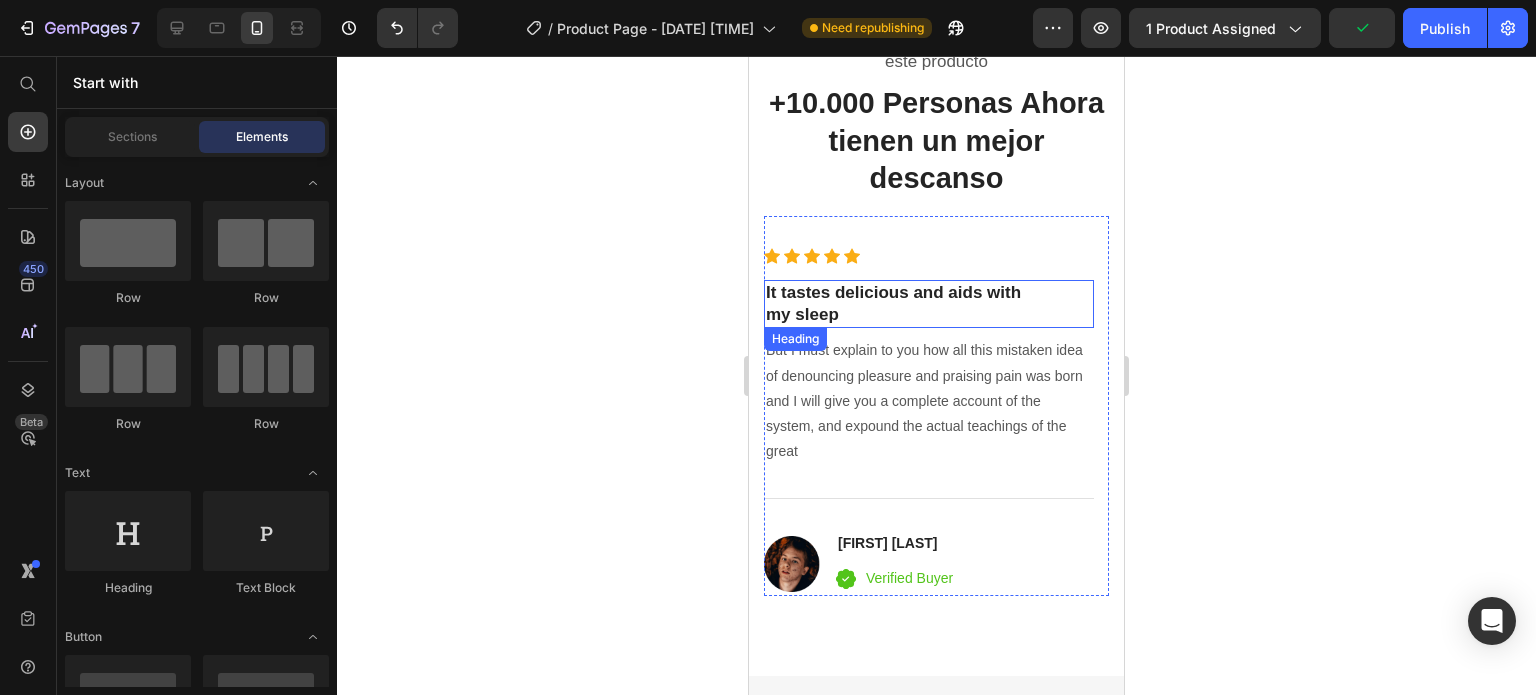 scroll, scrollTop: 5544, scrollLeft: 0, axis: vertical 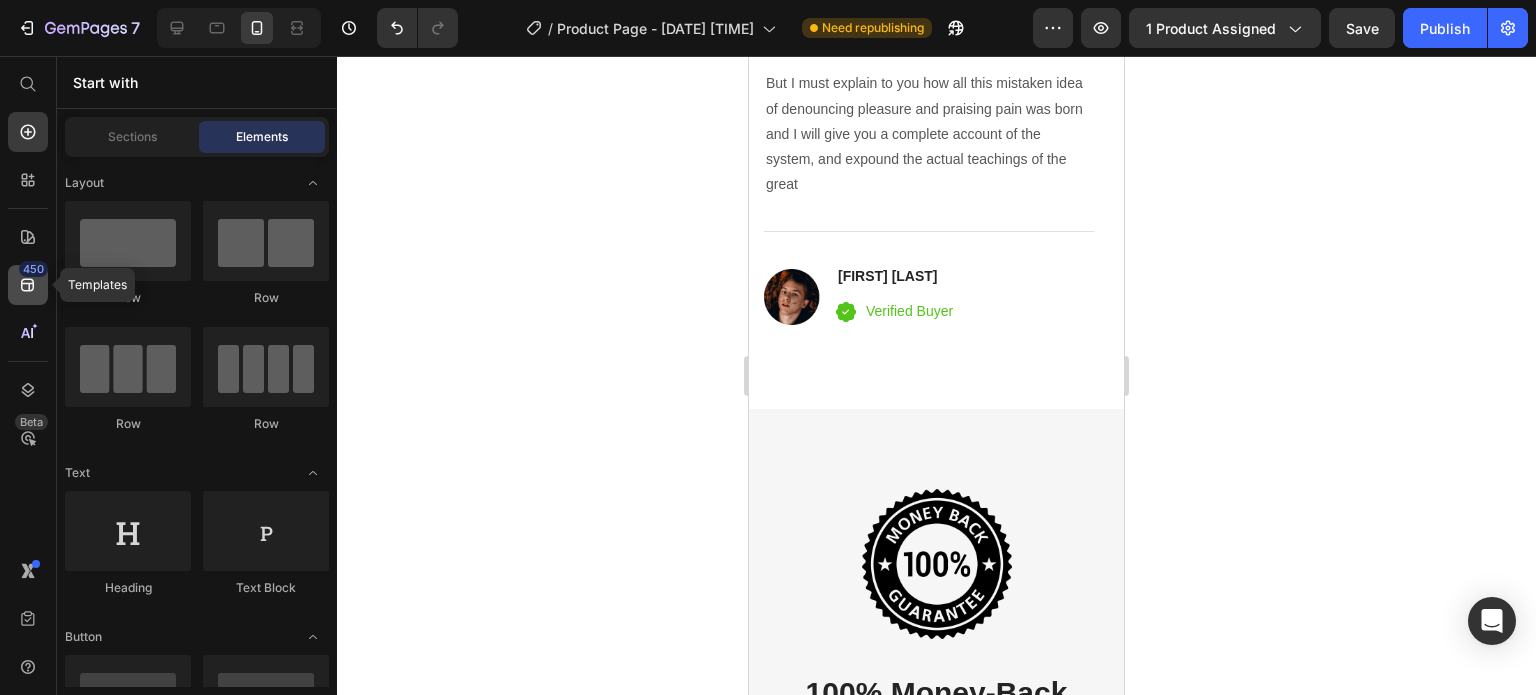 click on "450" 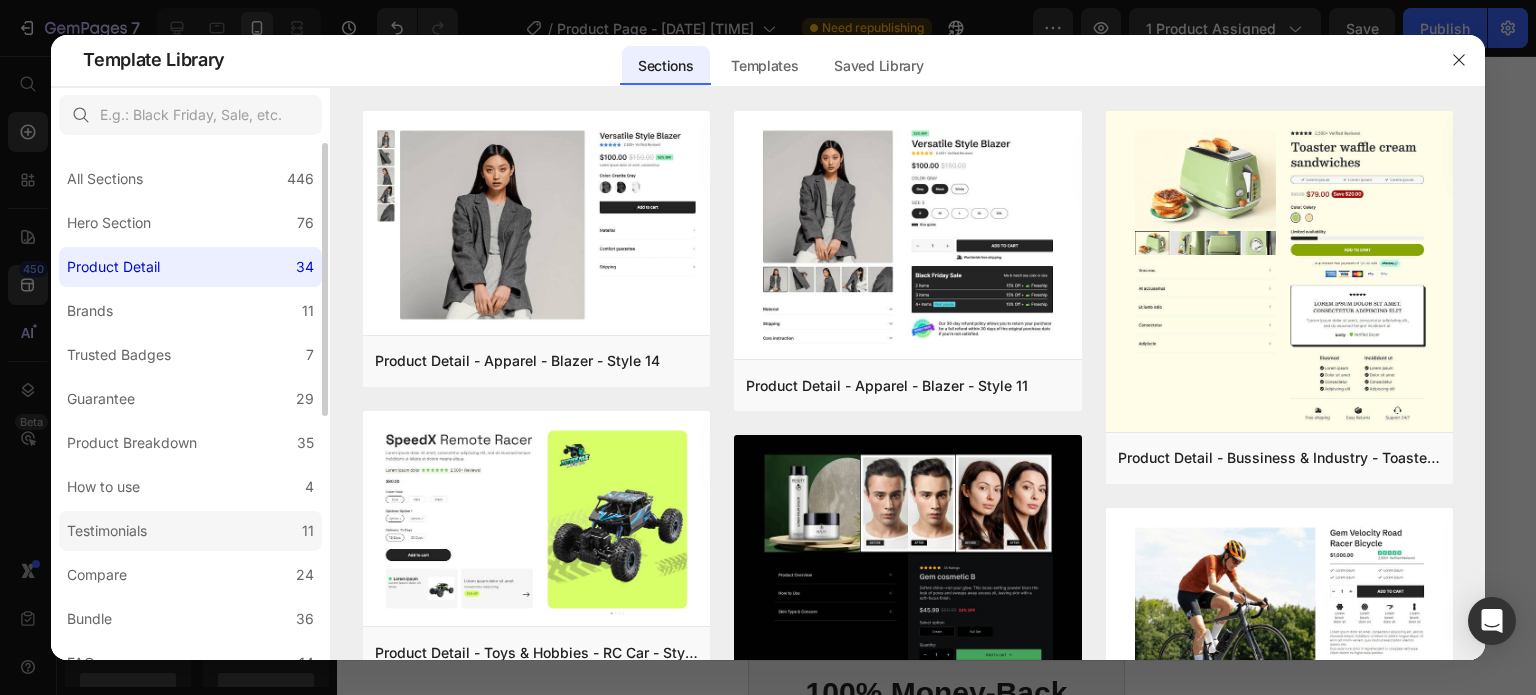 click on "Testimonials 11" 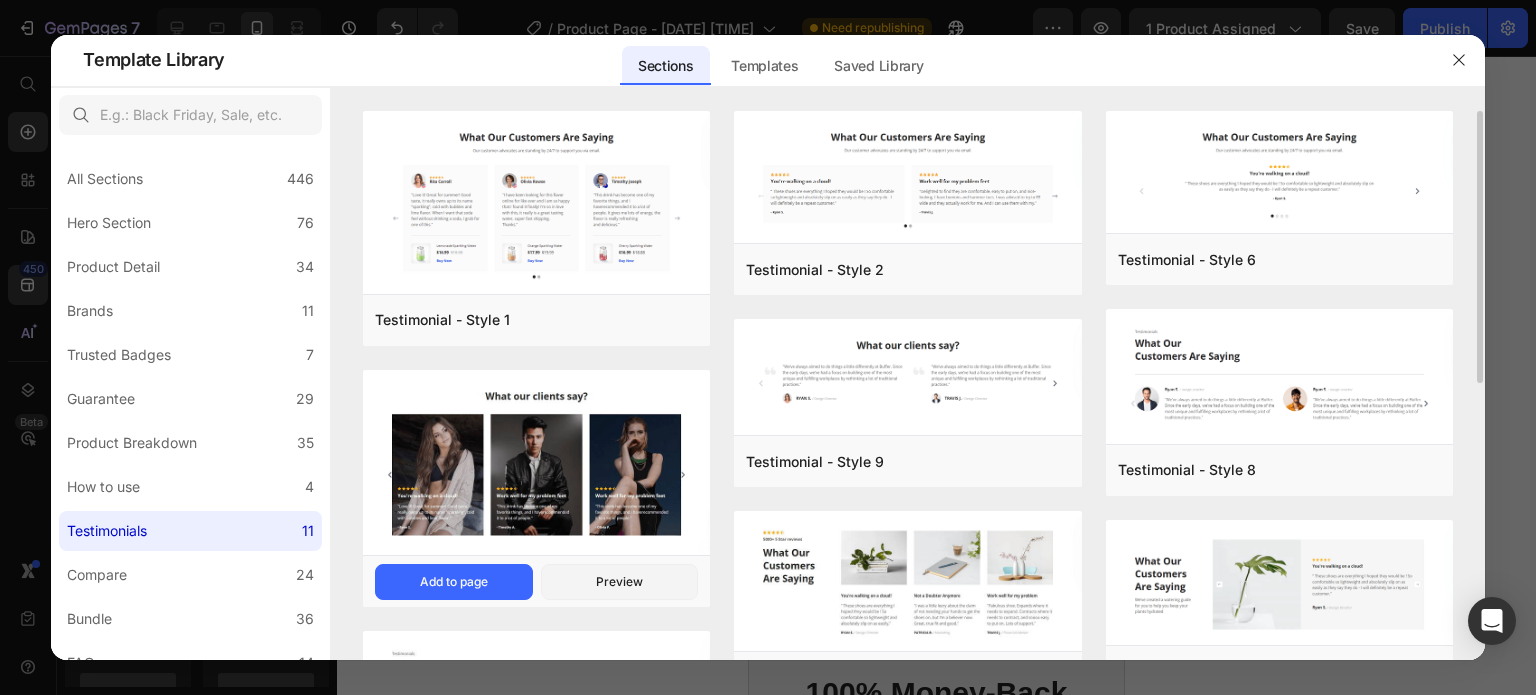 scroll, scrollTop: 199, scrollLeft: 0, axis: vertical 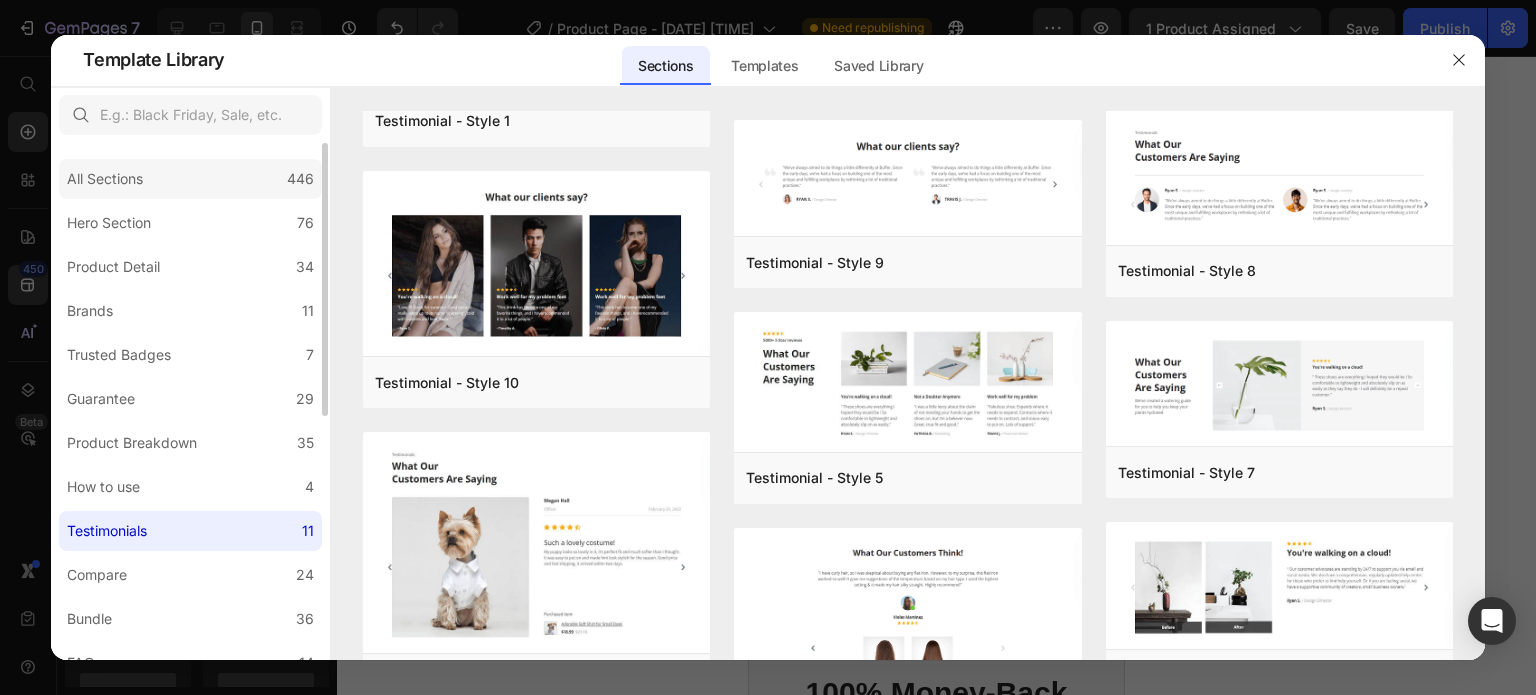 click on "All Sections 446" 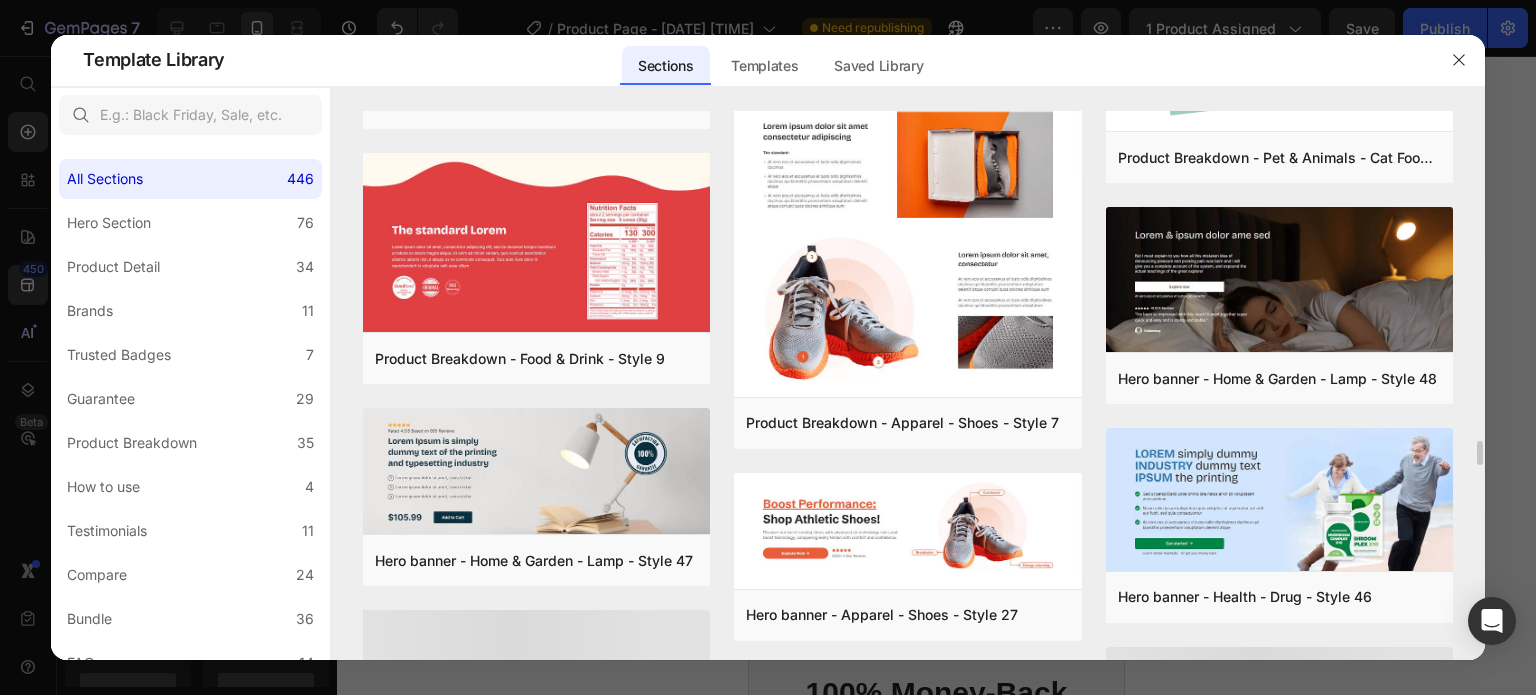 scroll, scrollTop: 10288, scrollLeft: 0, axis: vertical 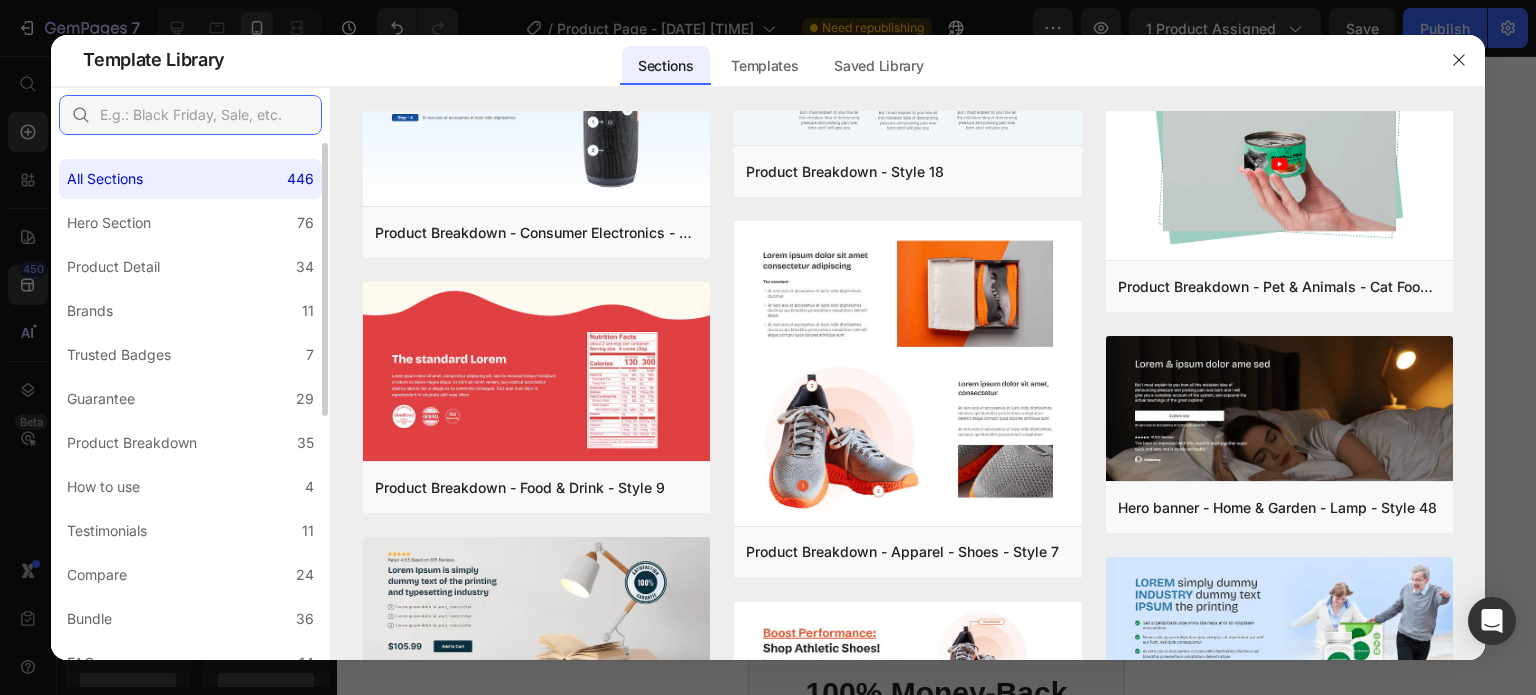 click at bounding box center (190, 115) 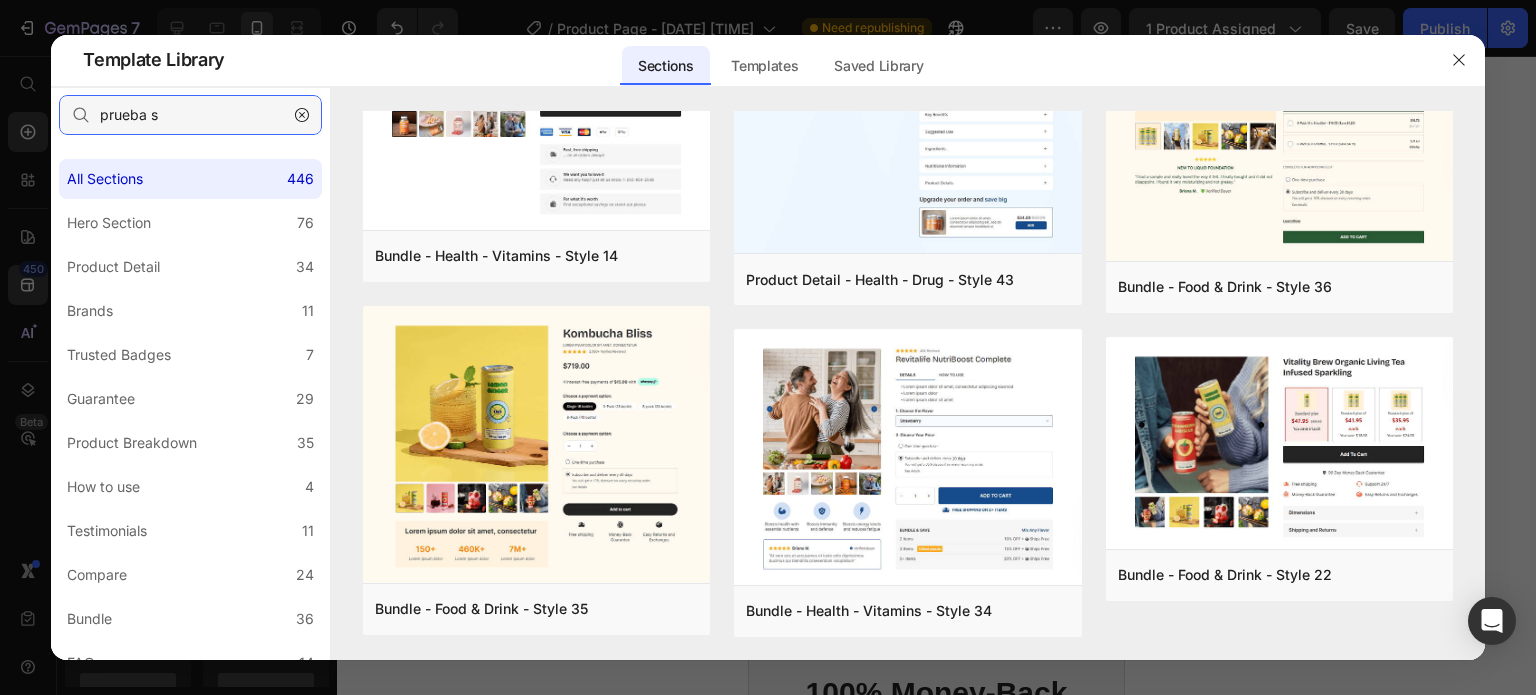 scroll, scrollTop: 0, scrollLeft: 0, axis: both 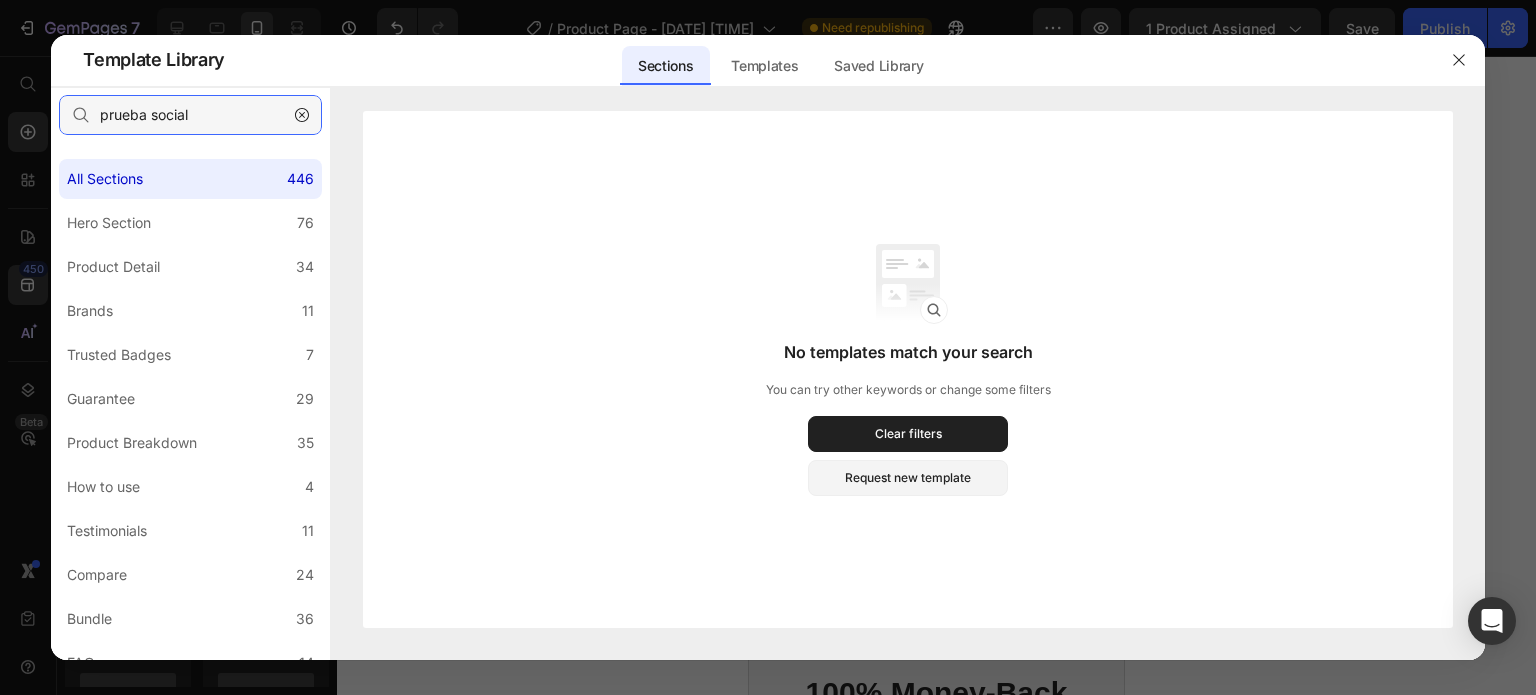 type on "prueba social" 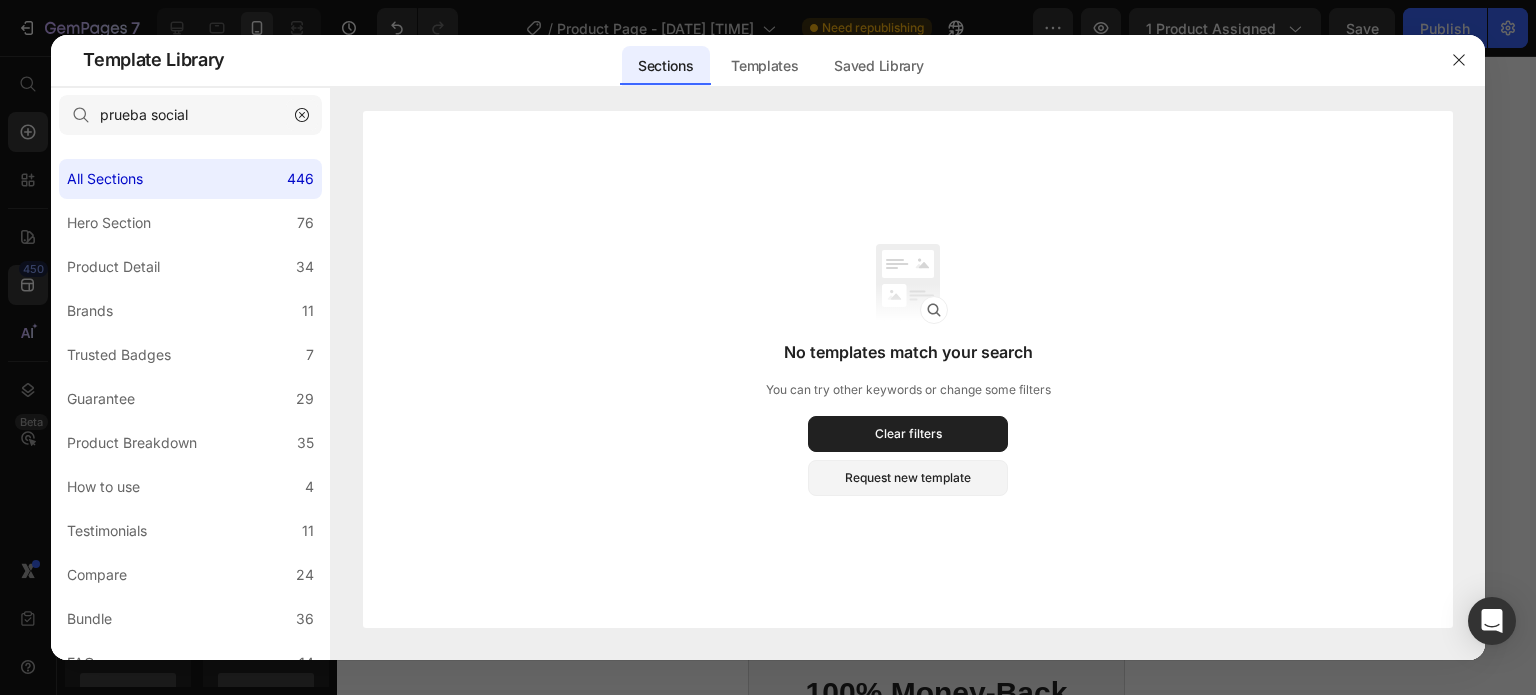 click 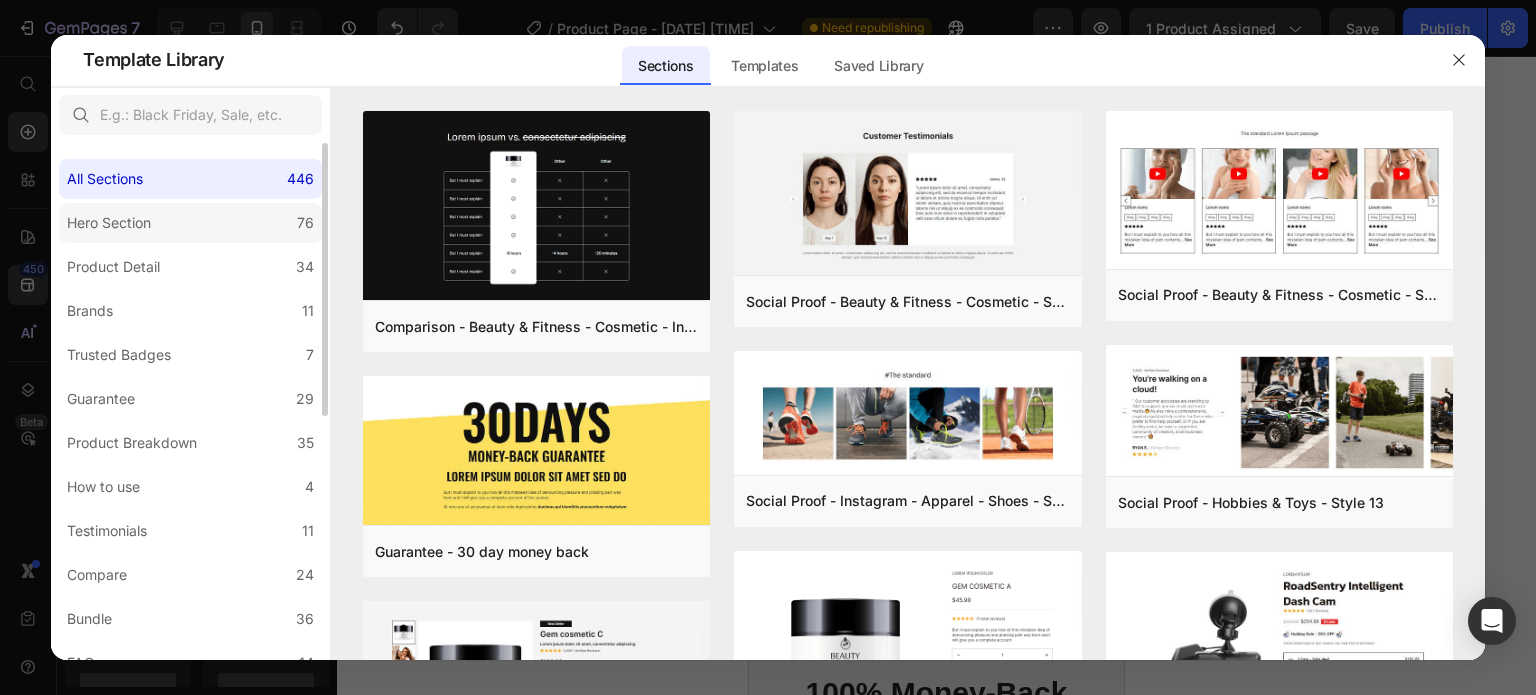 click on "Hero Section 76" 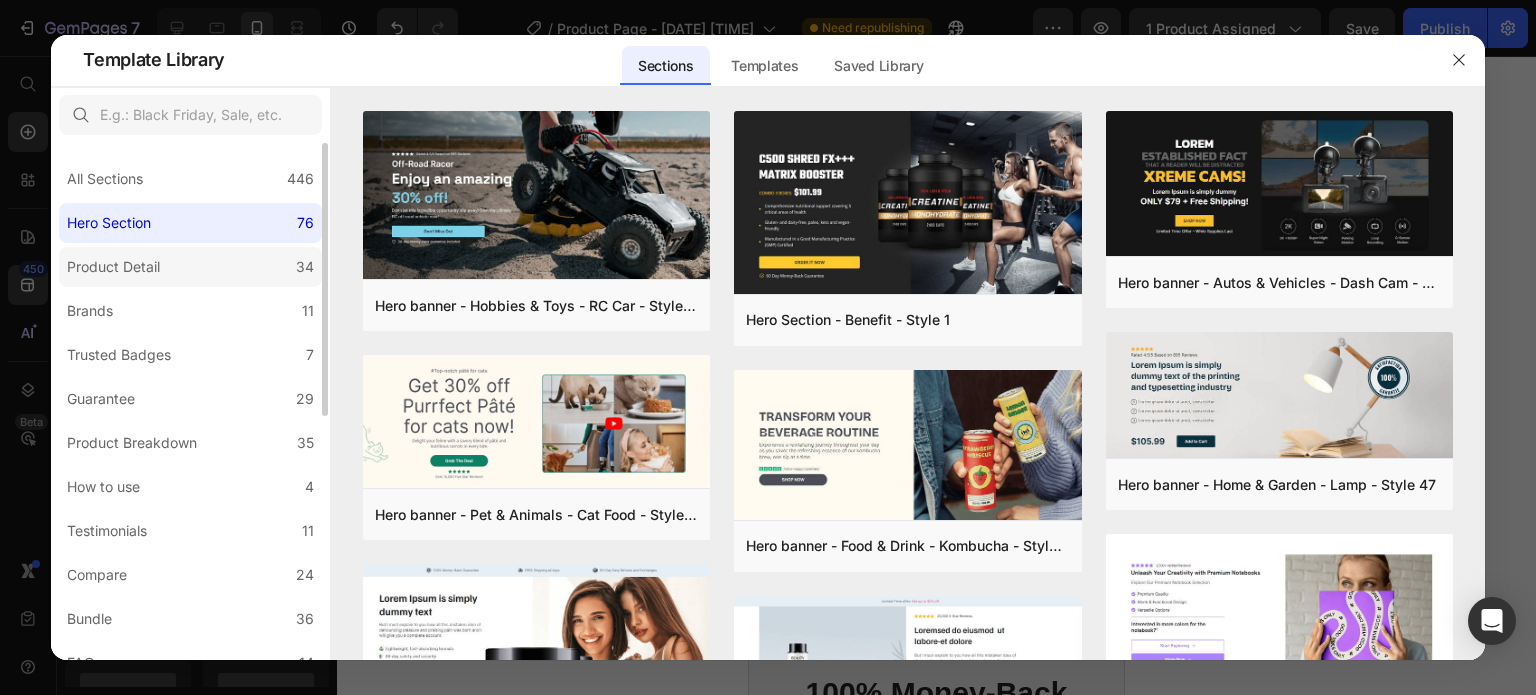 click on "Product Detail 34" 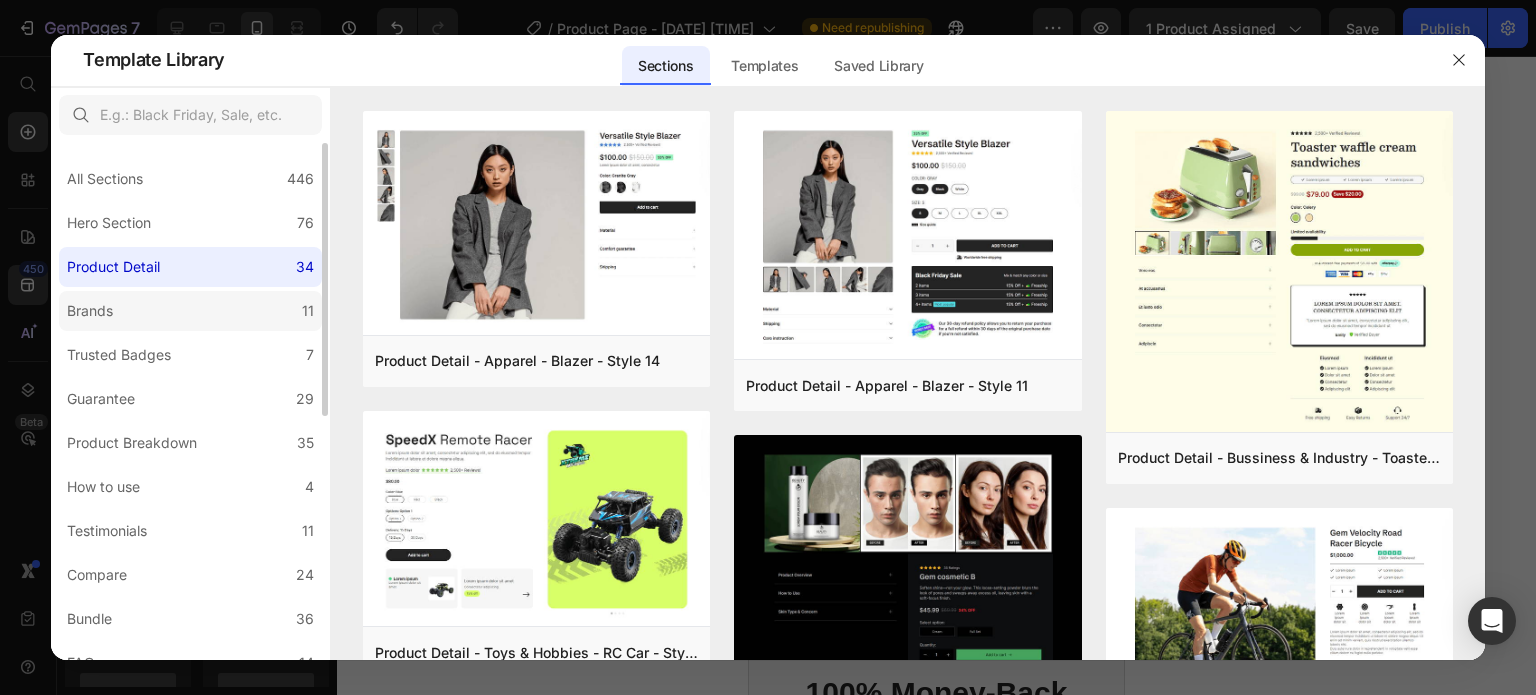 click on "Brands 11" 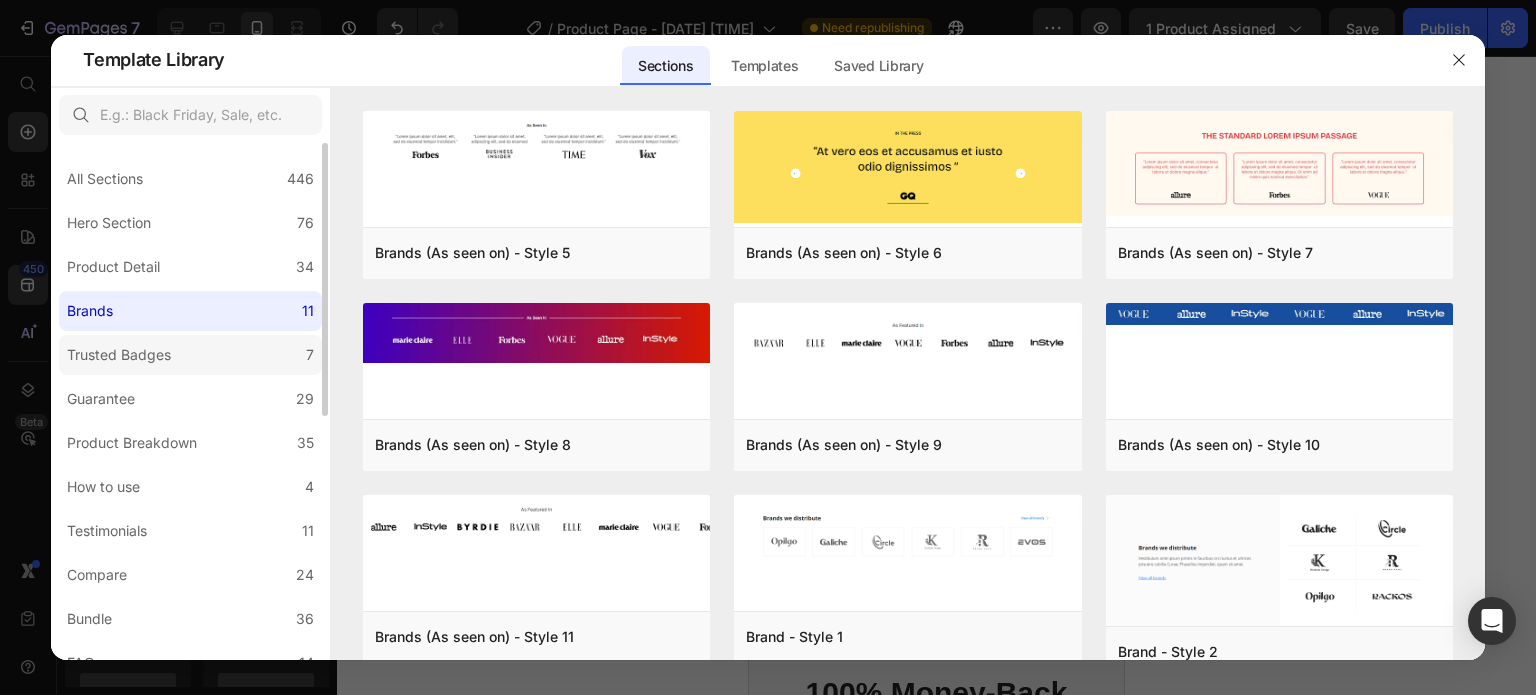 click on "Trusted Badges" at bounding box center (119, 355) 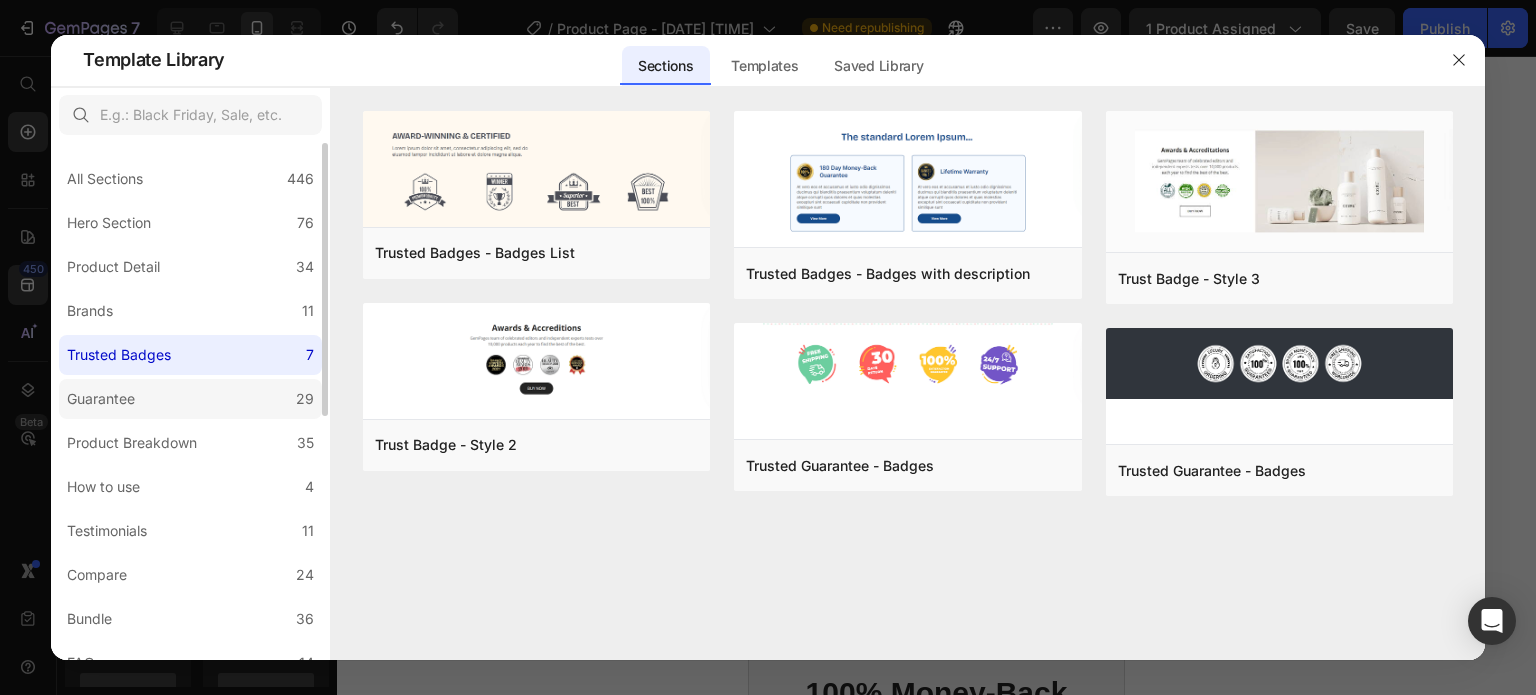 click on "Guarantee 29" 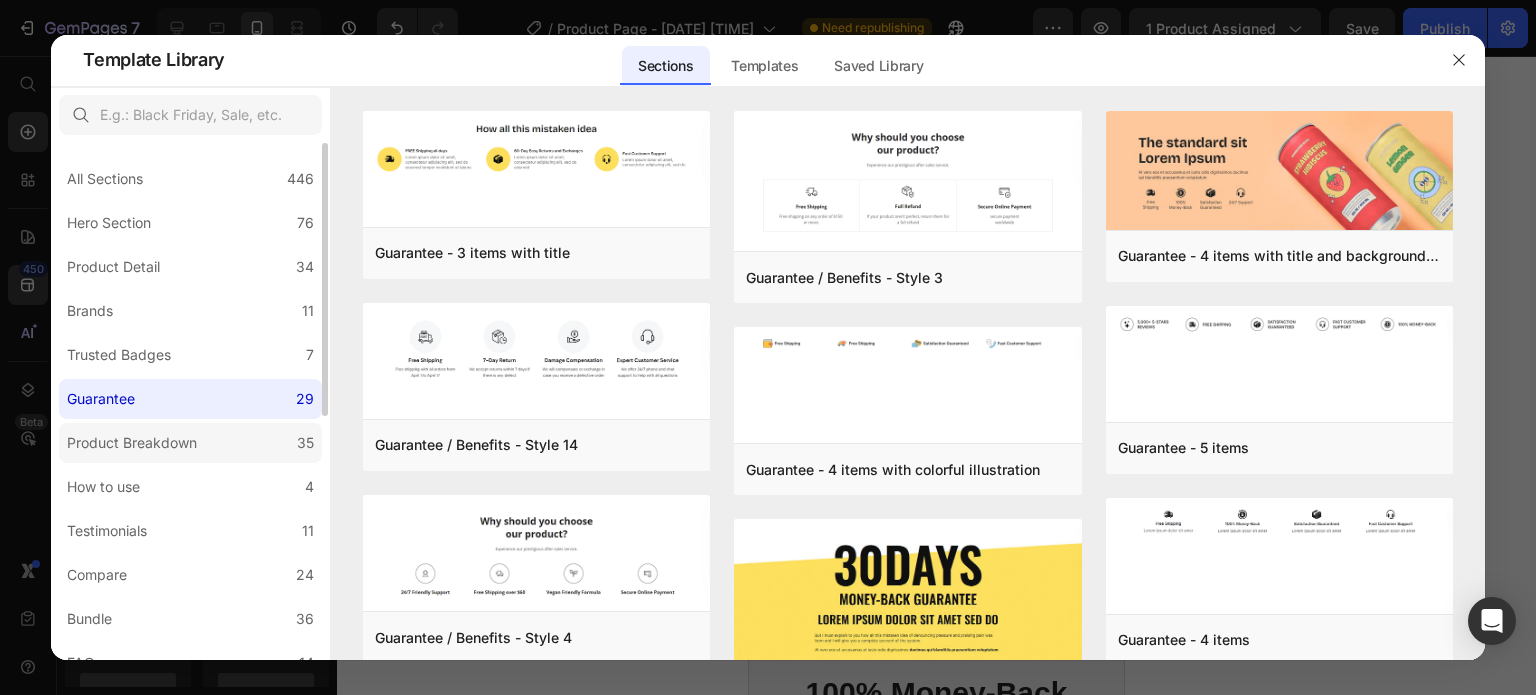 click on "Product Breakdown" at bounding box center [132, 443] 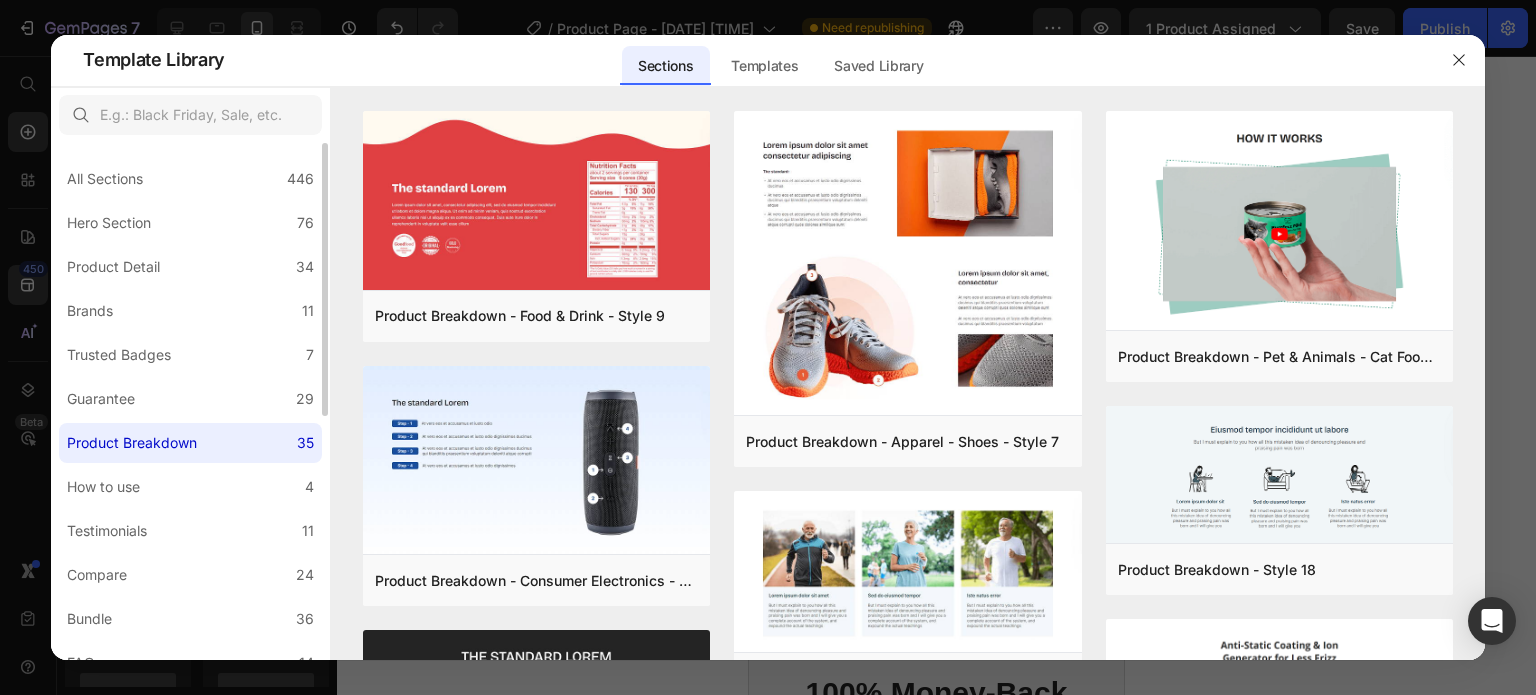 scroll, scrollTop: 66, scrollLeft: 0, axis: vertical 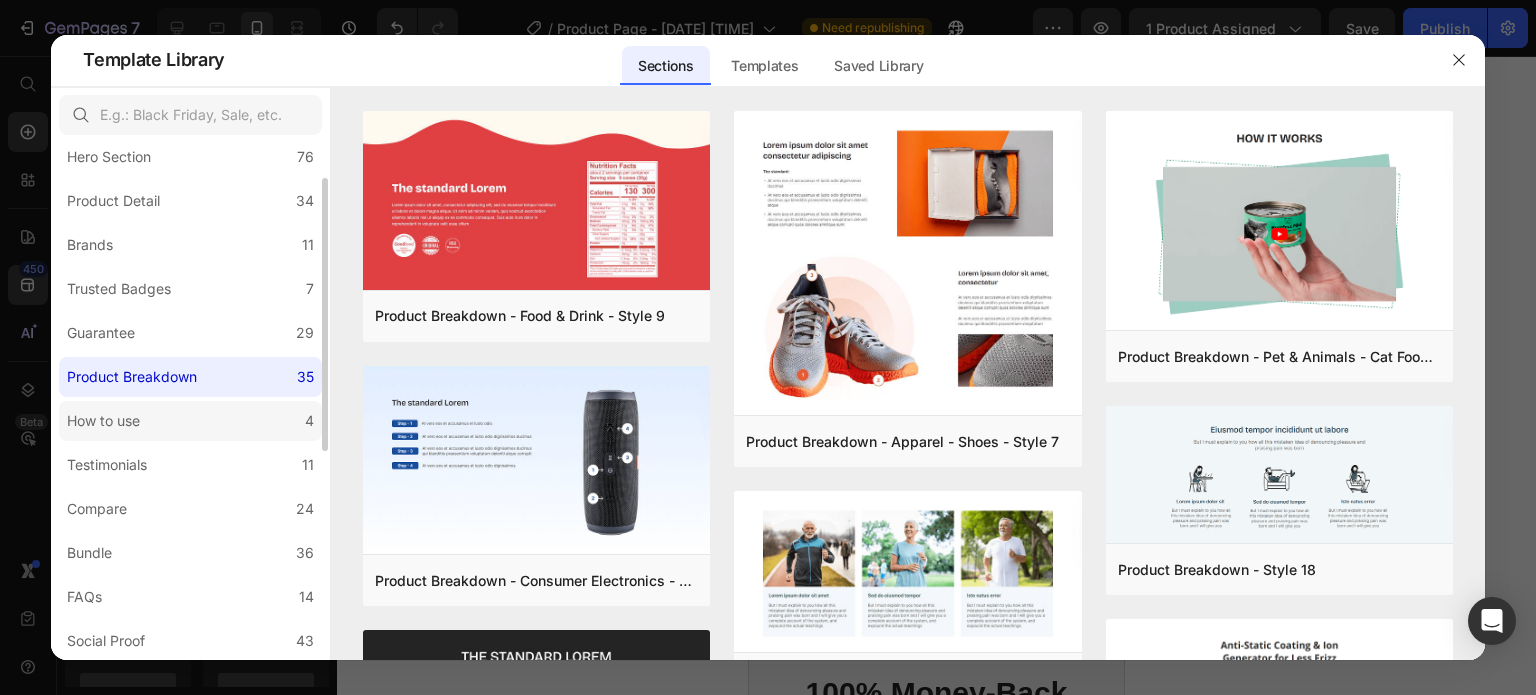 click on "How to use 4" 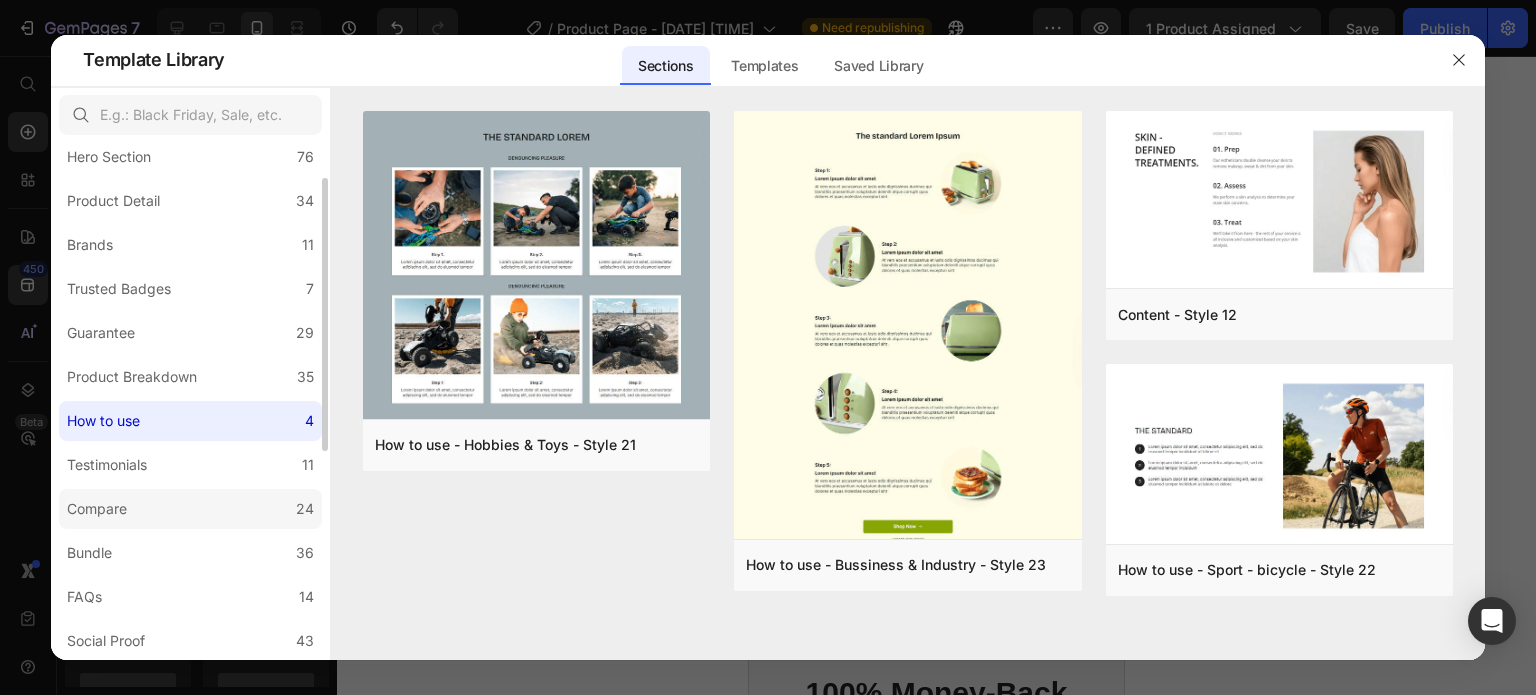 scroll, scrollTop: 132, scrollLeft: 0, axis: vertical 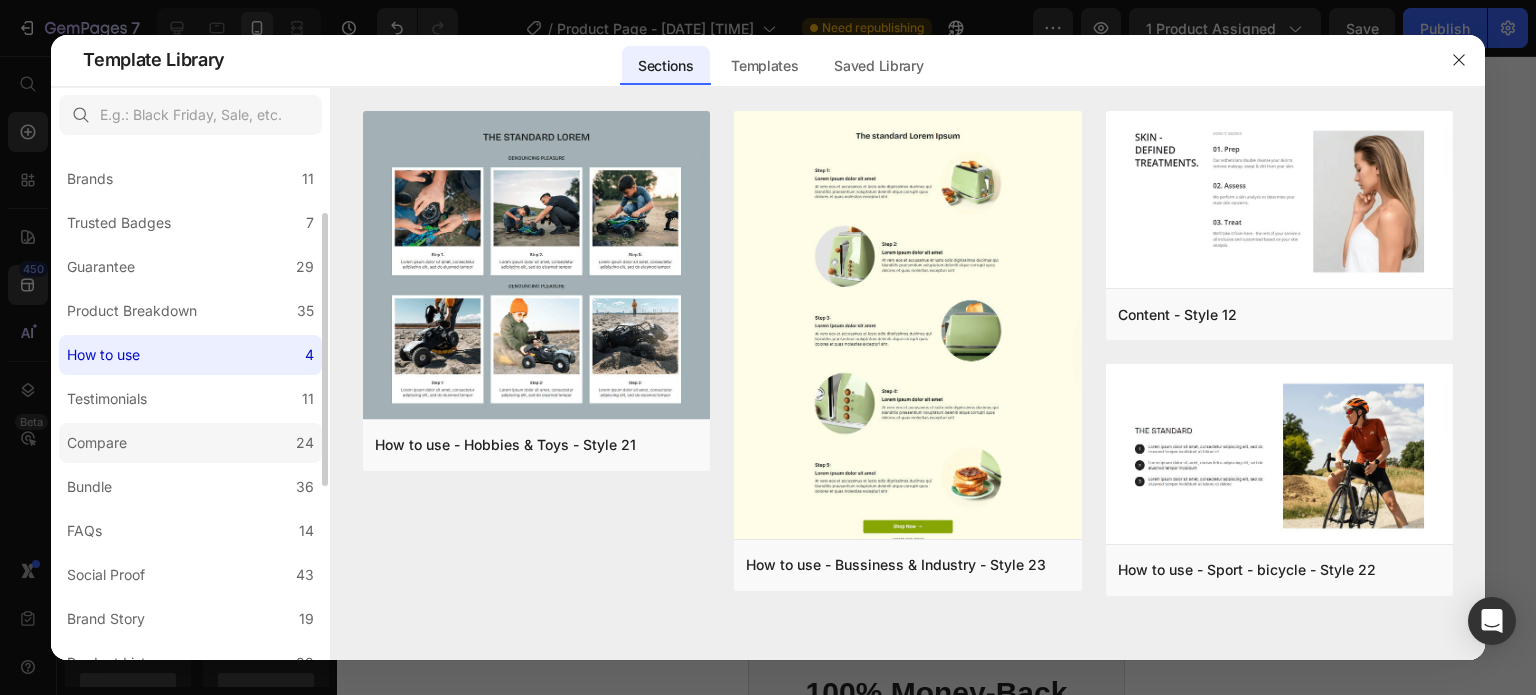 click on "Compare 24" 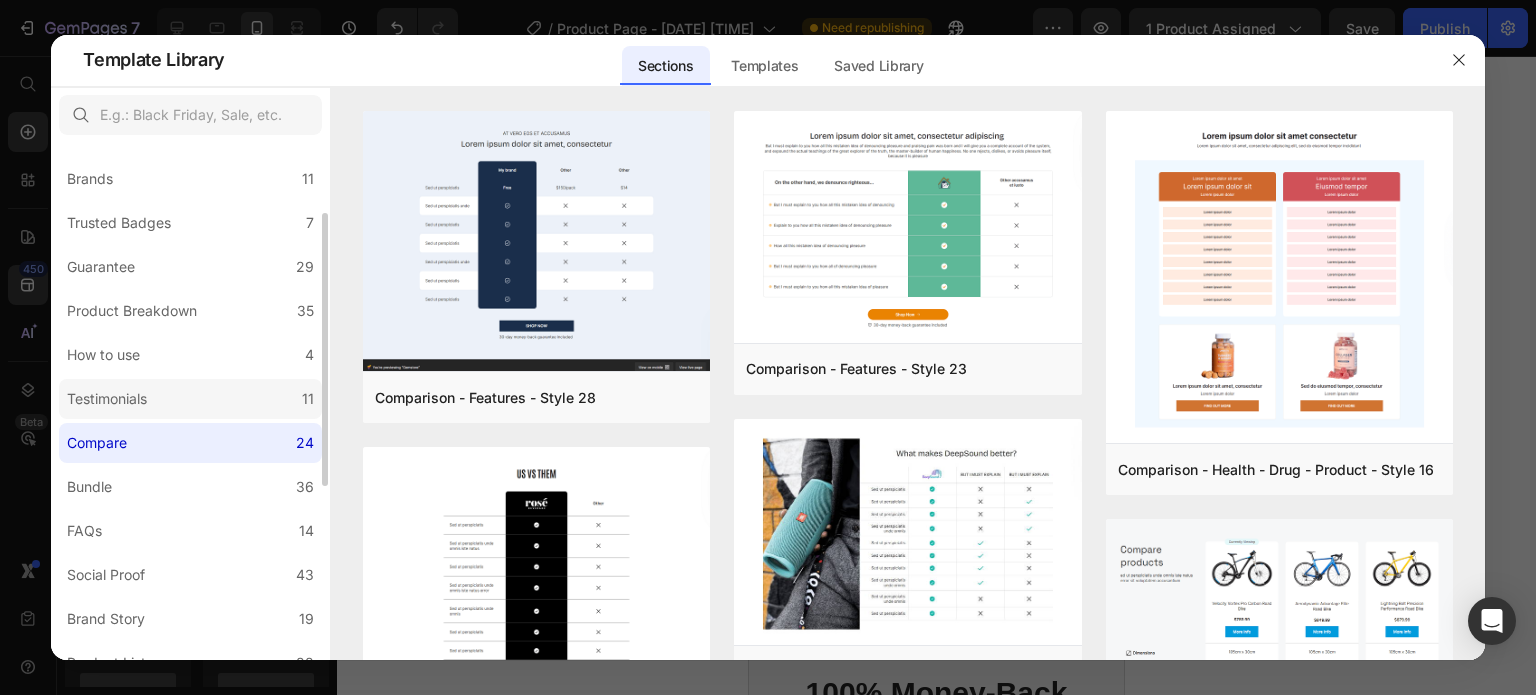 click on "Testimonials 11" 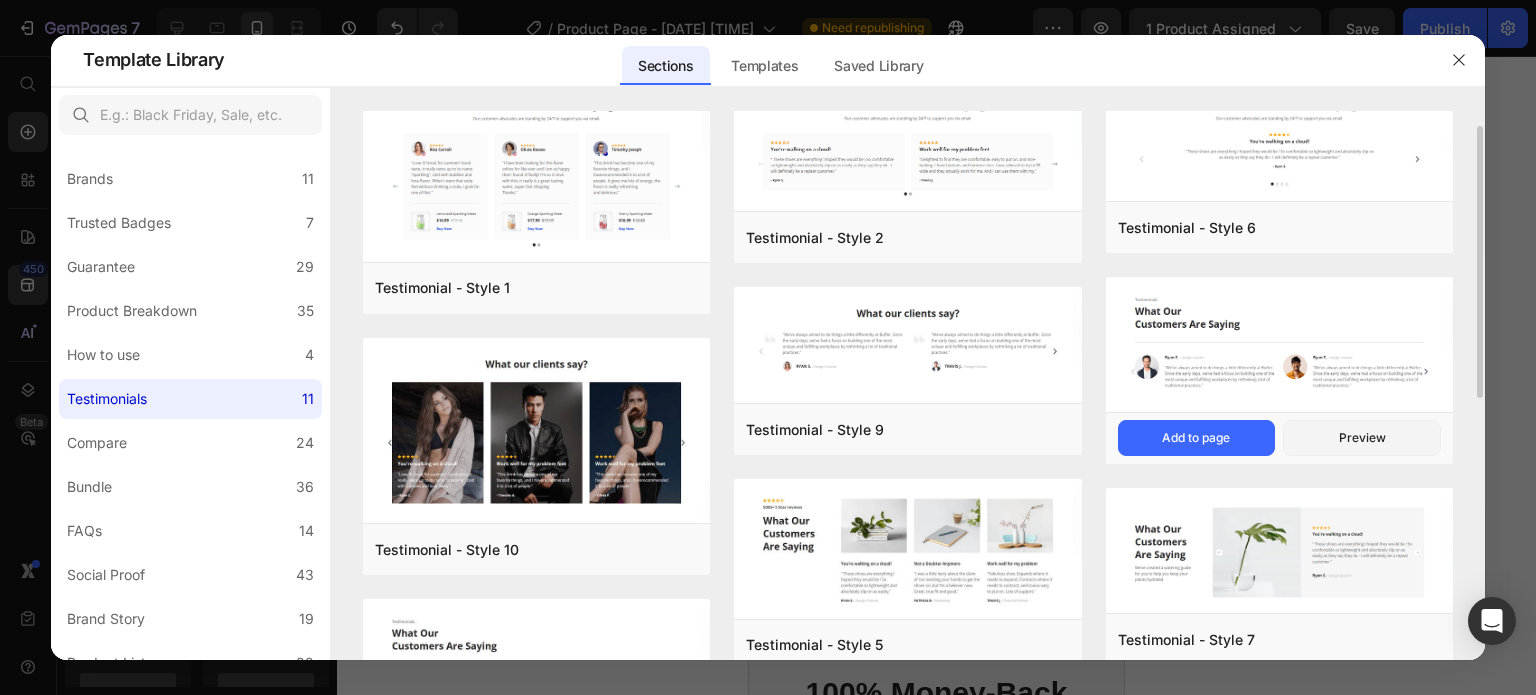 scroll, scrollTop: 0, scrollLeft: 0, axis: both 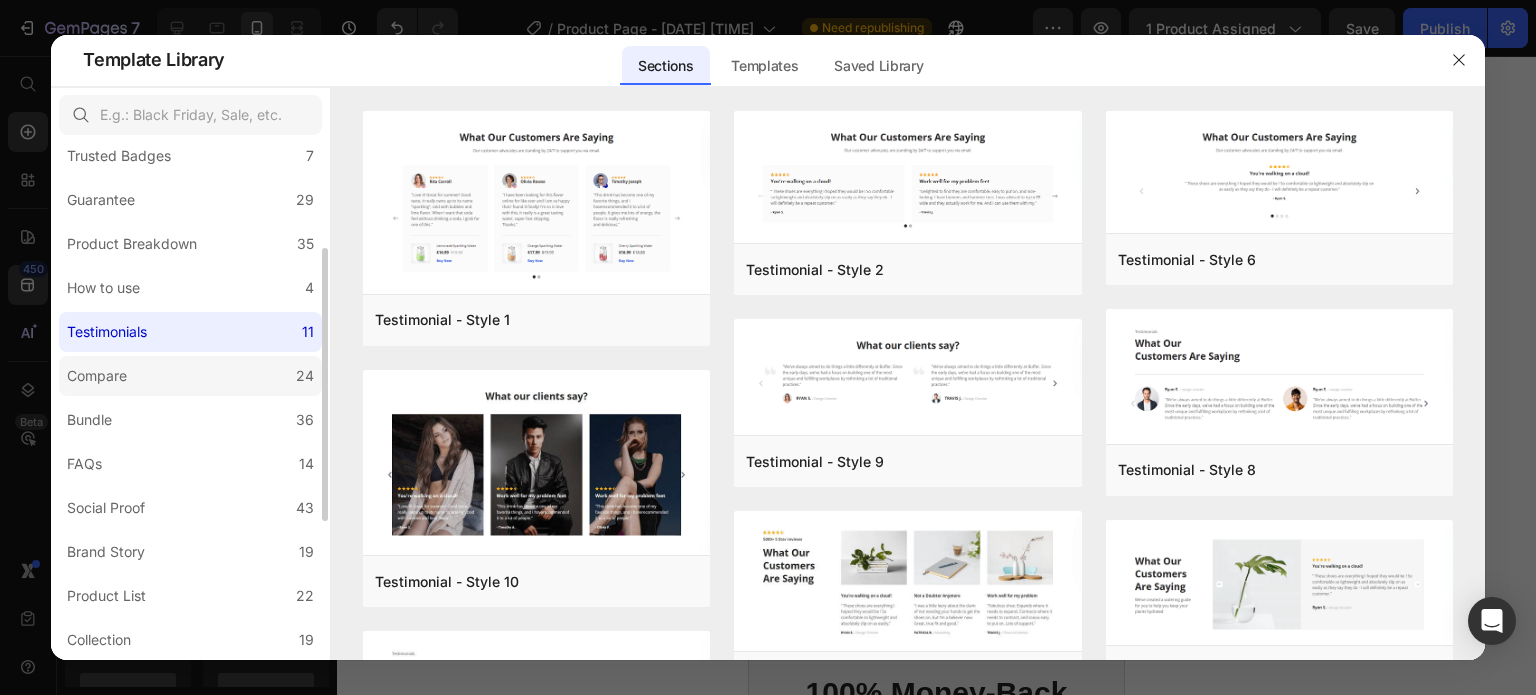 click on "Compare 24" 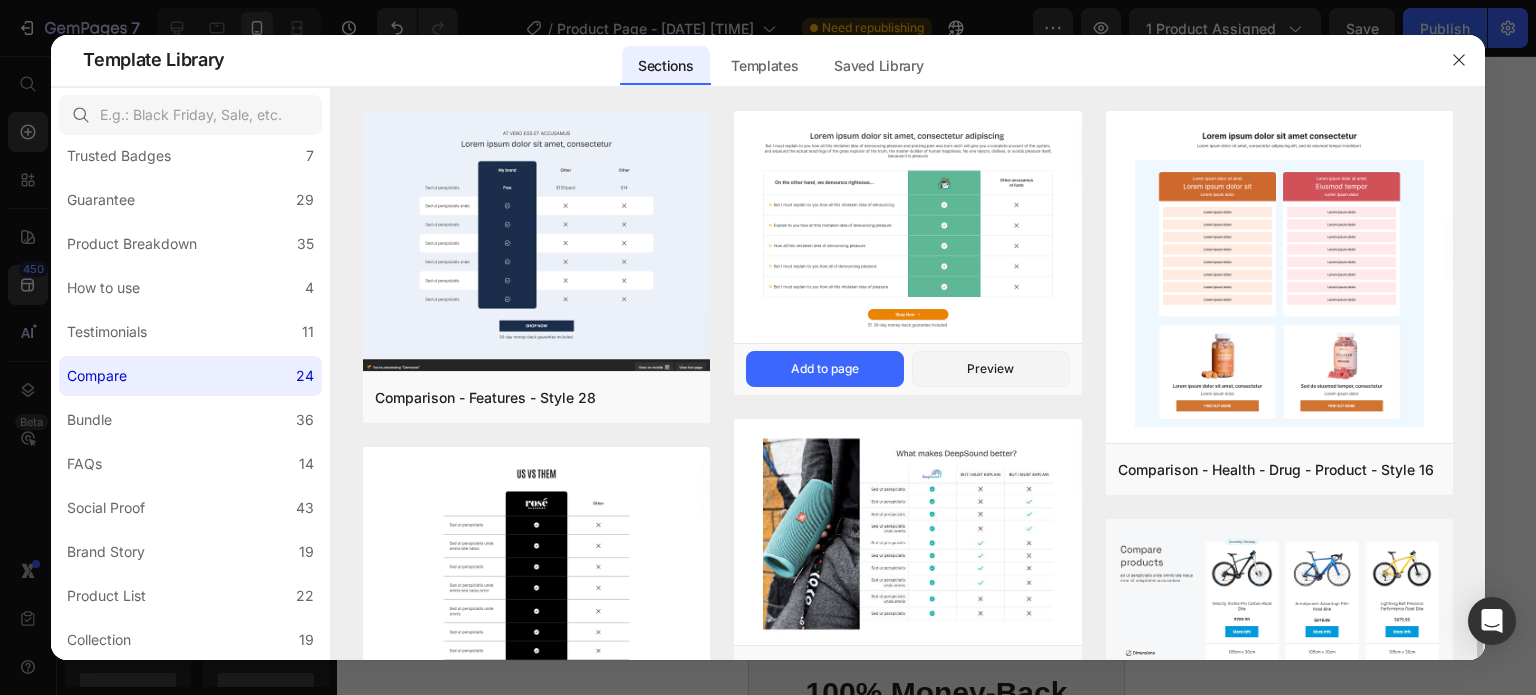 scroll, scrollTop: 399, scrollLeft: 0, axis: vertical 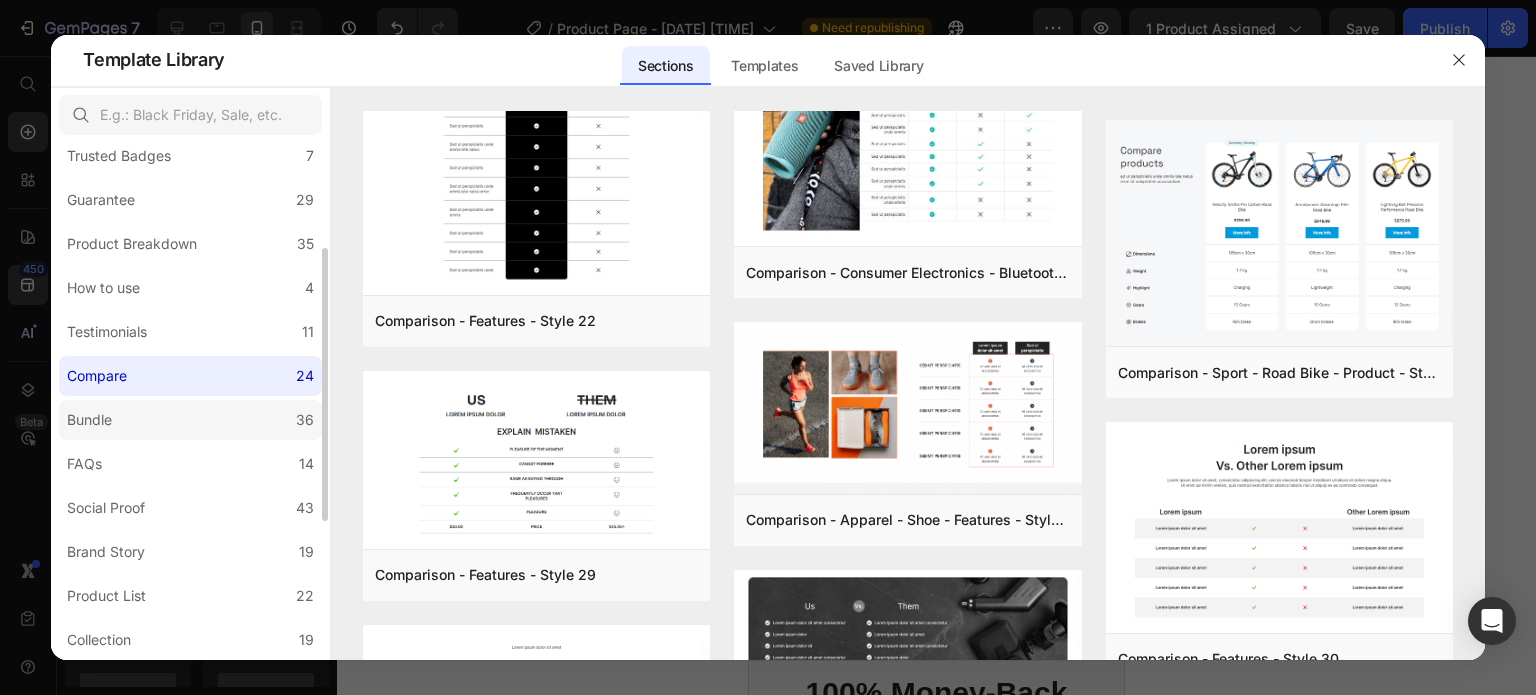 click on "Bundle 36" 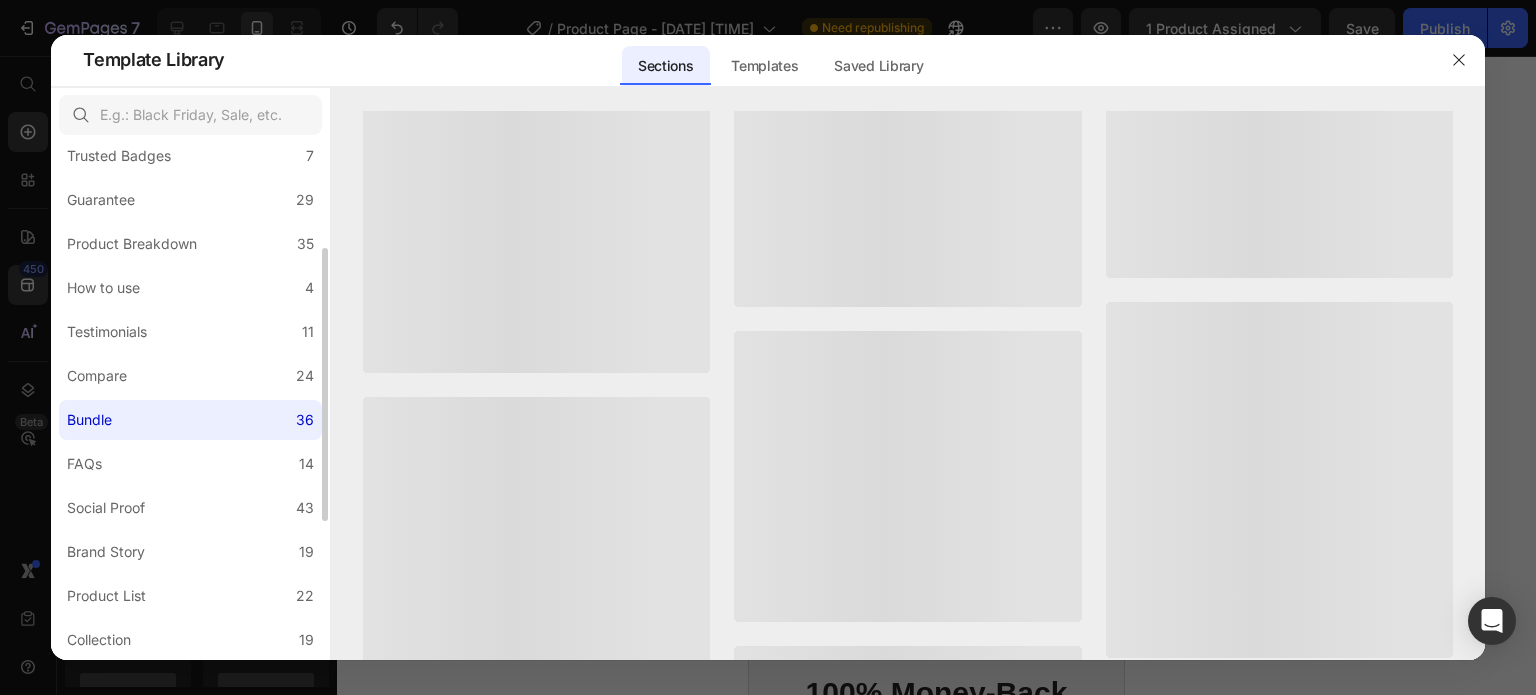 scroll, scrollTop: 0, scrollLeft: 0, axis: both 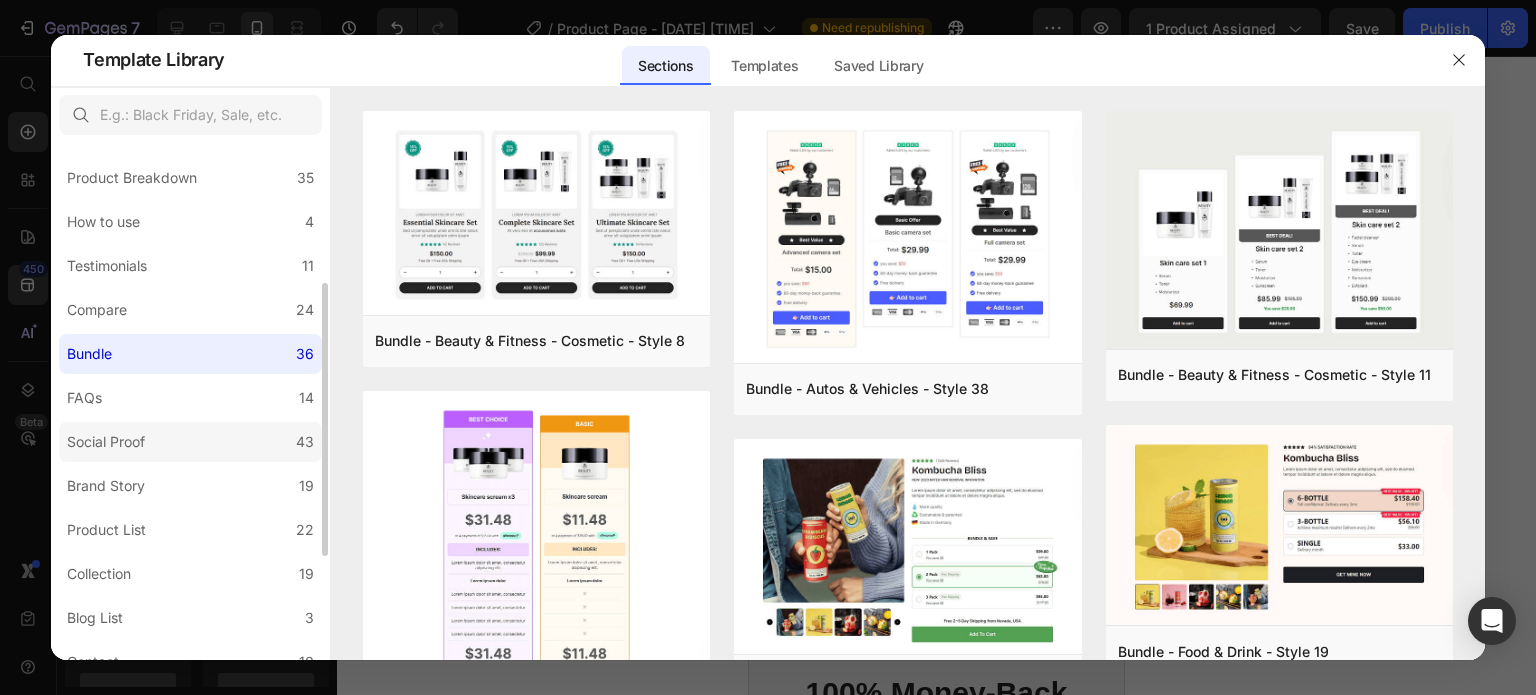 click on "Social Proof" at bounding box center (106, 442) 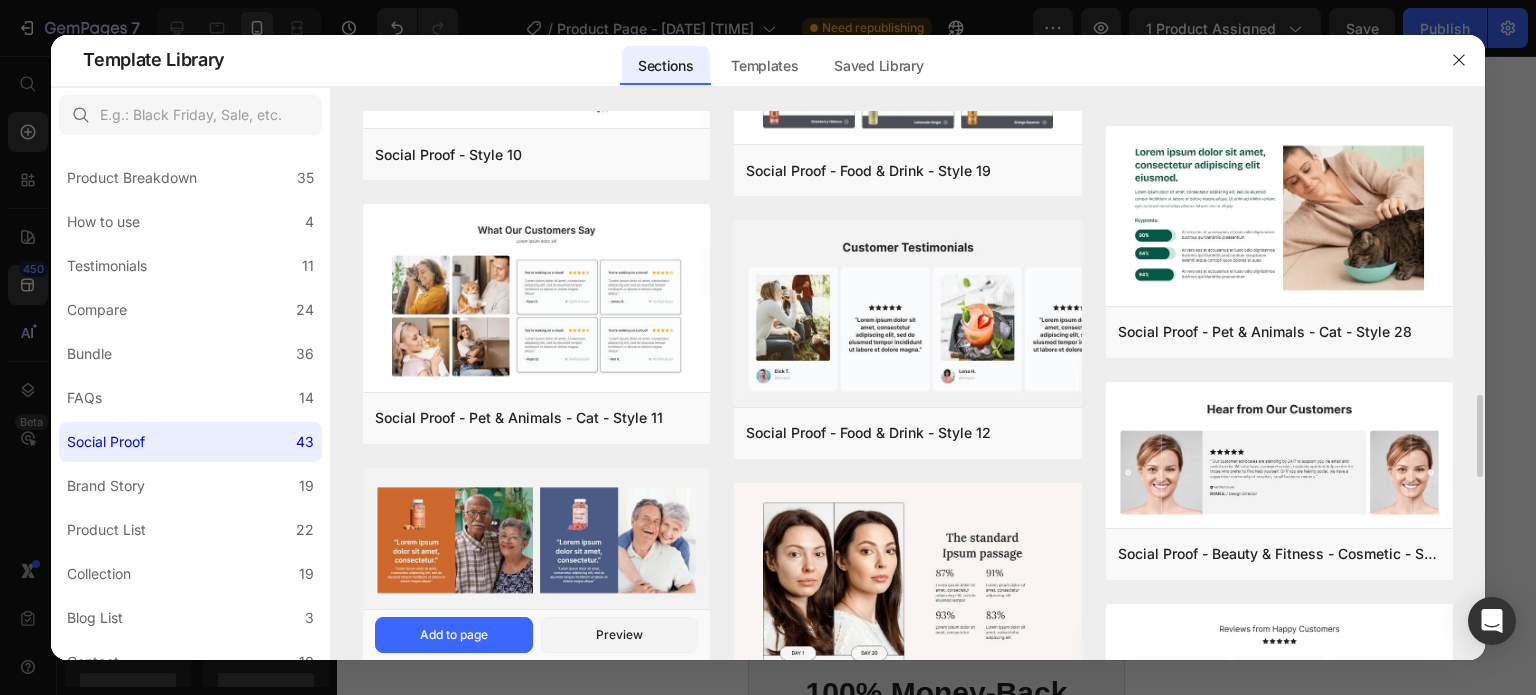 scroll, scrollTop: 1443, scrollLeft: 0, axis: vertical 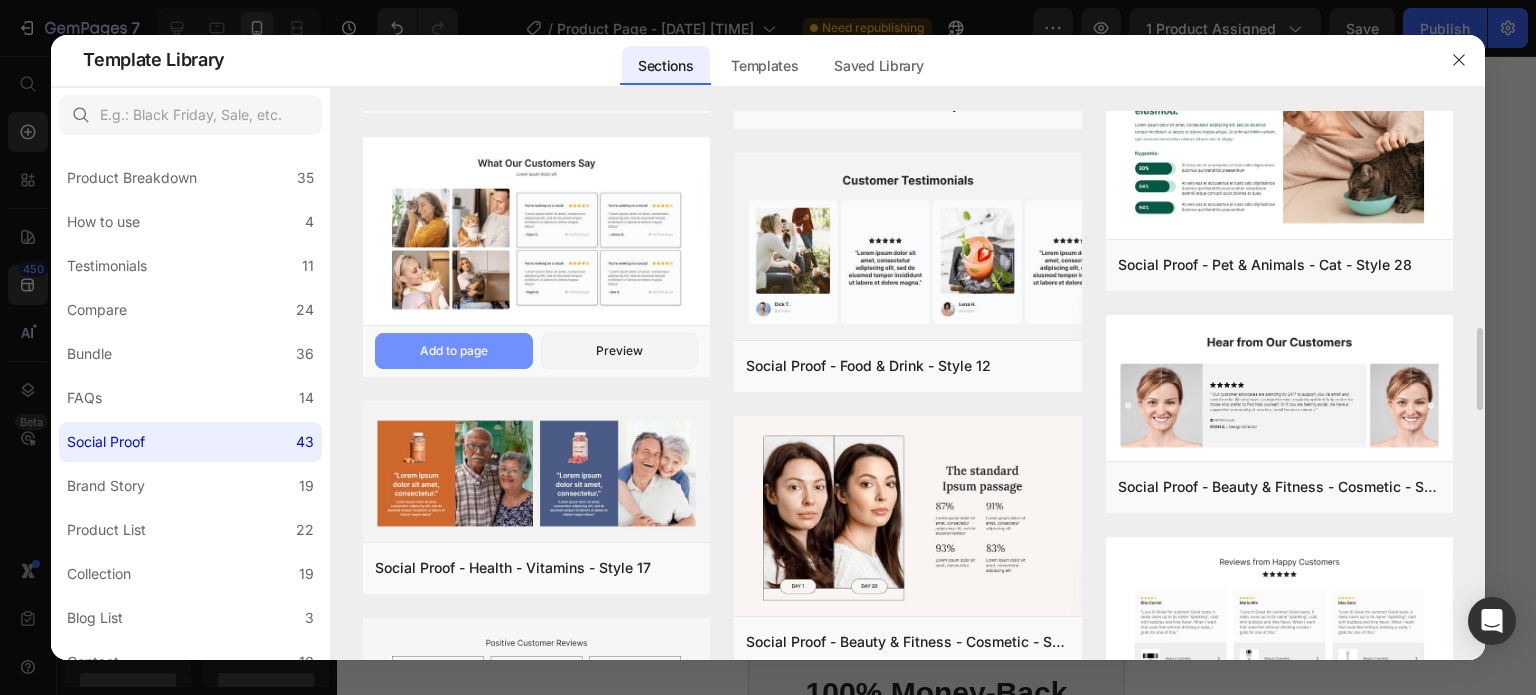 click on "Add to page" at bounding box center (454, 351) 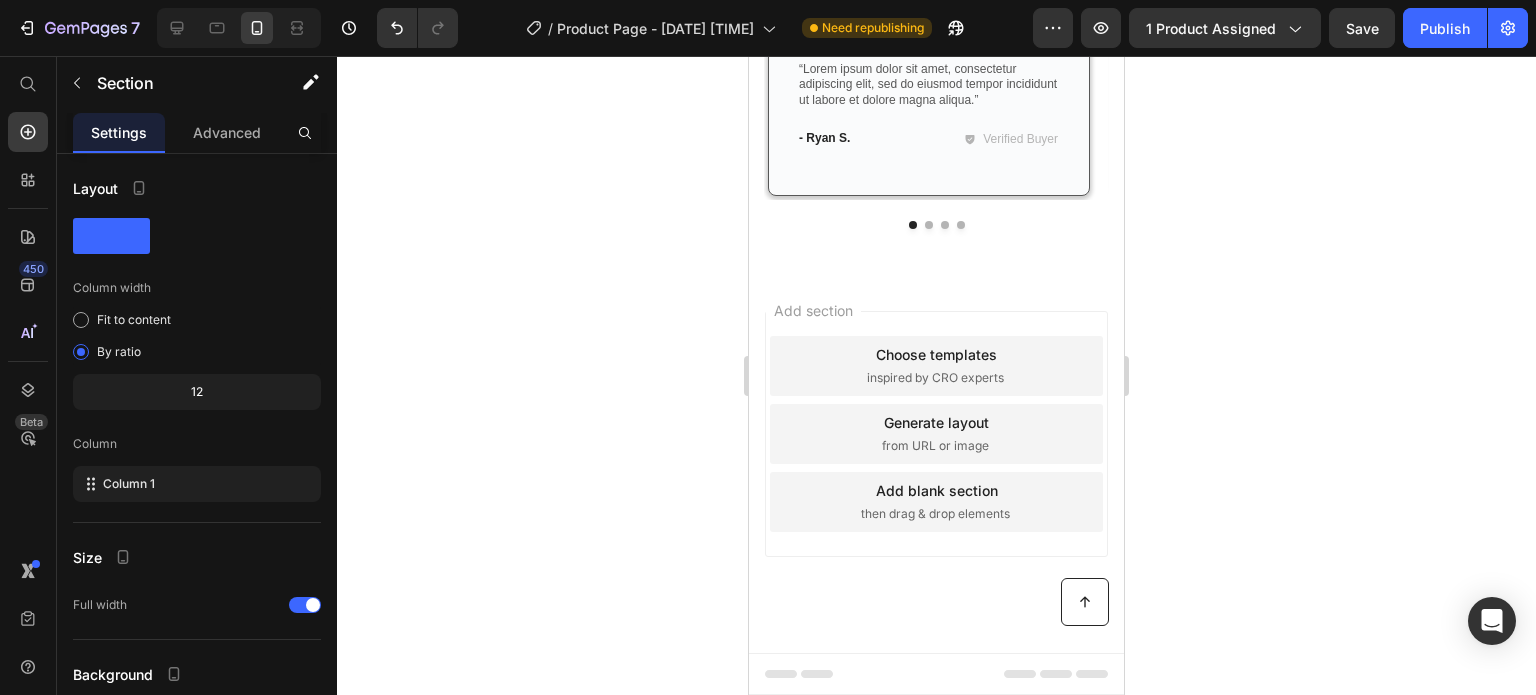 scroll, scrollTop: 8283, scrollLeft: 0, axis: vertical 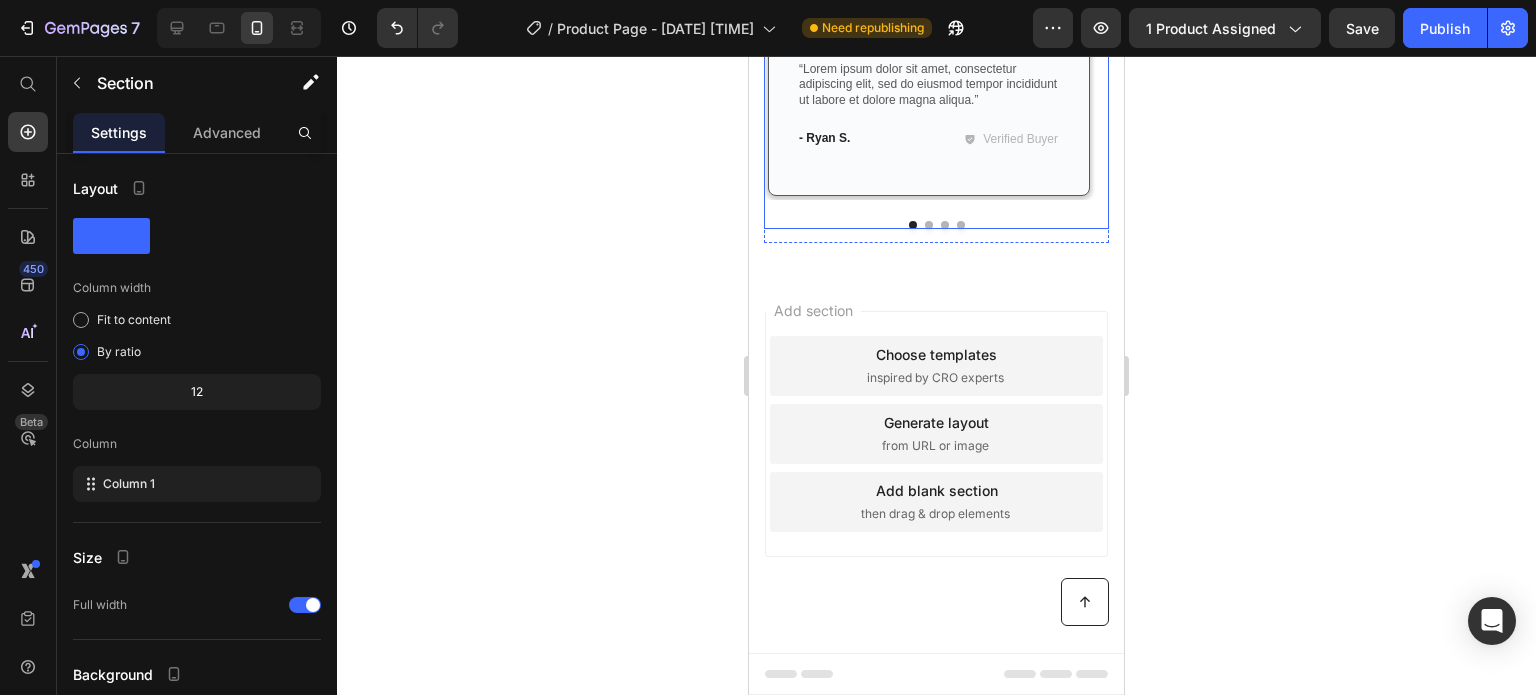 click at bounding box center [929, 225] 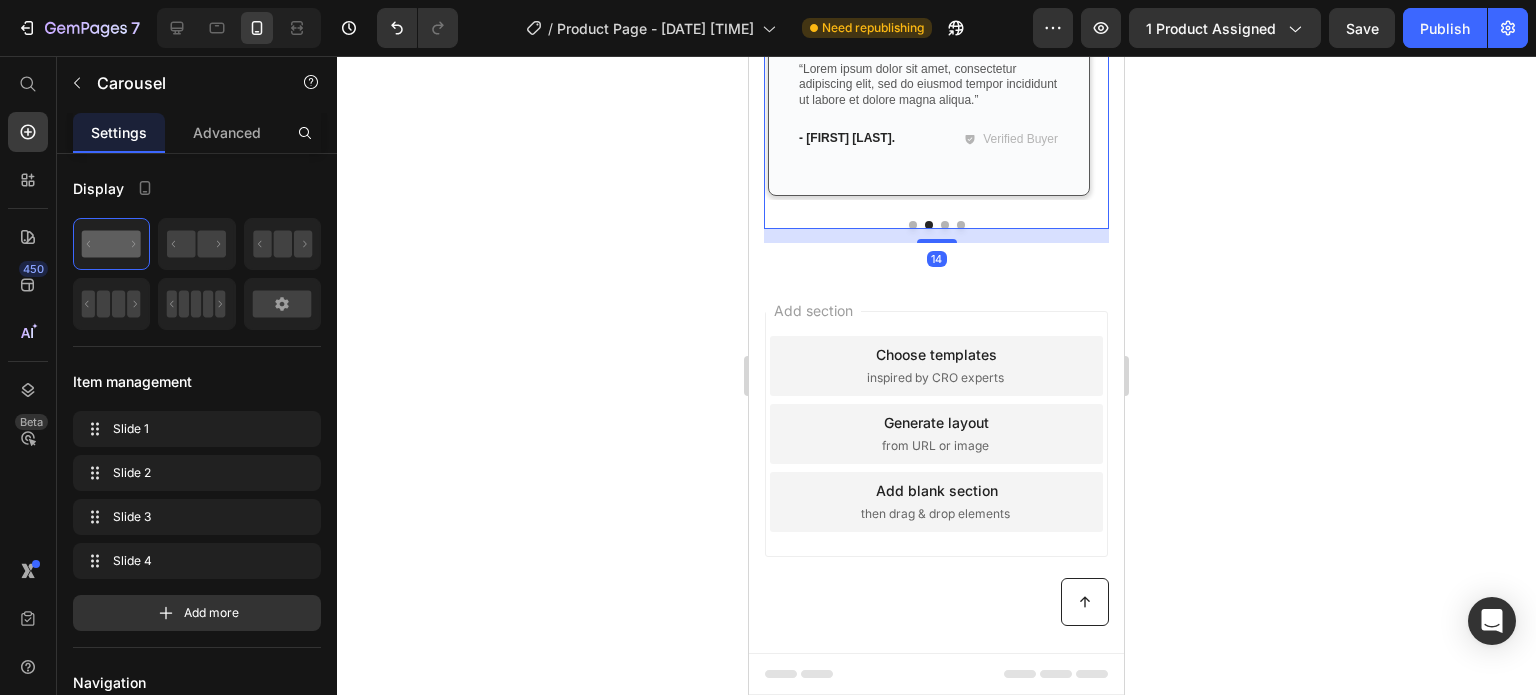 click at bounding box center [913, 225] 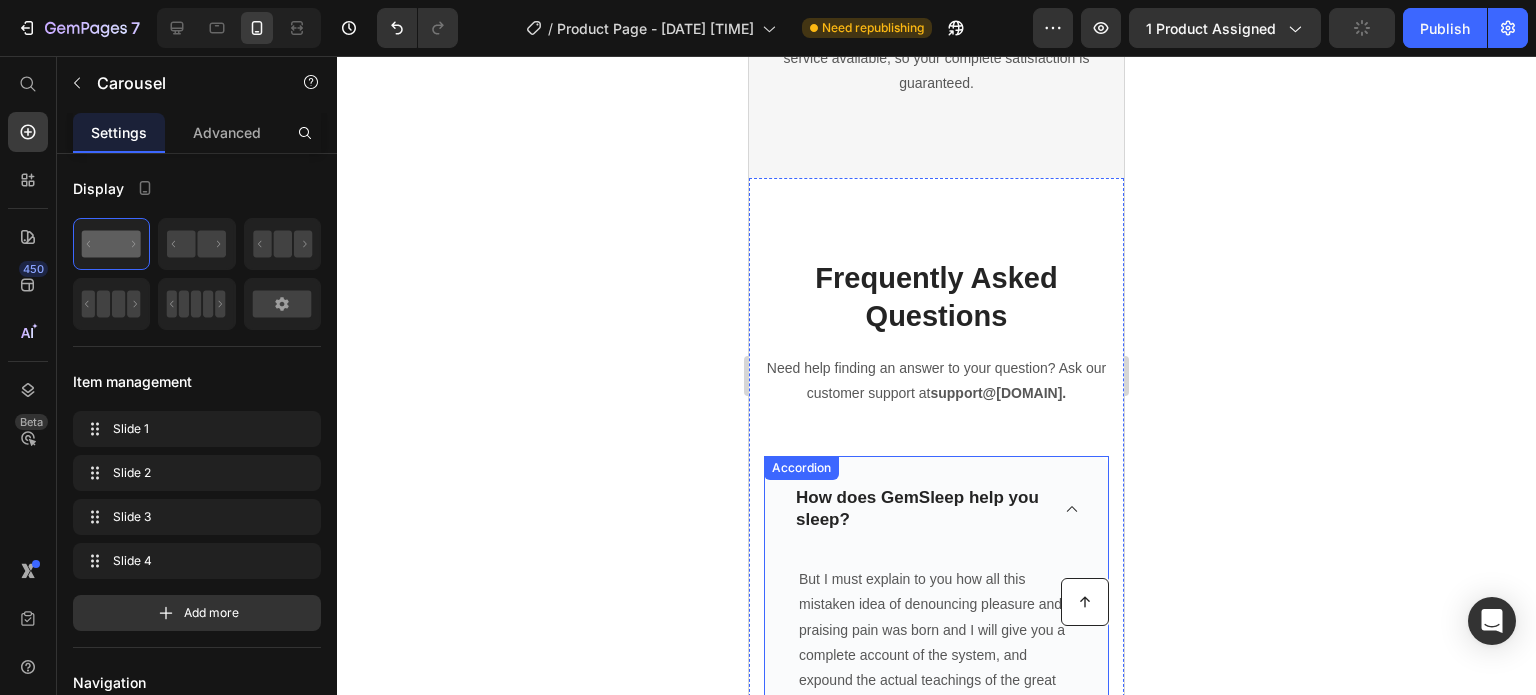 scroll, scrollTop: 7549, scrollLeft: 0, axis: vertical 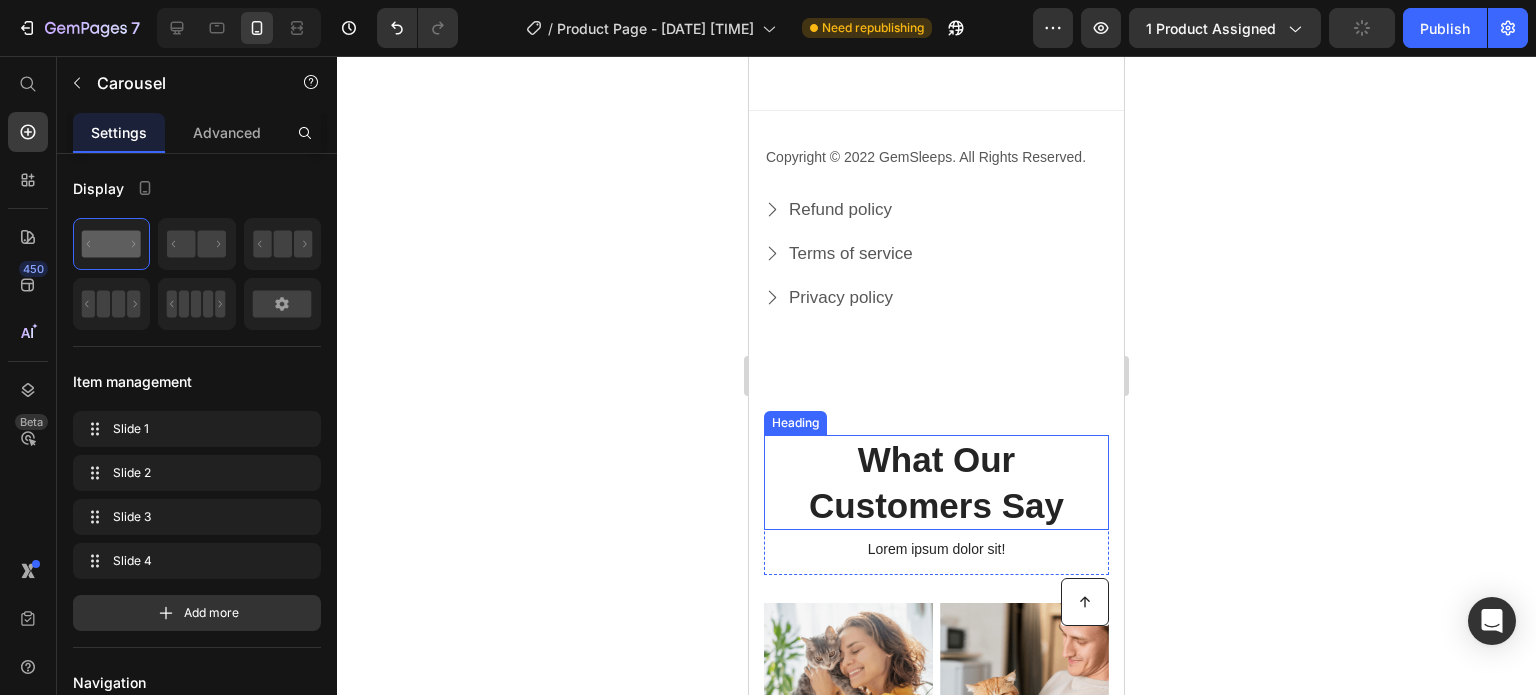 click on "What Our Customers Say Heading Lorem ipsum dolor sit! Text Block Row Image Image Row Image Image Row Icon Icon Icon Icon
Icon Icon List You're walking on a cloud! Text Block Row “Lorem ipsum dolor sit amet, consectetur adipiscing elit, sed do eiusmod tempor incididunt ut labore et dolore magna aliqua.” Text Block - [FIRST] [LAST]  Text Block
Verified Buyer Item List Row Row Icon Icon Icon Icon
Icon Icon List You're walking on a cloud! Text Block Row “Lorem ipsum dolor sit amet, consectetur adipiscing elit, sed do eiusmod tempor incididunt ut labore et dolore magna aliqua.” Text Block - [FIRST] [LAST]  Text Block
Verified Buyer Item List Row Row Row Icon Icon Icon Icon
Icon Icon List You're walking on a cloud! Text Block Row “Lorem ipsum dolor sit amet, consectetur adipiscing elit, sed do eiusmod tempor incididunt ut labore et dolore magna aliqua.” Text Block - [FIRST] [LAST]  Text Block
Verified Buyer Item List Row Row" at bounding box center (936, 836) 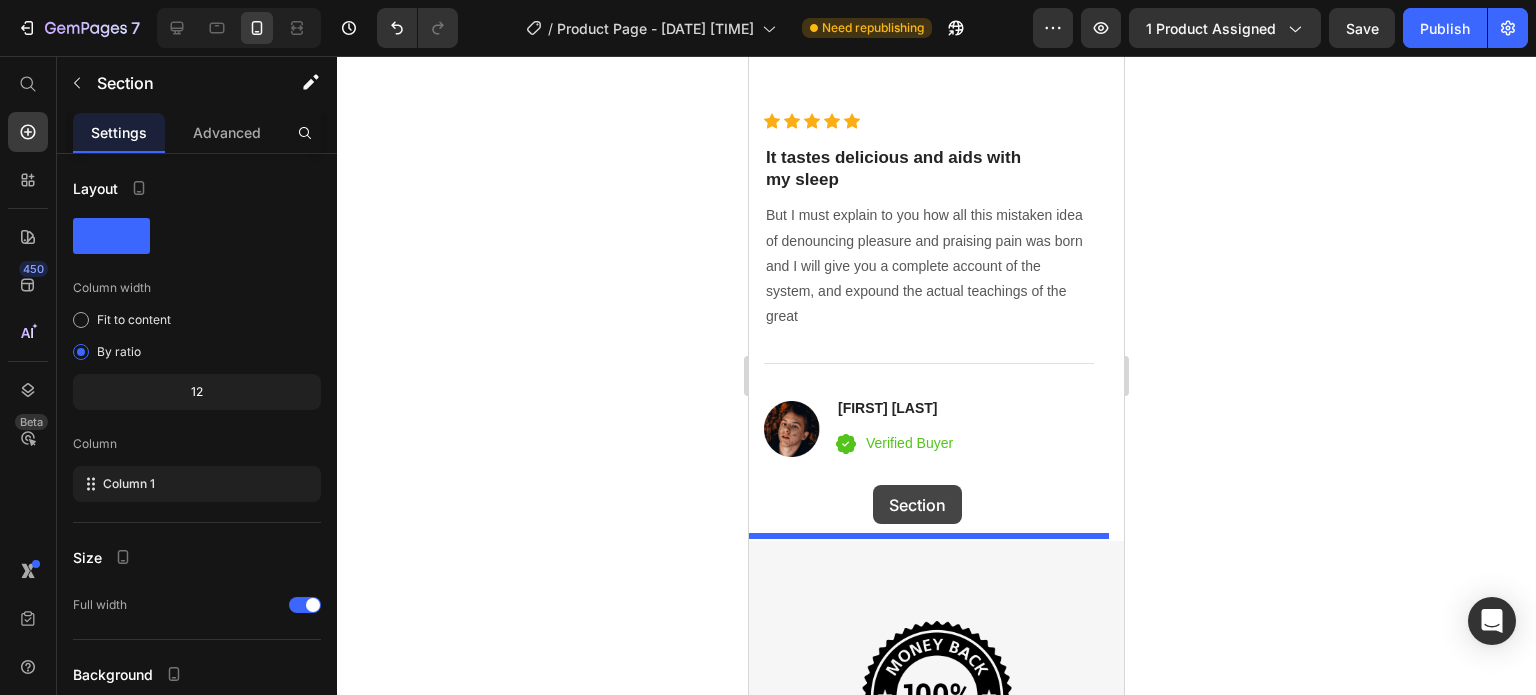 scroll, scrollTop: 5416, scrollLeft: 0, axis: vertical 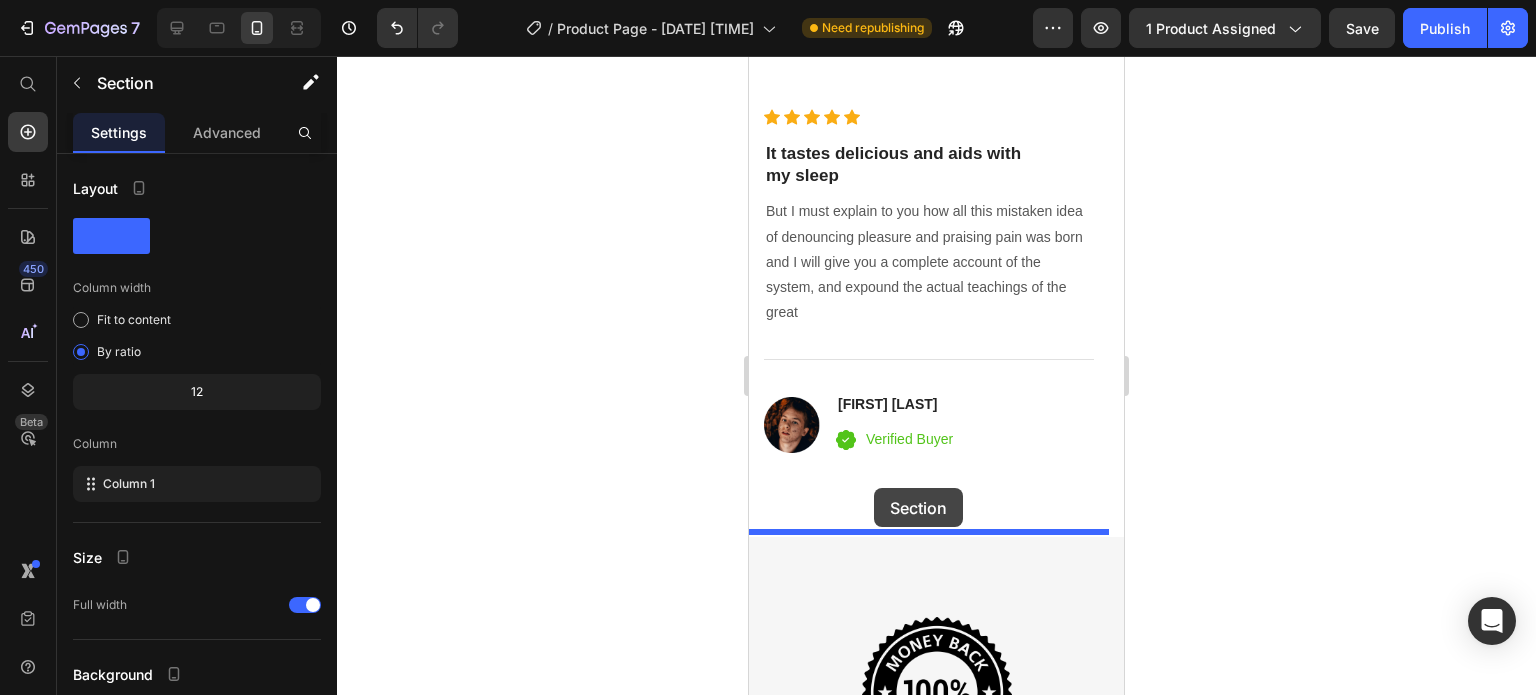 drag, startPoint x: 991, startPoint y: 410, endPoint x: 891, endPoint y: 516, distance: 145.72577 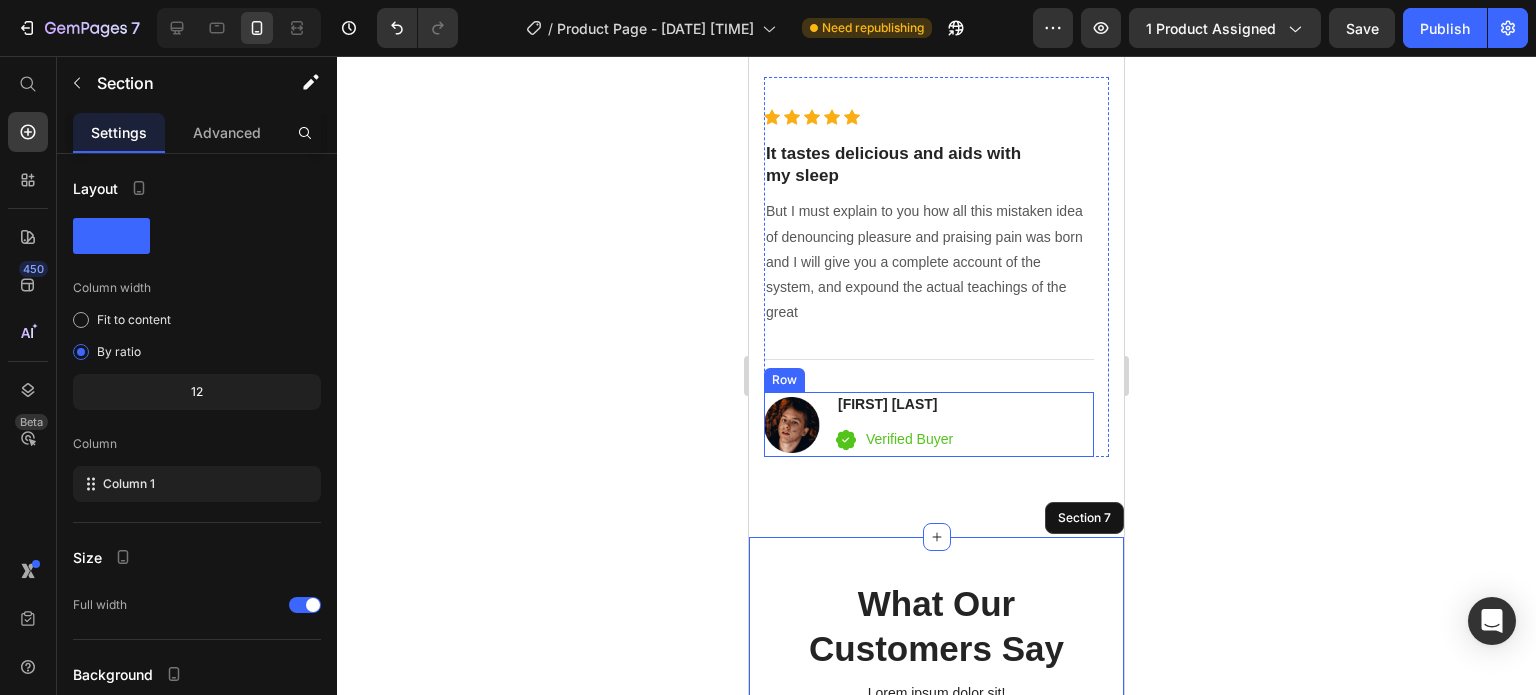 click on "Image [PERSON] Heading
Icon Verified Buyer Text block Icon List Row" at bounding box center [929, 424] 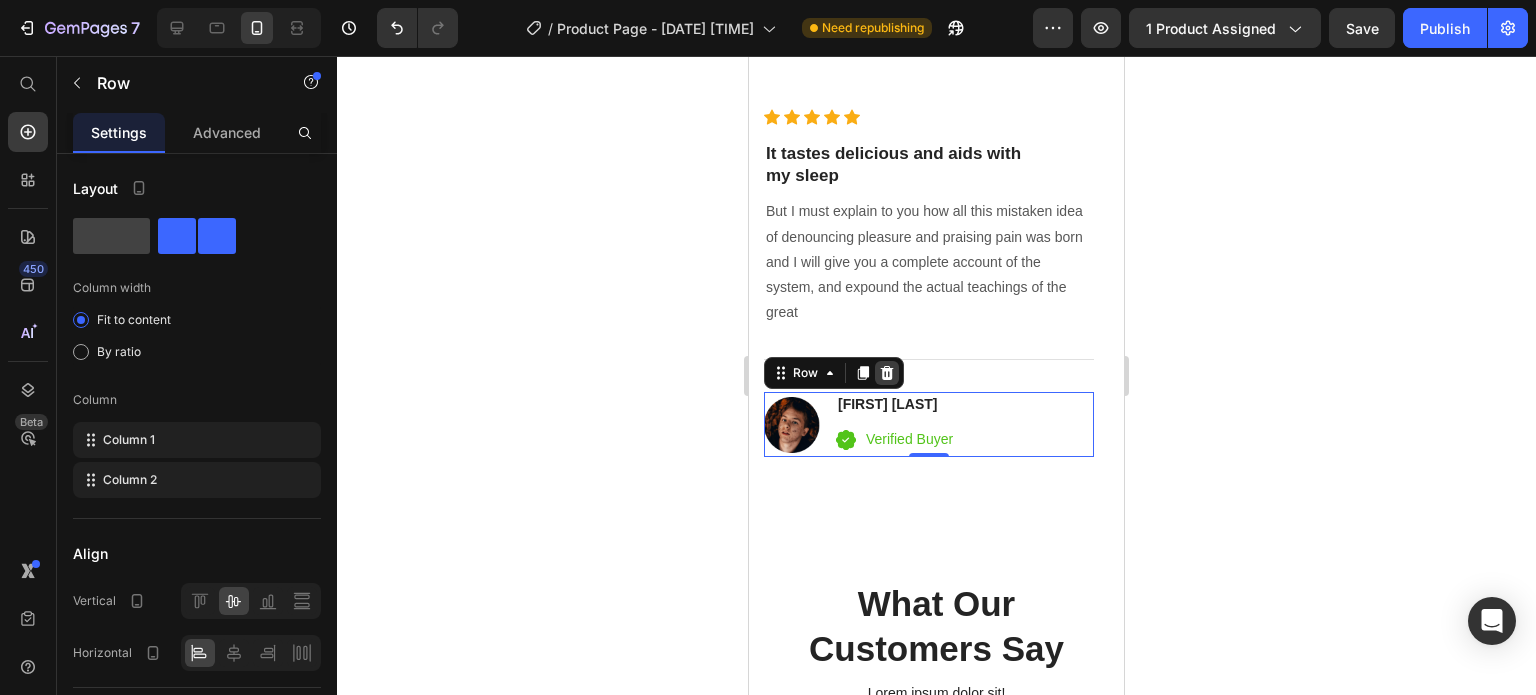 click 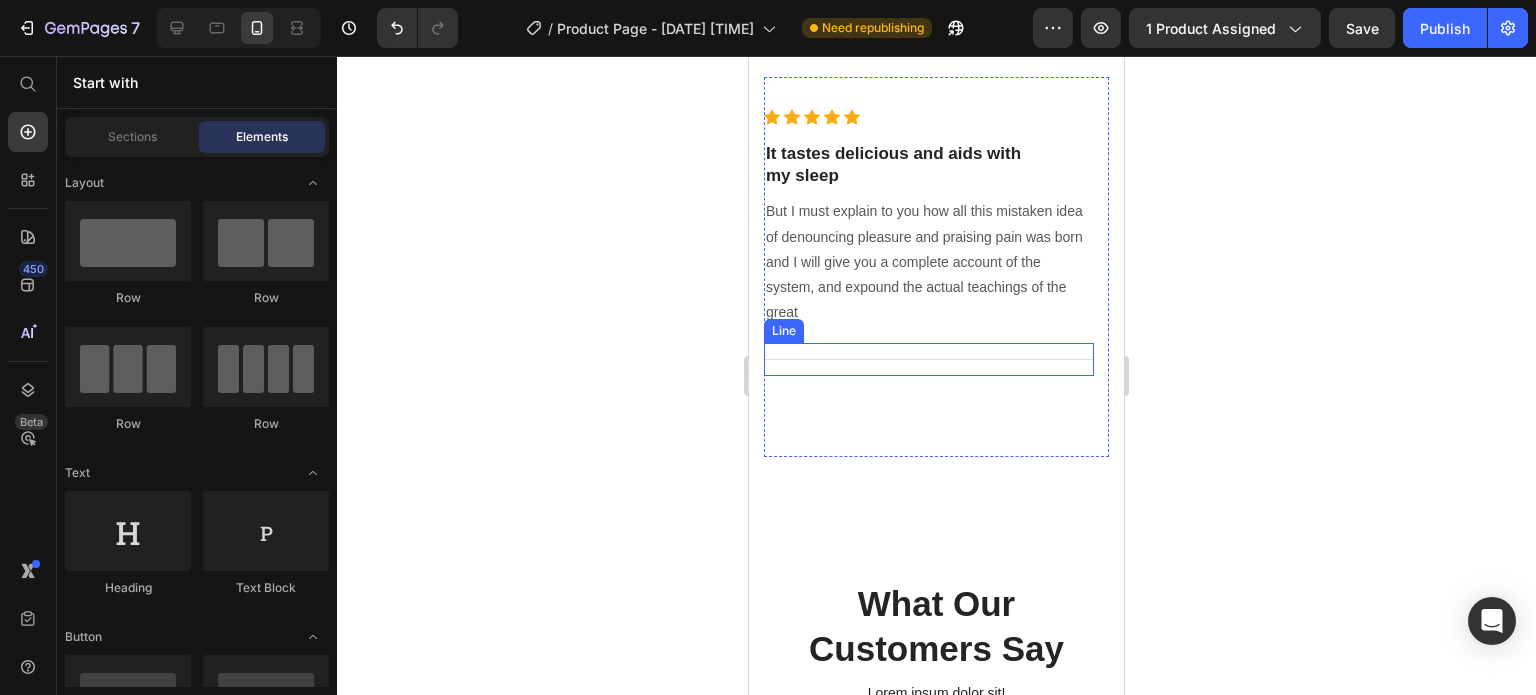 click on "But I must explain to you how all this mistaken idea of denouncing pleasure and praising pain was born and I will give you a complete account of the system, and expound the actual teachings of the great" at bounding box center (929, 262) 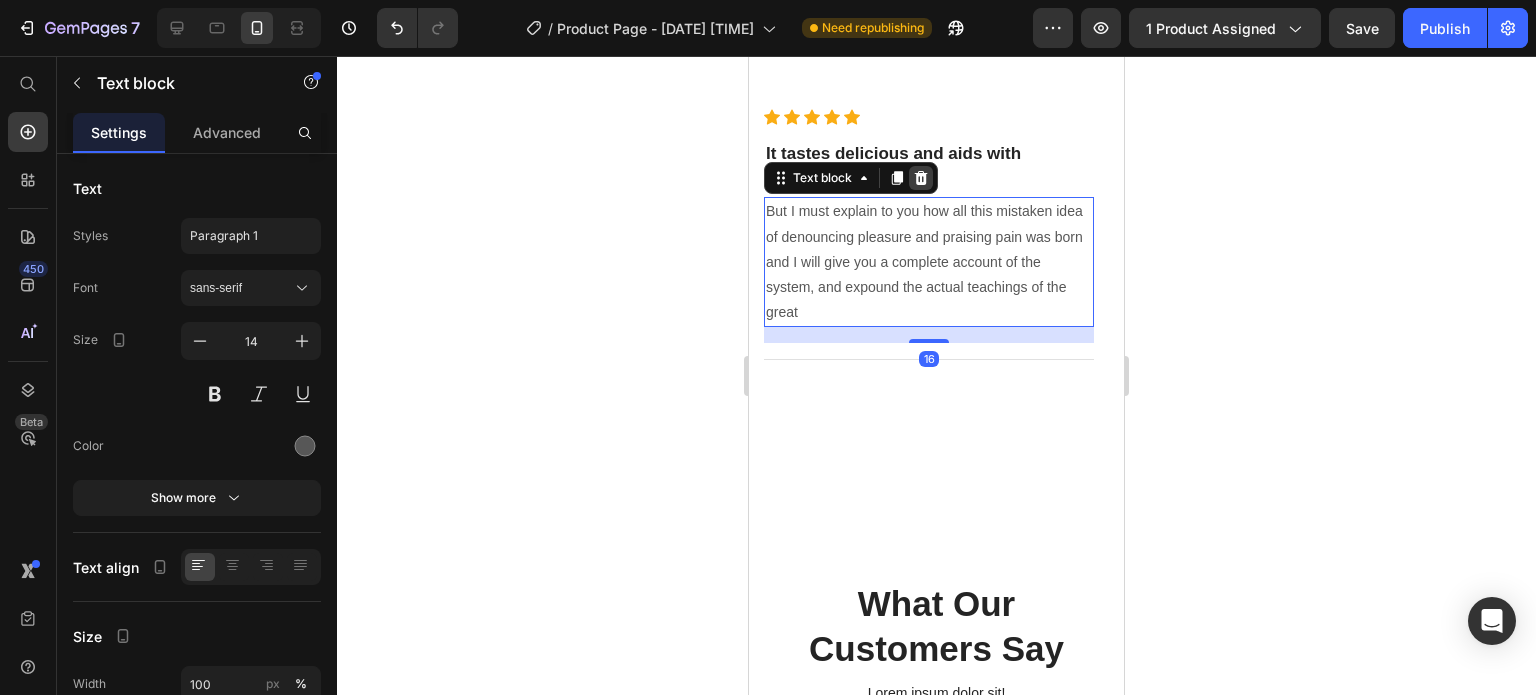click 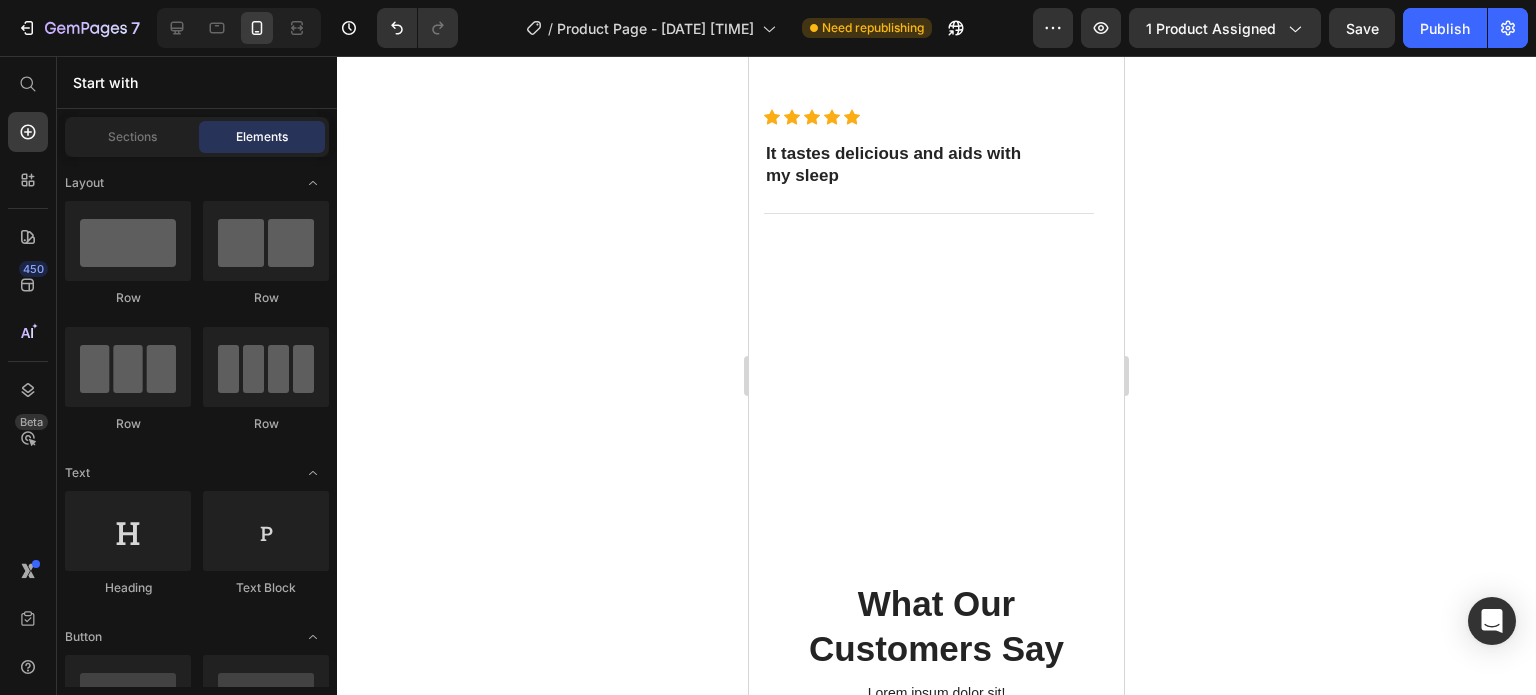 click on "It tastes delicious and aids with  my sleep" at bounding box center (929, 165) 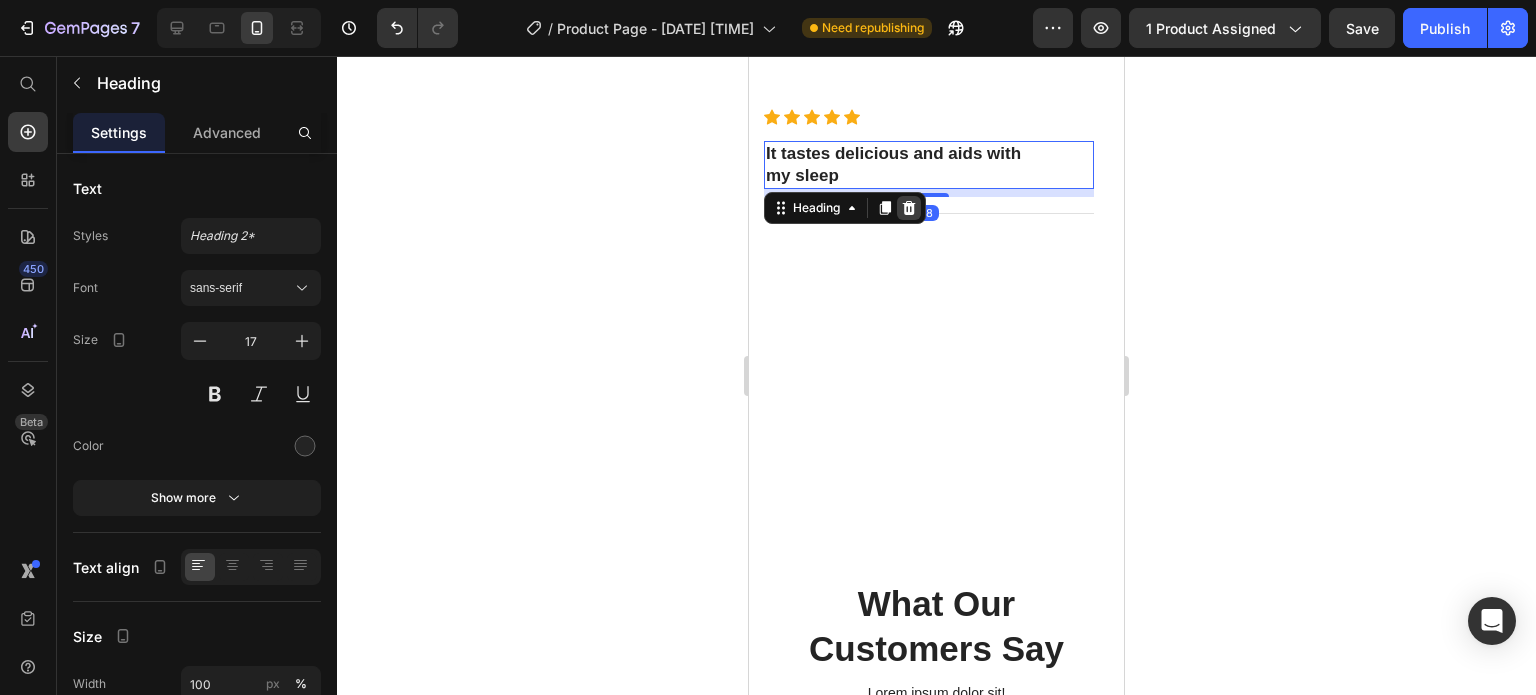 click 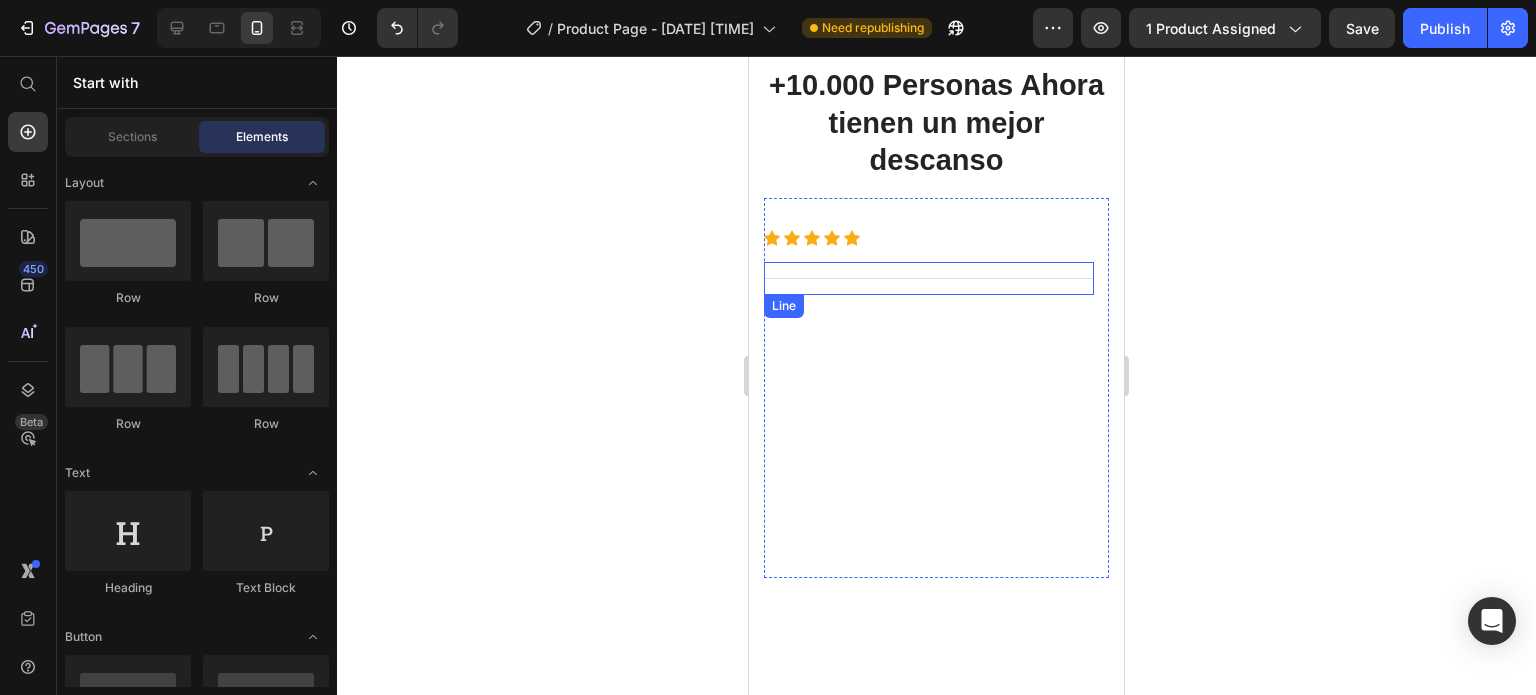 scroll, scrollTop: 5283, scrollLeft: 0, axis: vertical 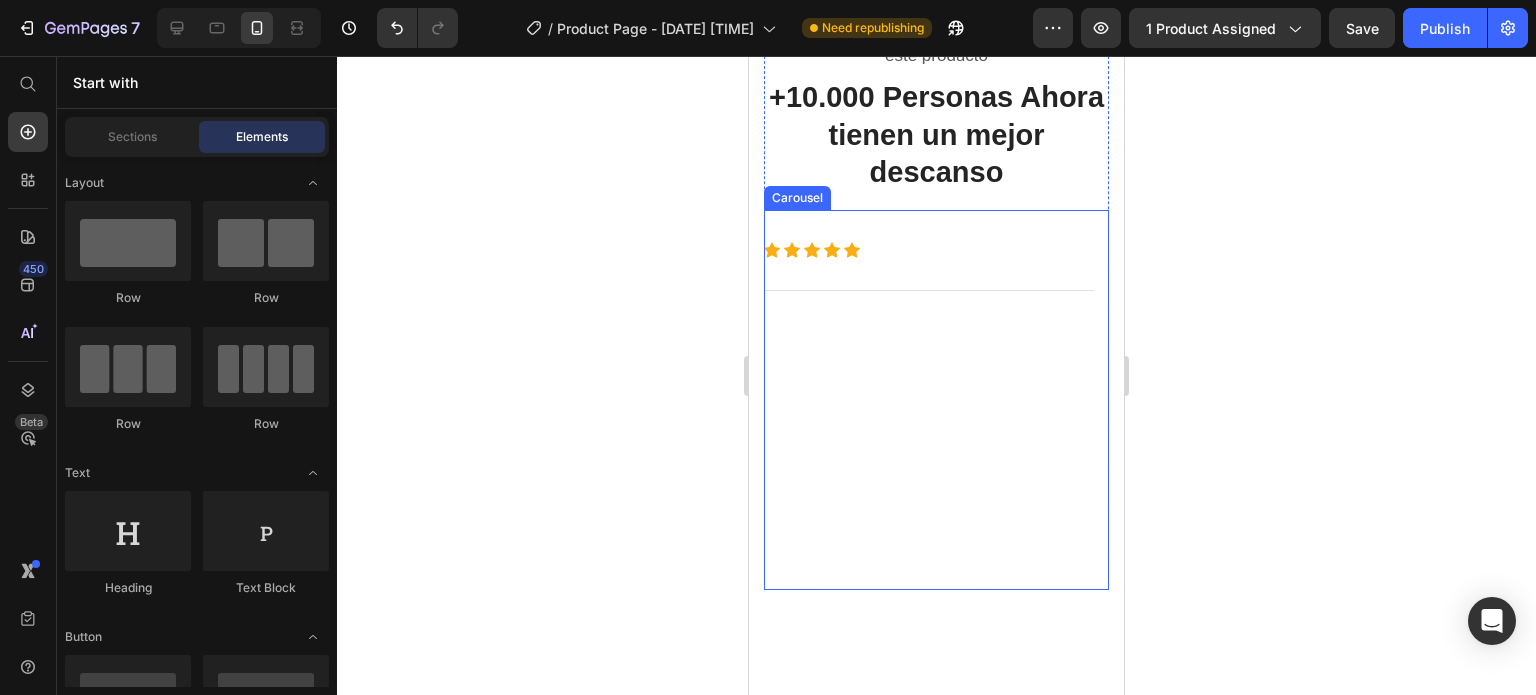 drag, startPoint x: 921, startPoint y: 335, endPoint x: 923, endPoint y: 308, distance: 27.073973 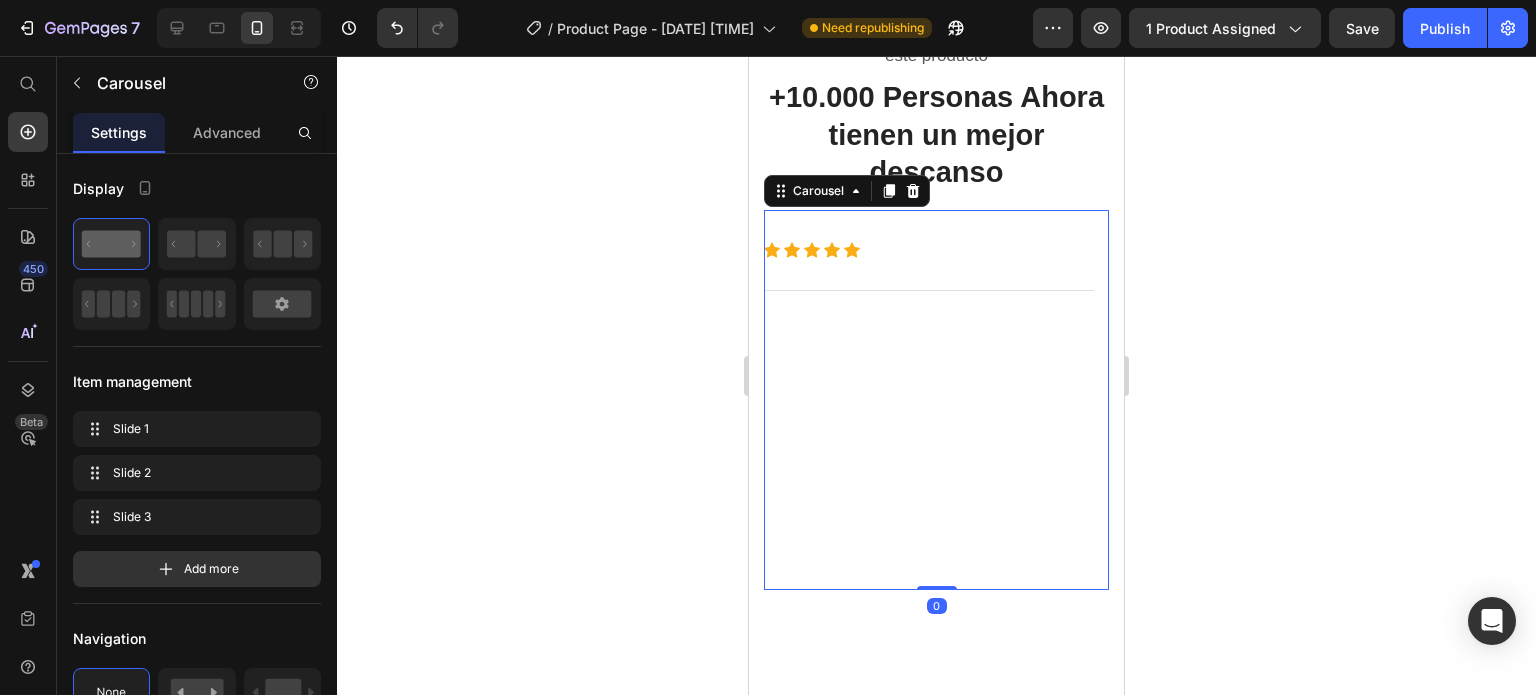 click at bounding box center [913, 191] 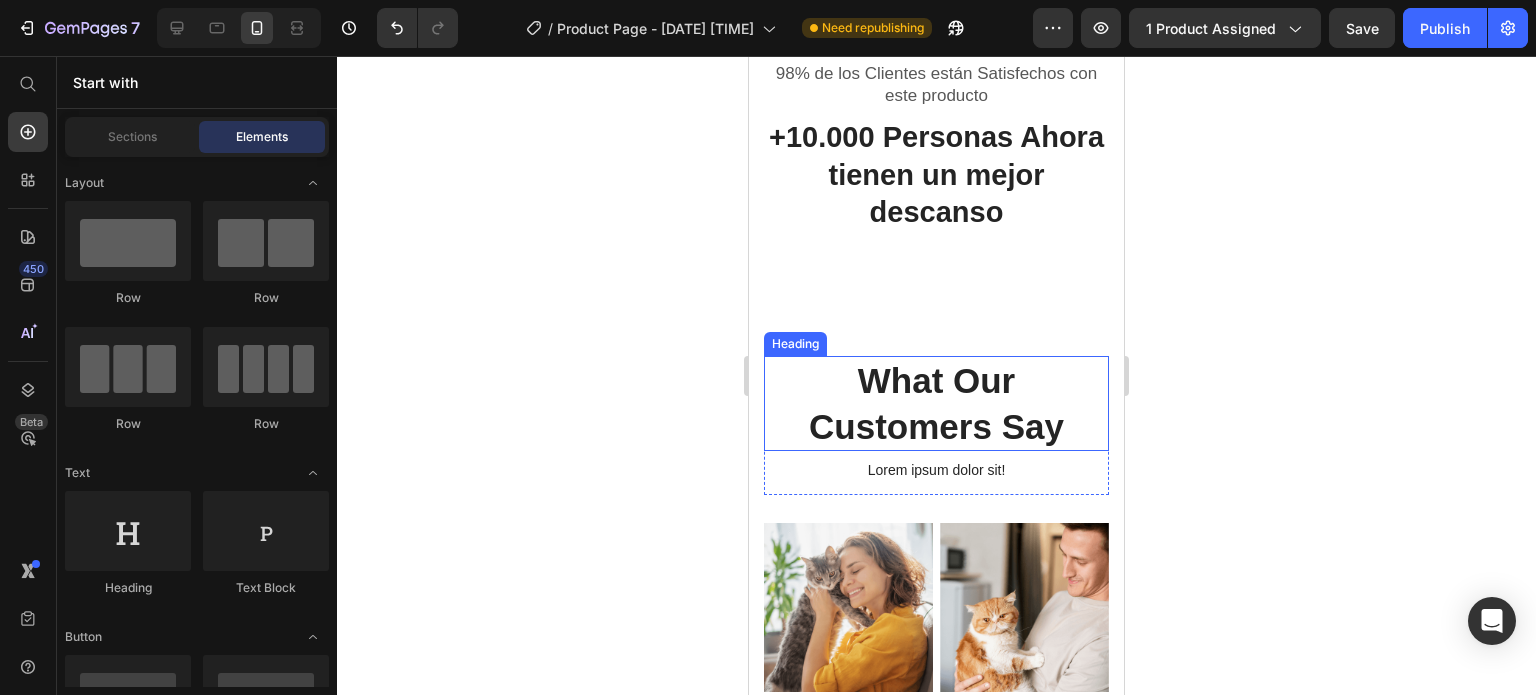scroll, scrollTop: 5083, scrollLeft: 0, axis: vertical 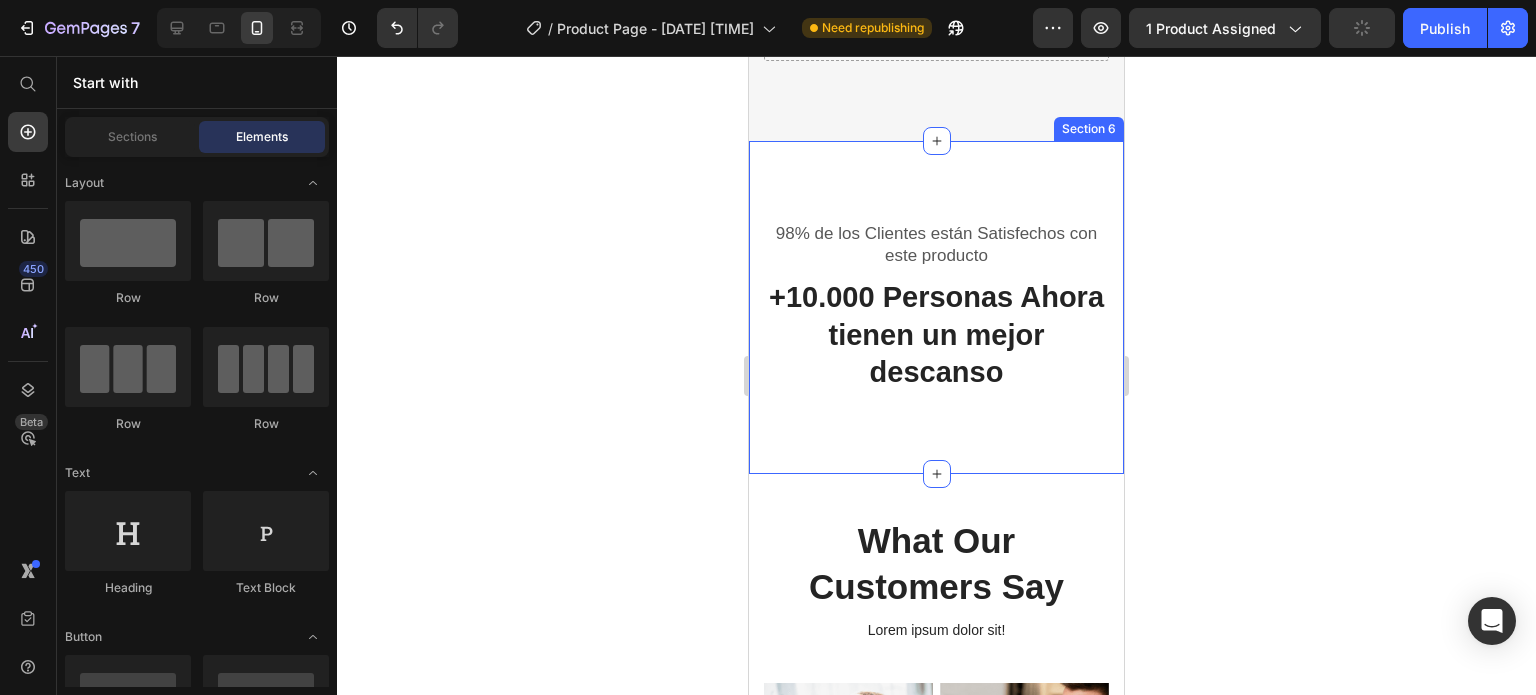 click on "What Our Customers Say" at bounding box center (936, 563) 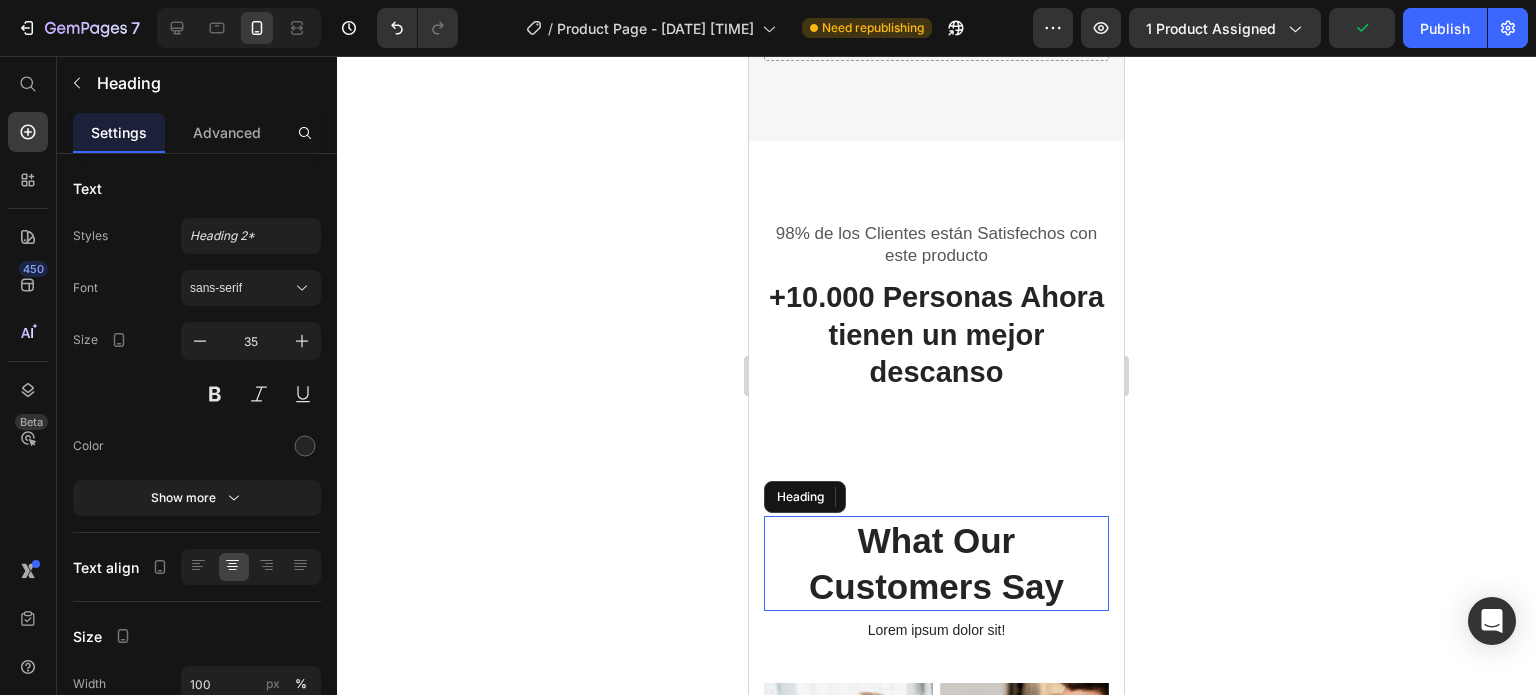 scroll, scrollTop: 5149, scrollLeft: 0, axis: vertical 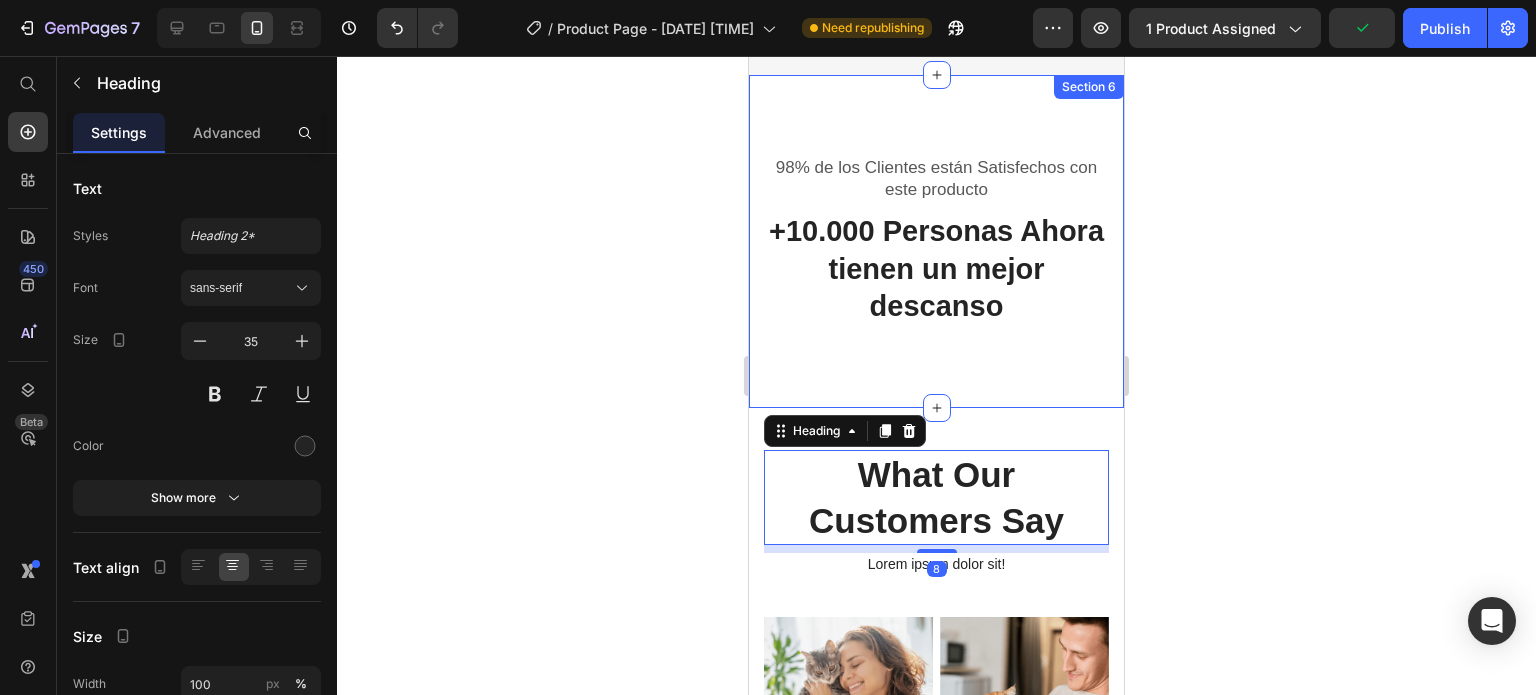 click on "98% de los Clientes están Satisfechos con este producto Text block +10.000 Personas Ahora tienen un mejor descanso Heading Row Section 6" at bounding box center (936, 241) 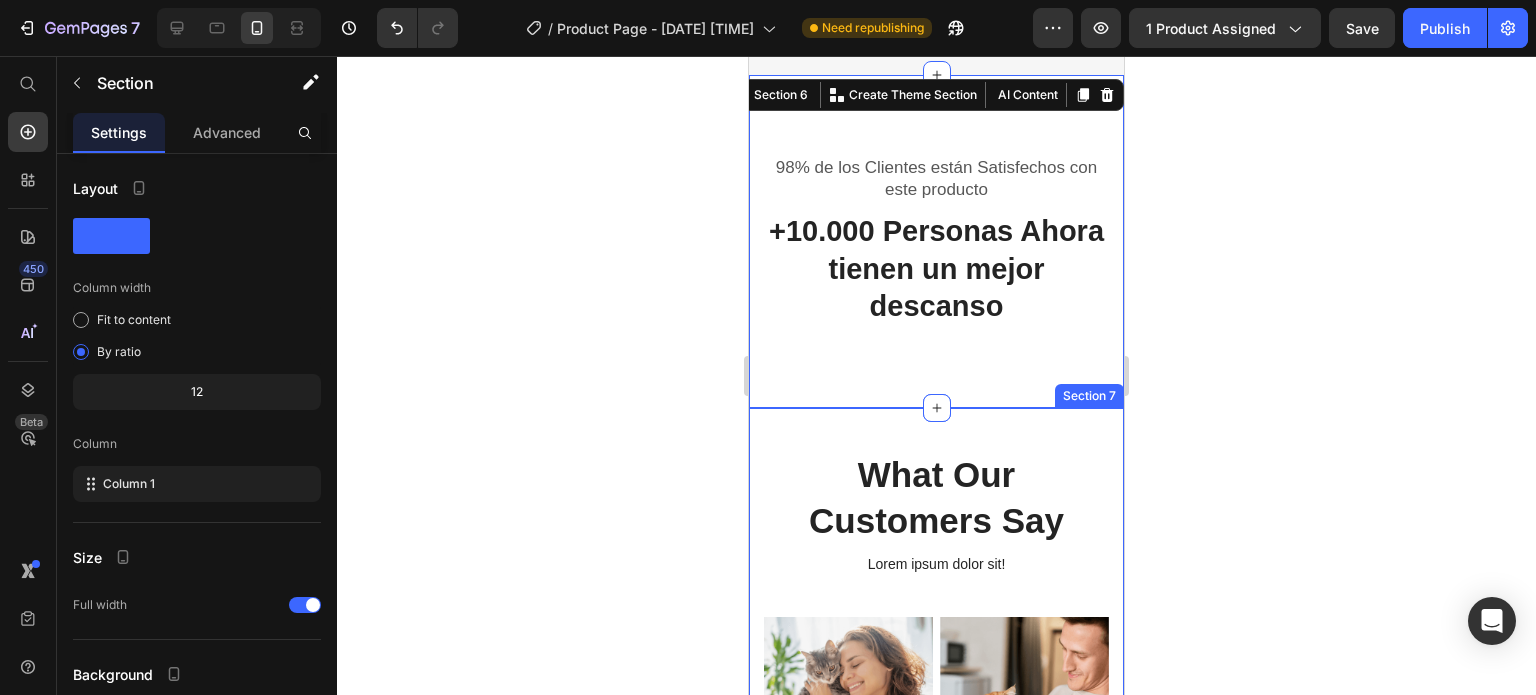 click on "What Our Customers Say Heading Lorem ipsum dolor sit! Text Block Row Image Image Row Image Image Row Icon Icon Icon Icon
Icon Icon List You're walking on a cloud! Text Block Row “Lorem ipsum dolor sit amet, consectetur adipiscing elit, sed do eiusmod tempor incididunt ut labore et dolore magna aliqua.” Text Block - [FIRST] [LAST]  Text Block
Verified Buyer Item List Row Row Icon Icon Icon Icon
Icon Icon List You're walking on a cloud! Text Block Row “Lorem ipsum dolor sit amet, consectetur adipiscing elit, sed do eiusmod tempor incididunt ut labore et dolore magna aliqua.” Text Block - [FIRST] [LAST]  Text Block
Verified Buyer Item List Row Row Row Icon Icon Icon Icon
Icon Icon List You're walking on a cloud! Text Block Row “Lorem ipsum dolor sit amet, consectetur adipiscing elit, sed do eiusmod tempor incididunt ut labore et dolore magna aliqua.” Text Block - [FIRST] [LAST]  Text Block
Verified Buyer Item List Row Row" at bounding box center [936, 851] 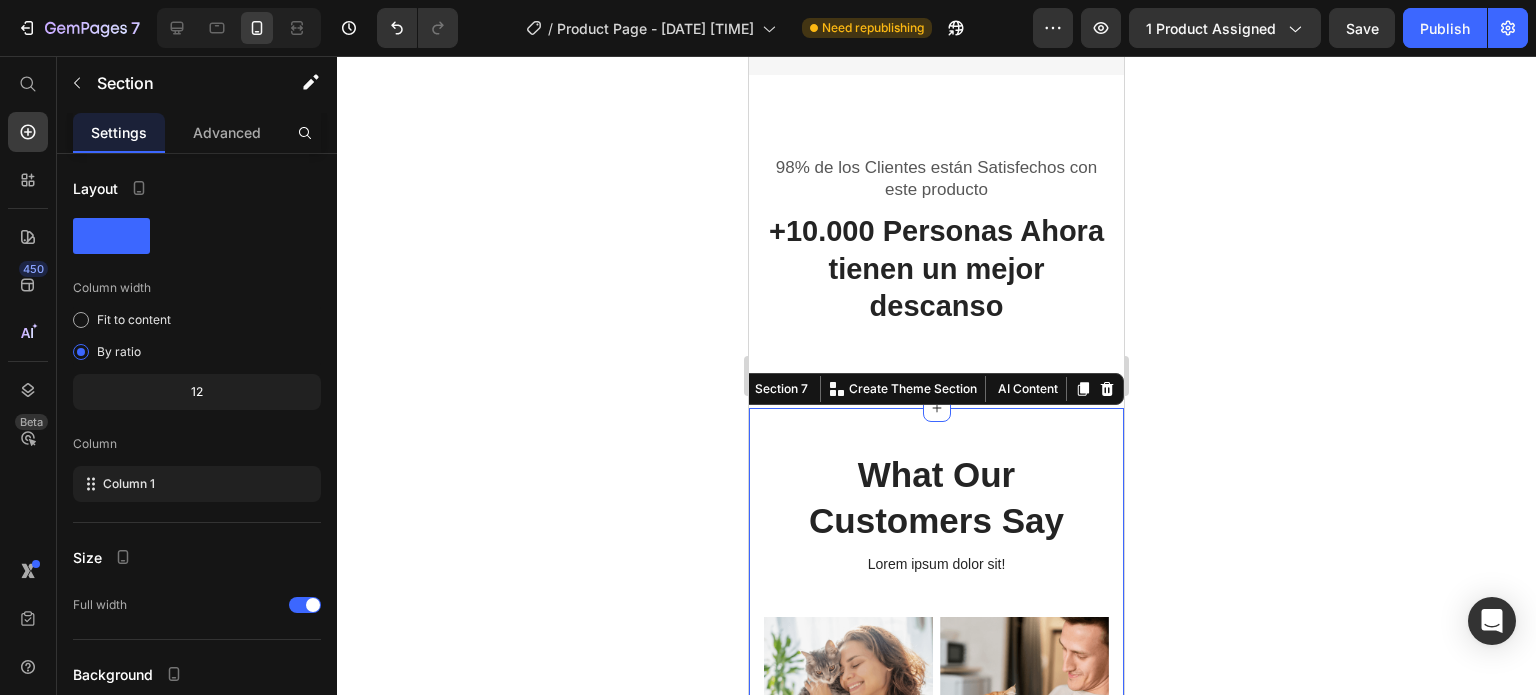 click on "What Our Customers Say Heading Lorem ipsum dolor sit! Text Block Row Image Image Row Image Image Row Icon Icon Icon Icon
Icon Icon List You're walking on a cloud! Text Block Row “Lorem ipsum dolor sit amet, consectetur adipiscing elit, sed do eiusmod tempor incididunt ut labore et dolore magna aliqua.” Text Block - [FIRST] [LAST]  Text Block
Verified Buyer Item List Row Row Icon Icon Icon Icon
Icon Icon List You're walking on a cloud! Text Block Row “Lorem ipsum dolor sit amet, consectetur adipiscing elit, sed do eiusmod tempor incididunt ut labore et dolore magna aliqua.” Text Block - [FIRST] [LAST]  Text Block
Verified Buyer Item List Row Row Row Icon Icon Icon Icon
Icon Icon List You're walking on a cloud! Text Block Row “Lorem ipsum dolor sit amet, consectetur adipiscing elit, sed do eiusmod tempor incididunt ut labore et dolore magna aliqua.” Text Block - [FIRST] [LAST]  Text Block
Verified Buyer Item List Row Row" at bounding box center (936, 851) 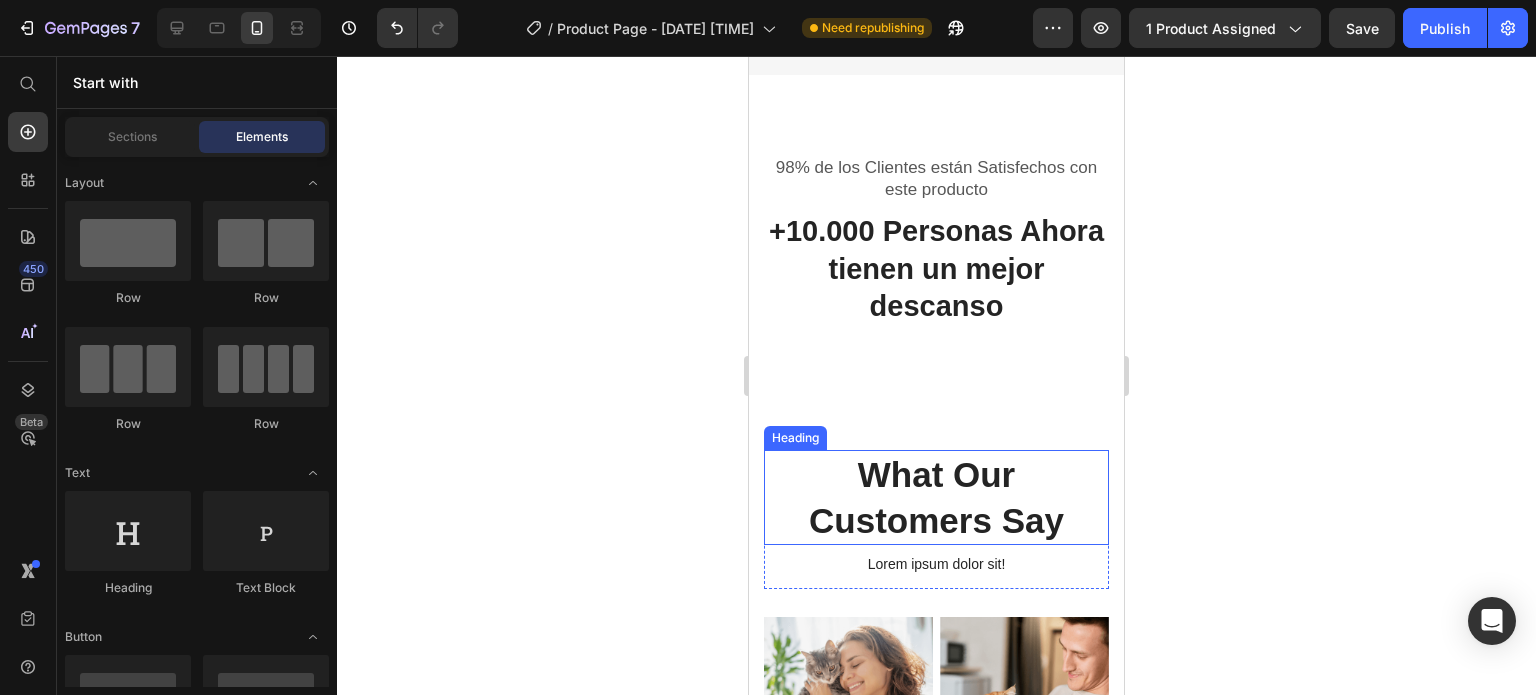 click on "What Our Customers Say" at bounding box center (936, 497) 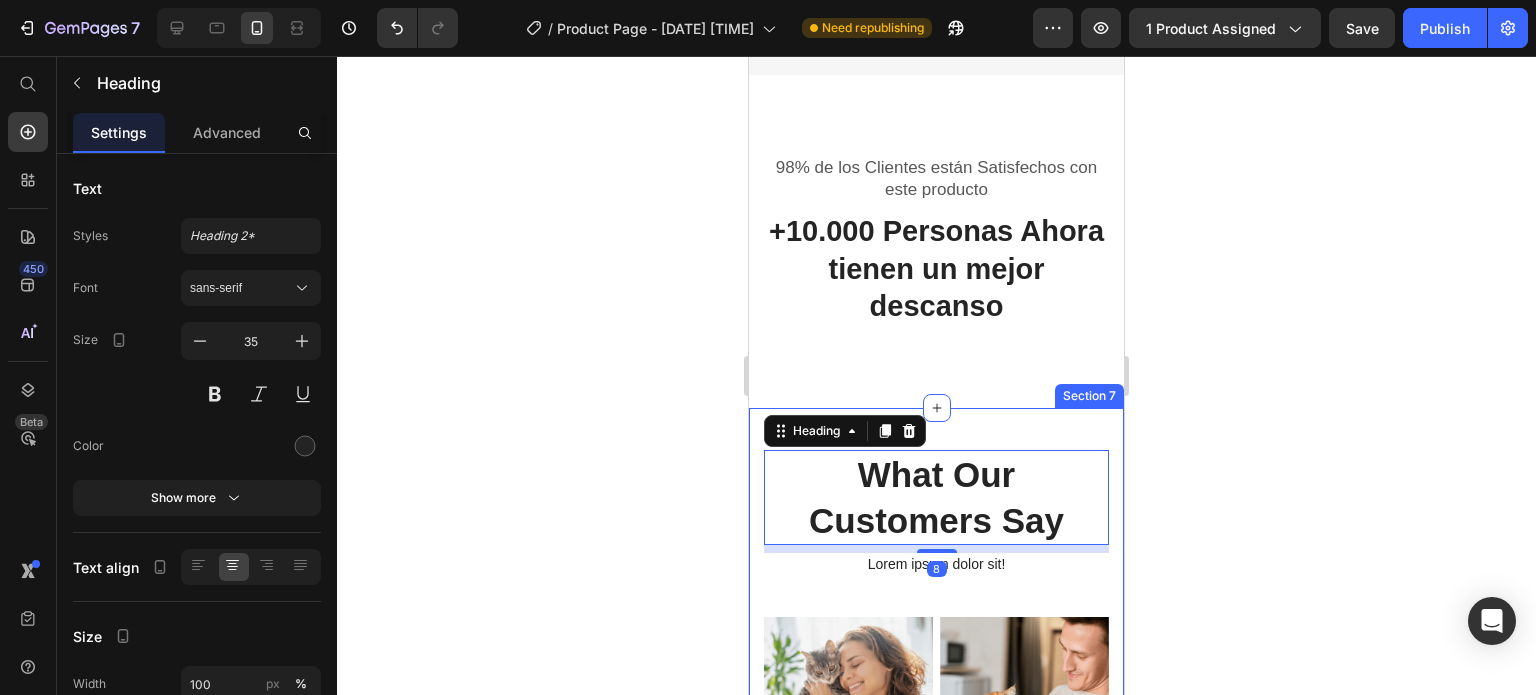 click on "98% de los Clientes están Satisfechos con este producto Text block +10.000 Personas Ahora tienen un mejor descanso Heading Row Section 6" at bounding box center [936, 241] 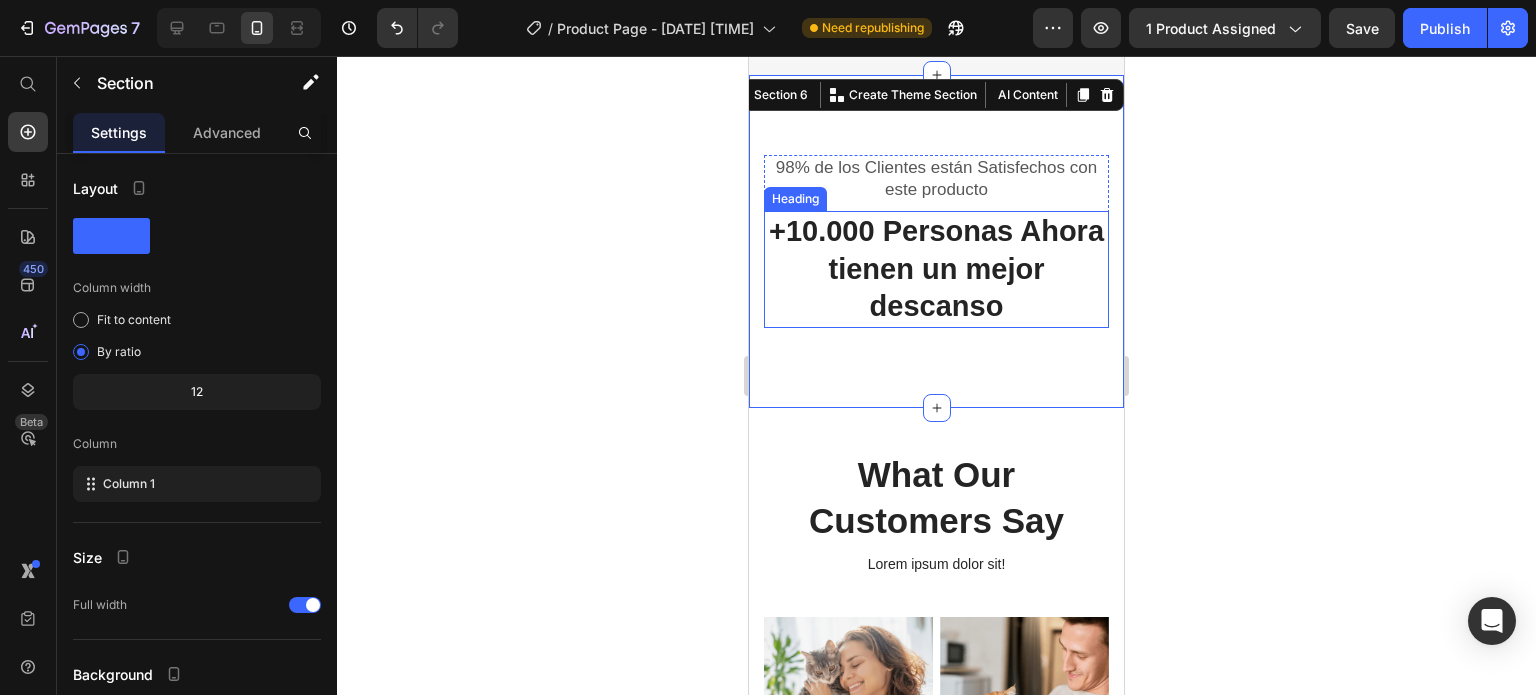 click on "+10.000 Personas Ahora tienen un mejor descanso" at bounding box center [936, 269] 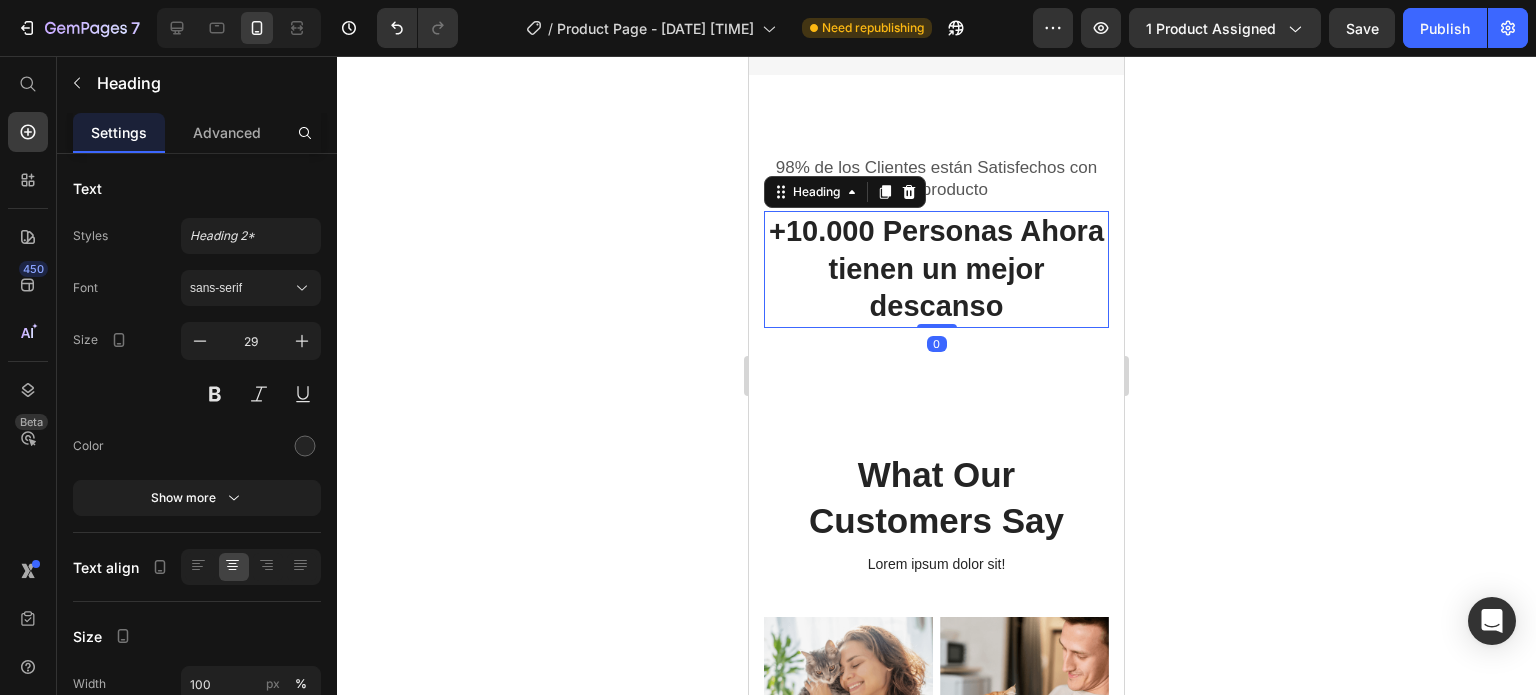 drag, startPoint x: 934, startPoint y: 319, endPoint x: 955, endPoint y: 311, distance: 22.472204 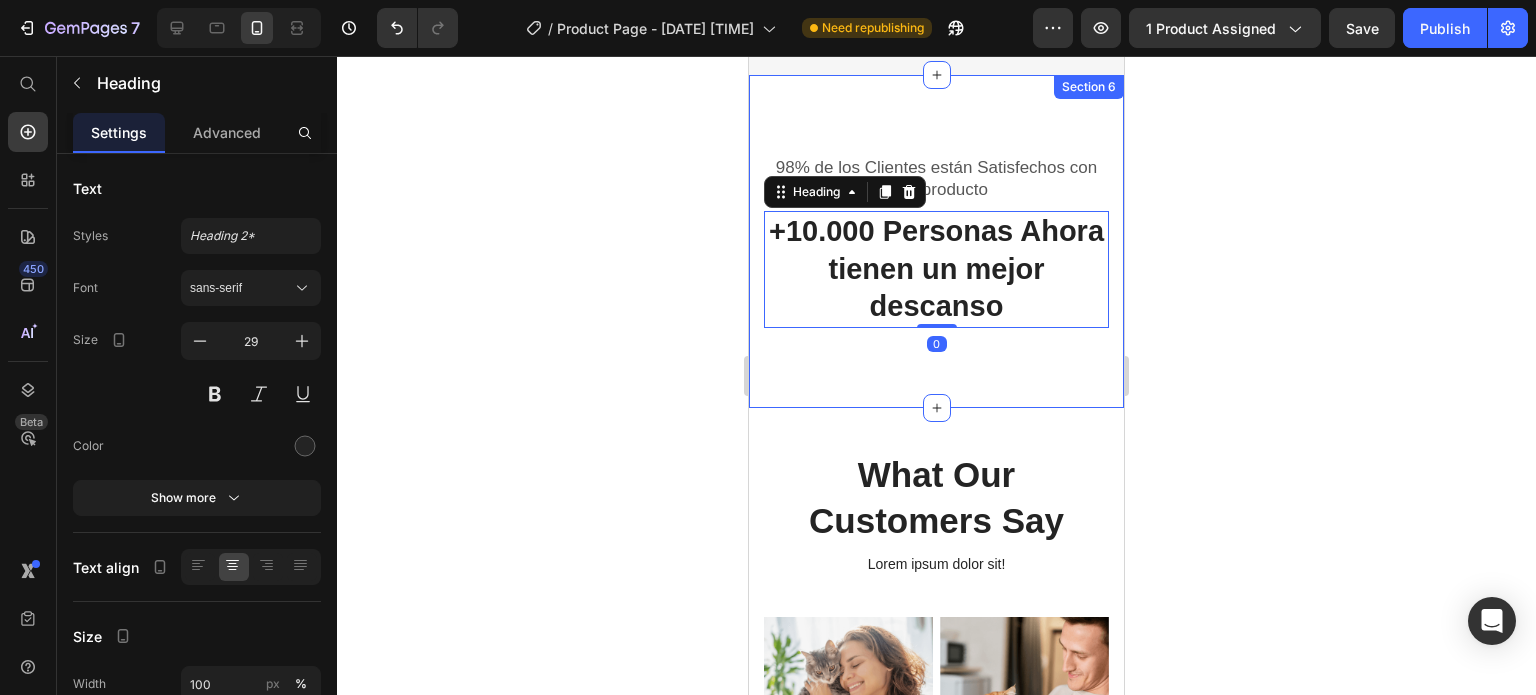 click on "What Our Customers Say Heading Lorem ipsum dolor sit! Text Block Row Image Image Row Image Image Row Icon Icon Icon Icon
Icon Icon List You're walking on a cloud! Text Block Row “Lorem ipsum dolor sit amet, consectetur adipiscing elit, sed do eiusmod tempor incididunt ut labore et dolore magna aliqua.” Text Block - [FIRST] [LAST]  Text Block
Verified Buyer Item List Row Row Icon Icon Icon Icon
Icon Icon List You're walking on a cloud! Text Block Row “Lorem ipsum dolor sit amet, consectetur adipiscing elit, sed do eiusmod tempor incididunt ut labore et dolore magna aliqua.” Text Block - [FIRST] [LAST]  Text Block
Verified Buyer Item List Row Row Row Icon Icon Icon Icon
Icon Icon List You're walking on a cloud! Text Block Row “Lorem ipsum dolor sit amet, consectetur adipiscing elit, sed do eiusmod tempor incididunt ut labore et dolore magna aliqua.” Text Block - [FIRST] [LAST]  Text Block
Verified Buyer Item List Row Row" at bounding box center [936, 851] 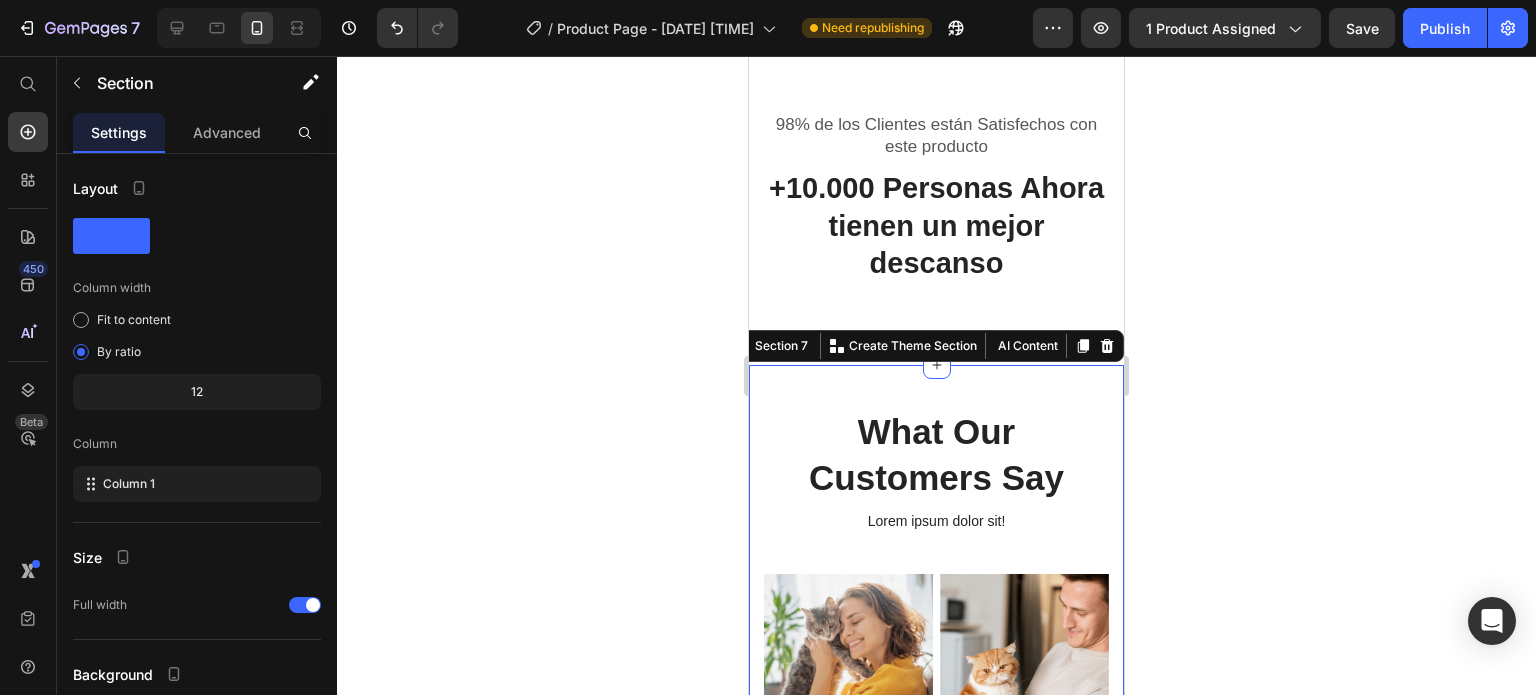 scroll, scrollTop: 5283, scrollLeft: 0, axis: vertical 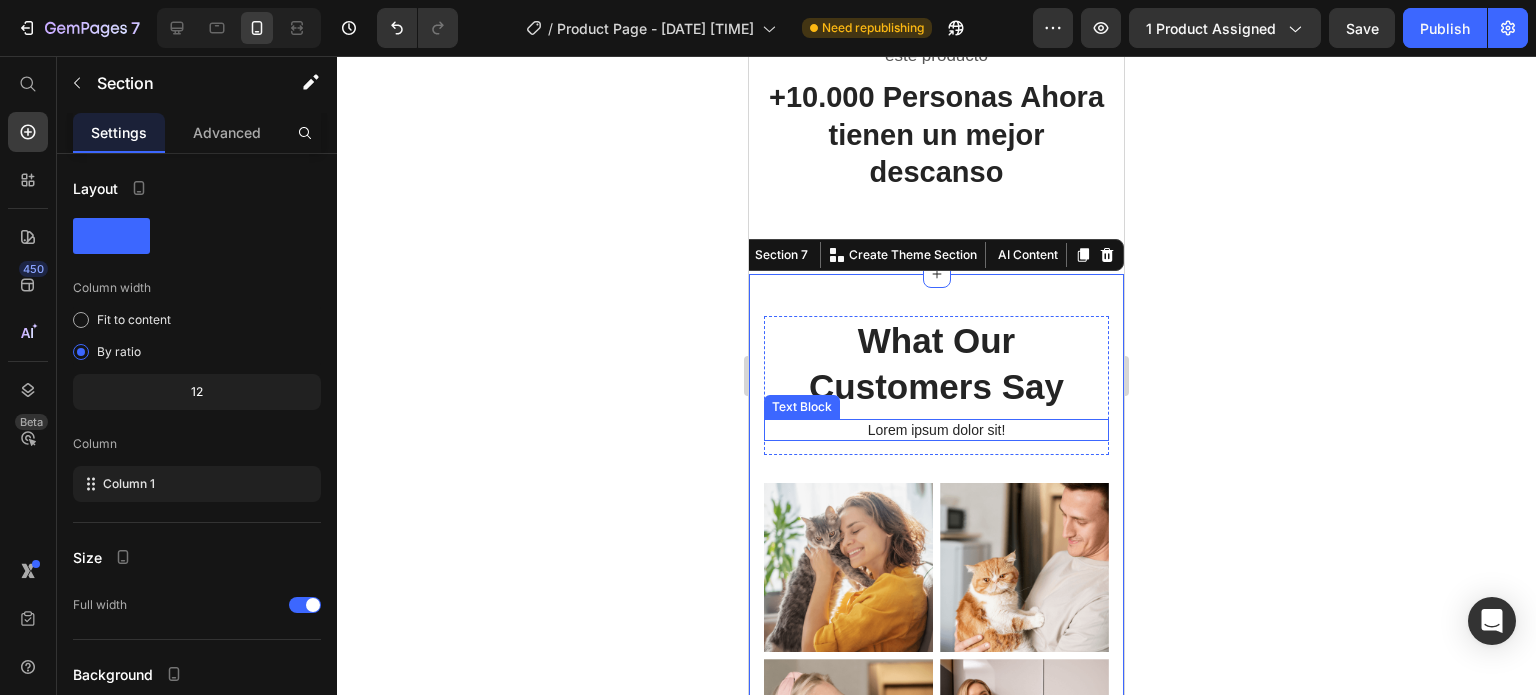 click on "Lorem ipsum dolor sit!" at bounding box center [936, 430] 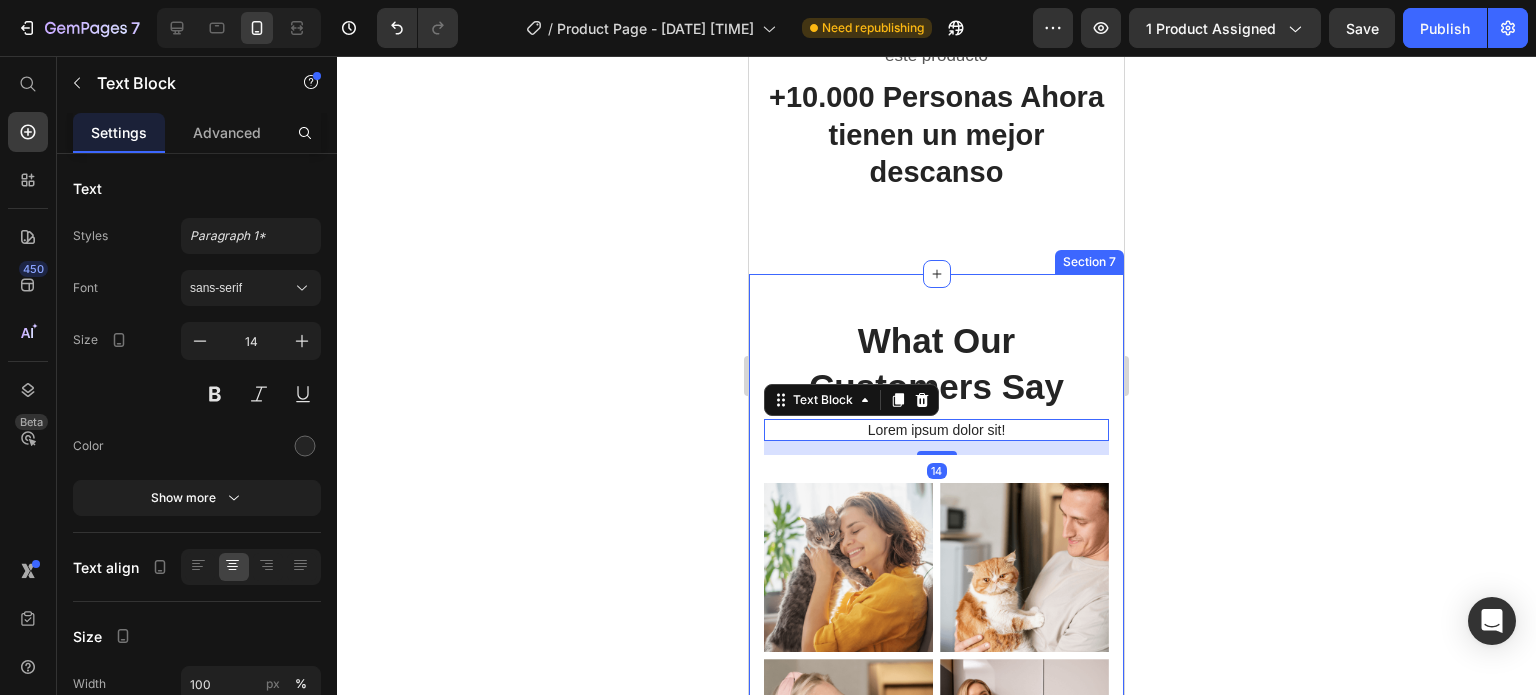 click on "What Our Customers Say" at bounding box center (936, 363) 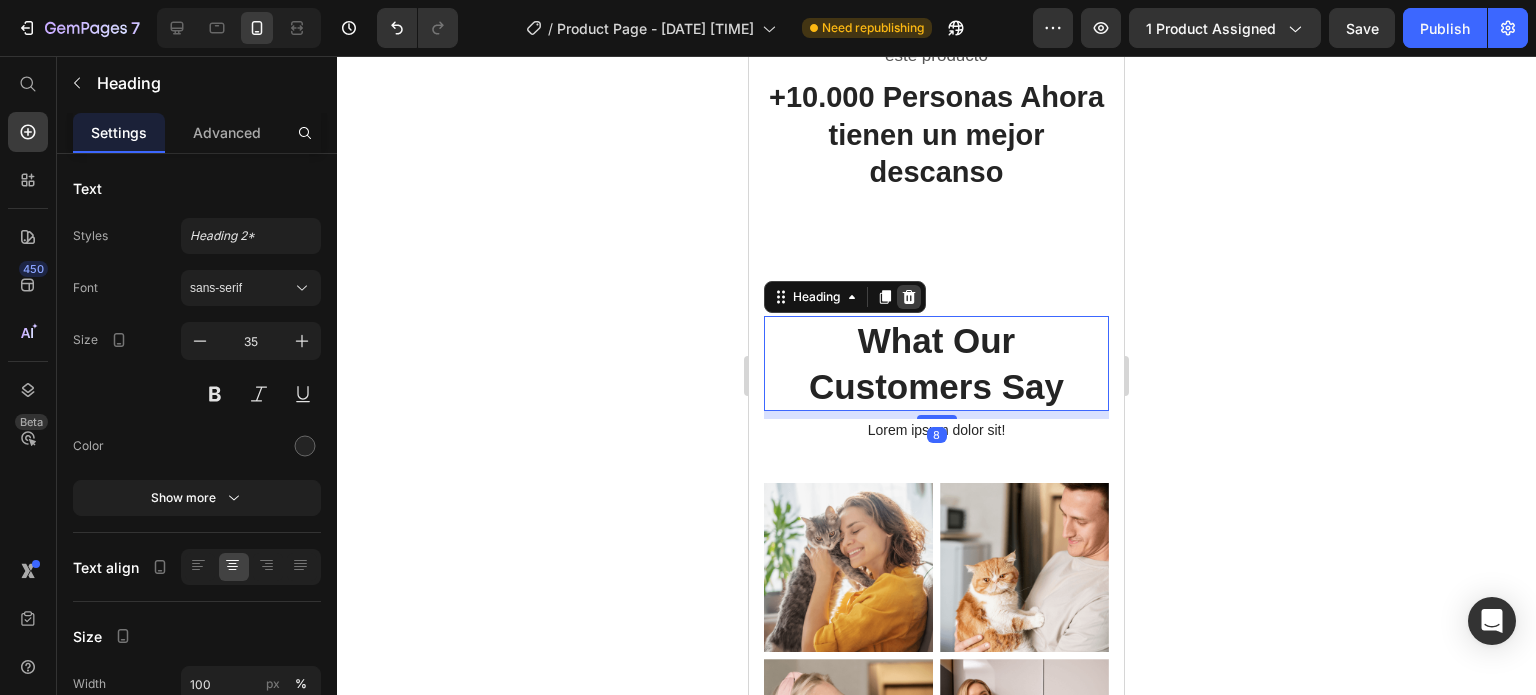 click at bounding box center (909, 297) 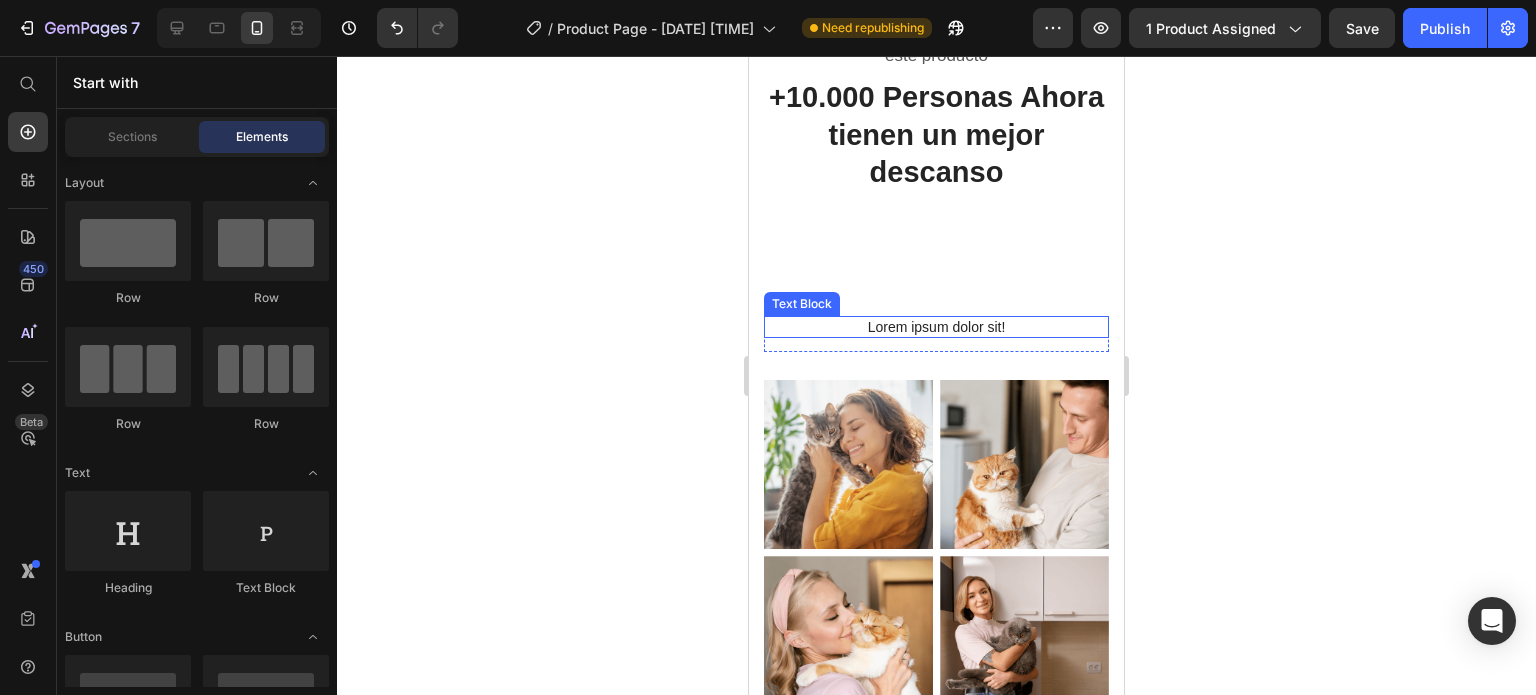 click on "Lorem ipsum dolor sit!" at bounding box center (936, 327) 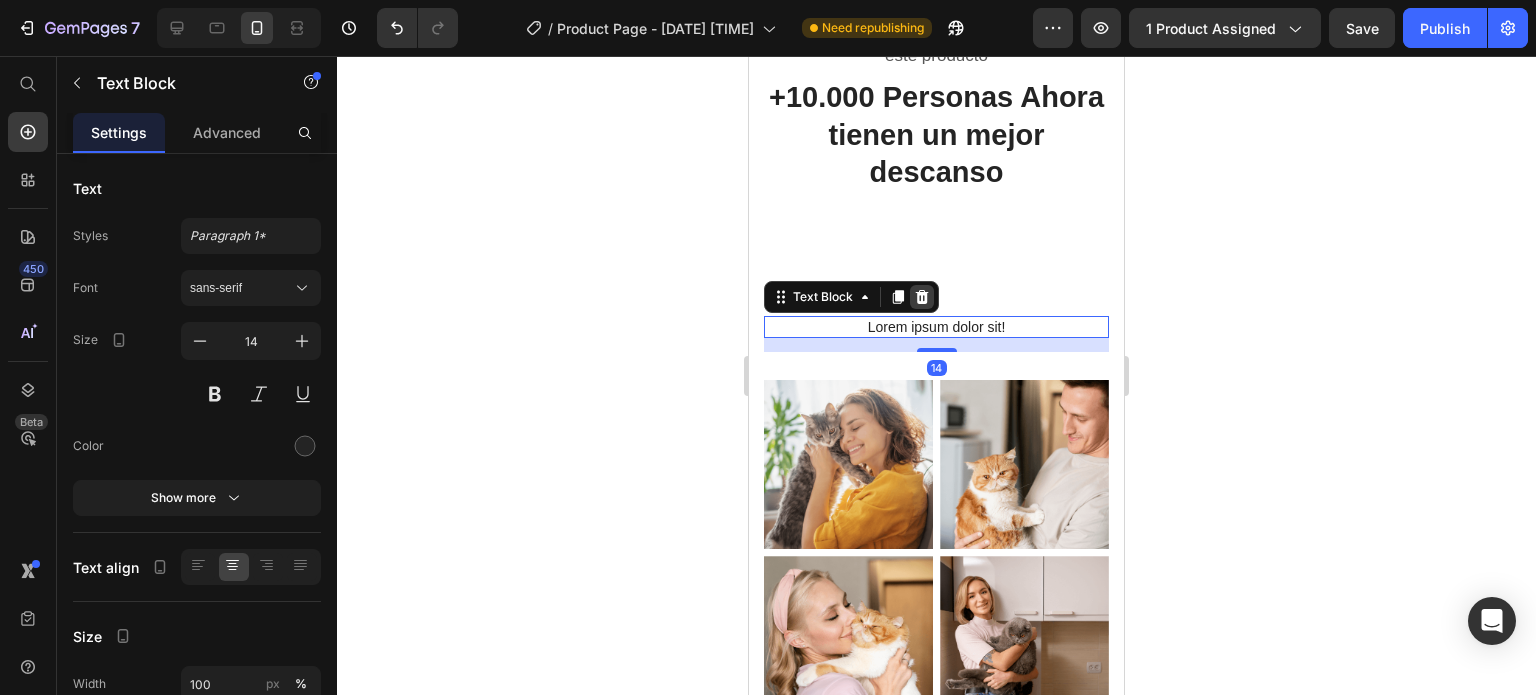 click 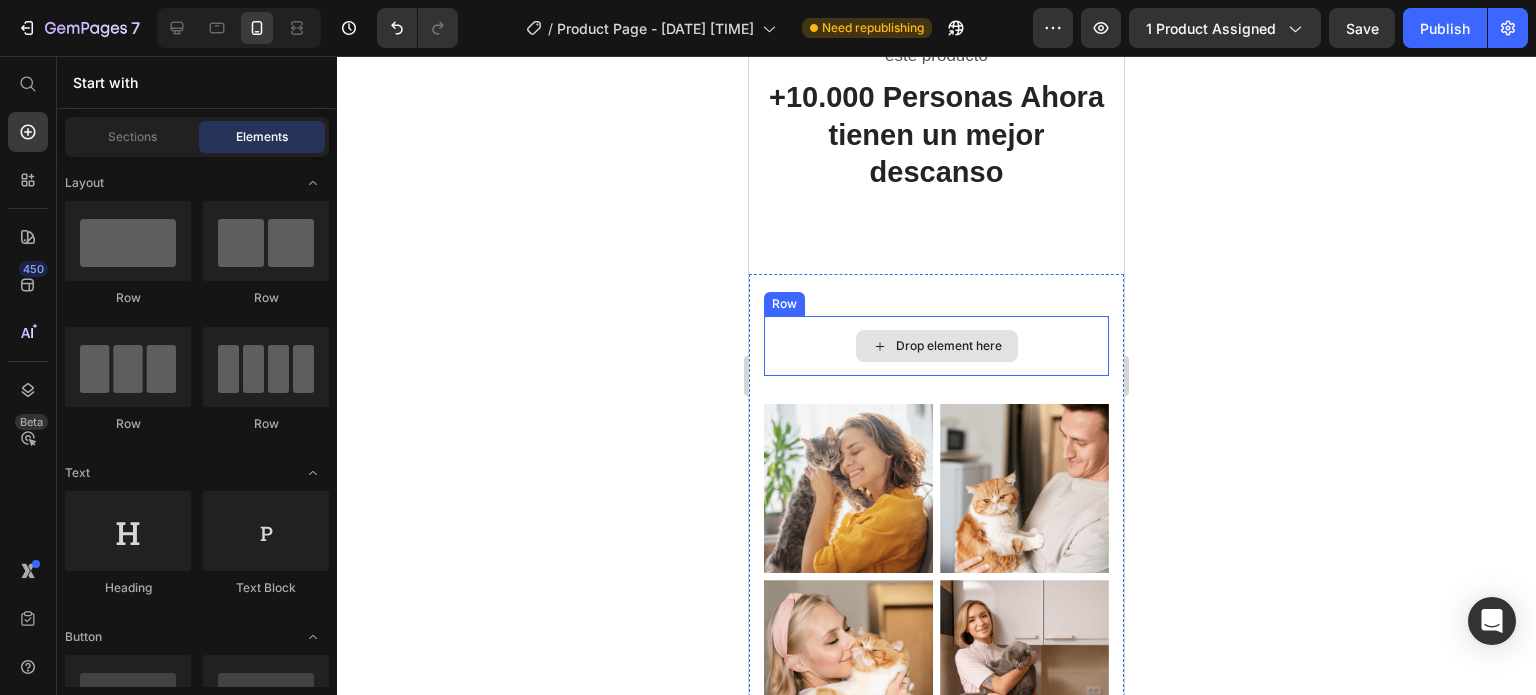 click on "Drop element here" at bounding box center [936, 346] 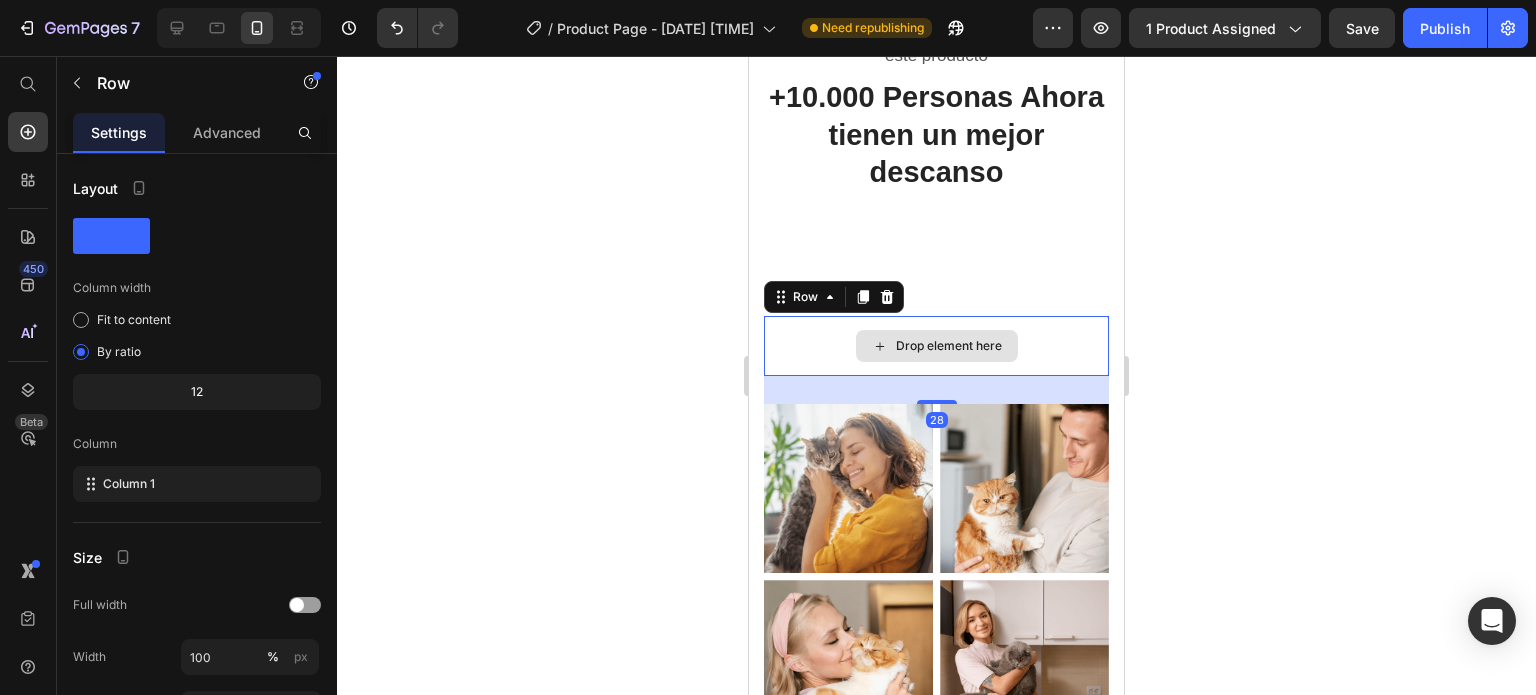 click on "Drop element here" at bounding box center [936, 346] 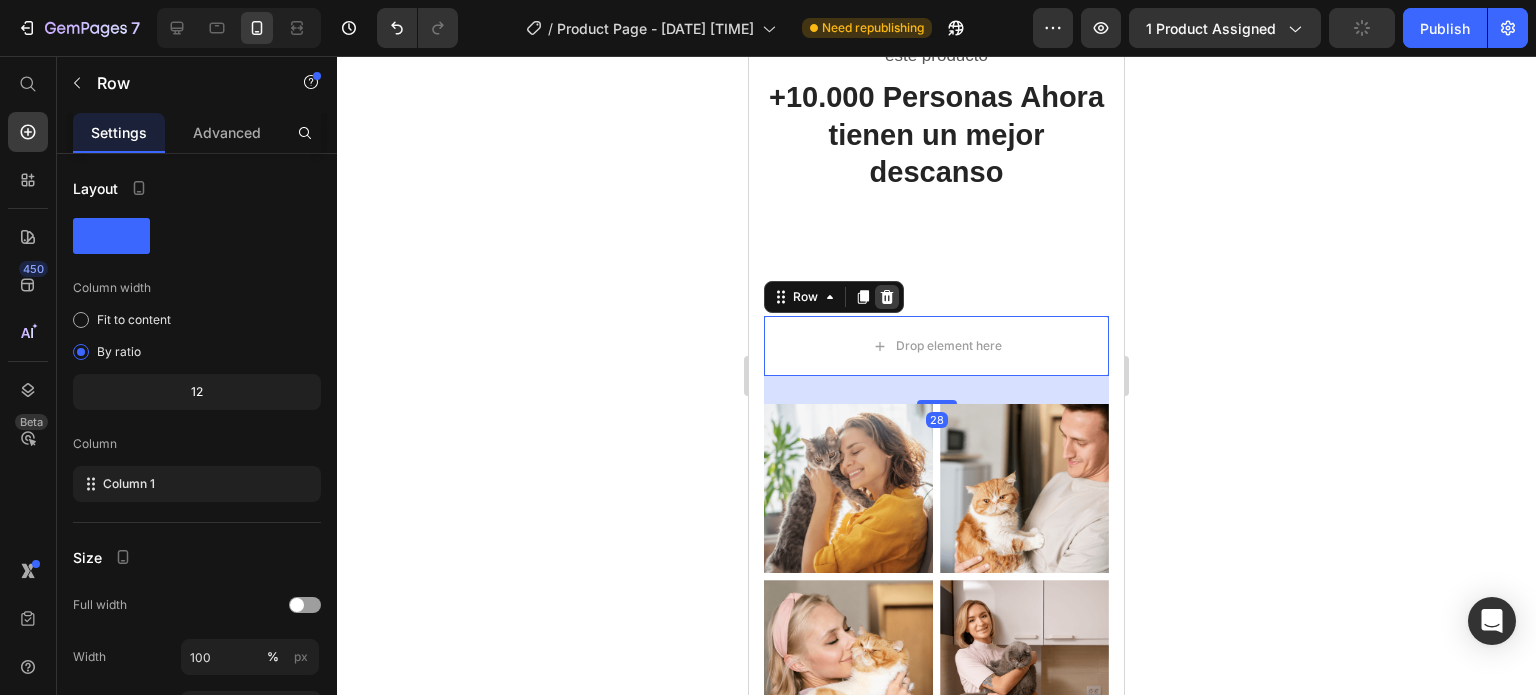 click 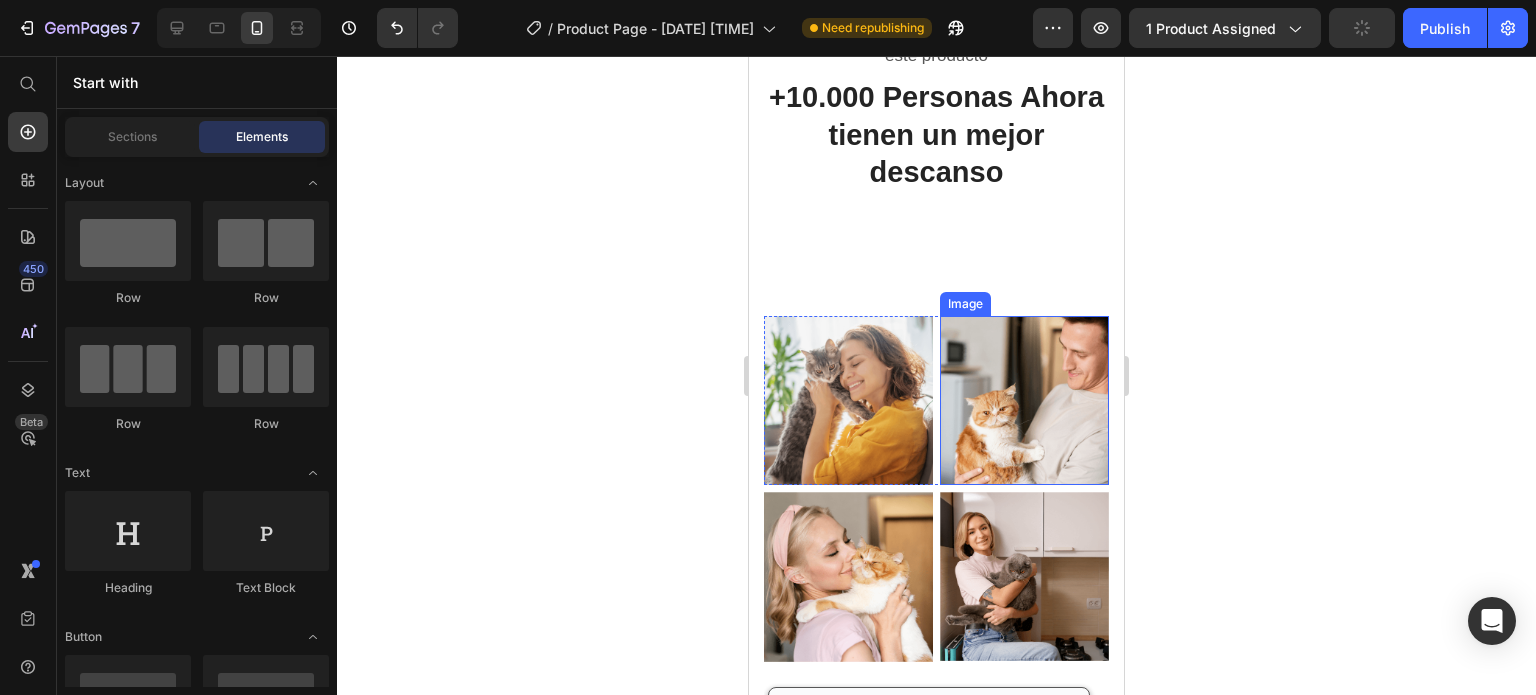 click at bounding box center (1024, 400) 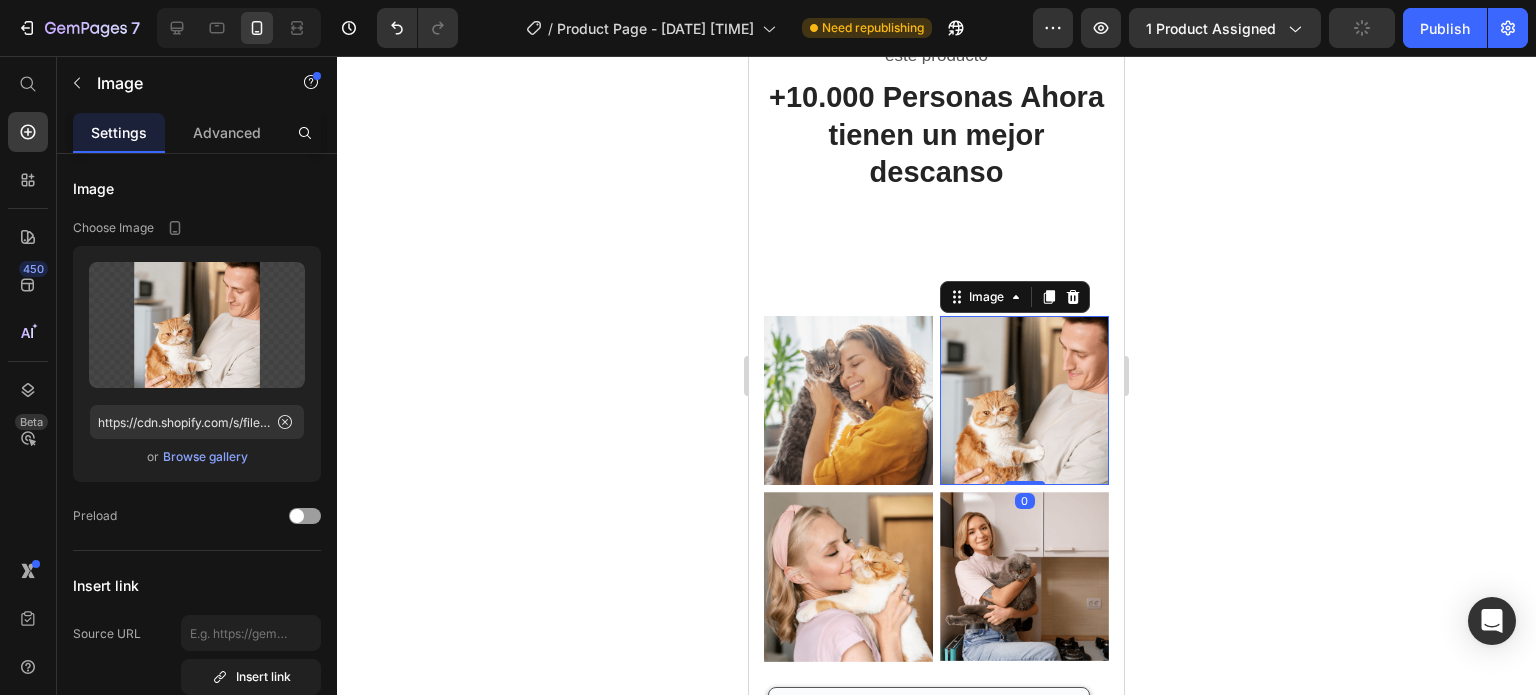 click 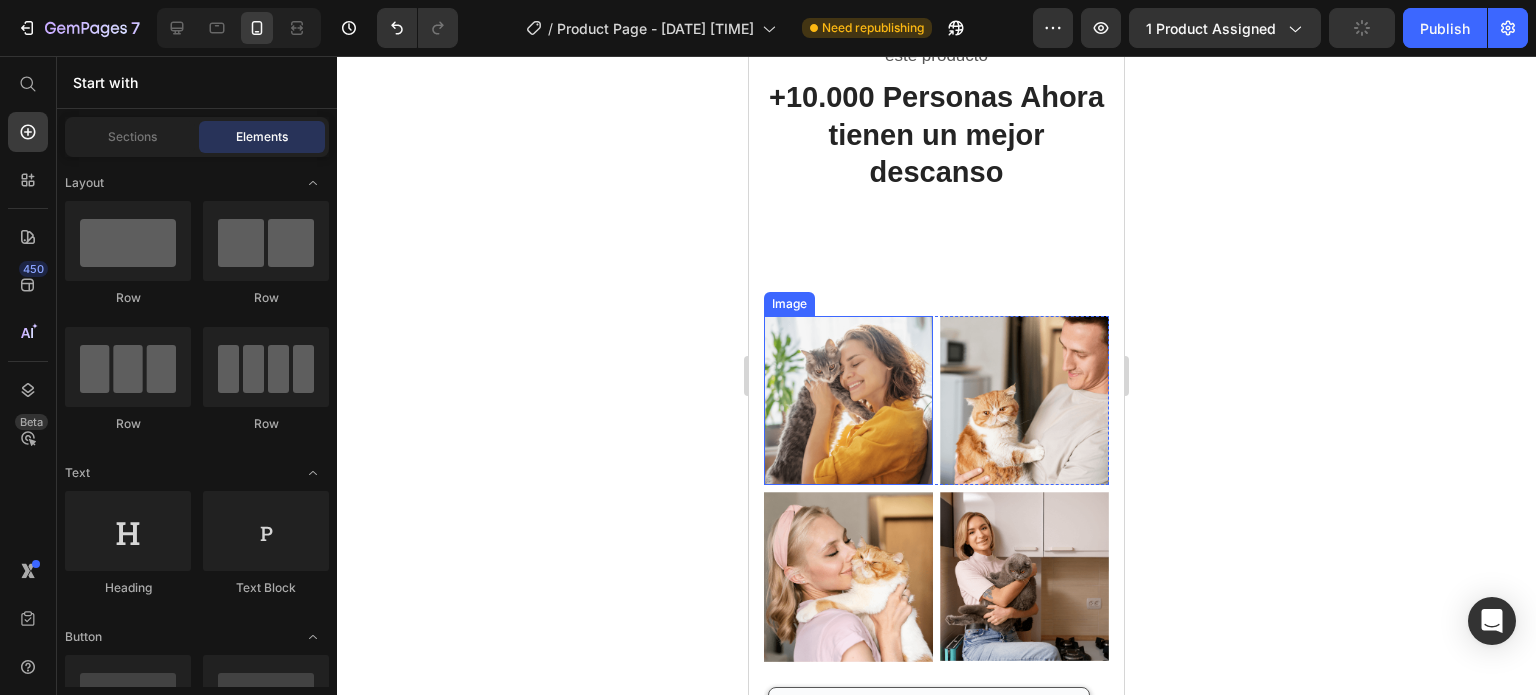 click at bounding box center [848, 400] 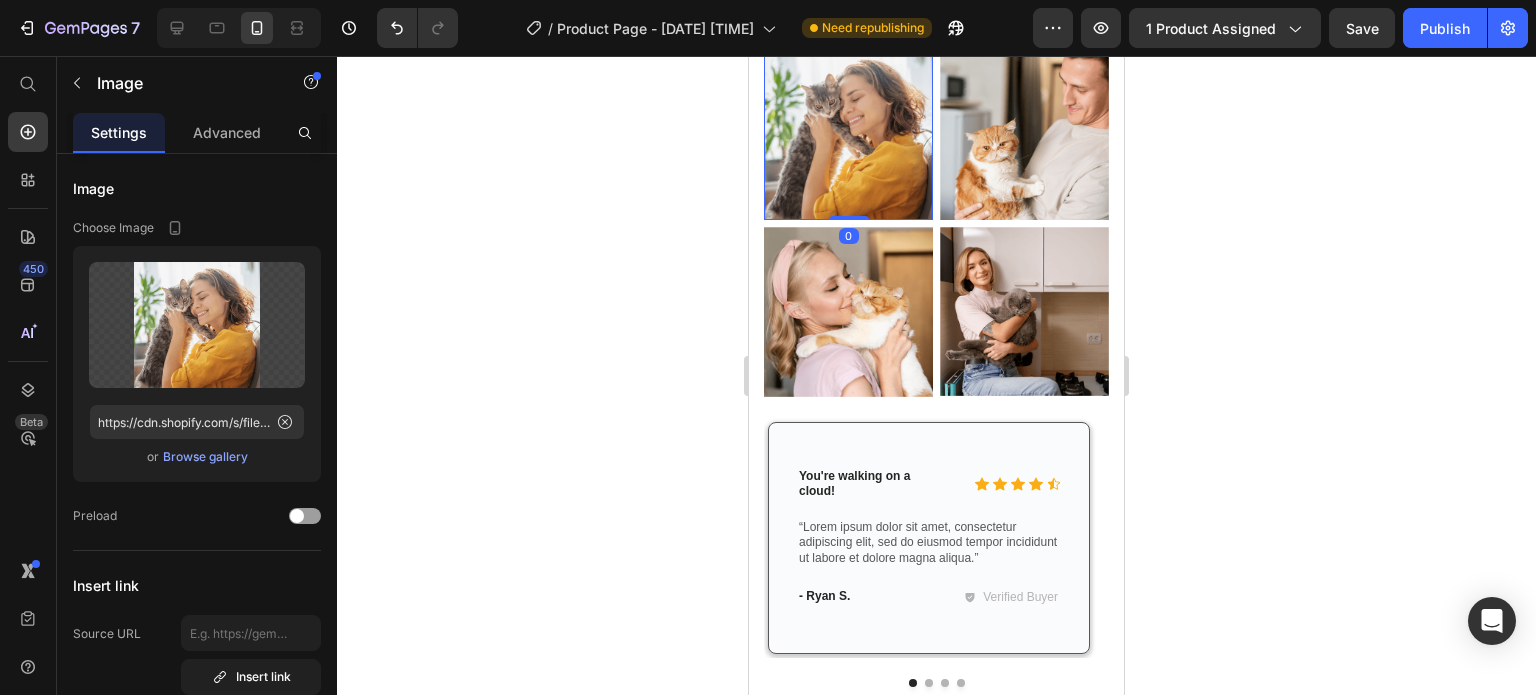 scroll, scrollTop: 5549, scrollLeft: 0, axis: vertical 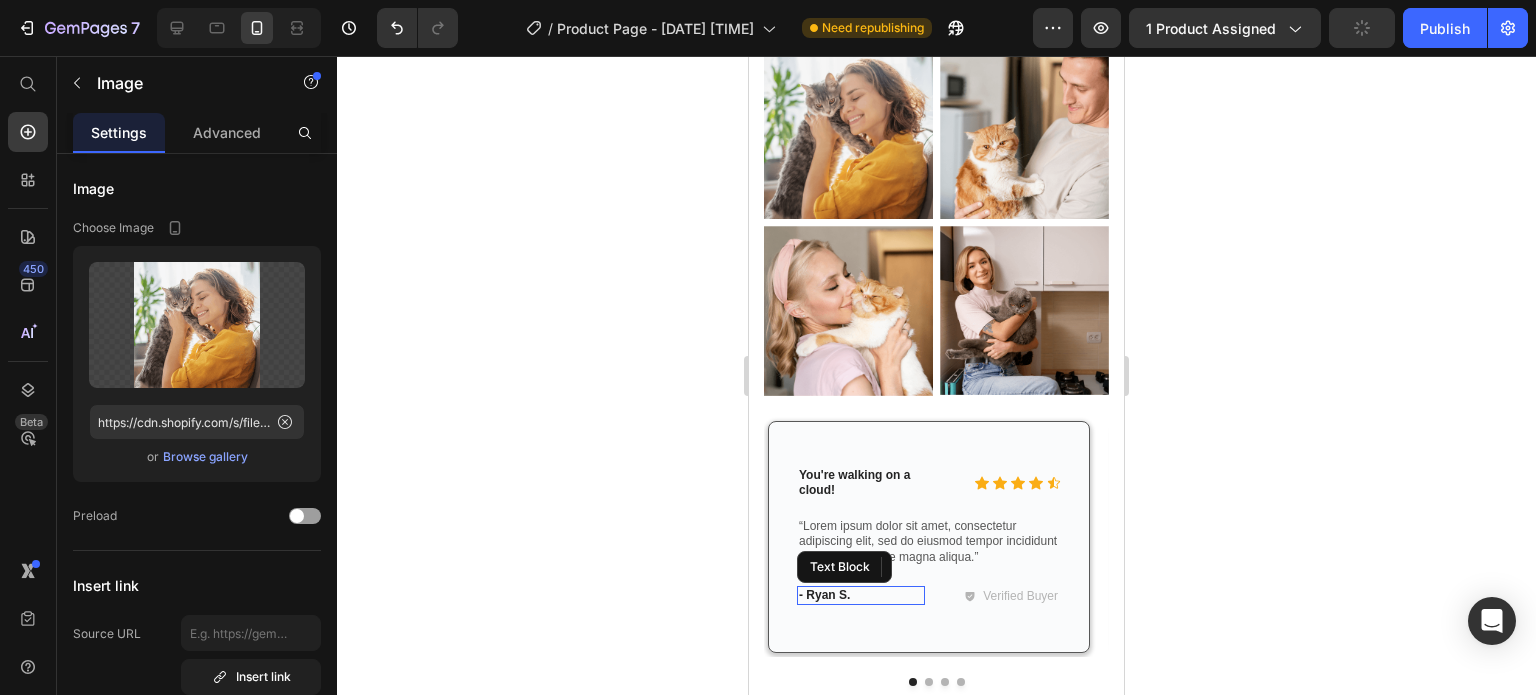 click on "- Ryan S." at bounding box center [861, 596] 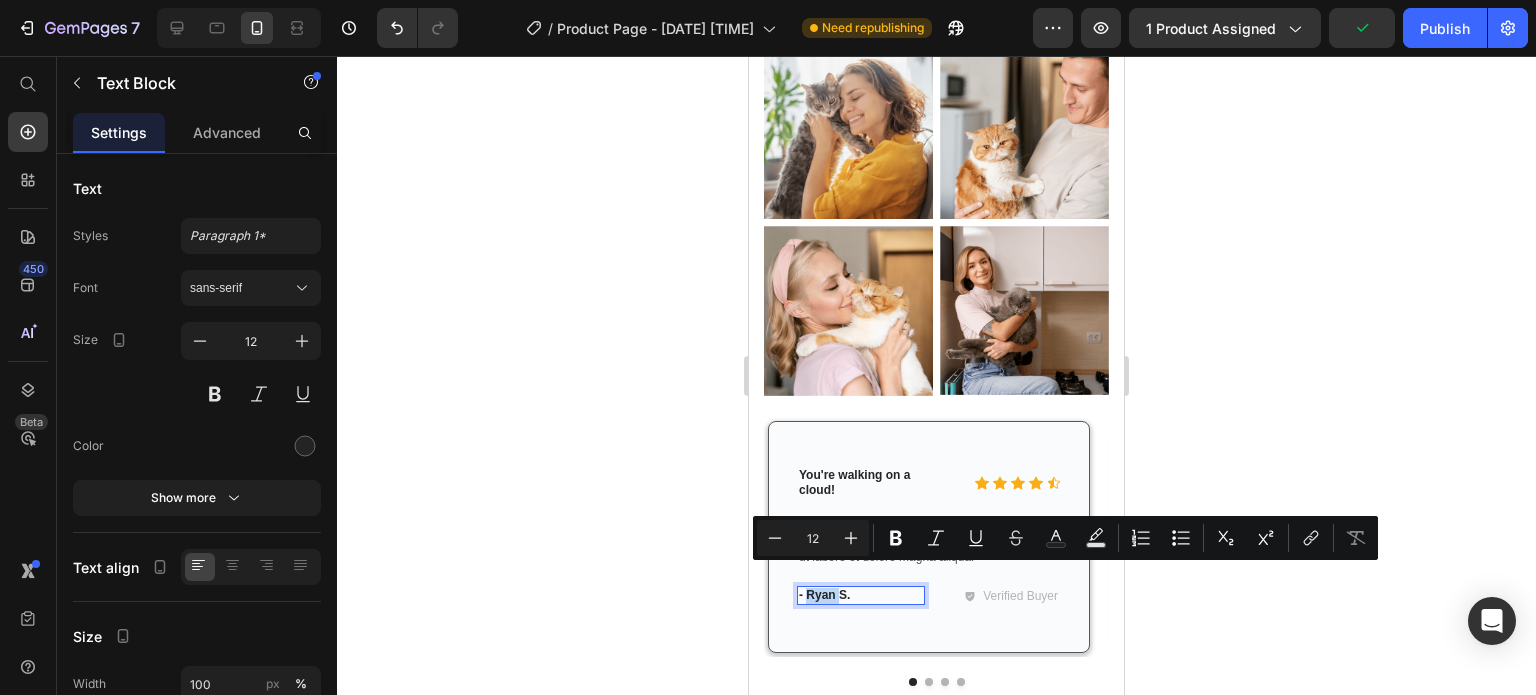 click on "- Ryan S." at bounding box center [861, 596] 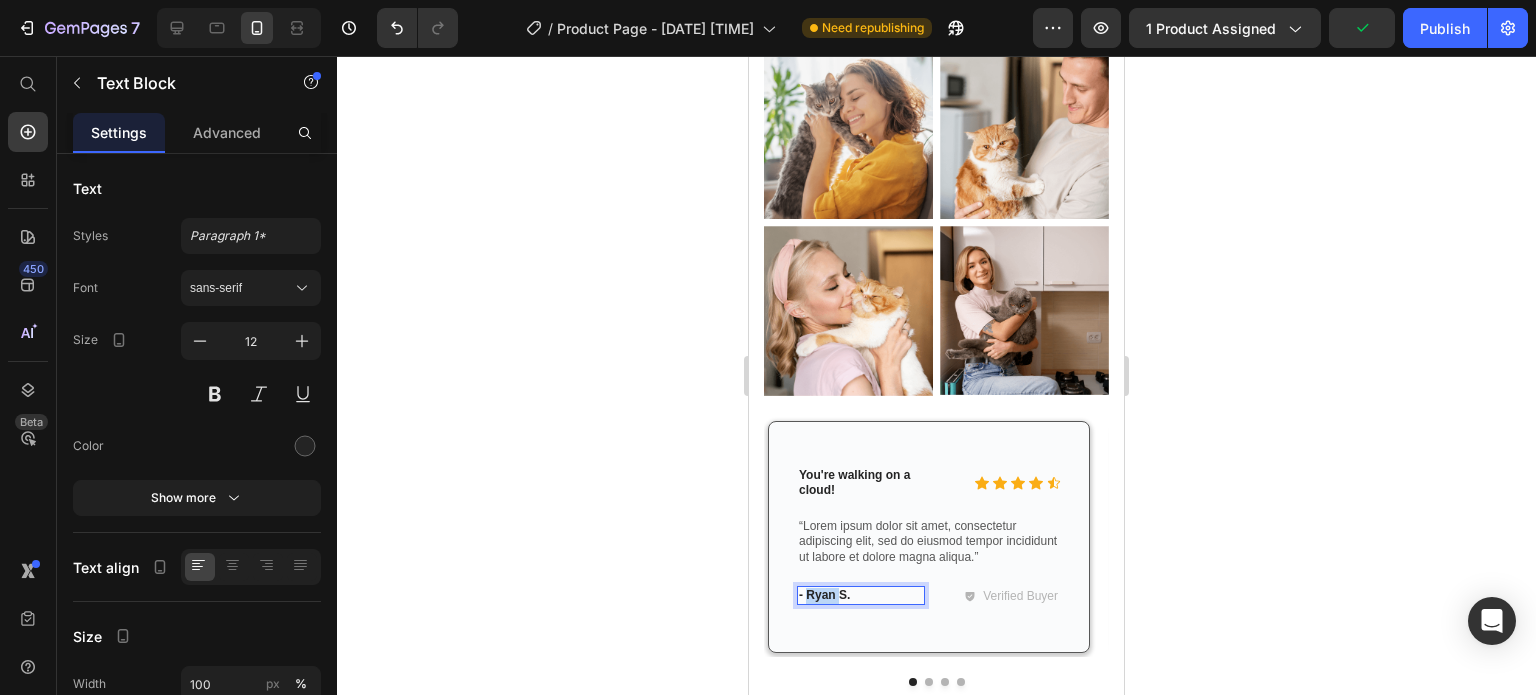 click on "- Ryan S." at bounding box center (861, 596) 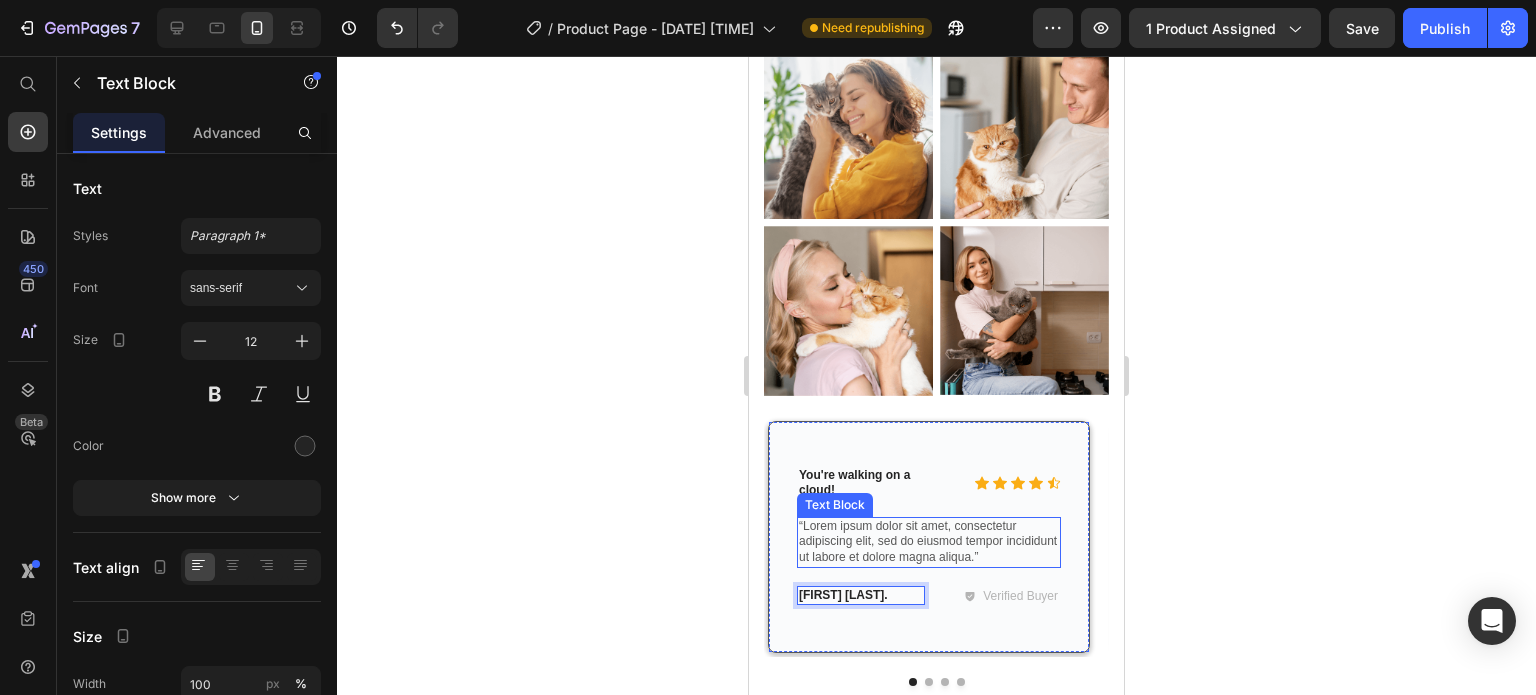 click on "“Lorem ipsum dolor sit amet, consectetur adipiscing elit, sed do eiusmod tempor incididunt ut labore et dolore magna aliqua.”" at bounding box center (929, 542) 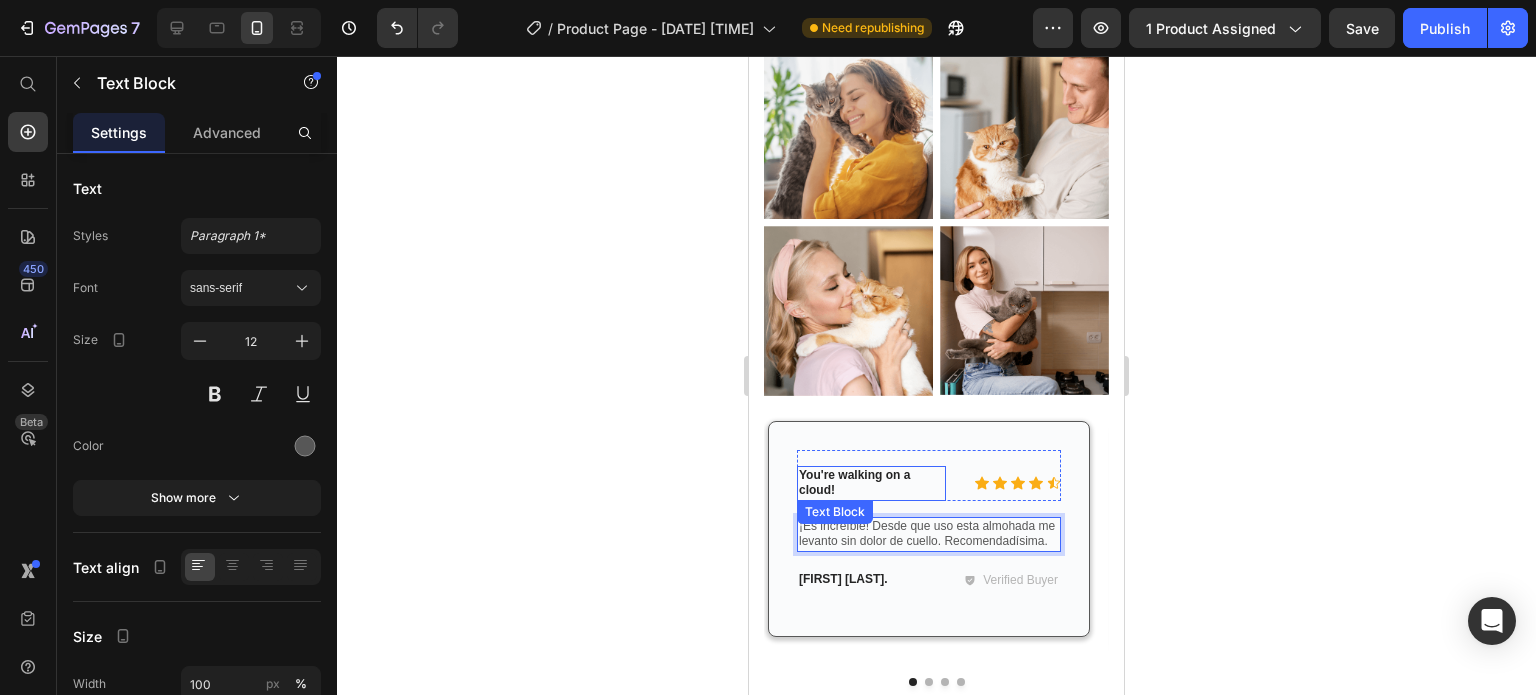 click on "You're walking on a cloud!" at bounding box center [871, 483] 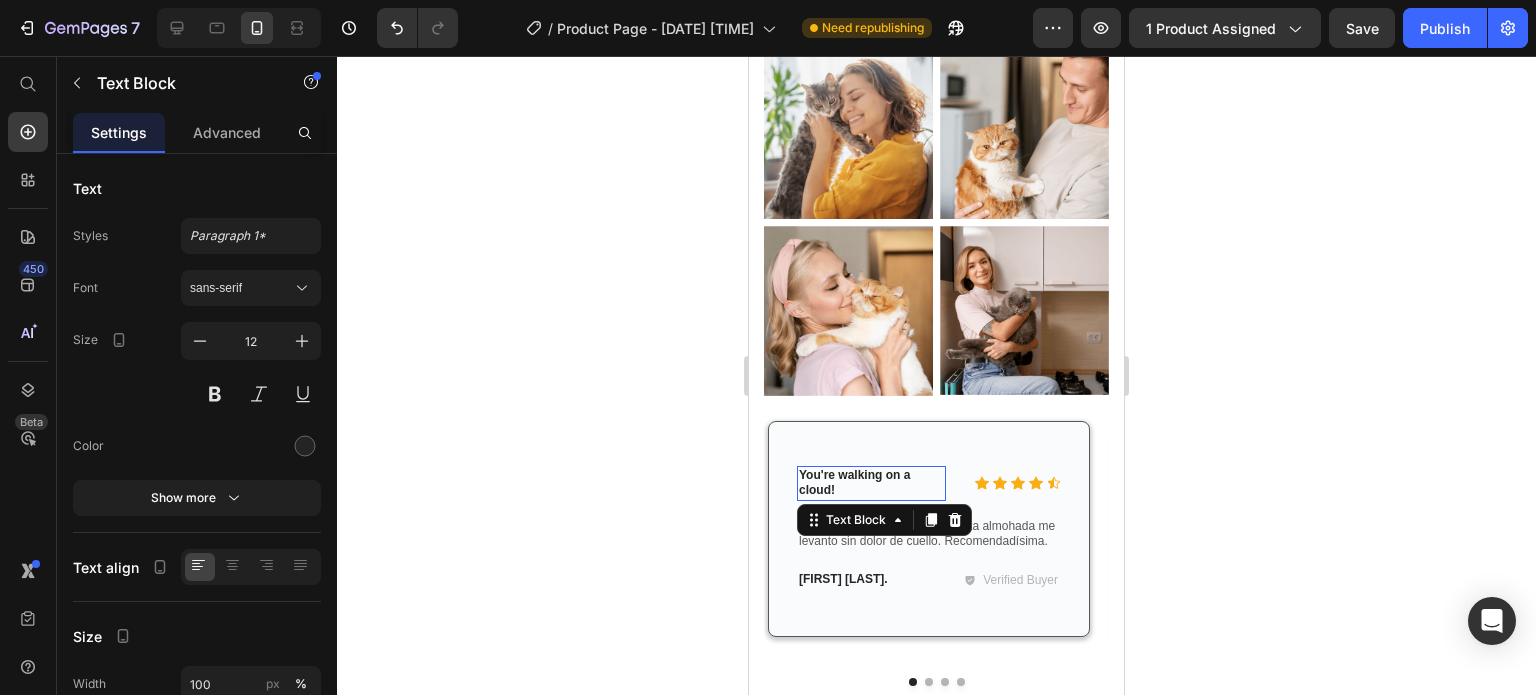 click on "You're walking on a cloud!" at bounding box center (871, 483) 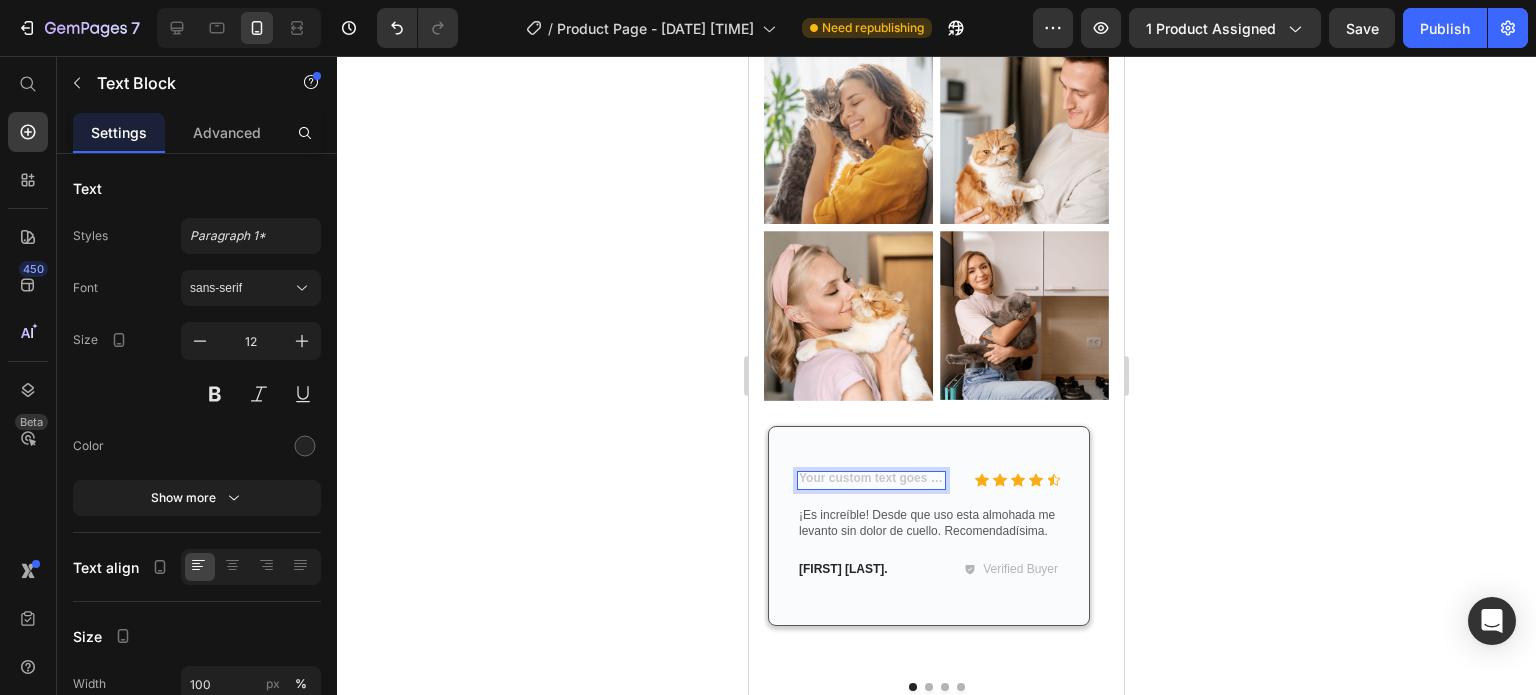 scroll, scrollTop: 5538, scrollLeft: 0, axis: vertical 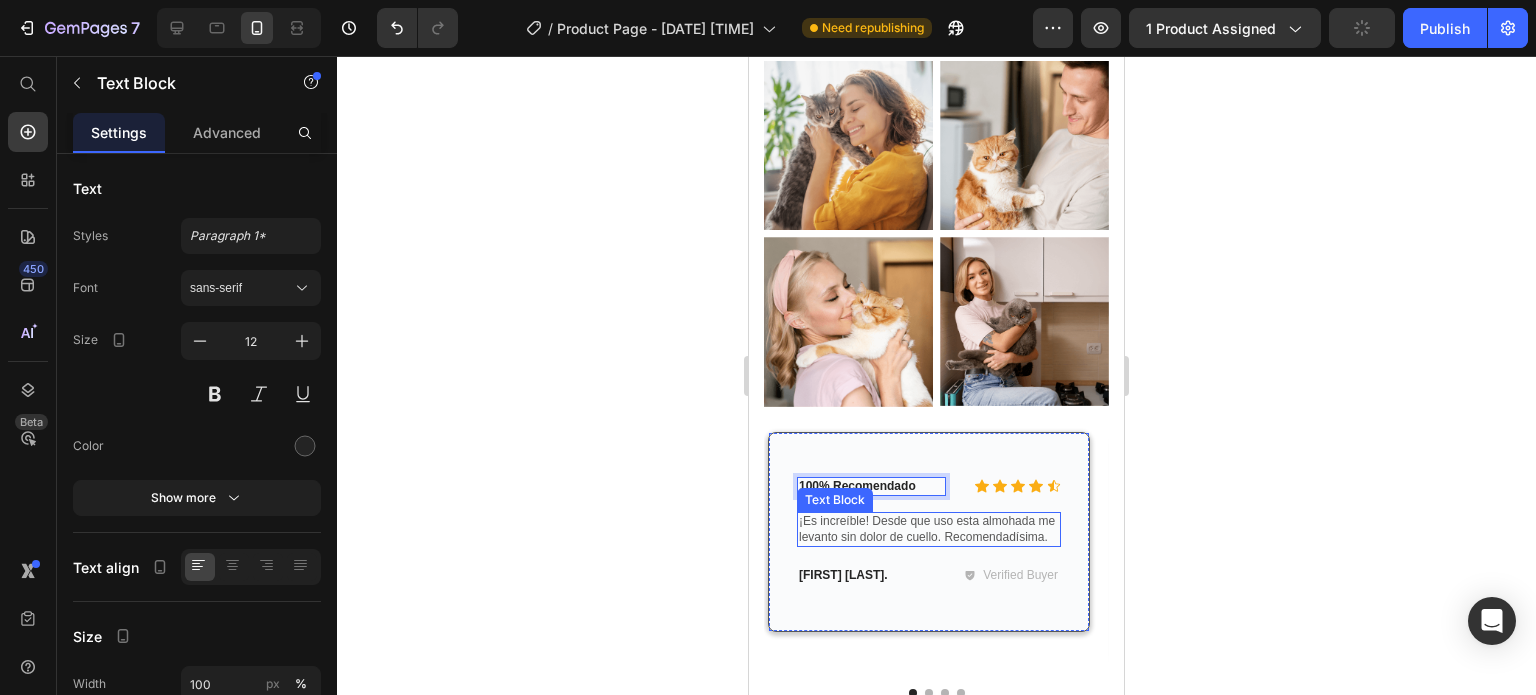 click on "Icon Icon Icon Icon
Icon" at bounding box center [1007, 486] 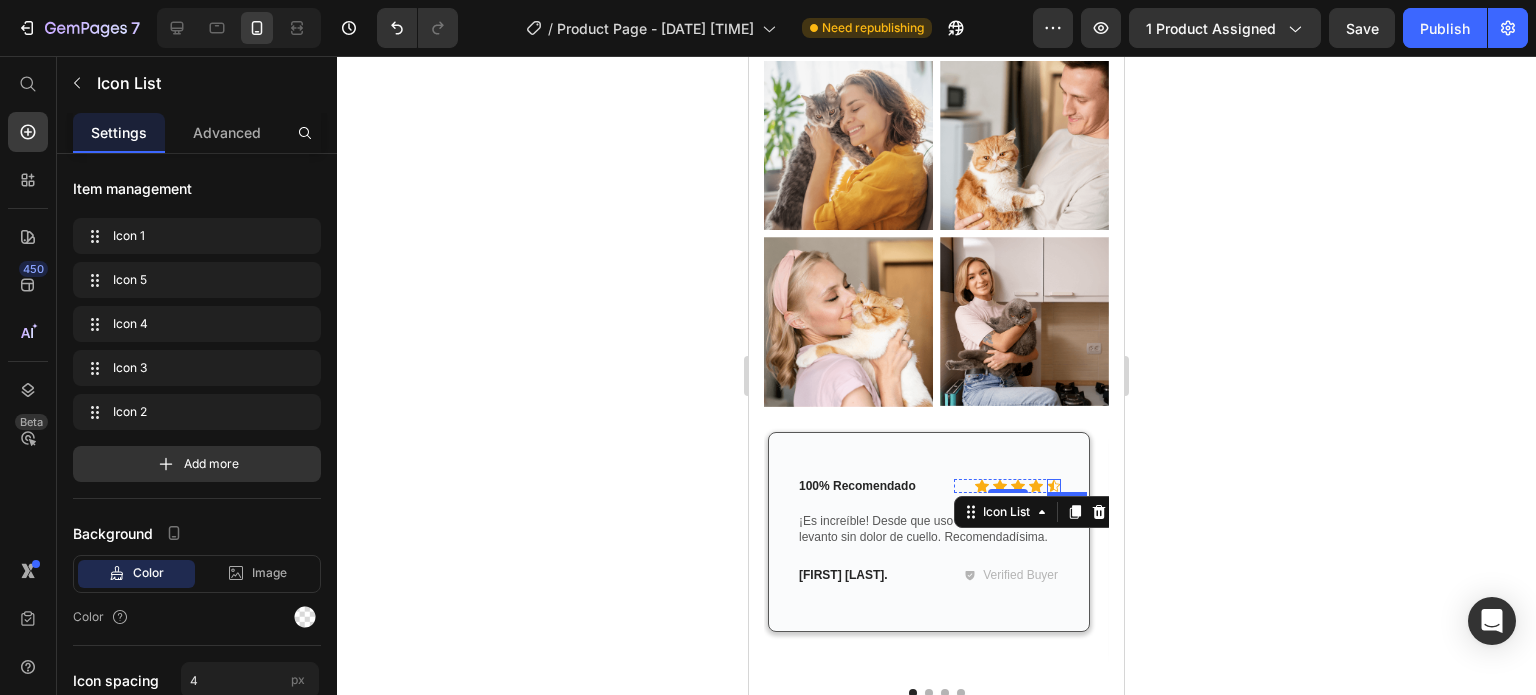 click 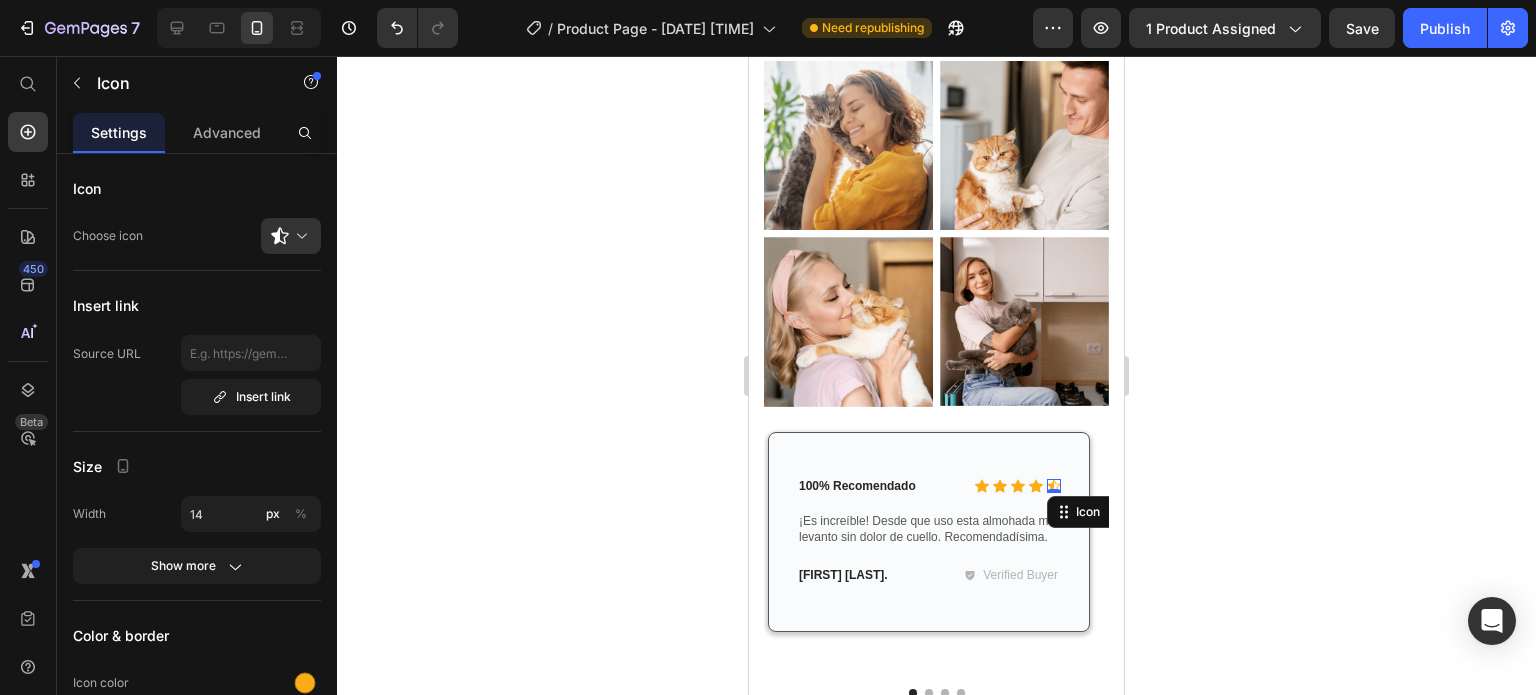 click on "0" at bounding box center (1054, 493) 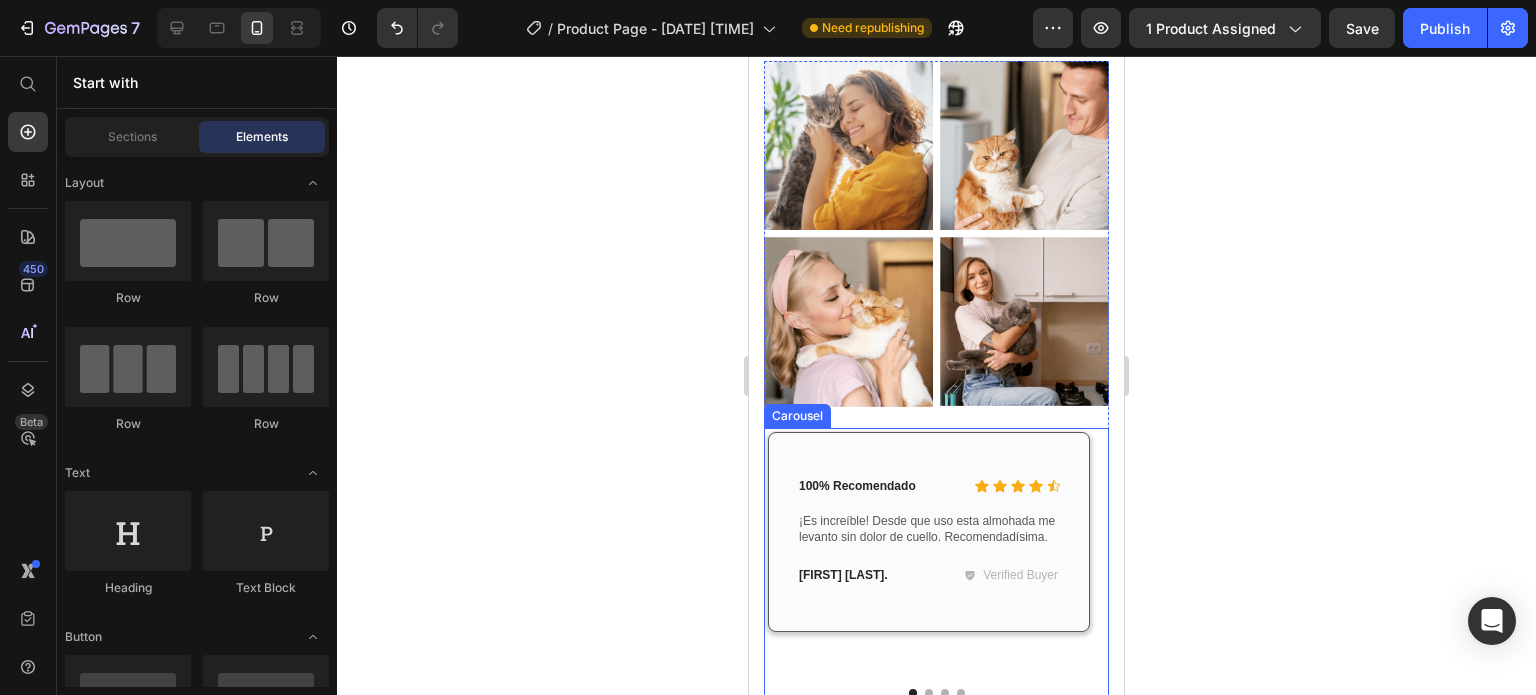 click on "Icon Icon Icon Icon
Icon Icon List 100% Recomendado Text Block Row ¡Es increíble! Desde que uso esta almohada me levanto sin dolor de cuello. Recomendadísima. Text Block [FIRST] [LAST] Text Block
Verified Buyer Item List Row Row Row Icon Icon Icon Icon
Icon Icon List You're walking on a cloud! Text Block Row “Lorem ipsum dolor sit amet, consectetur adipiscing elit, sed do eiusmod tempor incididunt ut labore et dolore magna aliqua.” Text Block - [FIRST] [LAST]  Text Block
Verified Buyer Item List Row Row Row Icon Icon Icon Icon
Icon Icon List You're walking on a cloud! Text Block Row “Lorem ipsum dolor sit amet, consectetur adipiscing elit, sed do eiusmod tempor incididunt ut labore et dolore magna aliqua.” Text Block - [FIRST] [LAST]  Text Block
Verified Buyer Item List Row Row Row Icon Icon Icon Icon
Icon Icon List You're walking on a cloud! Text Block Row Text Block - [FIRST] [LAST]  Text Block Item List Row" at bounding box center [936, 562] 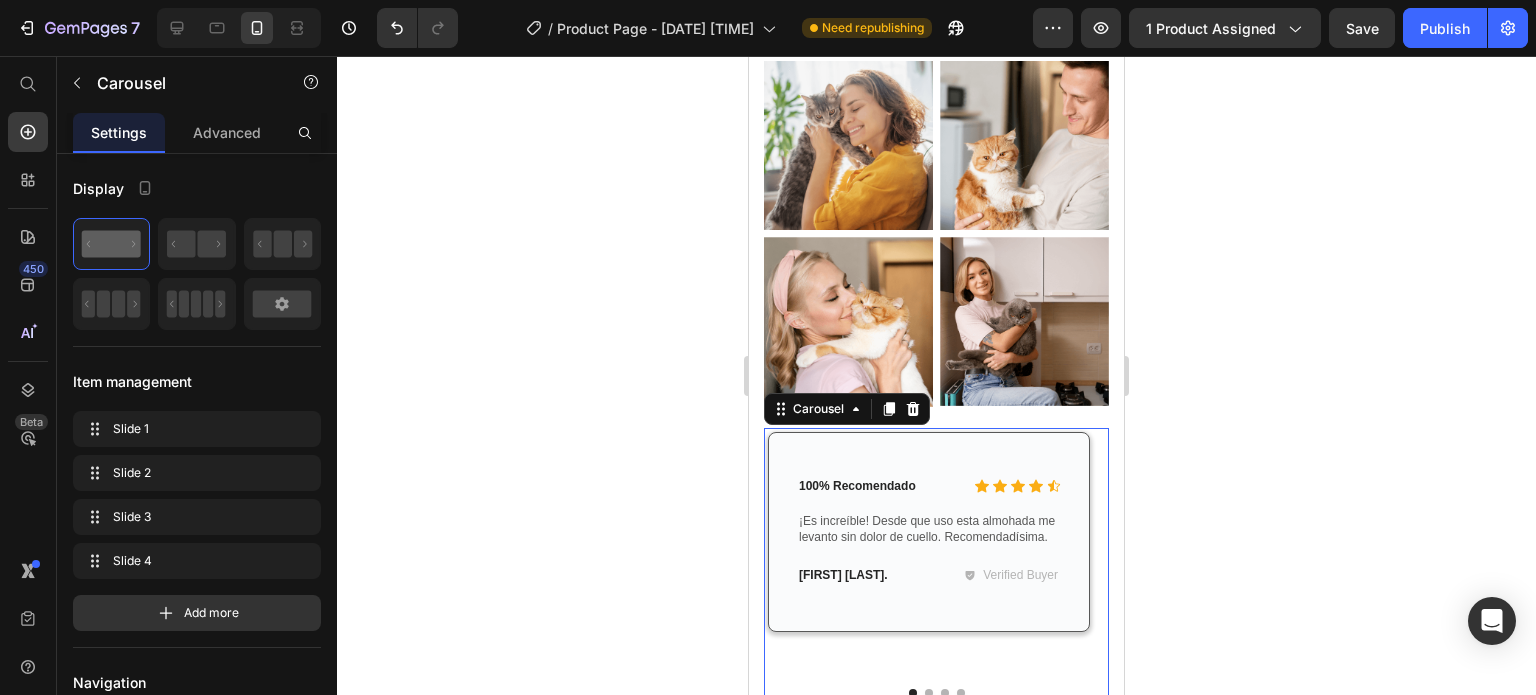 click at bounding box center [929, 693] 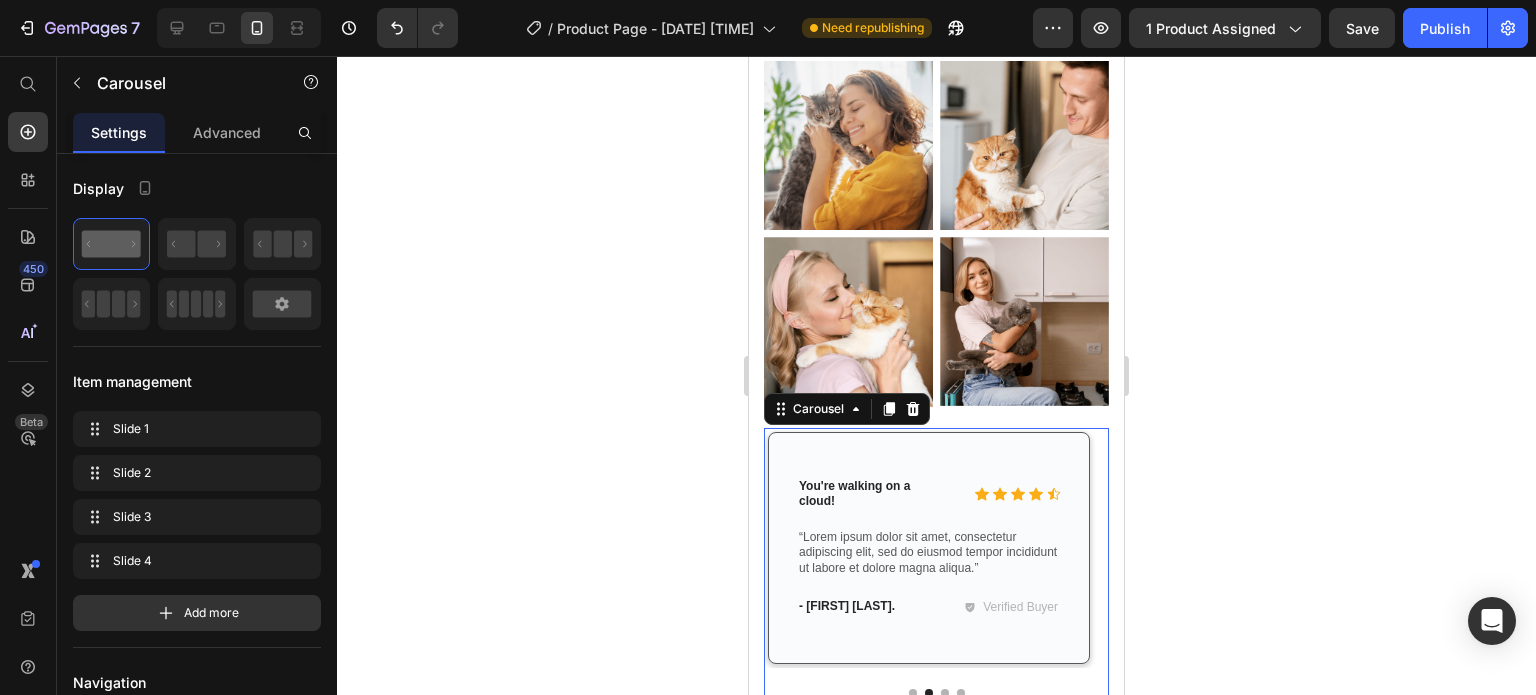 click on "14" at bounding box center [936, 704] 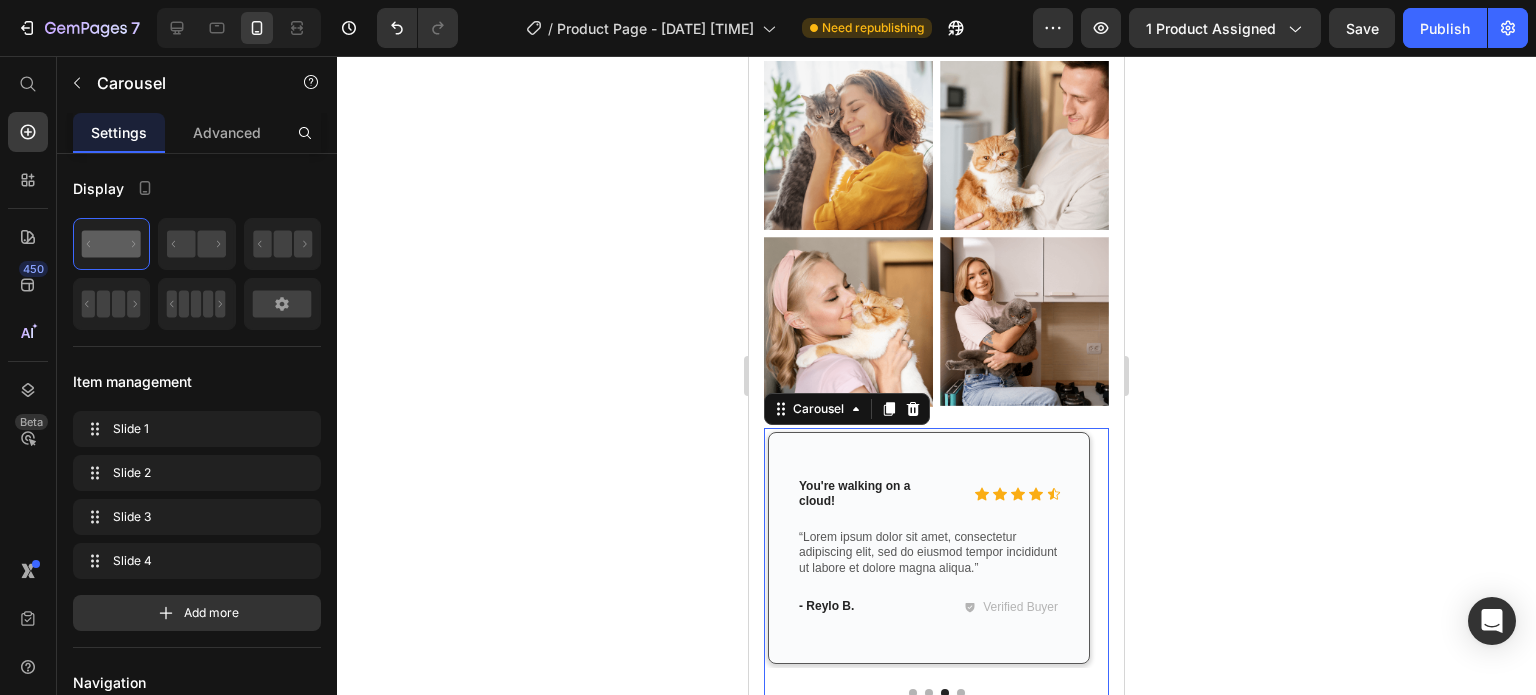 click at bounding box center (929, 693) 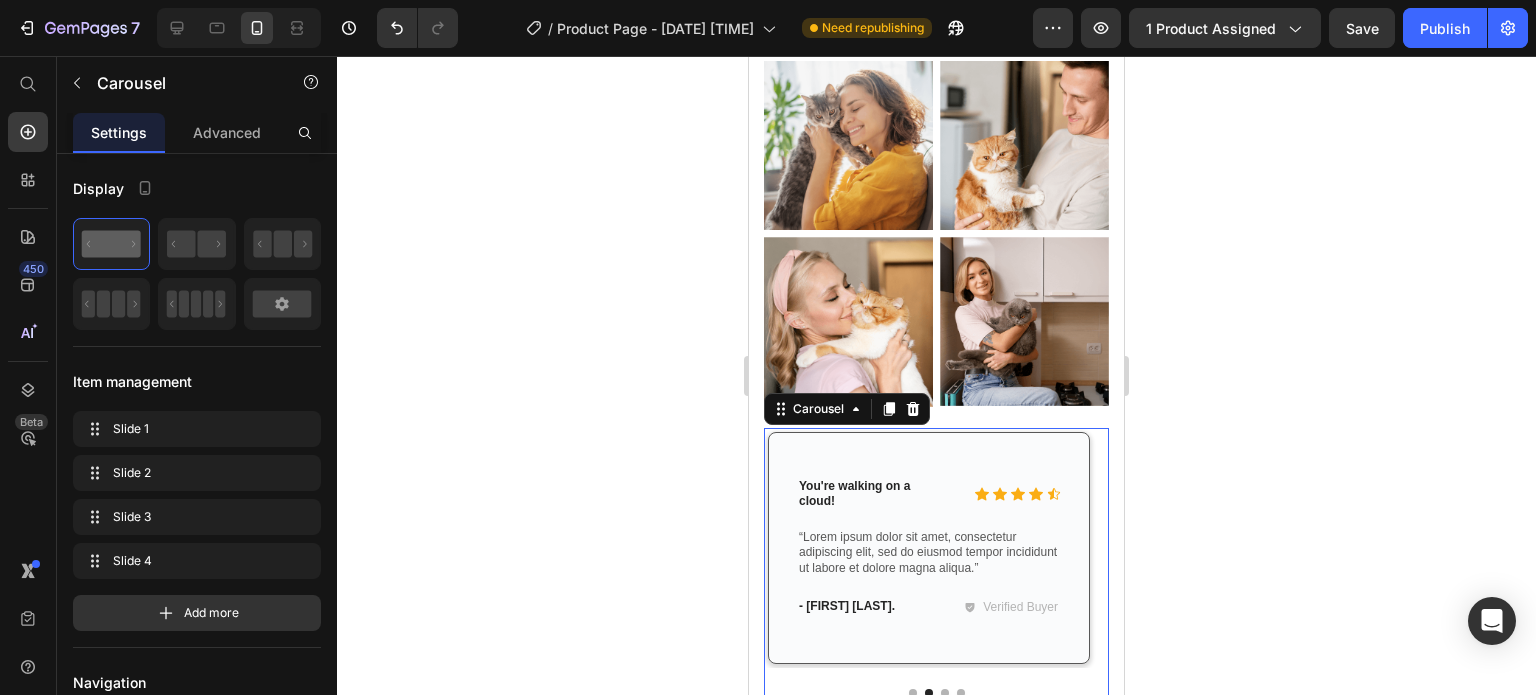 click at bounding box center (961, 693) 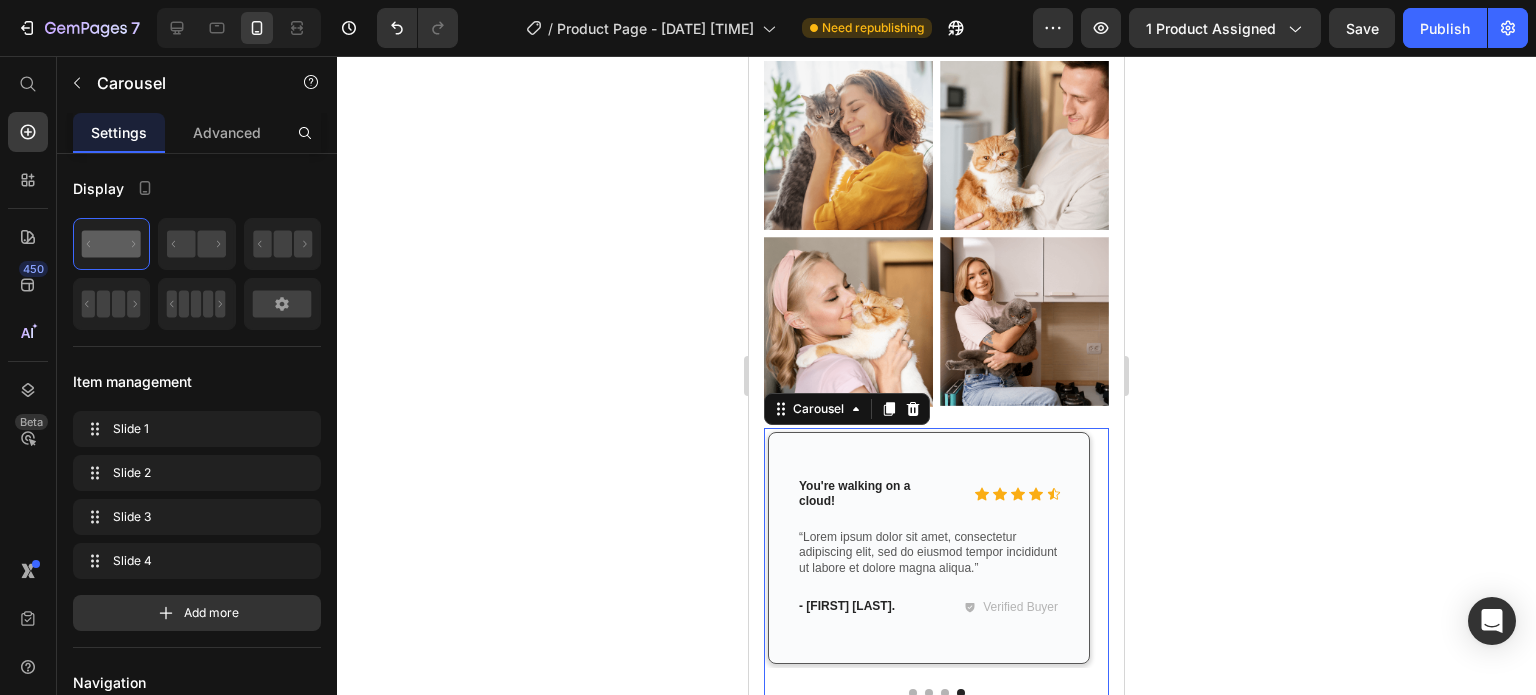 click at bounding box center [929, 693] 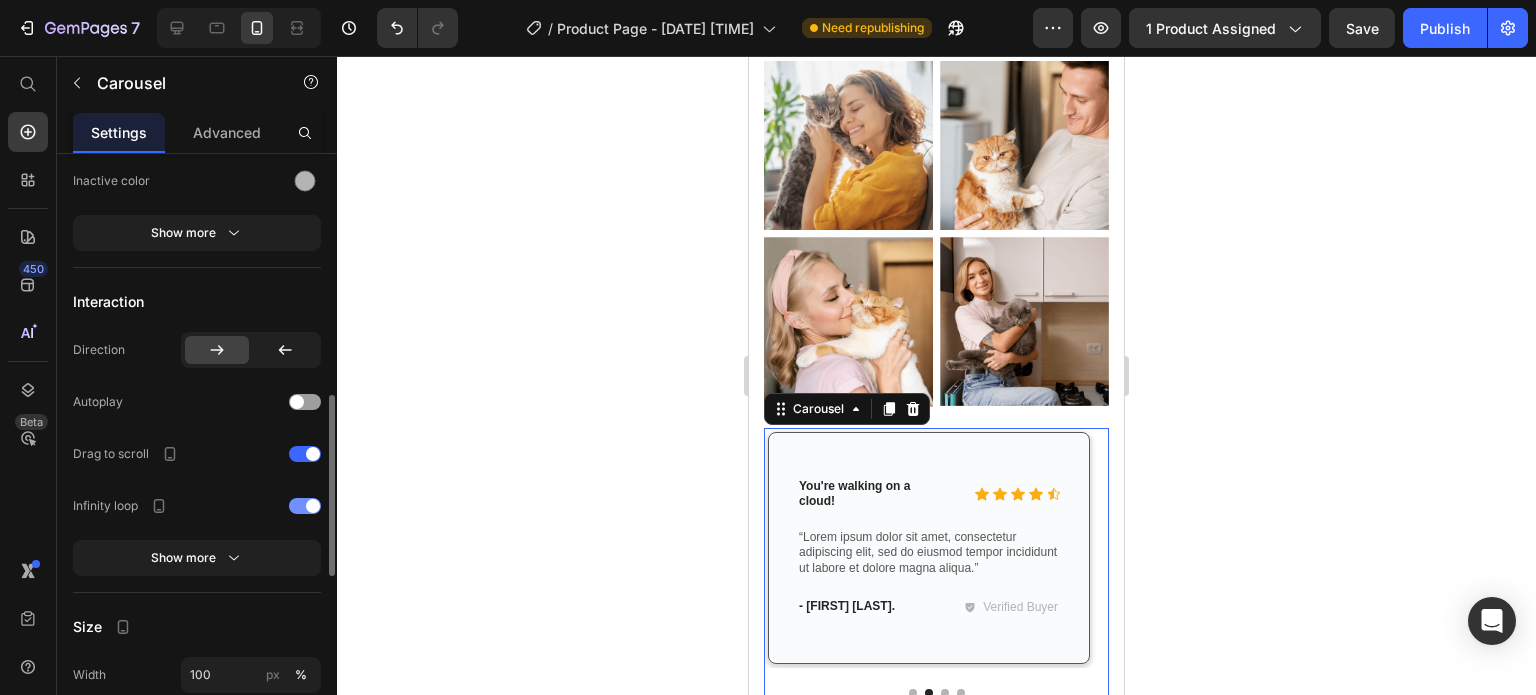 scroll, scrollTop: 1128, scrollLeft: 0, axis: vertical 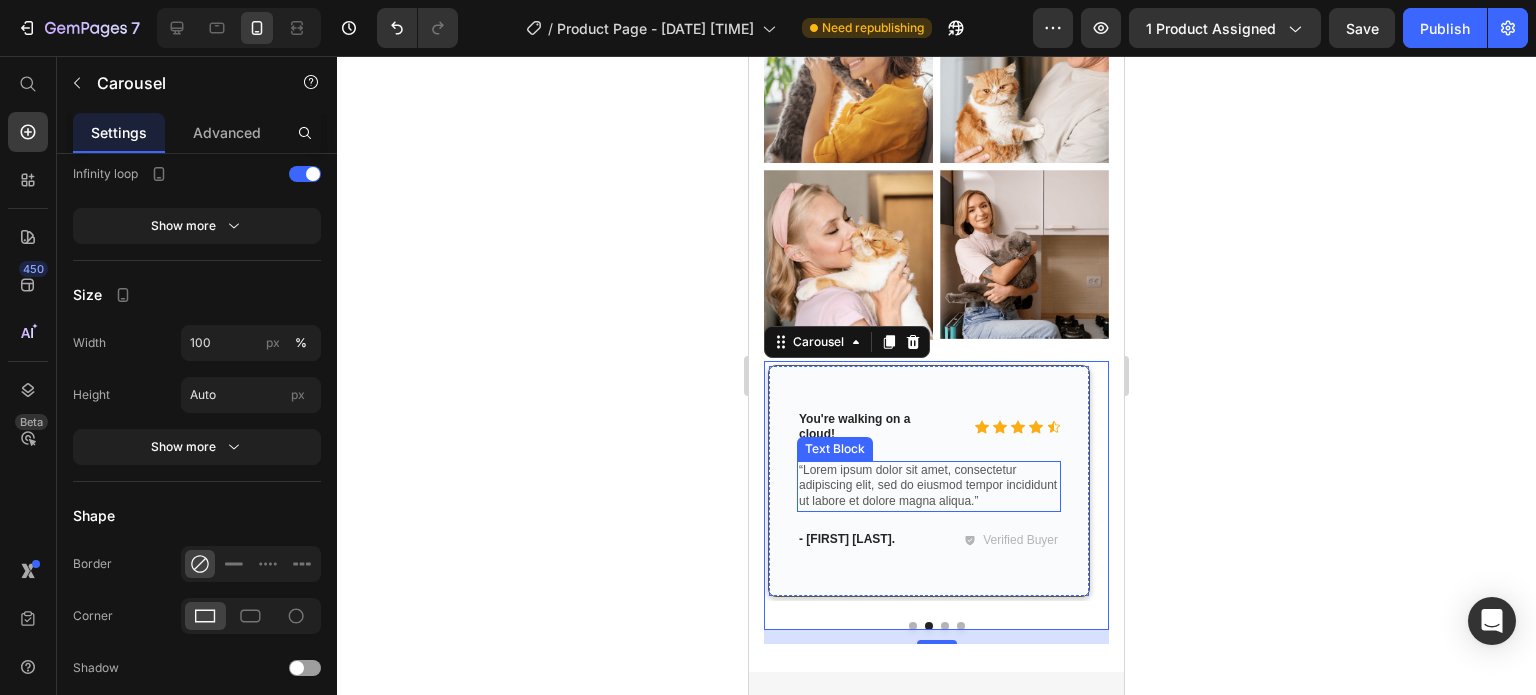 click on "“Lorem ipsum dolor sit amet, consectetur adipiscing elit, sed do eiusmod tempor incididunt ut labore et dolore magna aliqua.”" at bounding box center (929, 486) 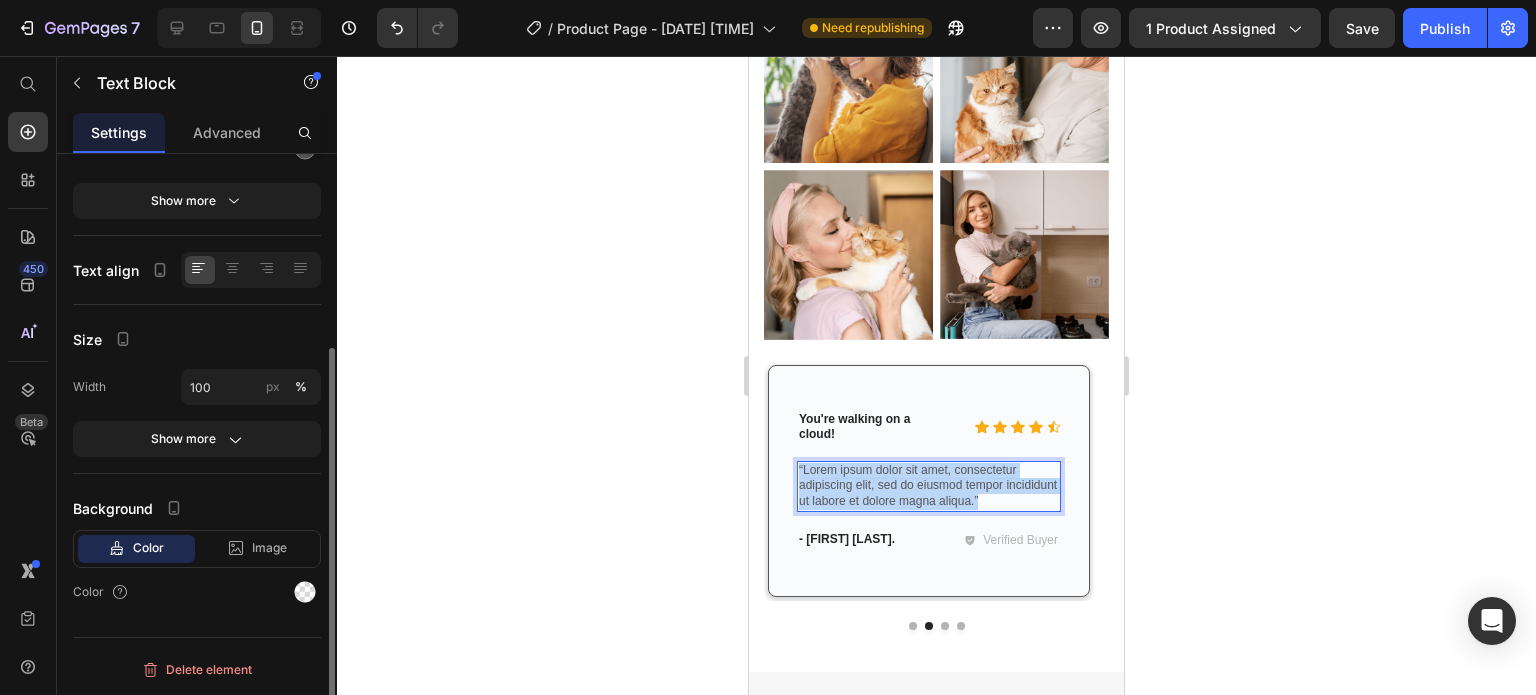 scroll, scrollTop: 0, scrollLeft: 0, axis: both 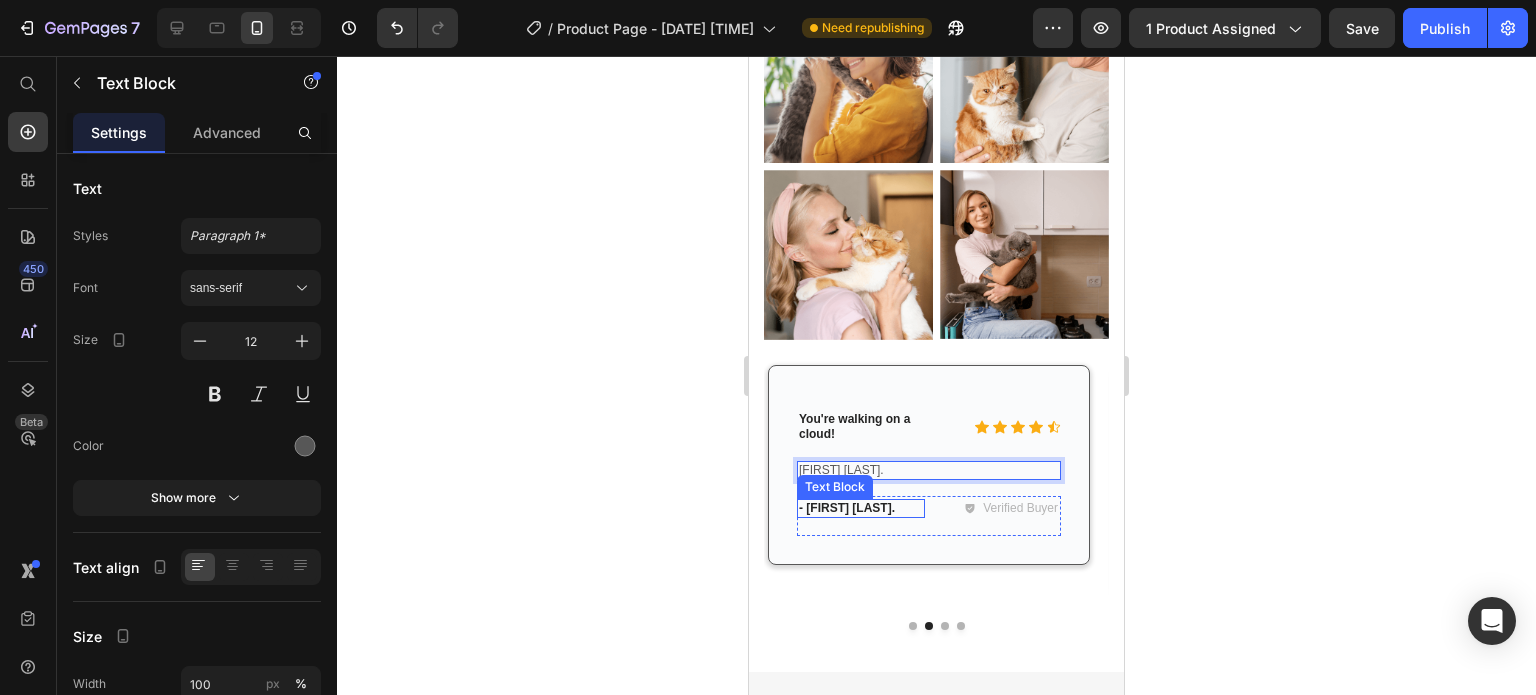 click on "- [FIRST] [LAST]." at bounding box center (861, 509) 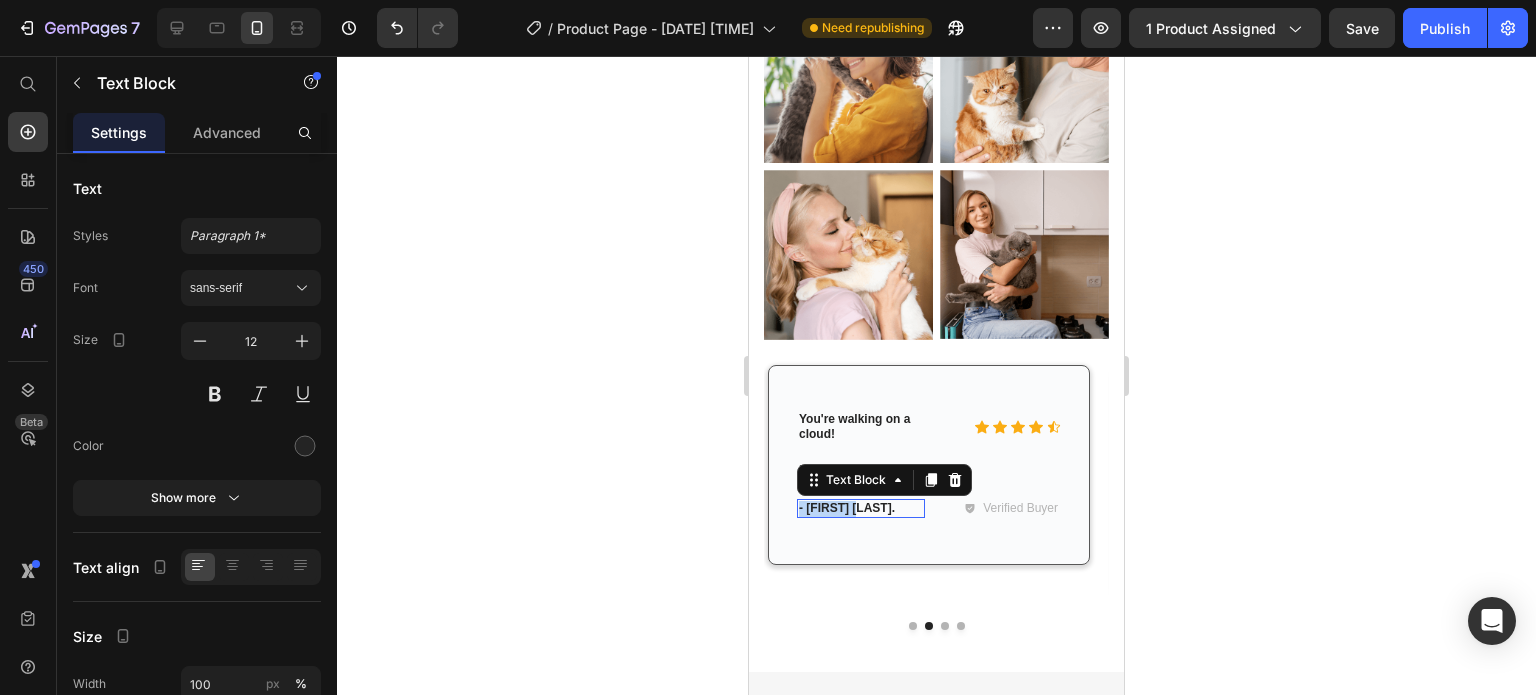 click on "- [FIRST] [LAST]." at bounding box center [861, 509] 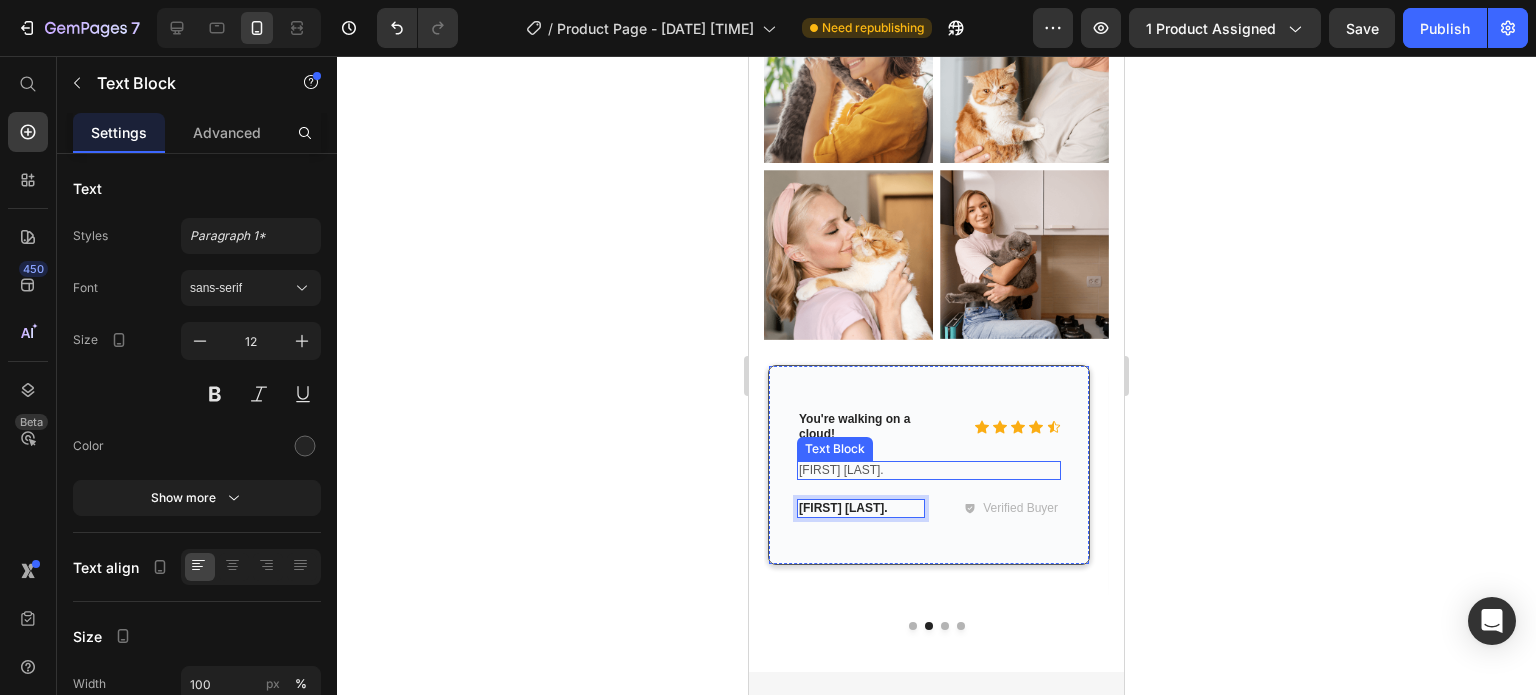 click on "[FIRST] [LAST]." at bounding box center [929, 471] 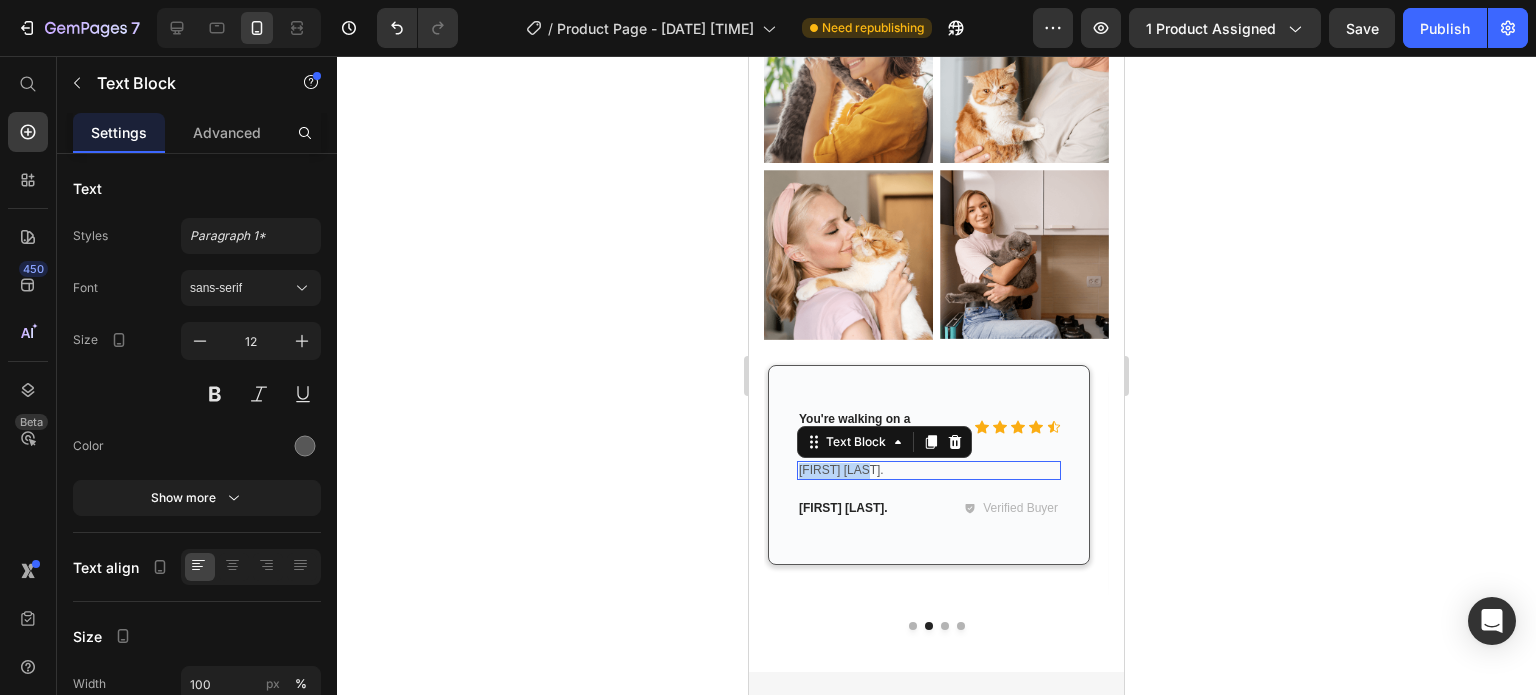 click on "[FIRST] [LAST]." at bounding box center (929, 471) 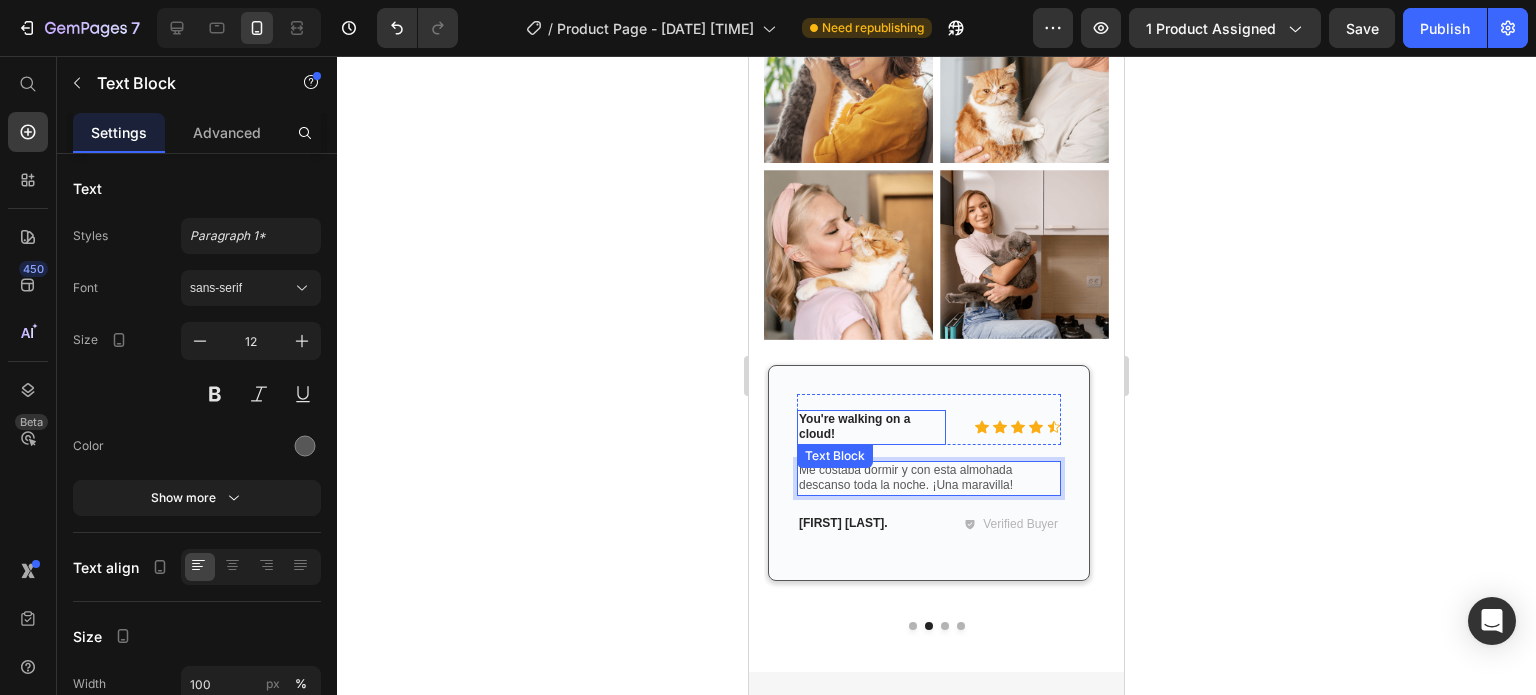 click on "You're walking on a cloud!" at bounding box center (871, 427) 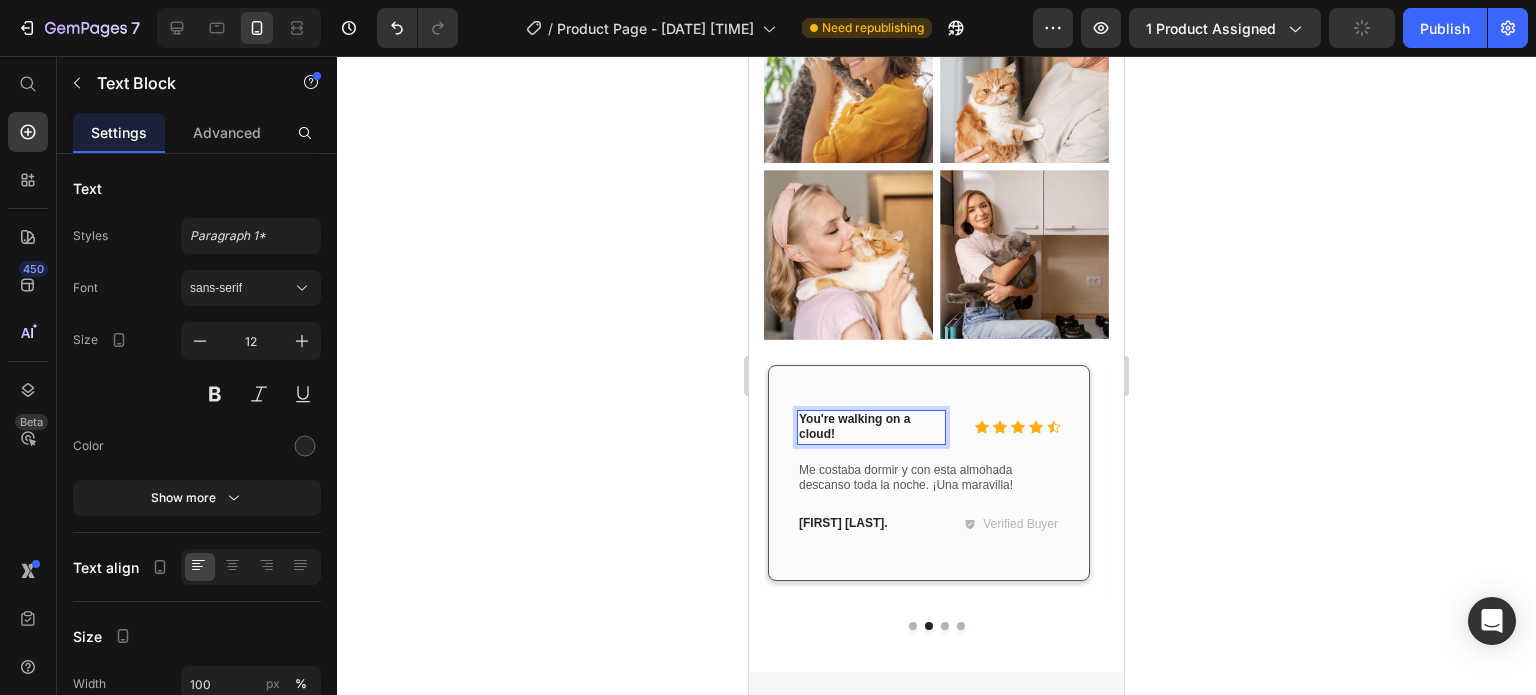 click on "You're walking on a cloud!" at bounding box center (871, 427) 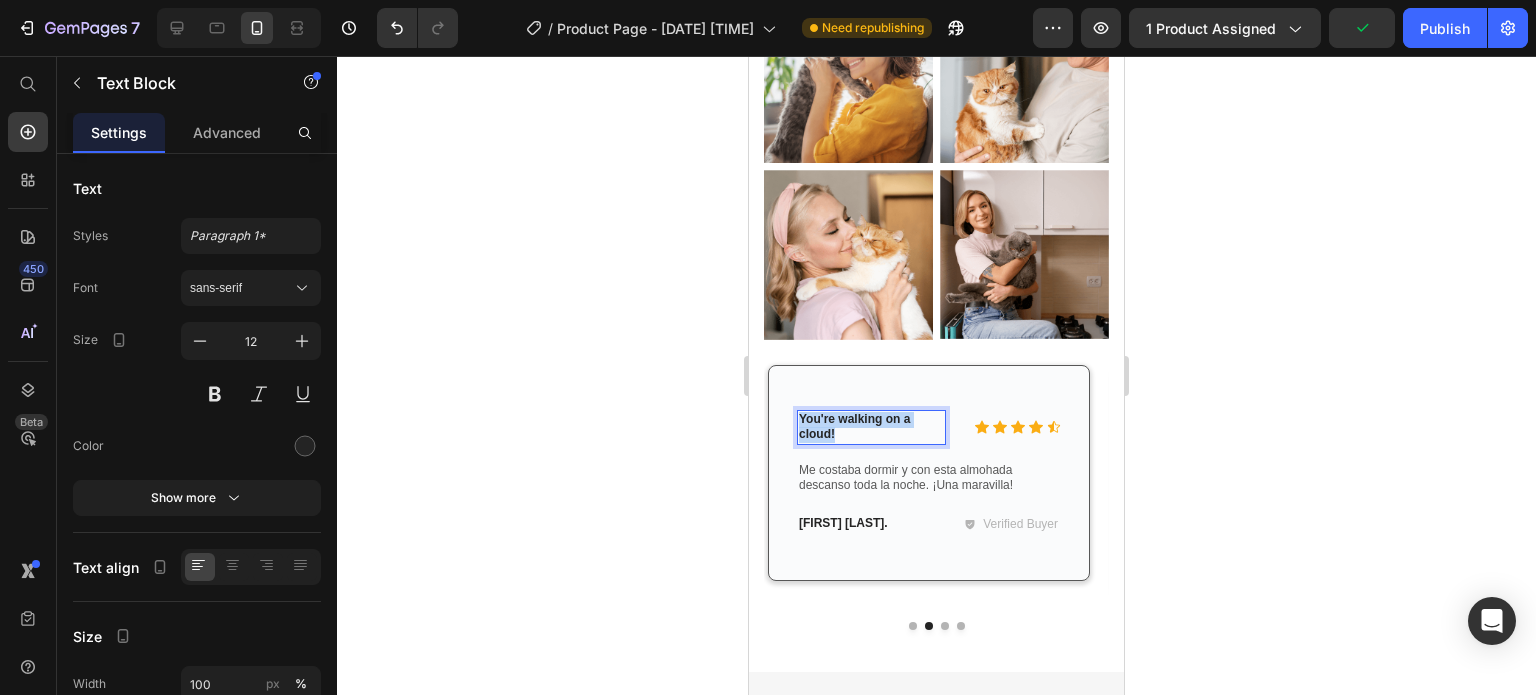 click on "You're walking on a cloud!" at bounding box center (871, 427) 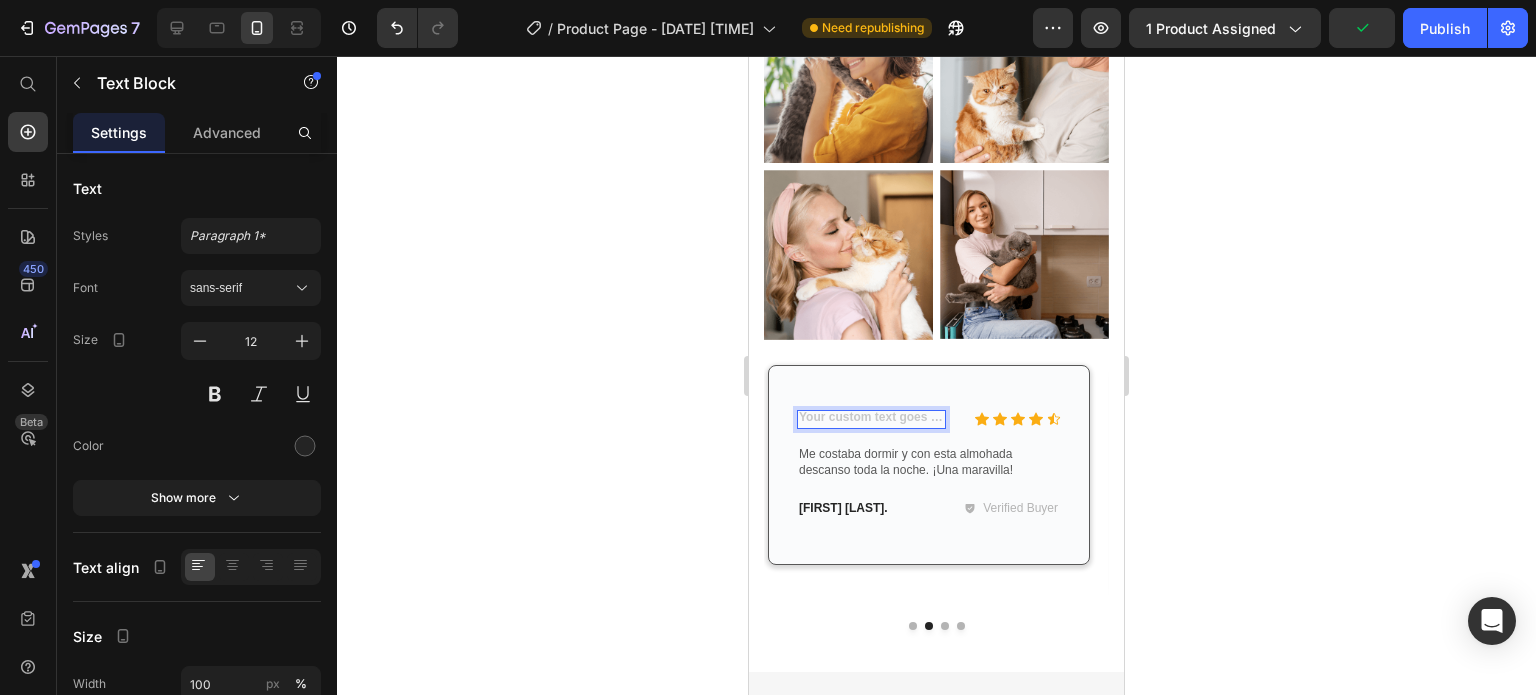 scroll, scrollTop: 5600, scrollLeft: 0, axis: vertical 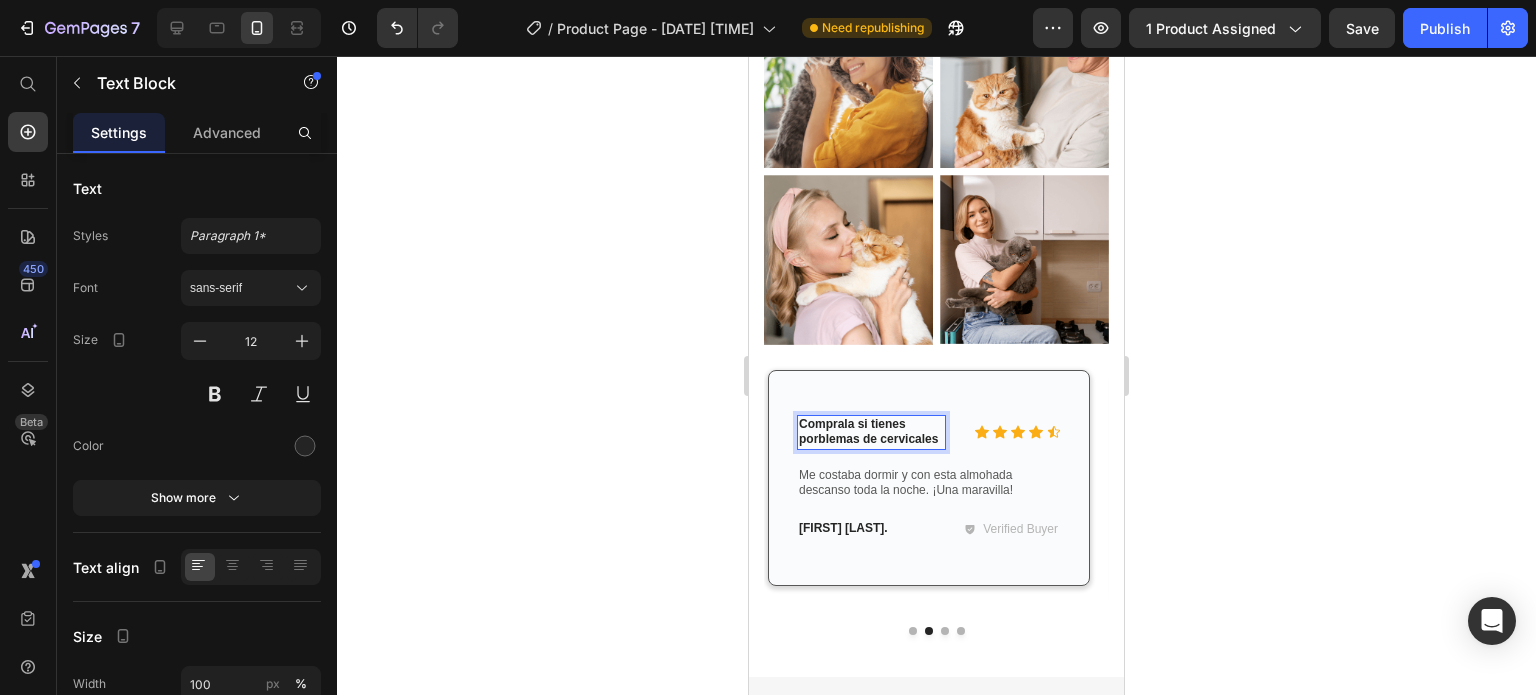 click on "Comprala si tienes porblemas de cervicales" at bounding box center [871, 432] 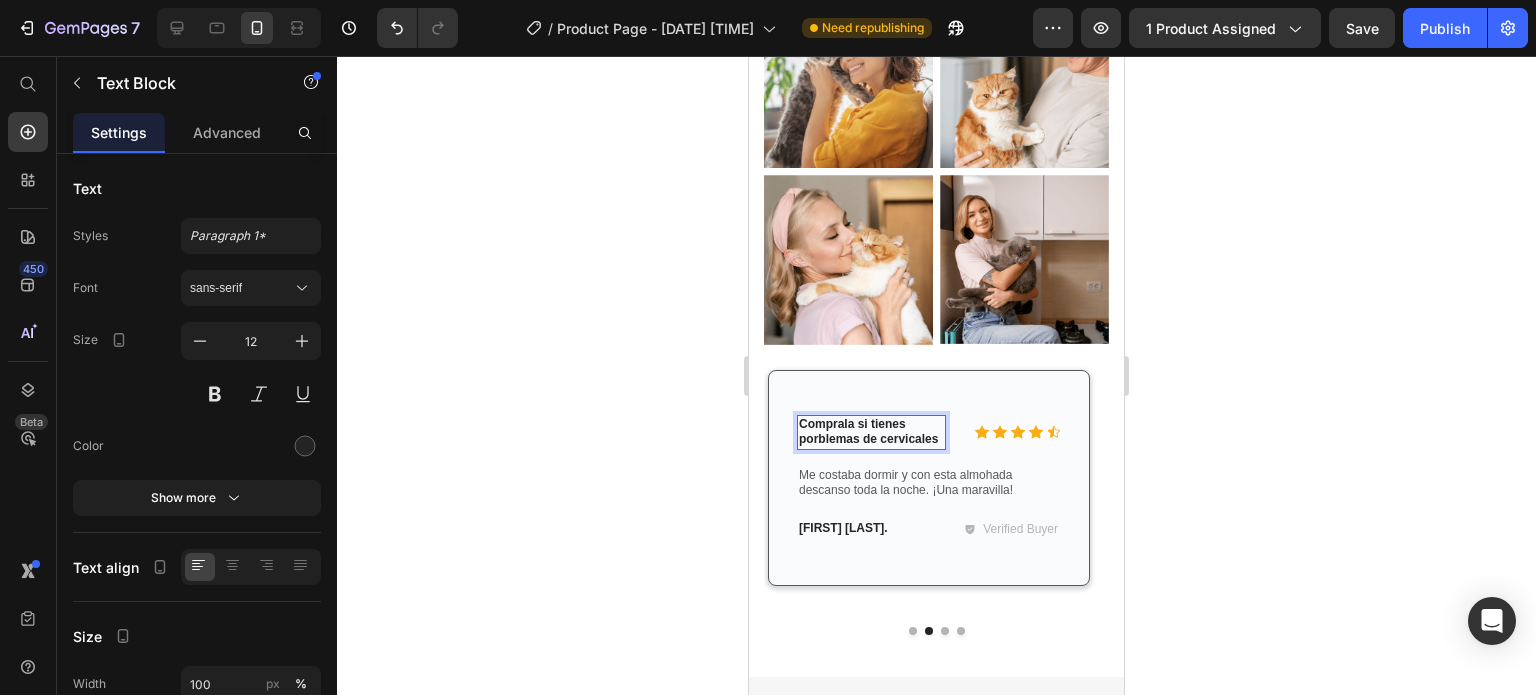 click on "Comprala si tienes porblemas de cervicales" at bounding box center (871, 432) 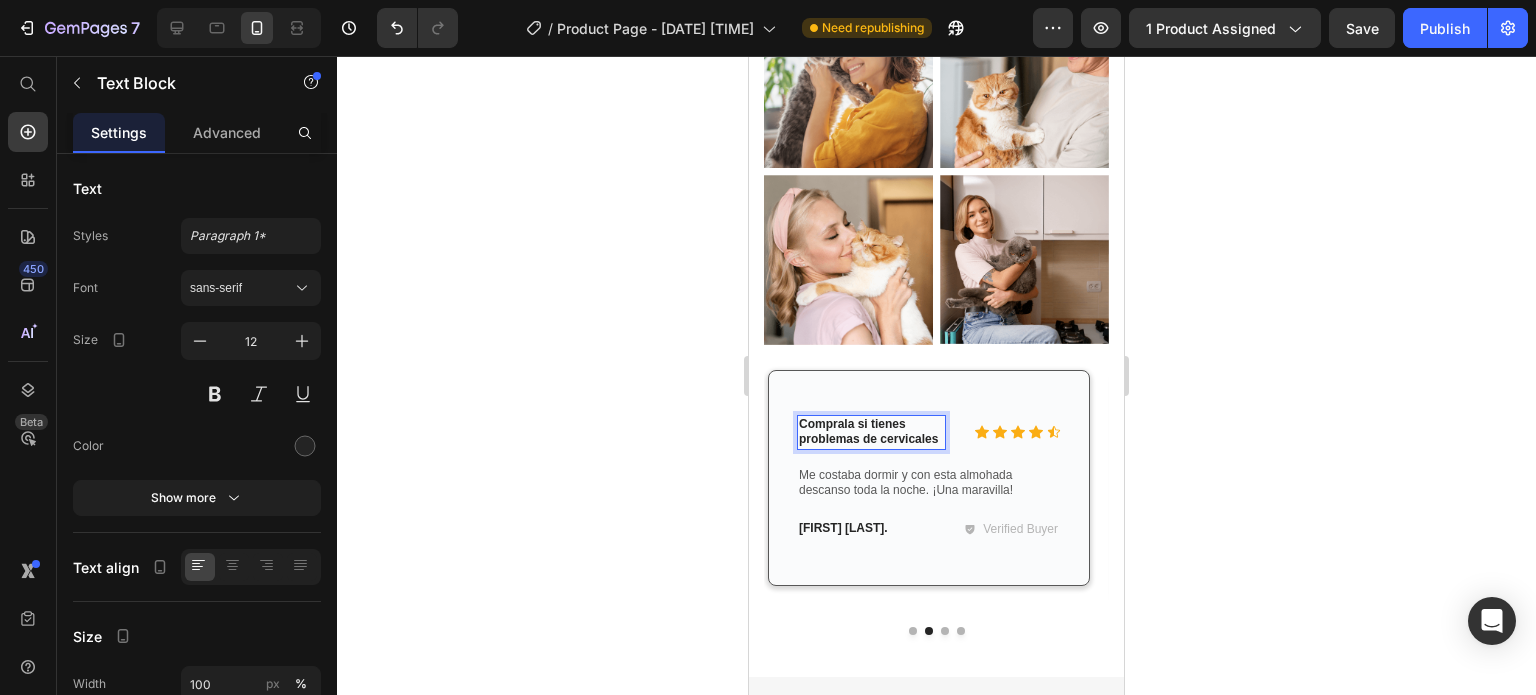 click 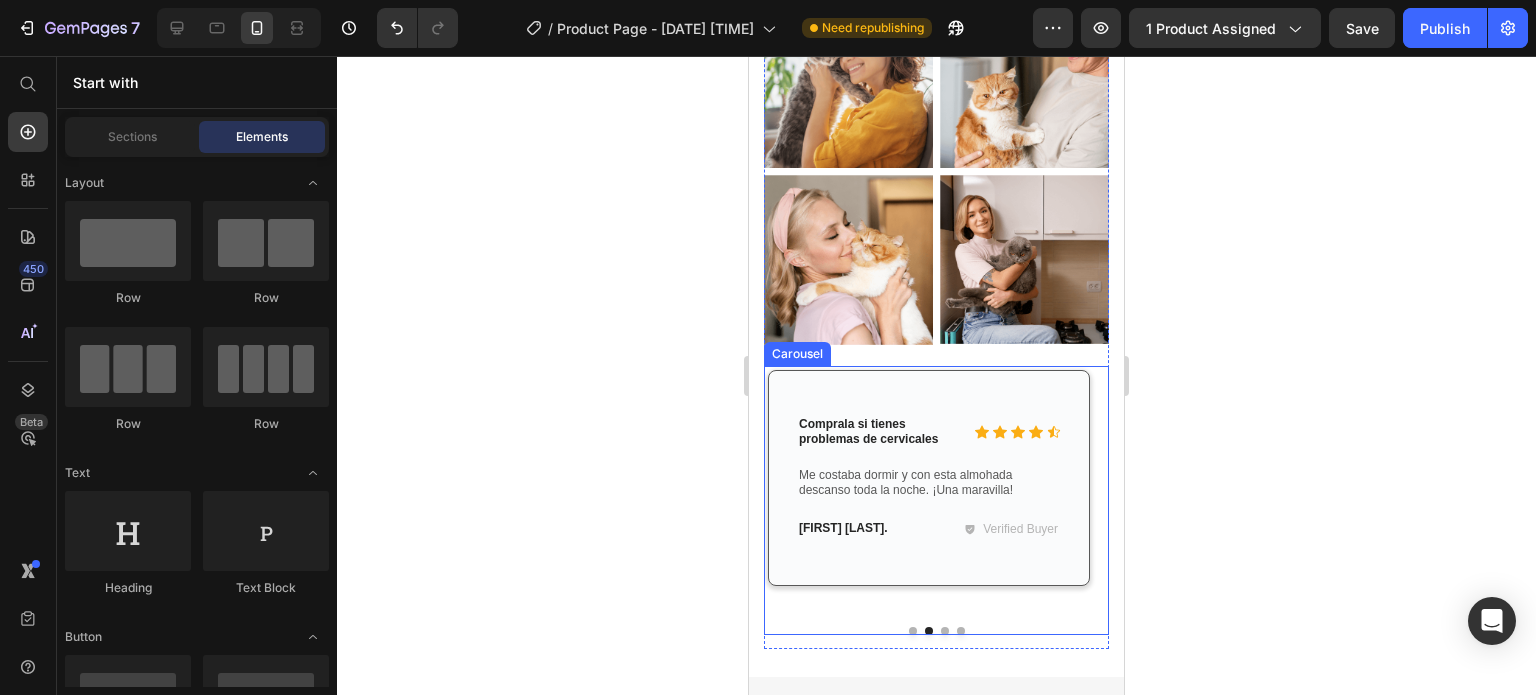 click at bounding box center [945, 631] 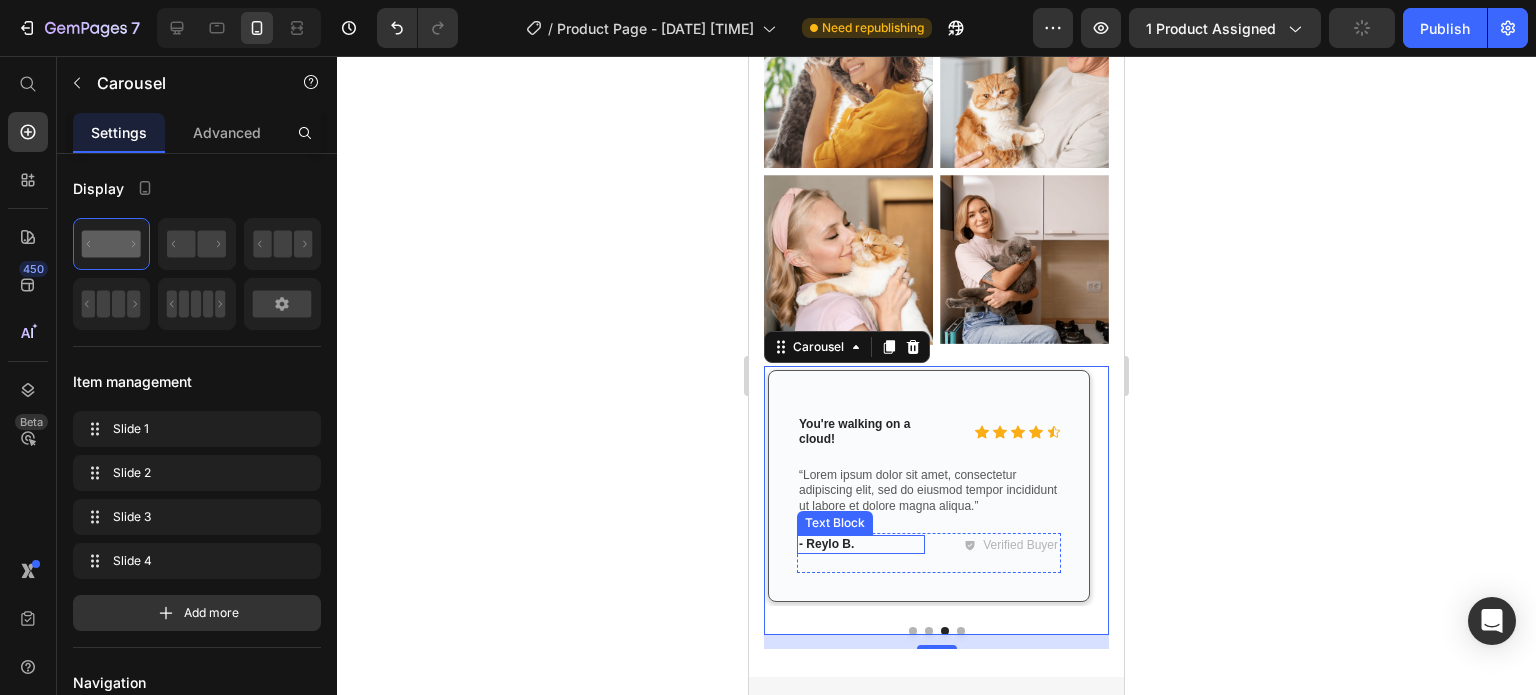 click on "- Reylo B." at bounding box center (861, 545) 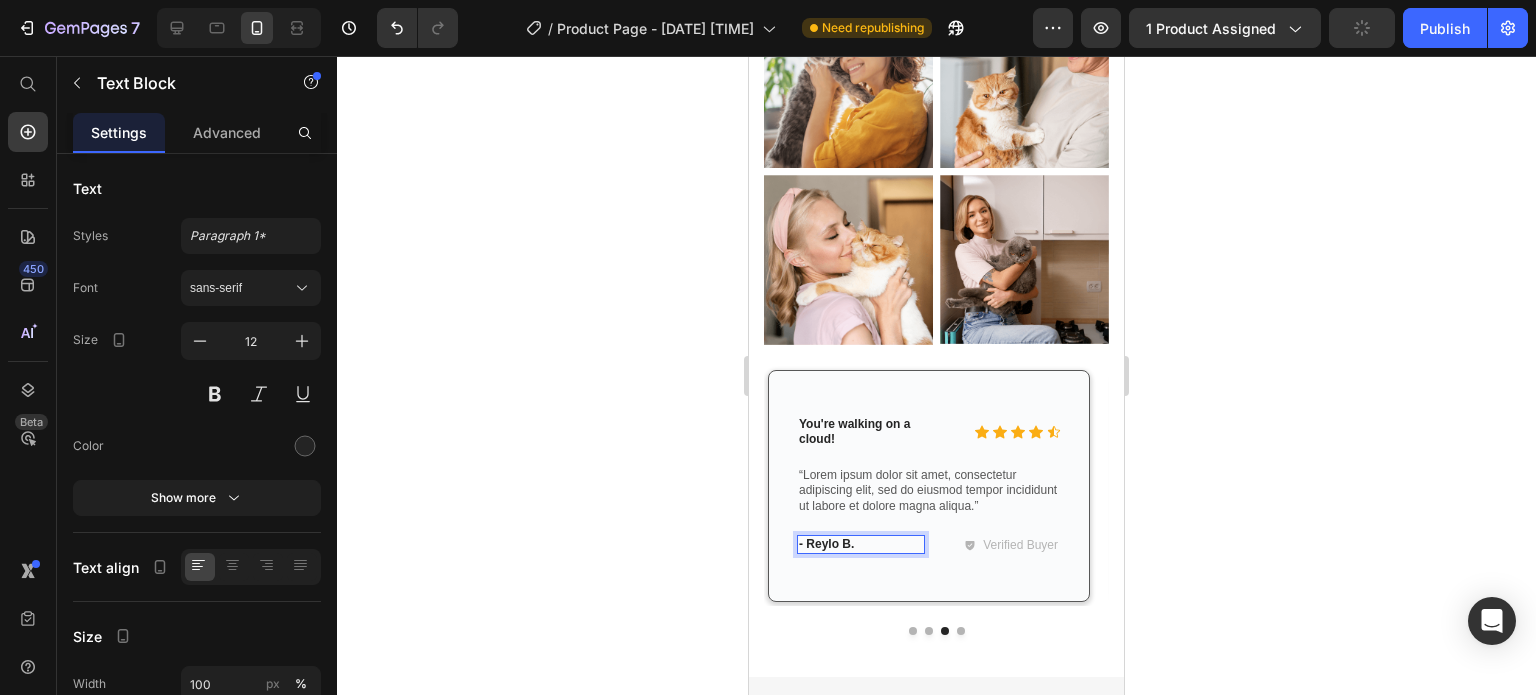 click on "- Reylo B." at bounding box center [861, 545] 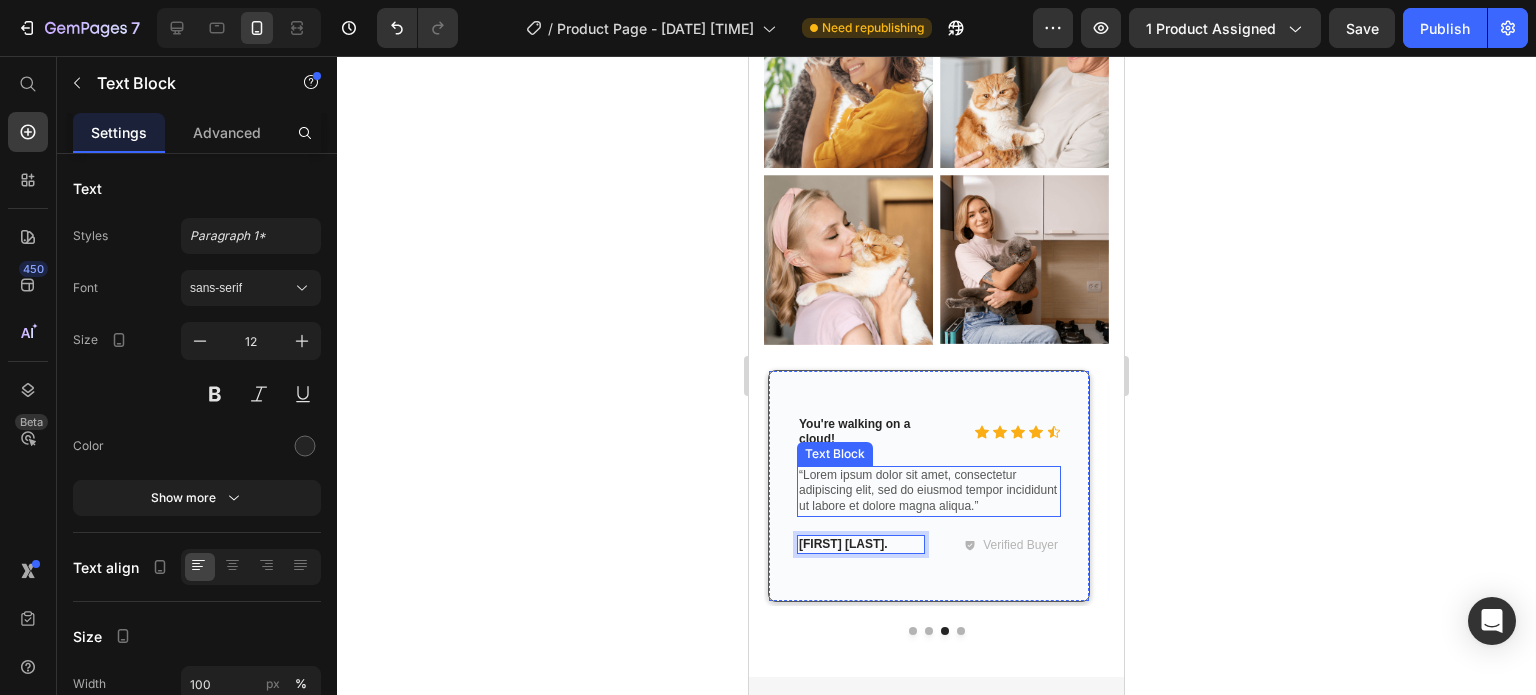 click on "“Lorem ipsum dolor sit amet, consectetur adipiscing elit, sed do eiusmod tempor incididunt ut labore et dolore magna aliqua.”" at bounding box center (929, 491) 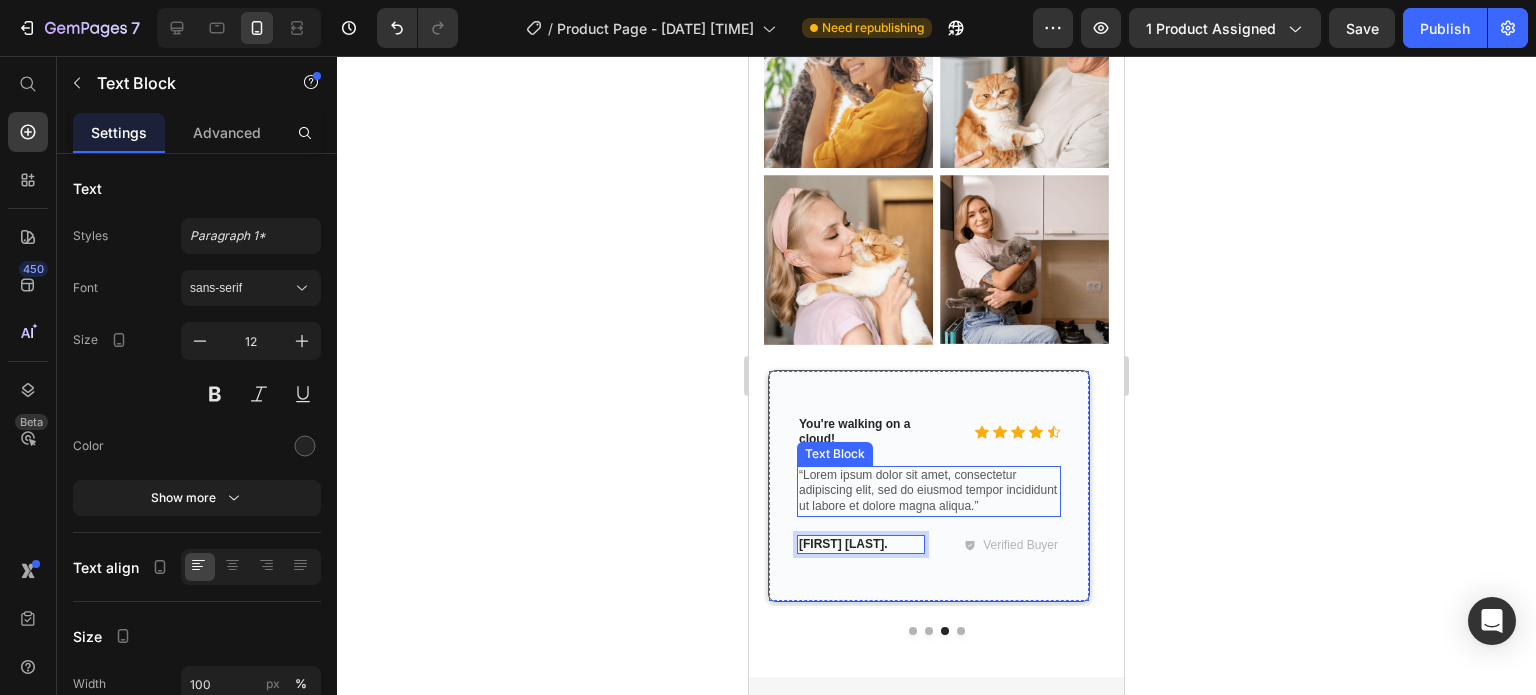 click on "“Lorem ipsum dolor sit amet, consectetur adipiscing elit, sed do eiusmod tempor incididunt ut labore et dolore magna aliqua.”" at bounding box center [929, 491] 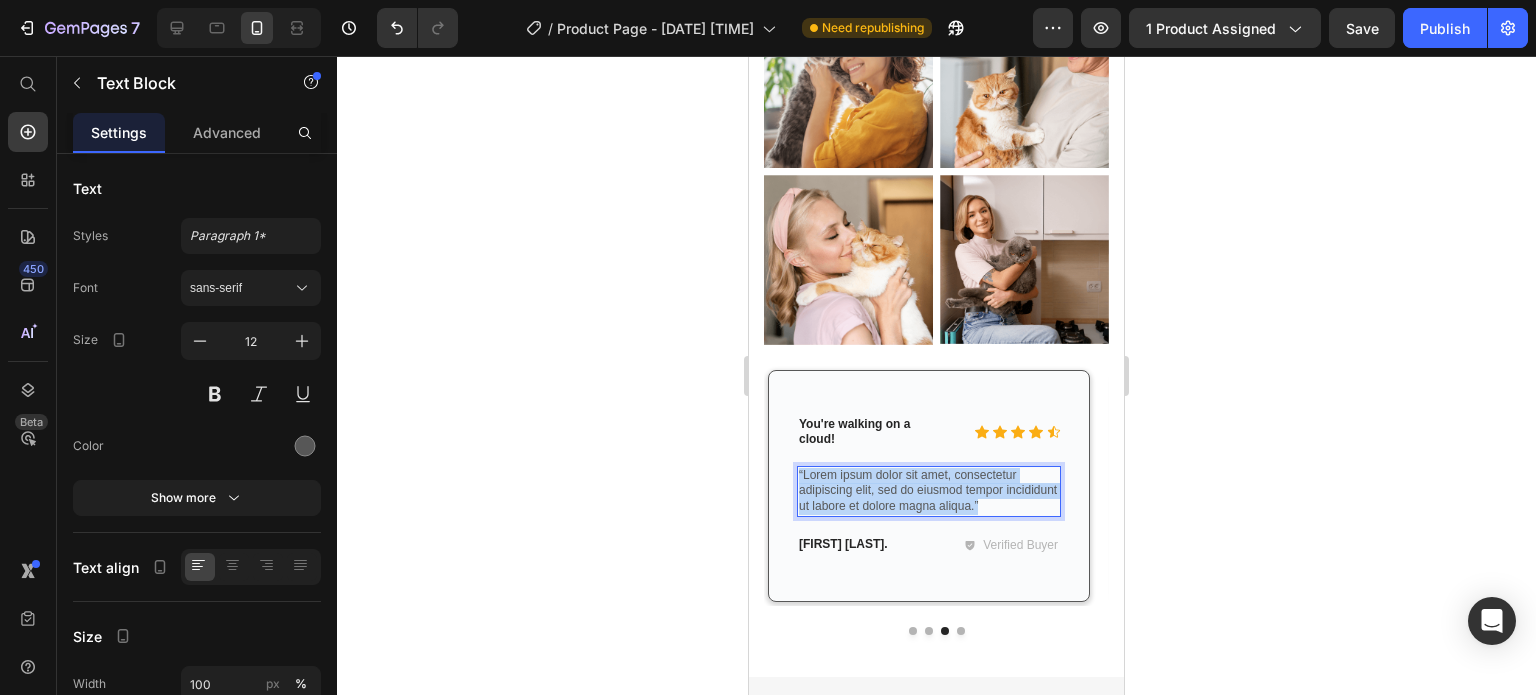 click on "“Lorem ipsum dolor sit amet, consectetur adipiscing elit, sed do eiusmod tempor incididunt ut labore et dolore magna aliqua.”" at bounding box center [929, 491] 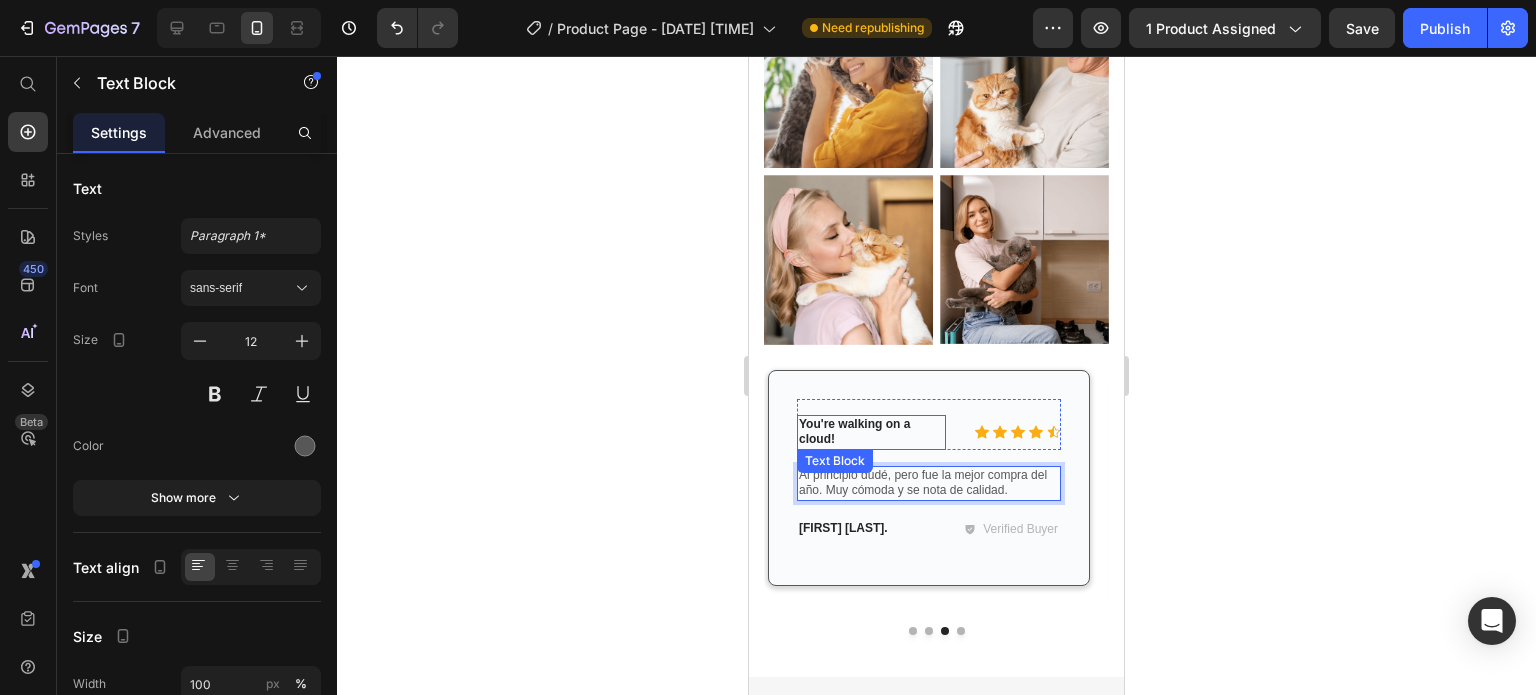 click on "You're walking on a cloud!" at bounding box center (871, 432) 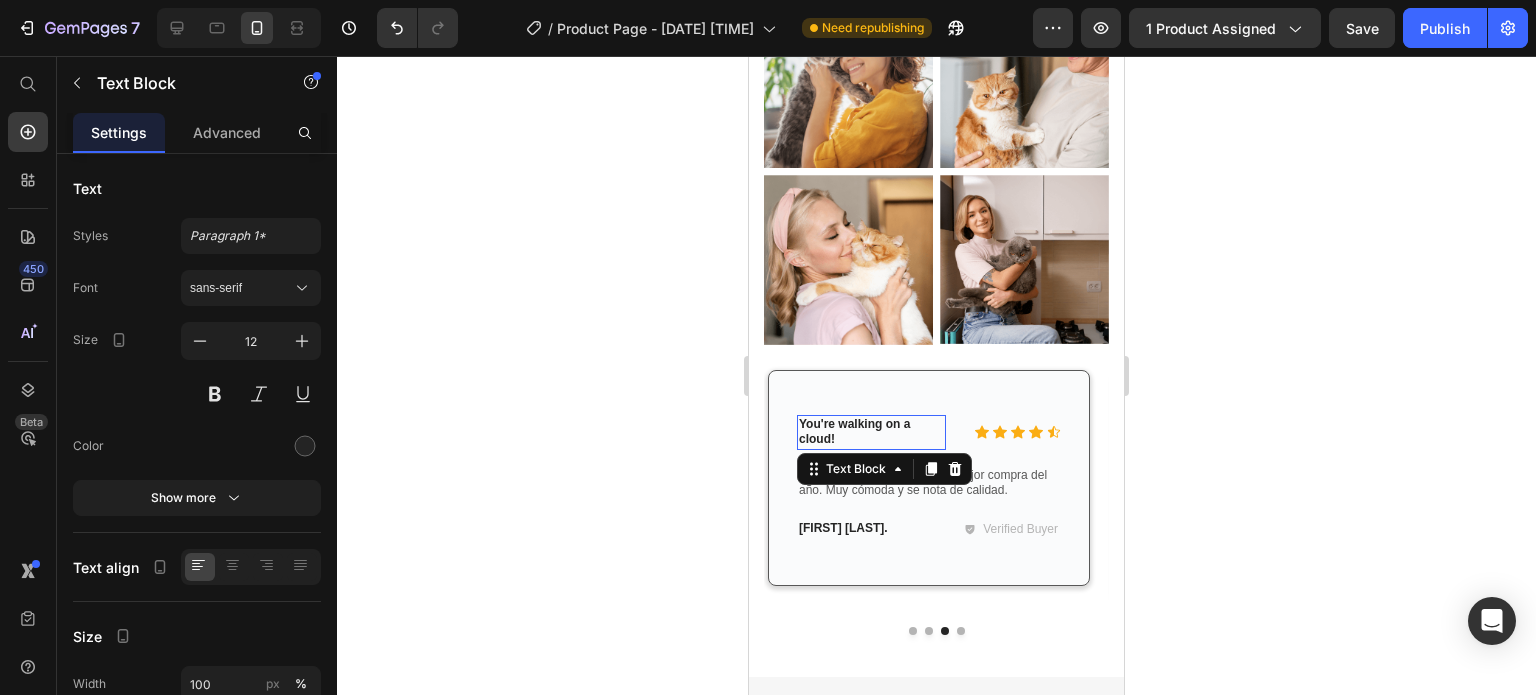 click on "You're walking on a cloud!" at bounding box center (871, 432) 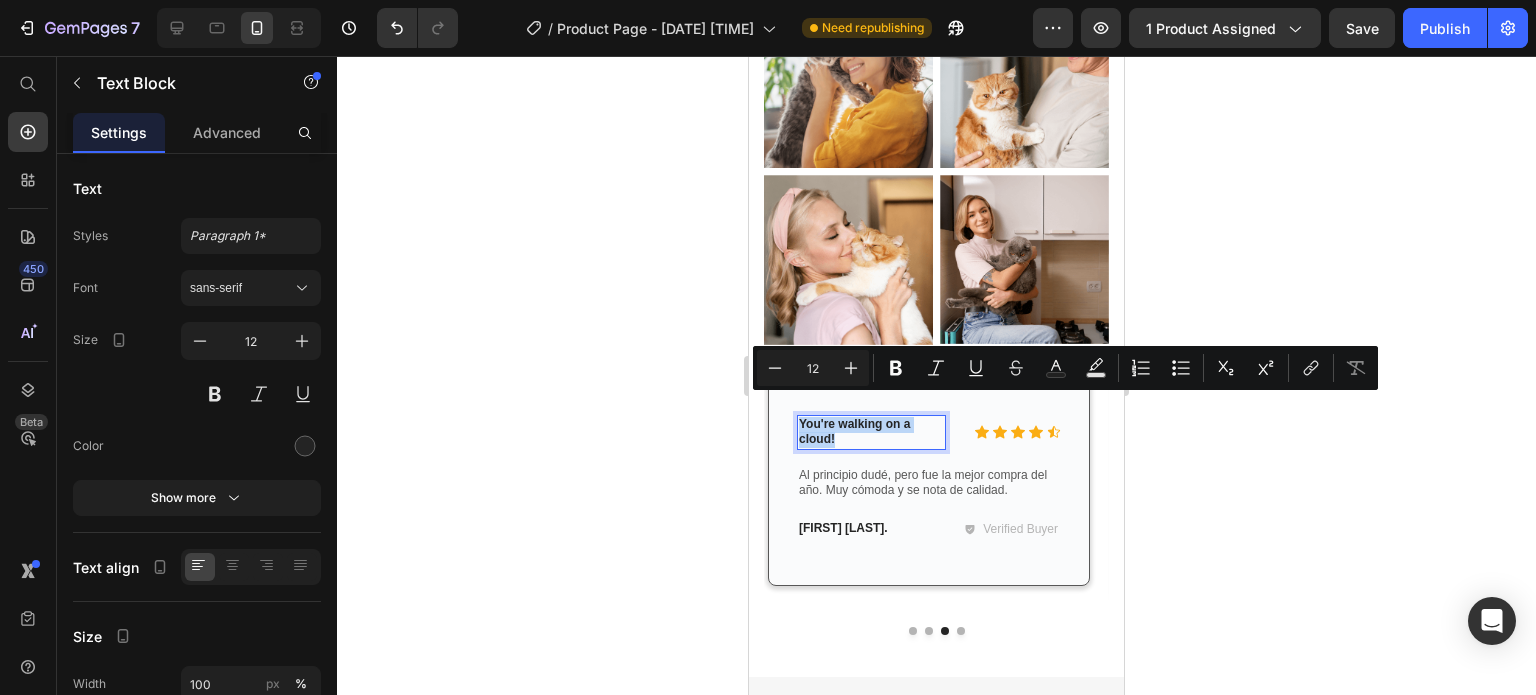 click on "You're walking on a cloud!" at bounding box center (871, 432) 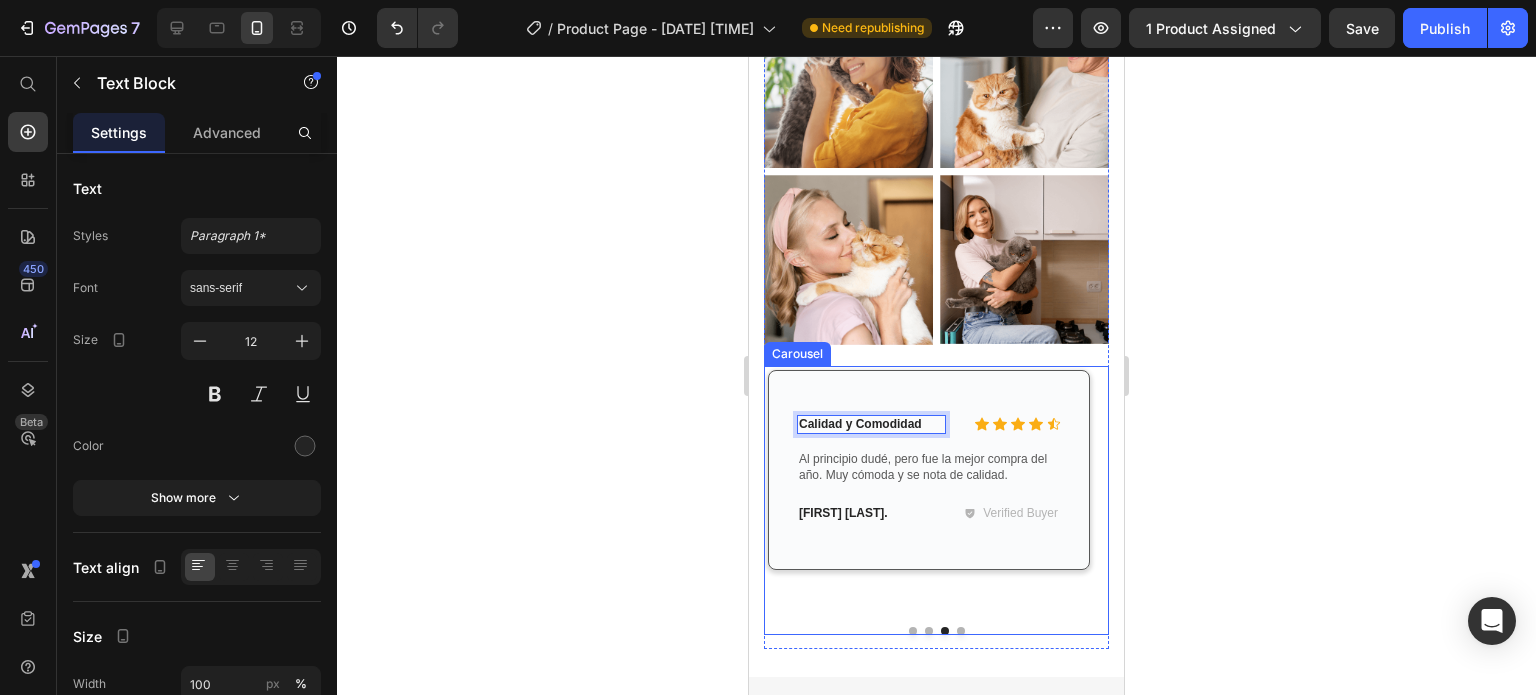 click at bounding box center [961, 631] 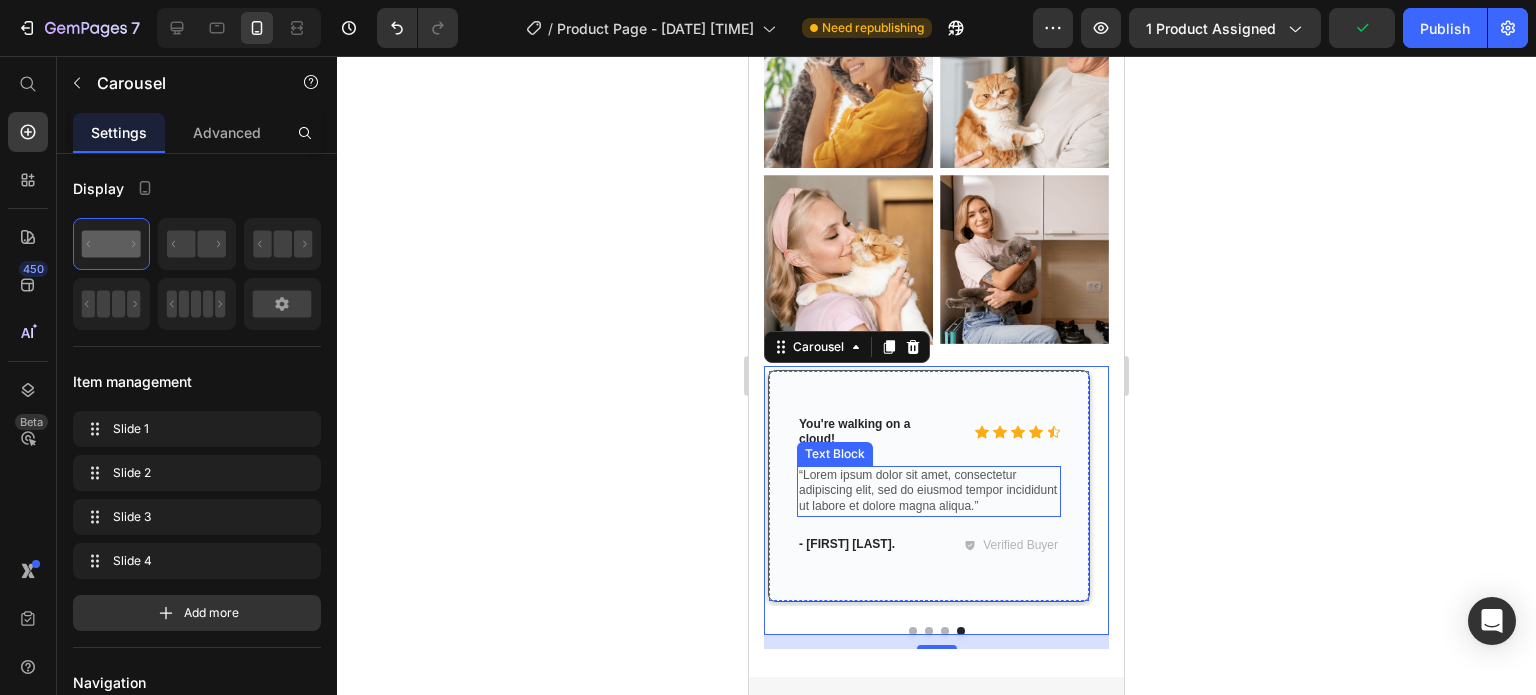 click on "“Lorem ipsum dolor sit amet, consectetur adipiscing elit, sed do eiusmod tempor incididunt ut labore et dolore magna aliqua.” Text Block" at bounding box center (929, 491) 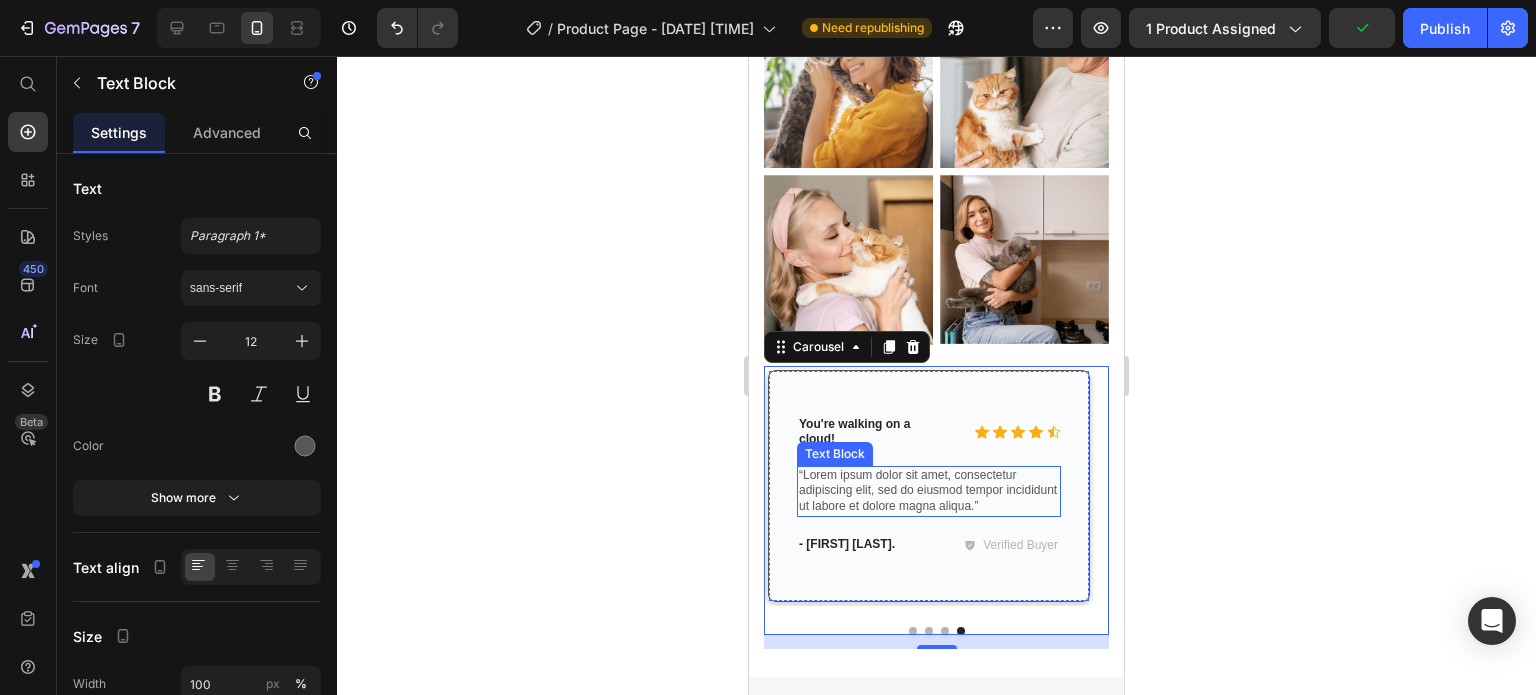 click on "“Lorem ipsum dolor sit amet, consectetur adipiscing elit, sed do eiusmod tempor incididunt ut labore et dolore magna aliqua.”" at bounding box center [929, 491] 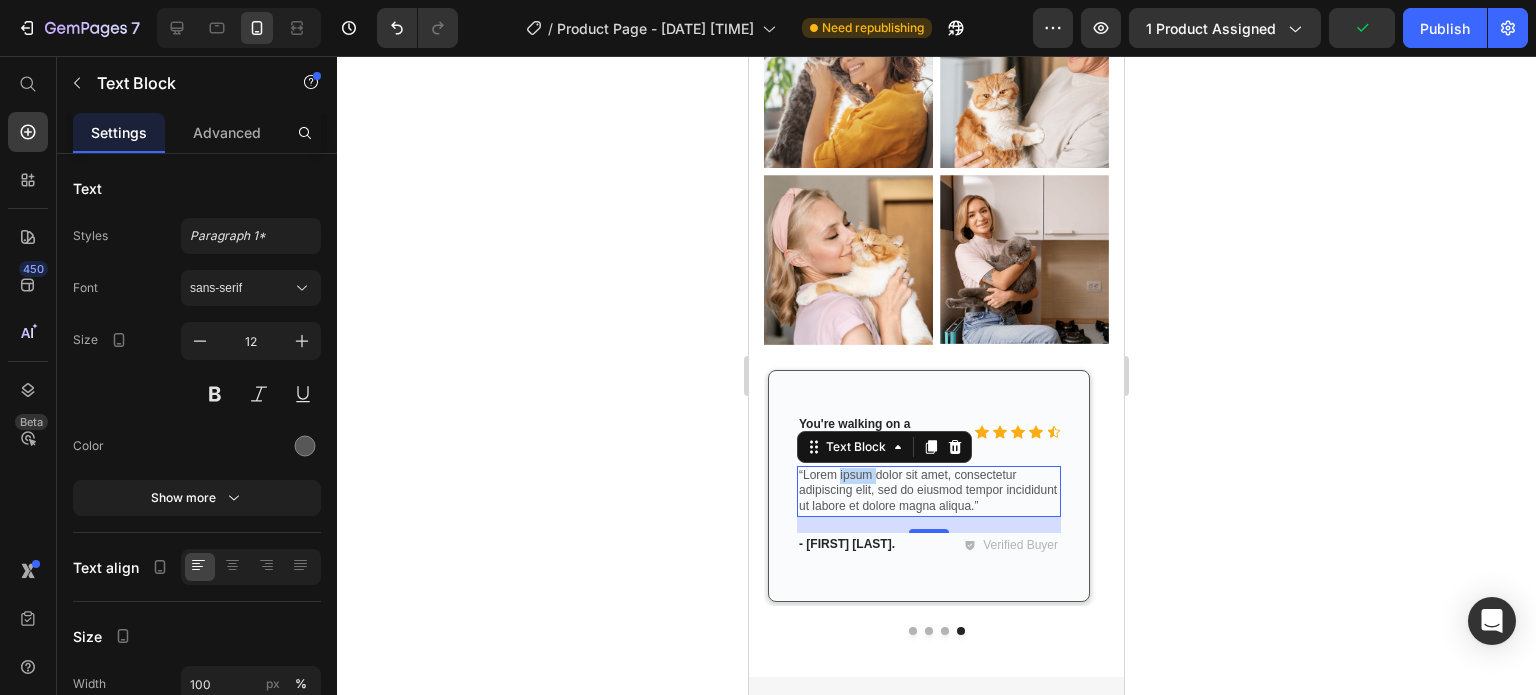 click on "“Lorem ipsum dolor sit amet, consectetur adipiscing elit, sed do eiusmod tempor incididunt ut labore et dolore magna aliqua.”" at bounding box center (929, 491) 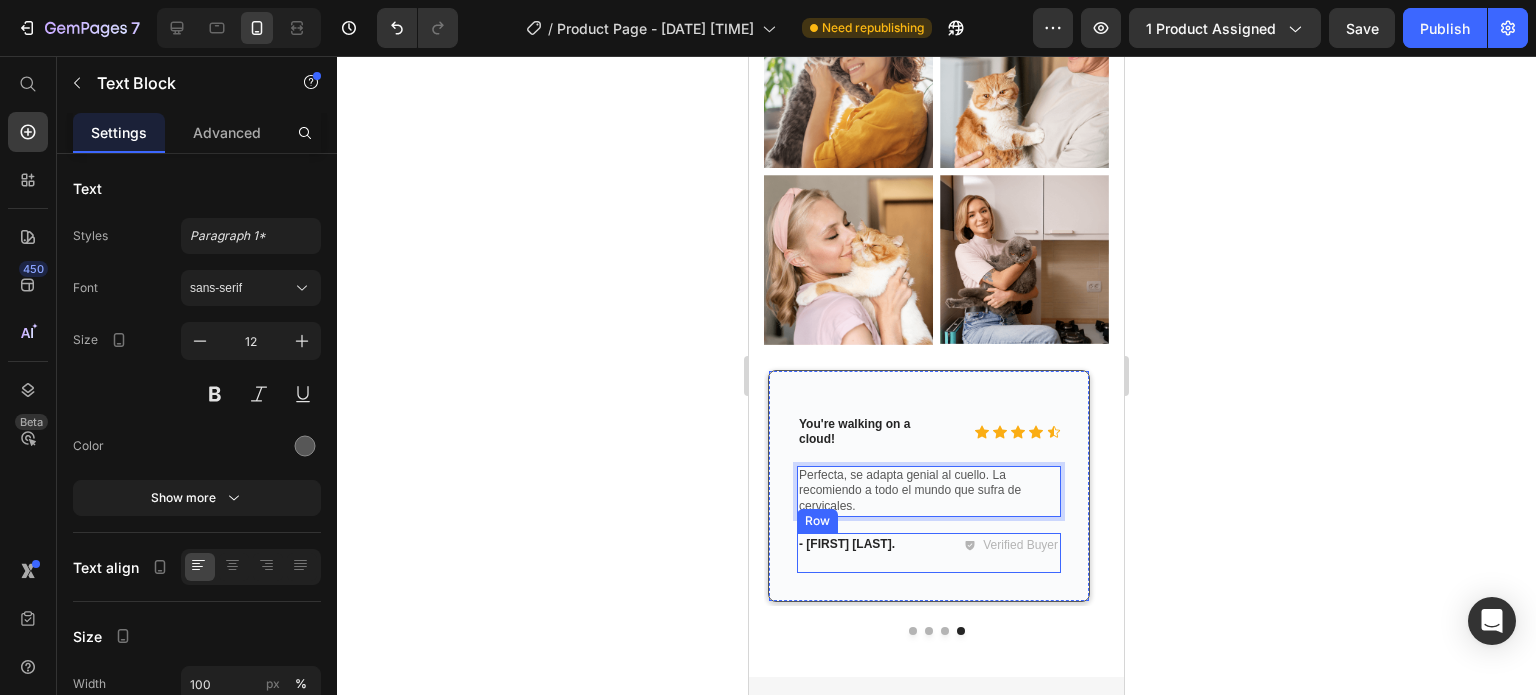 click on "- [FIRST] [LAST]." at bounding box center [861, 545] 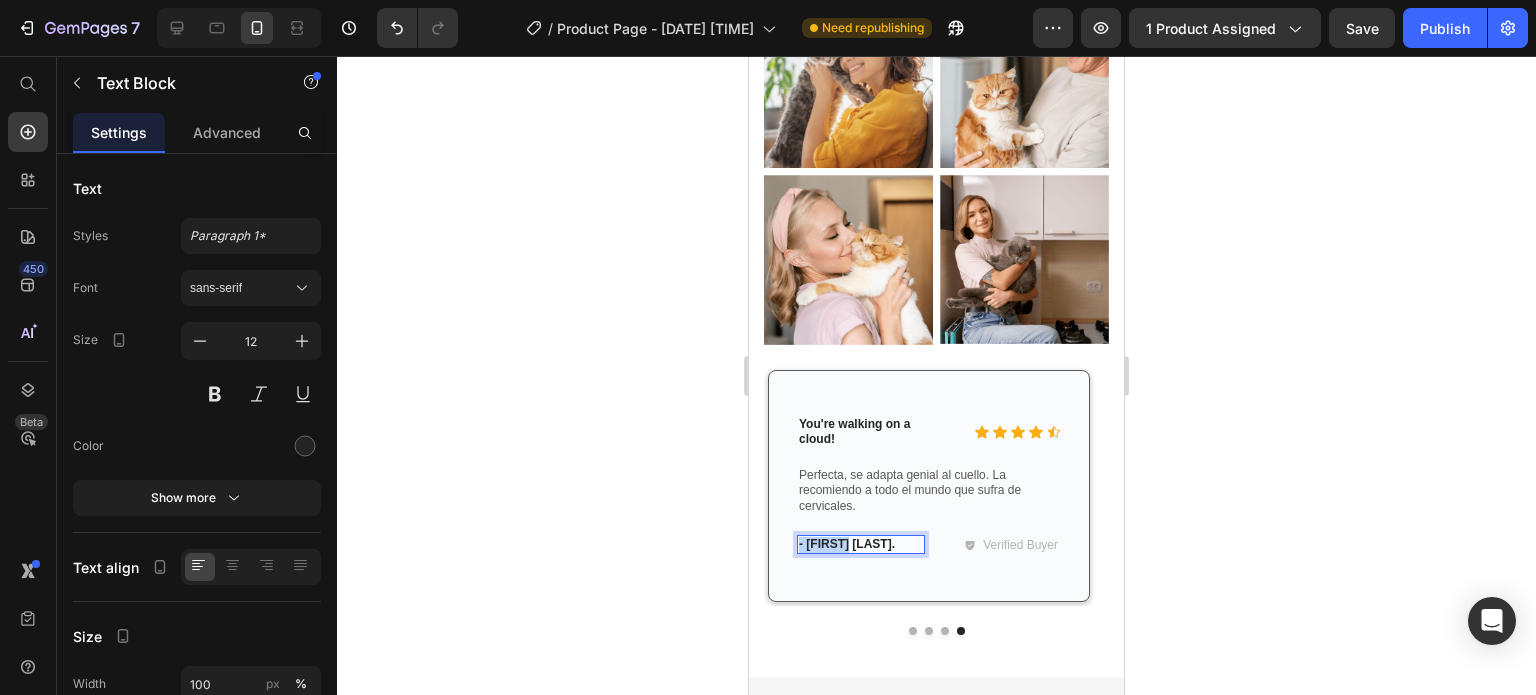 click on "- [FIRST] [LAST]." at bounding box center [861, 545] 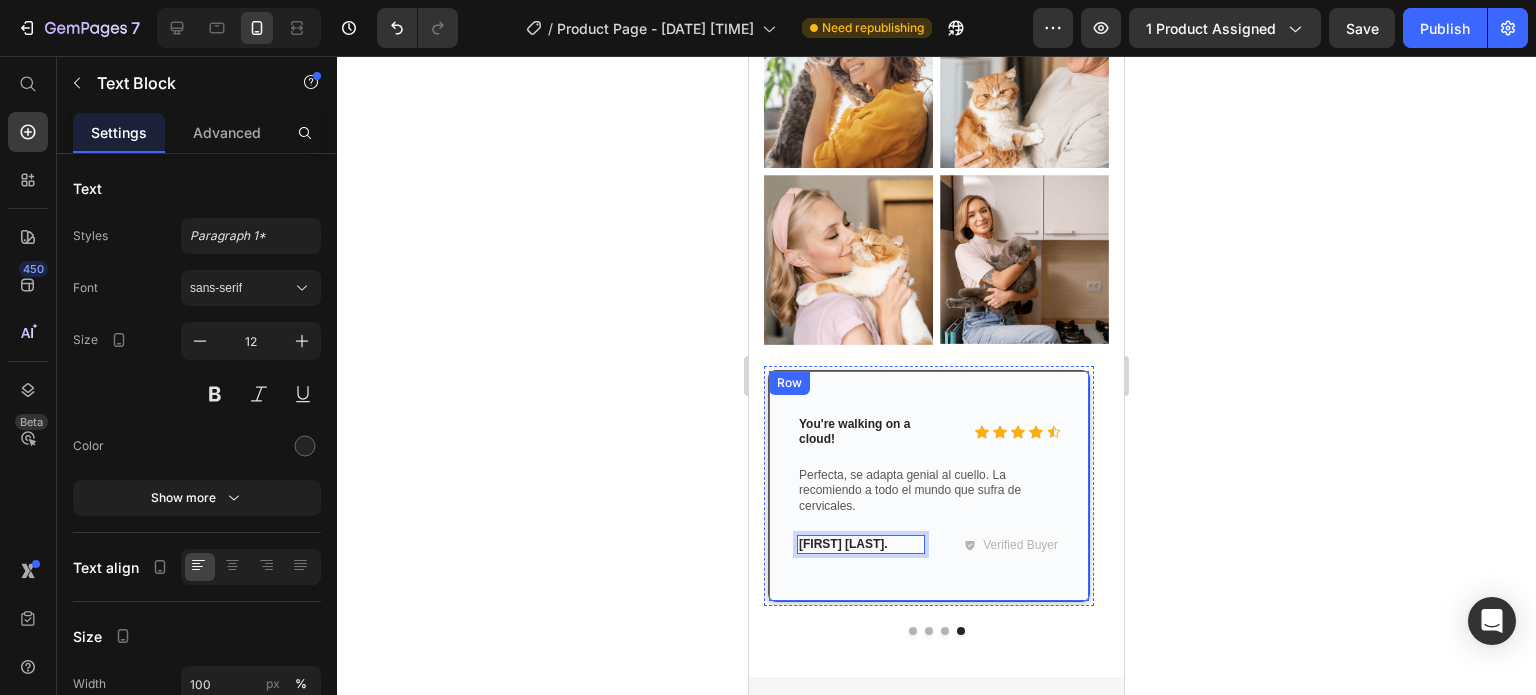 click on "Icon Icon Icon Icon
Icon Icon List You're walking on a cloud! Text Block Row Perfecta, se adapta genial al cuello. La recomiendo a todo el mundo que sufra de cervicales. Text Block [FIRST] [LAST] Text Block   0
Verified Buyer Item List Row" at bounding box center (929, 486) 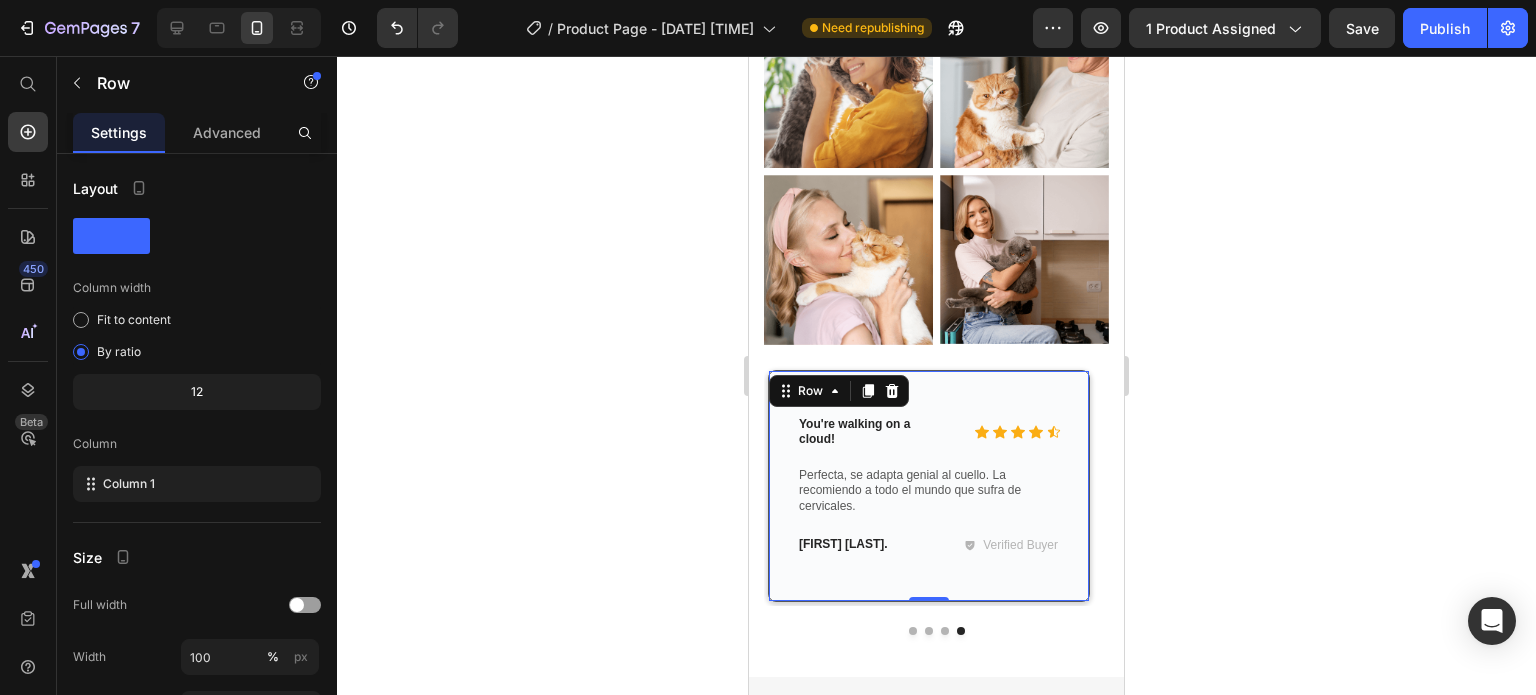 click on "Icon Icon Icon Icon
Icon Icon List You're walking on a cloud! Text Block Row Perfecta, se adapta genial al cuello. La recomiendo a todo el mundo que sufra de cervicales. Text Block [FIRST] [LAST] Text Block
Verified Buyer Item List Row" at bounding box center (929, 486) 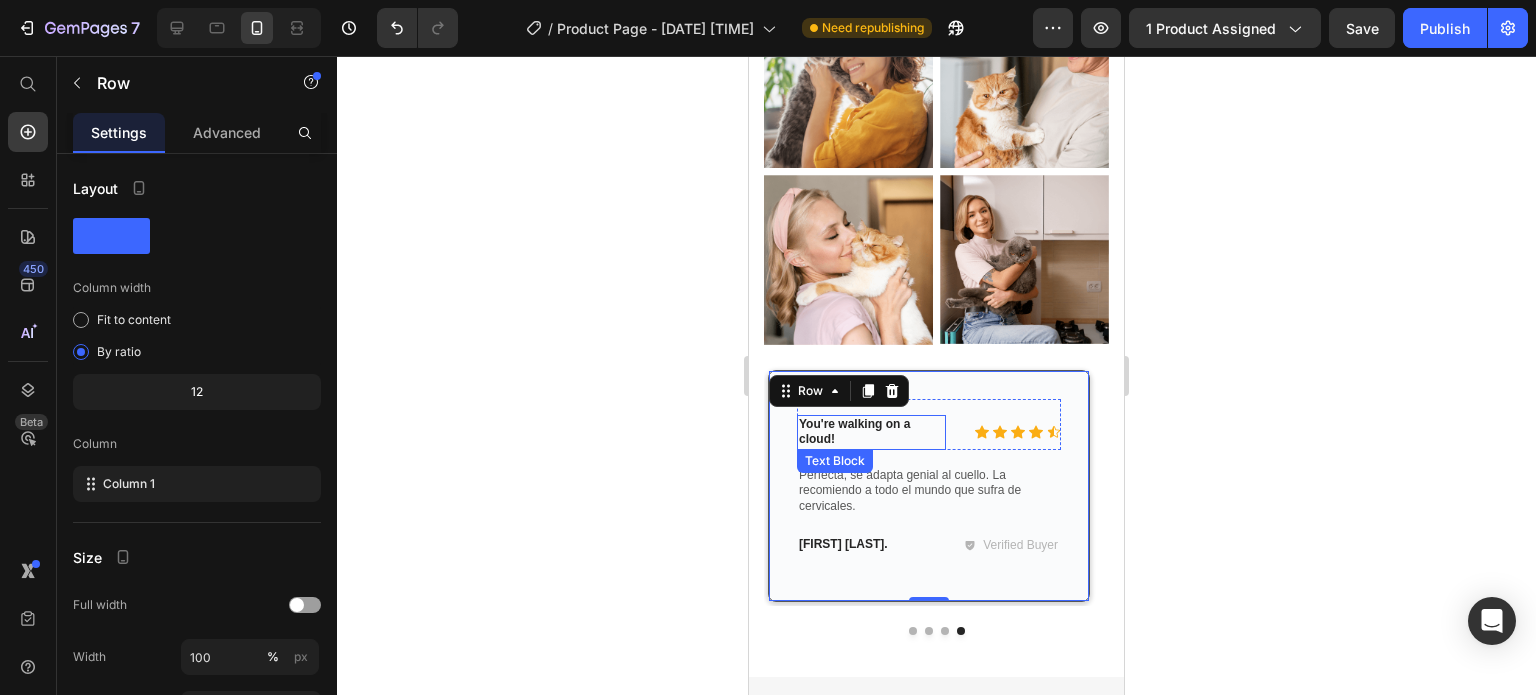 click on "You're walking on a cloud!" at bounding box center (871, 432) 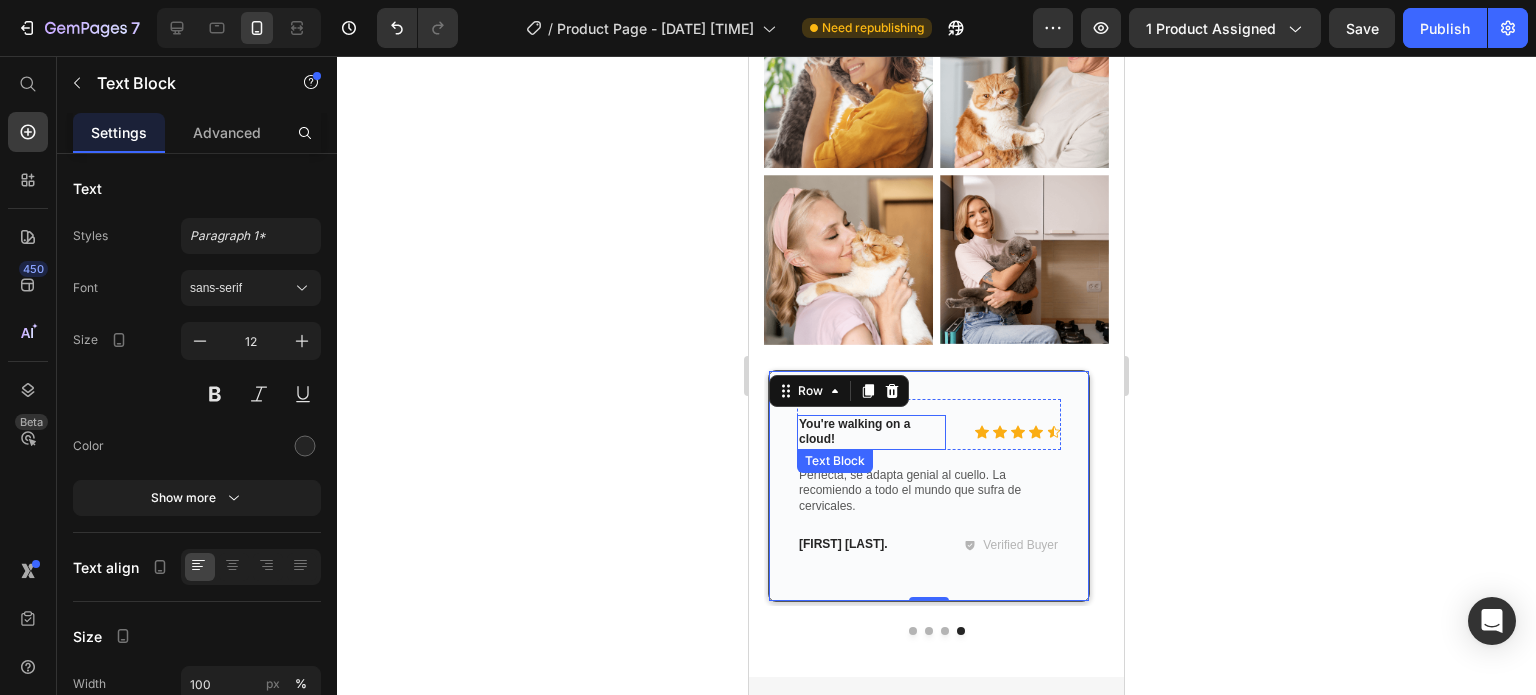 click on "You're walking on a cloud!" at bounding box center (871, 432) 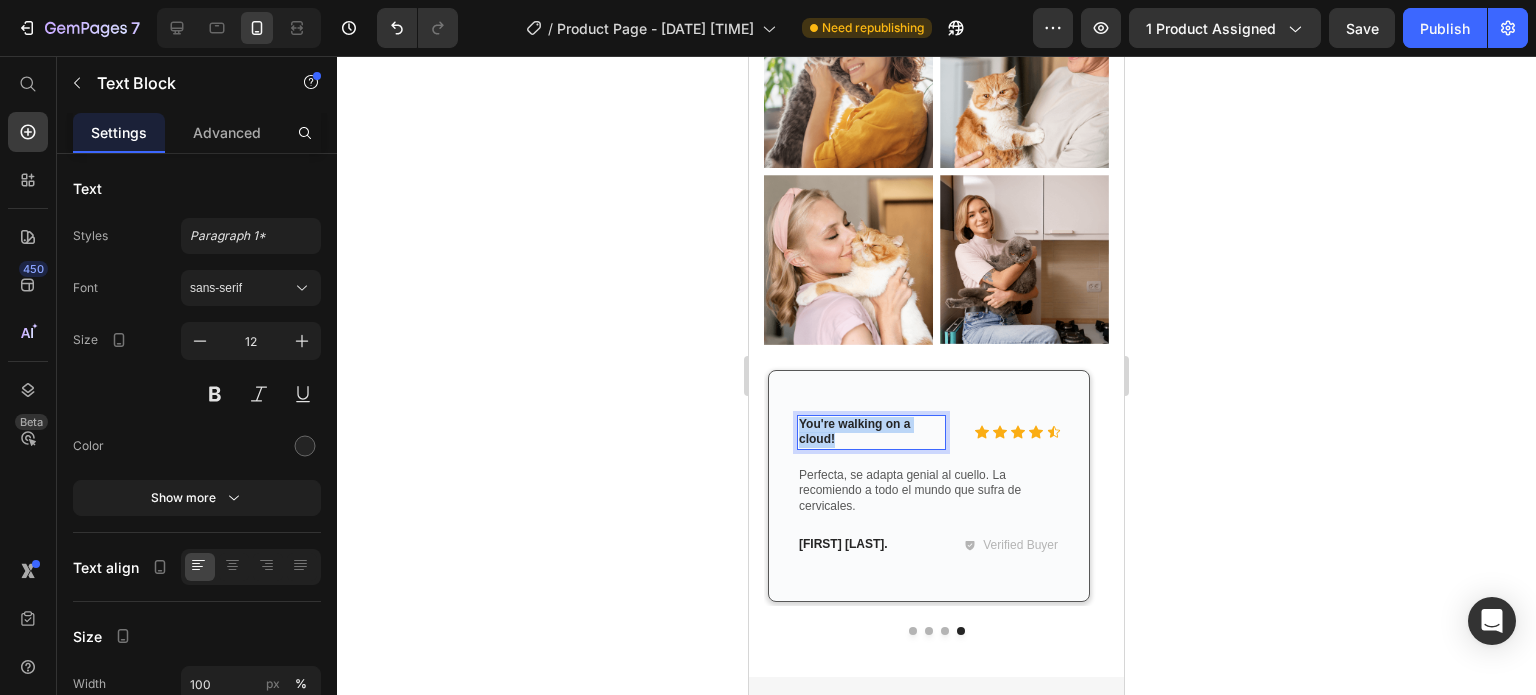 click on "You're walking on a cloud!" at bounding box center (871, 432) 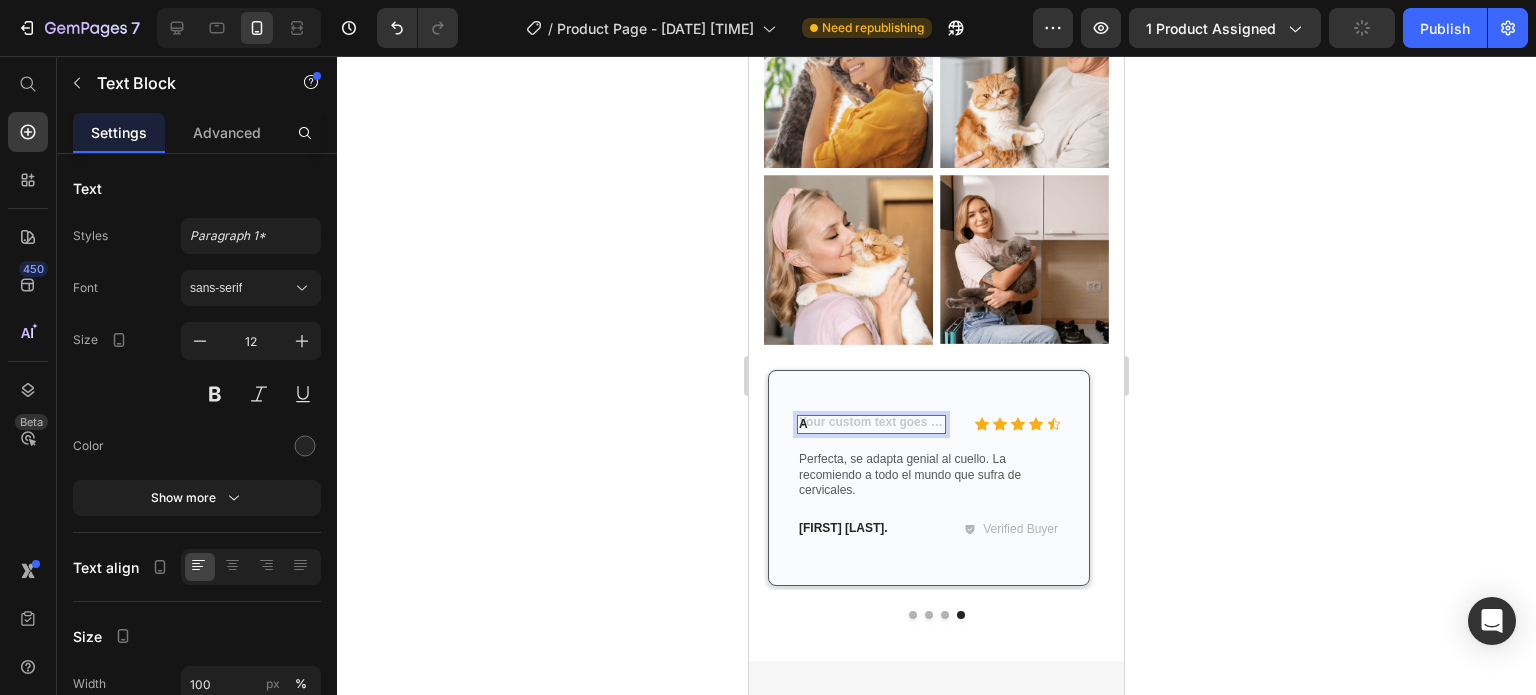 scroll, scrollTop: 5594, scrollLeft: 0, axis: vertical 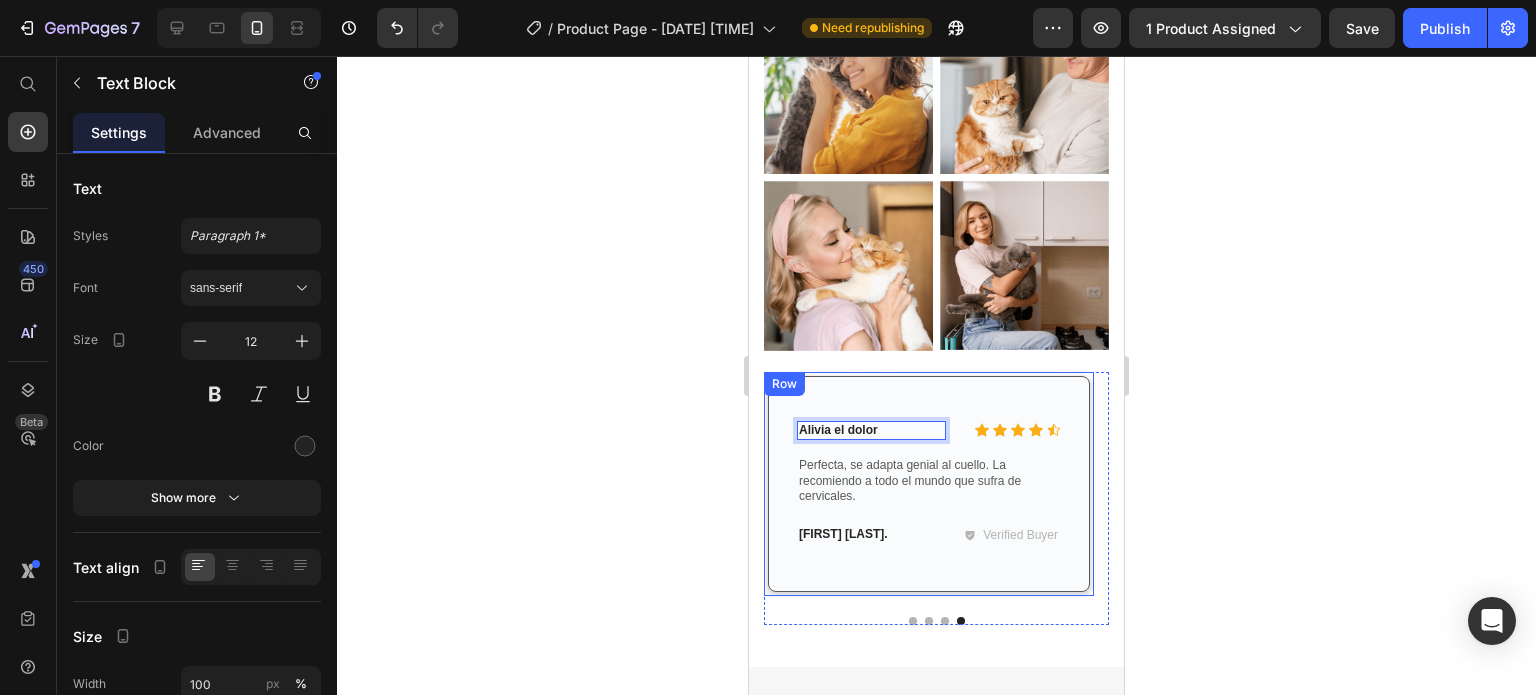 click 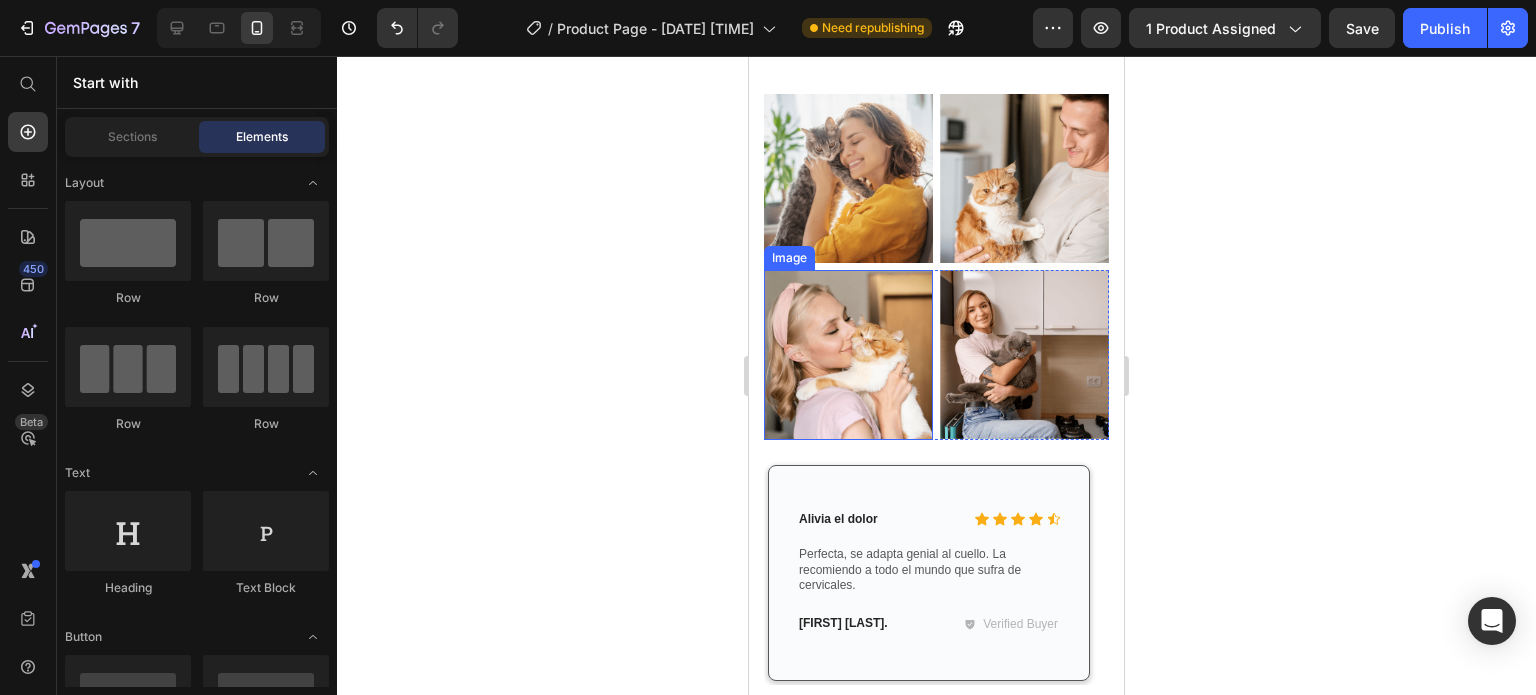 scroll, scrollTop: 5394, scrollLeft: 0, axis: vertical 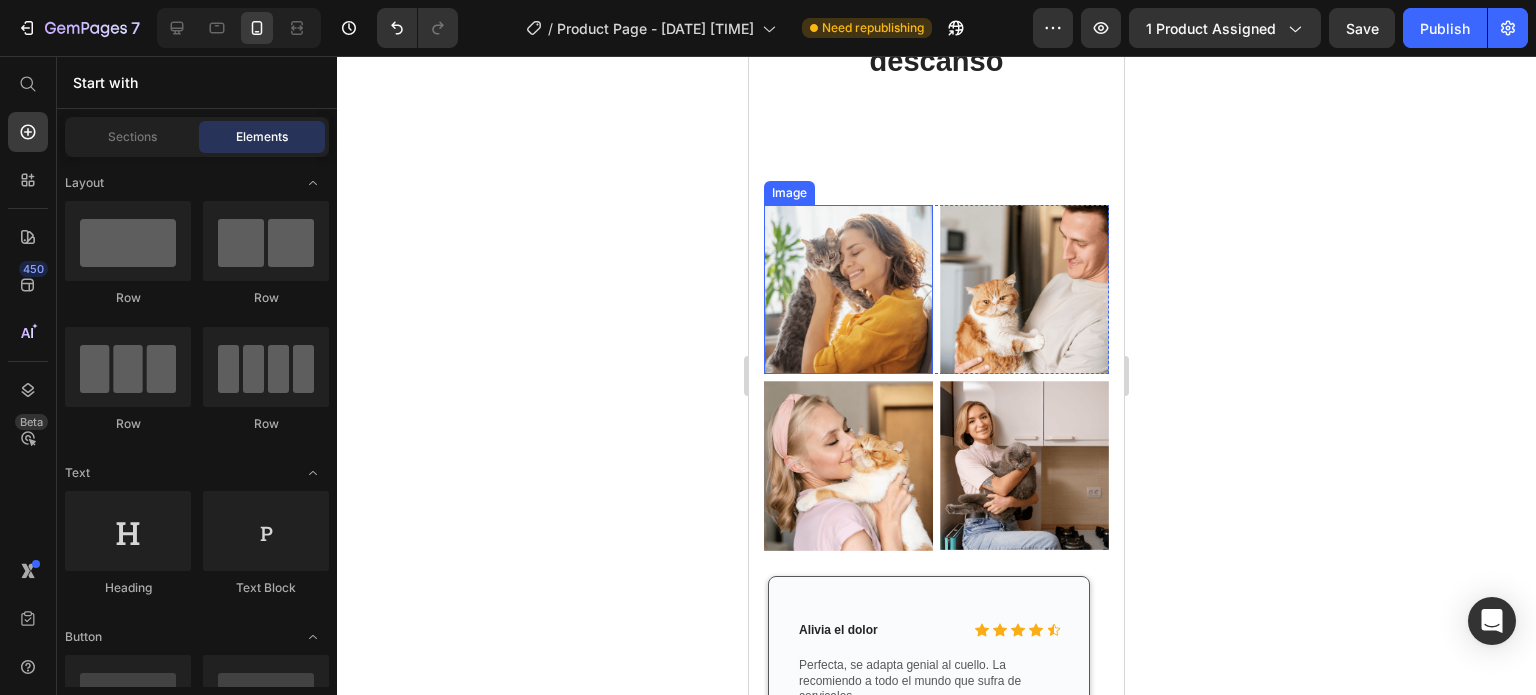click at bounding box center [848, 289] 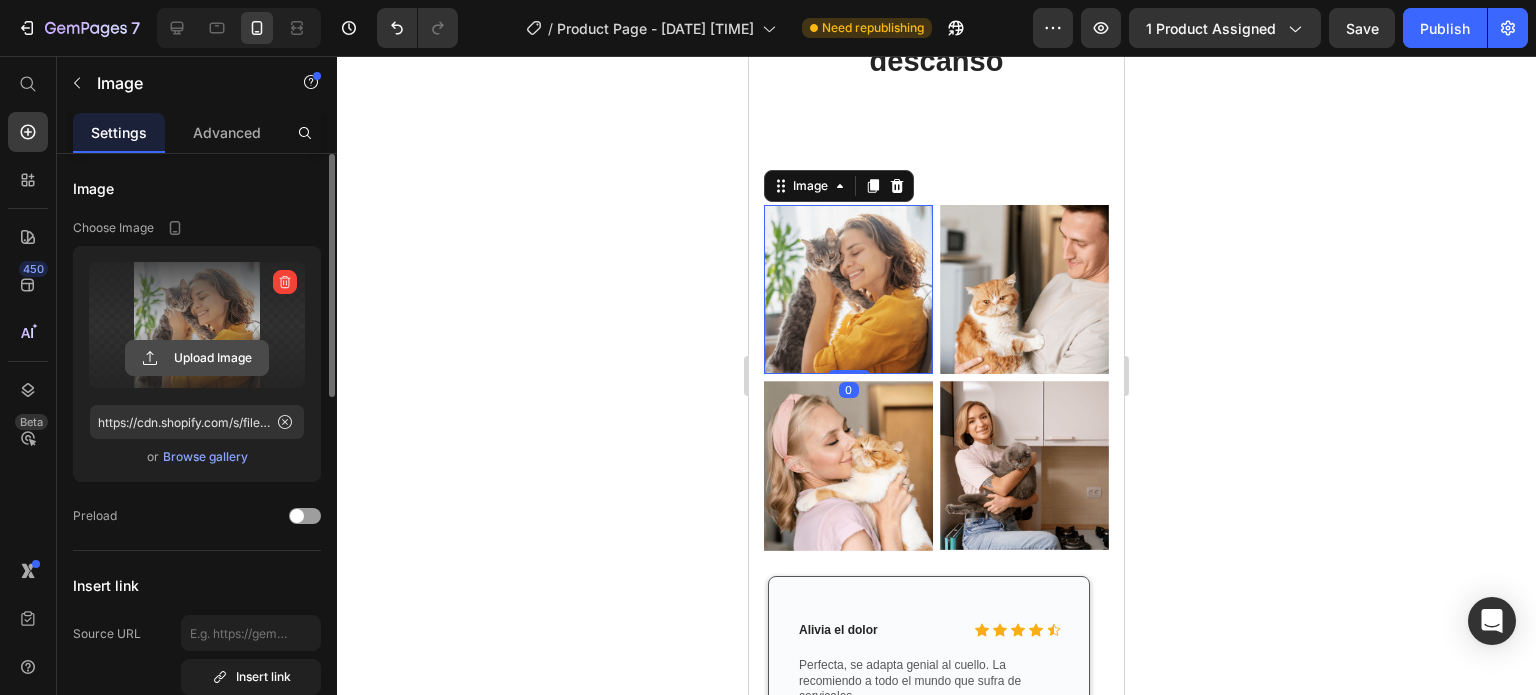 click 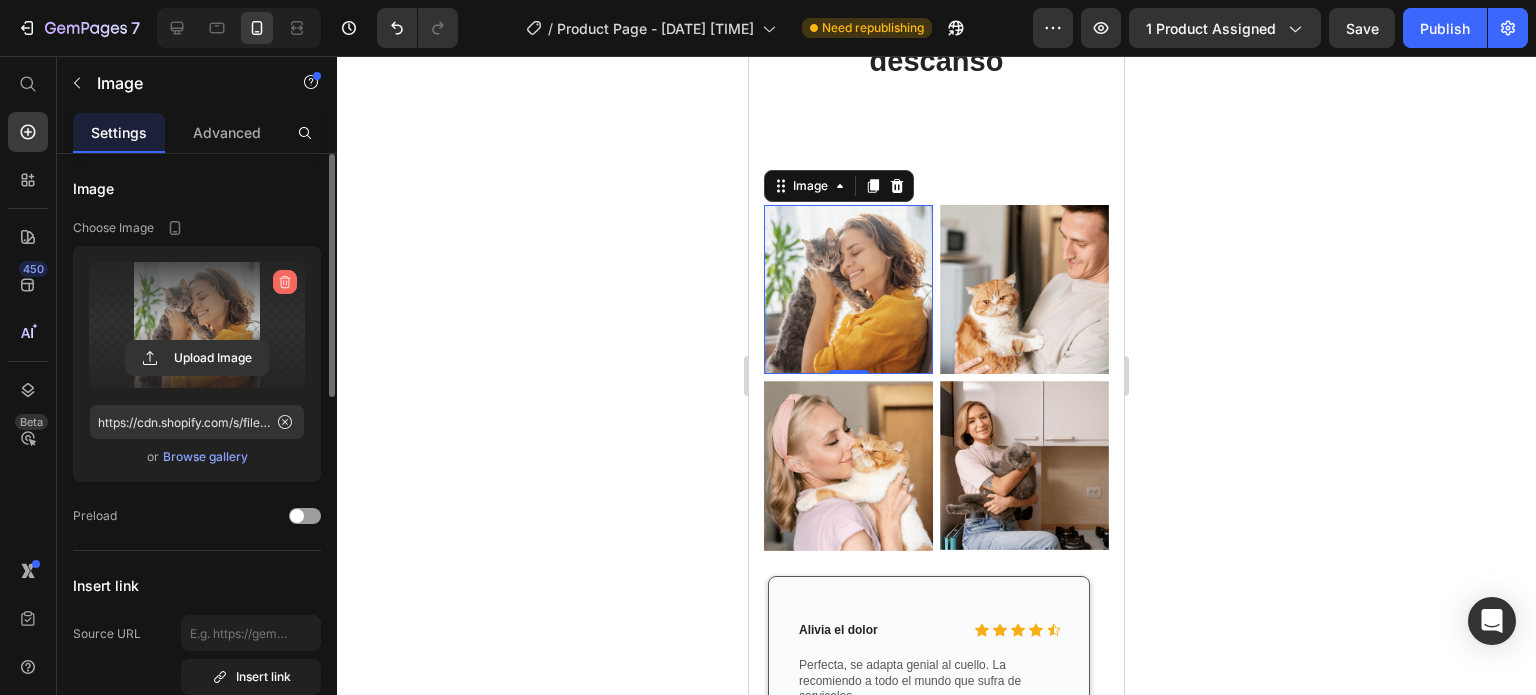 click 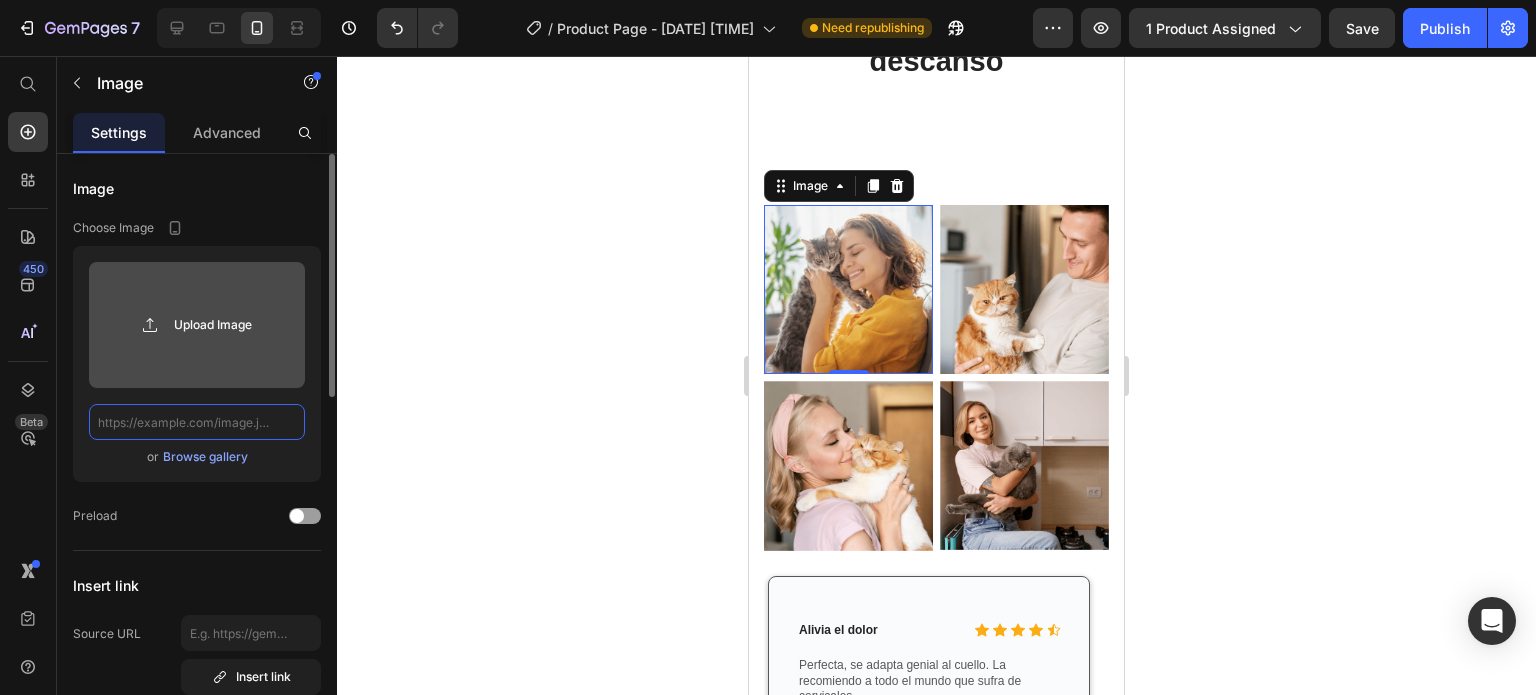 scroll, scrollTop: 0, scrollLeft: 0, axis: both 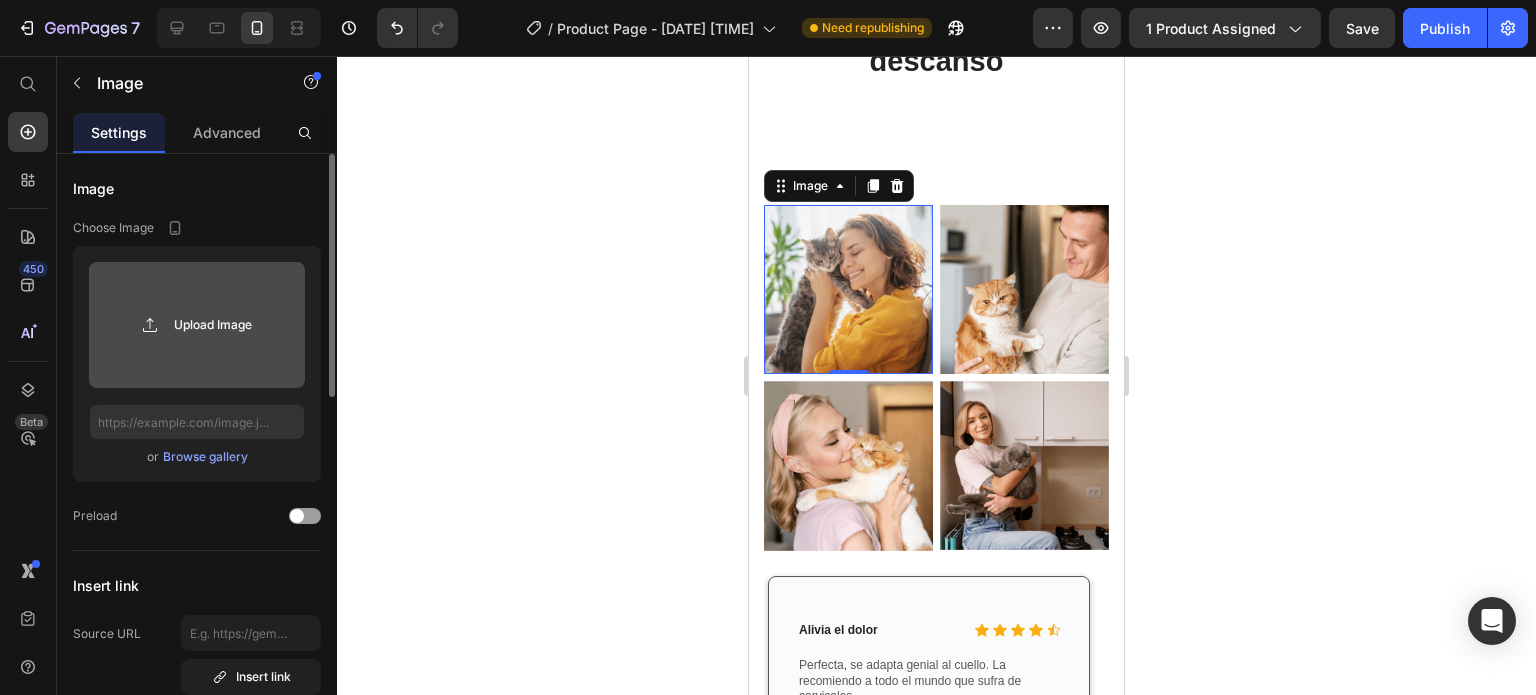click 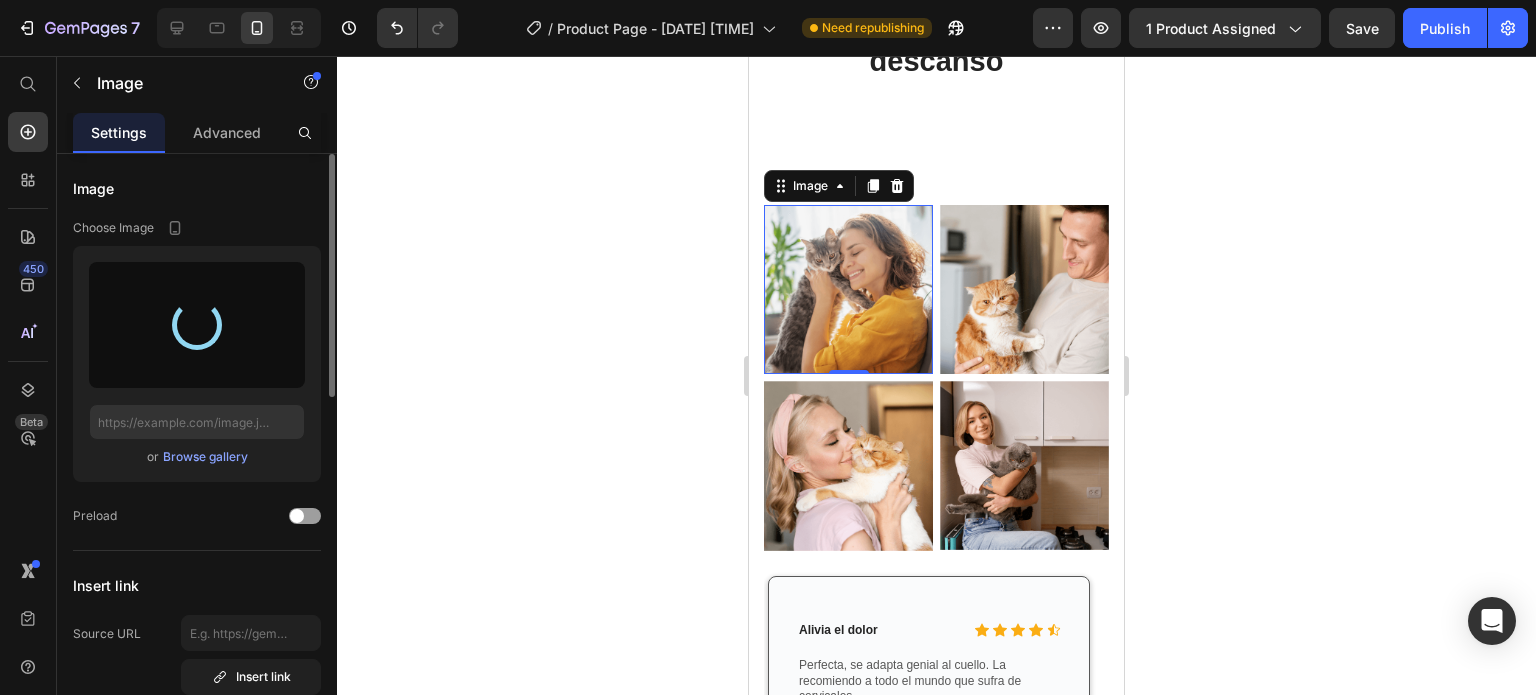 type on "[URL]" 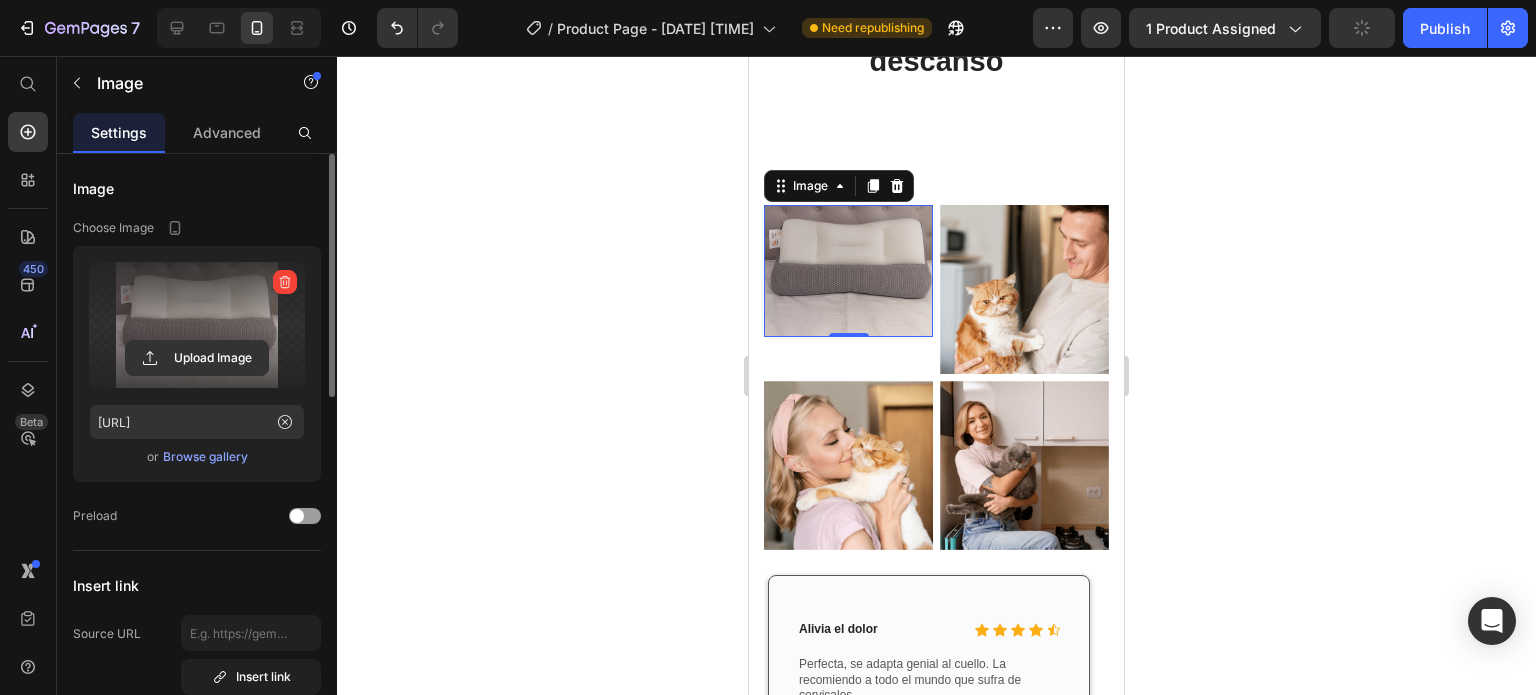 click 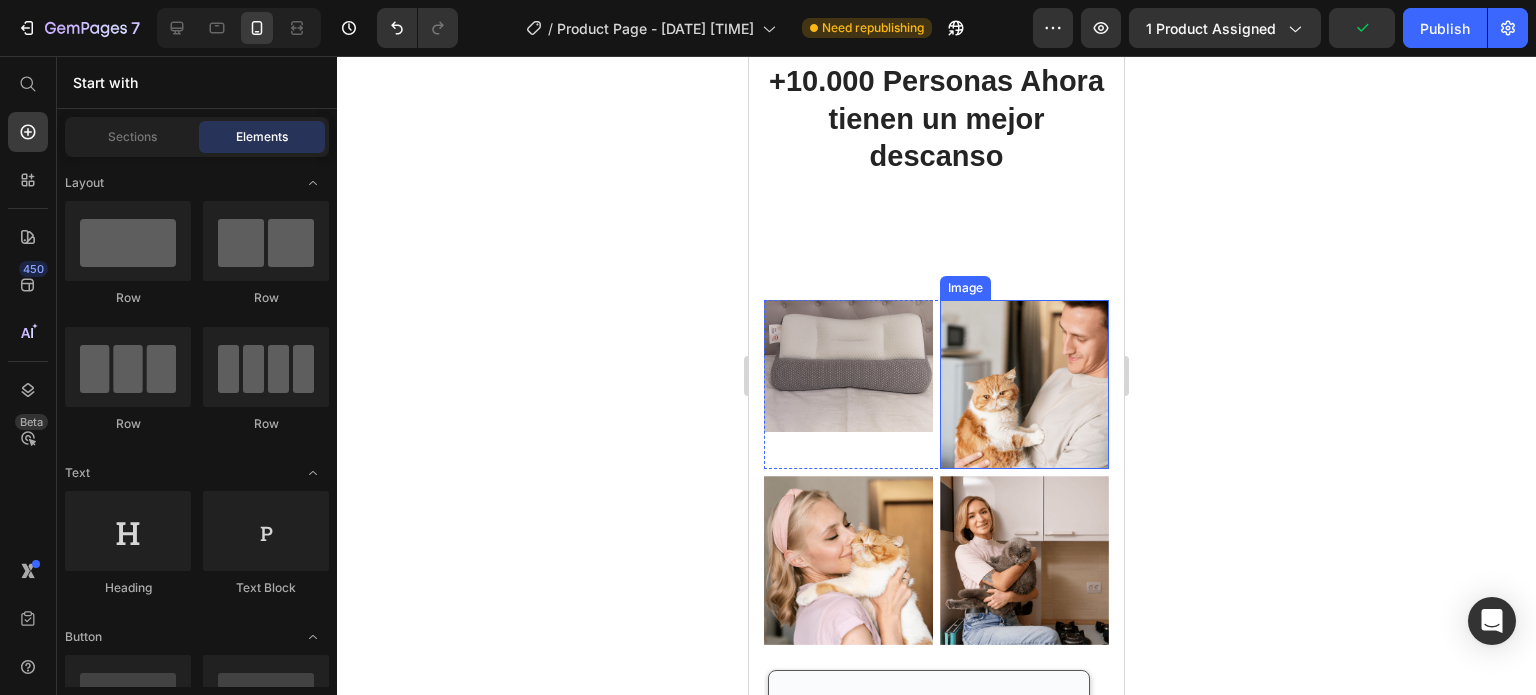 scroll, scrollTop: 5260, scrollLeft: 0, axis: vertical 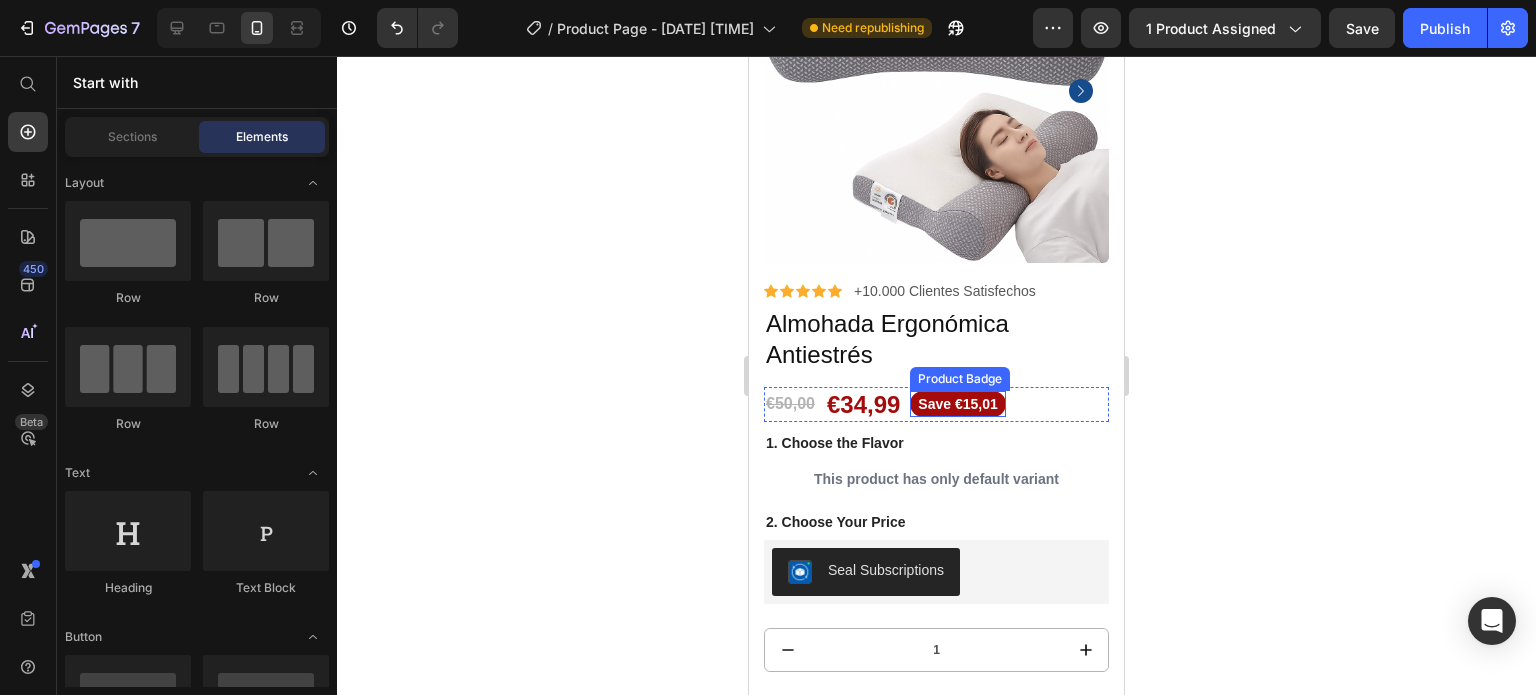 click on "Save €15,01" at bounding box center [957, 404] 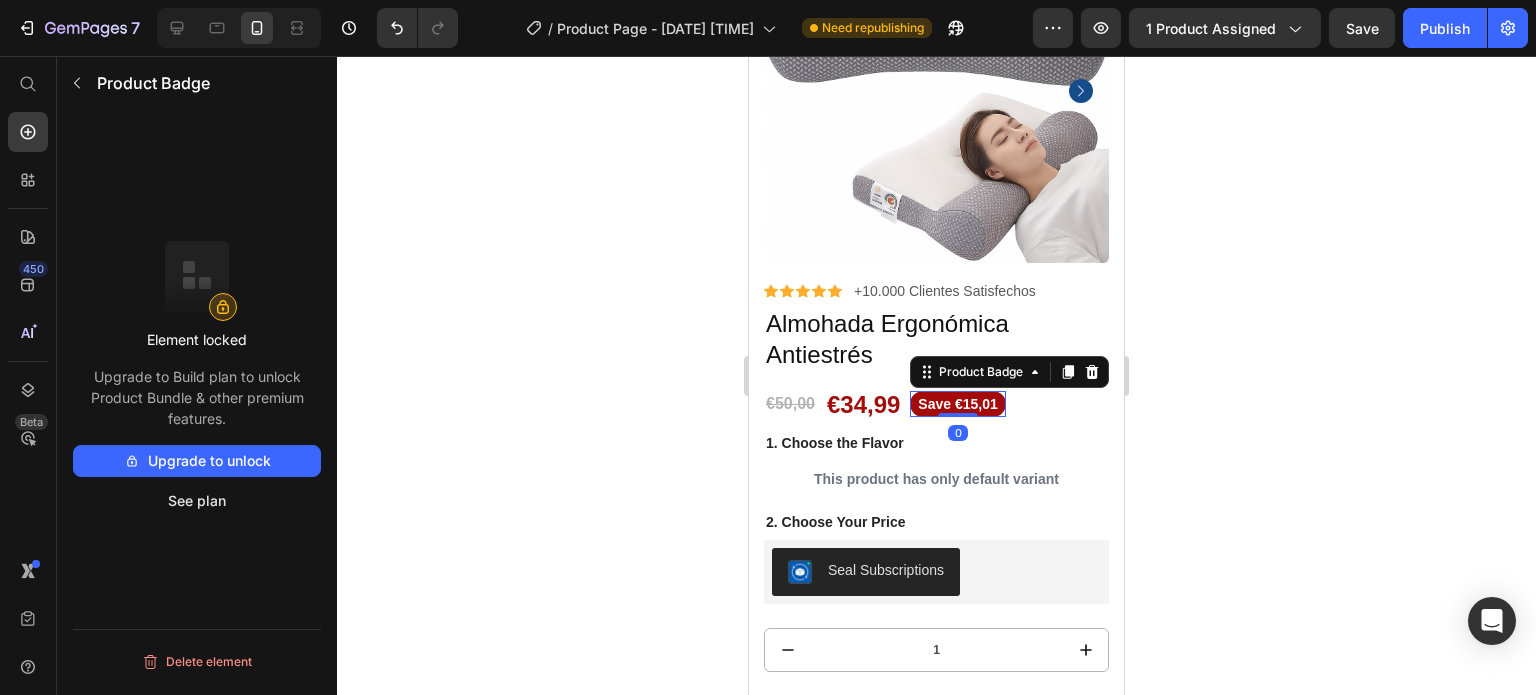 click on "Save €15,01" at bounding box center (957, 404) 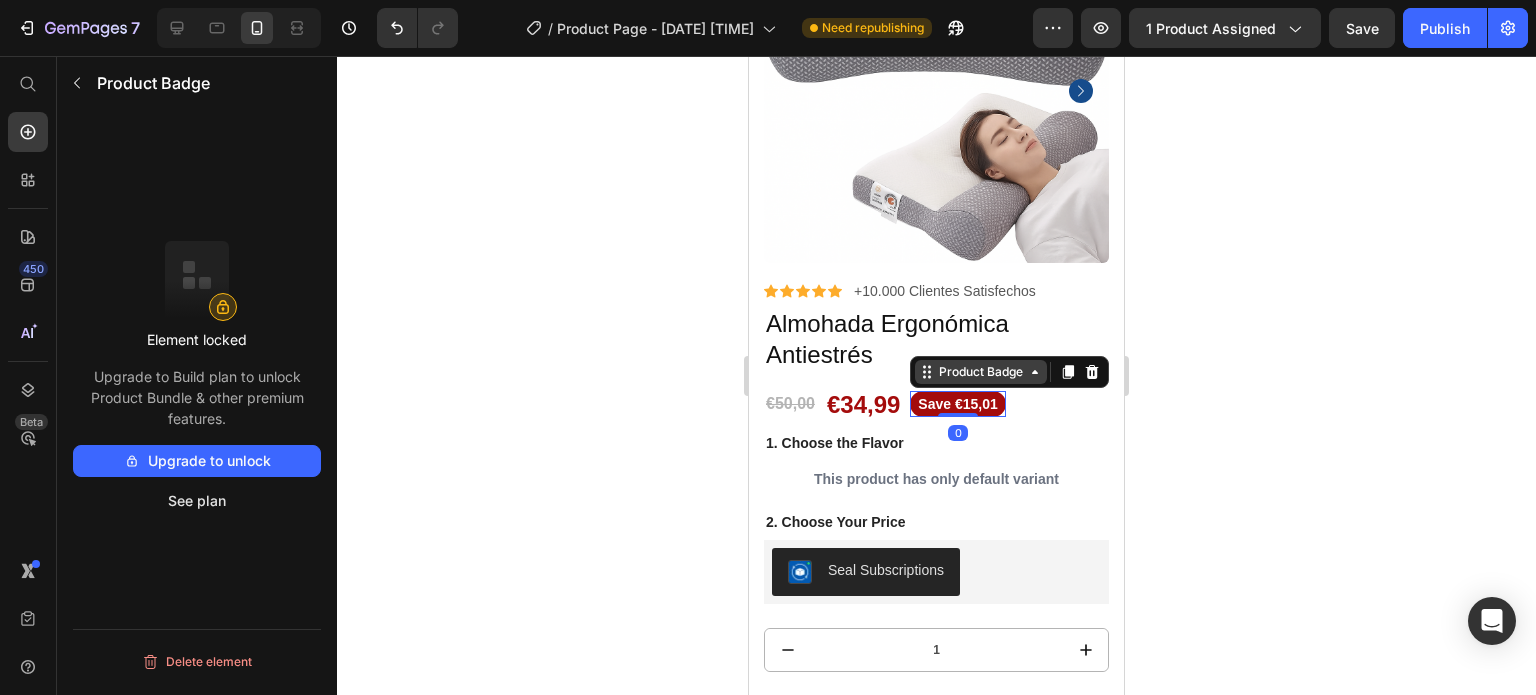 click on "Product Badge" at bounding box center (981, 372) 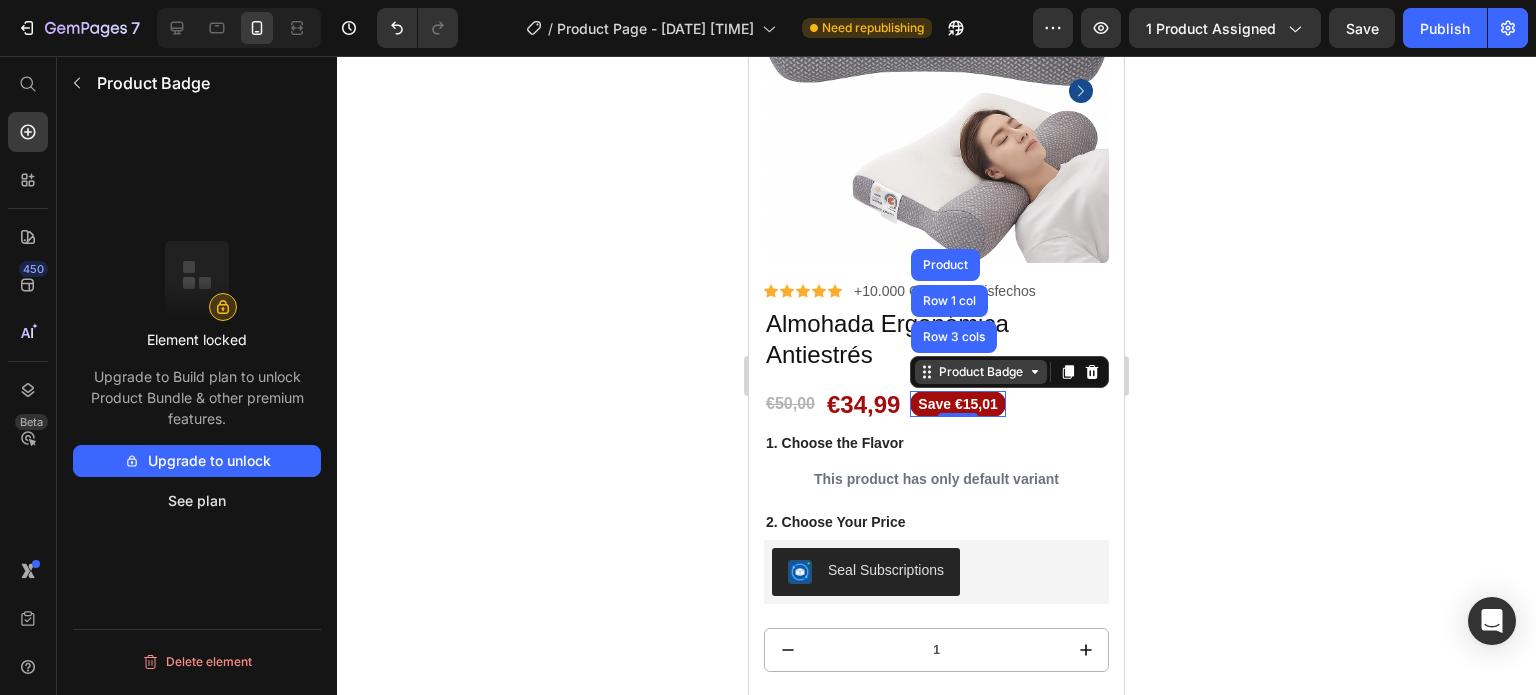 click on "Product Badge" at bounding box center (981, 372) 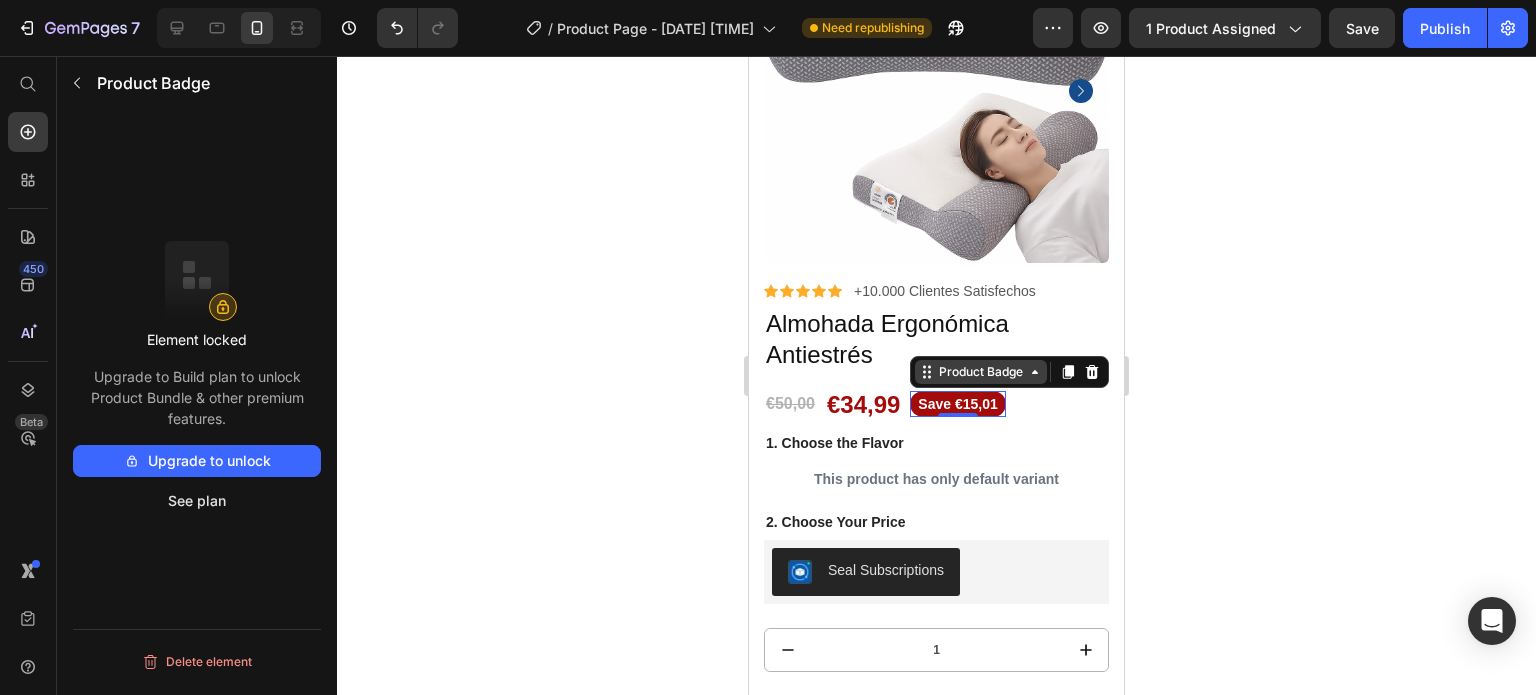 click on "Product Badge" at bounding box center (981, 372) 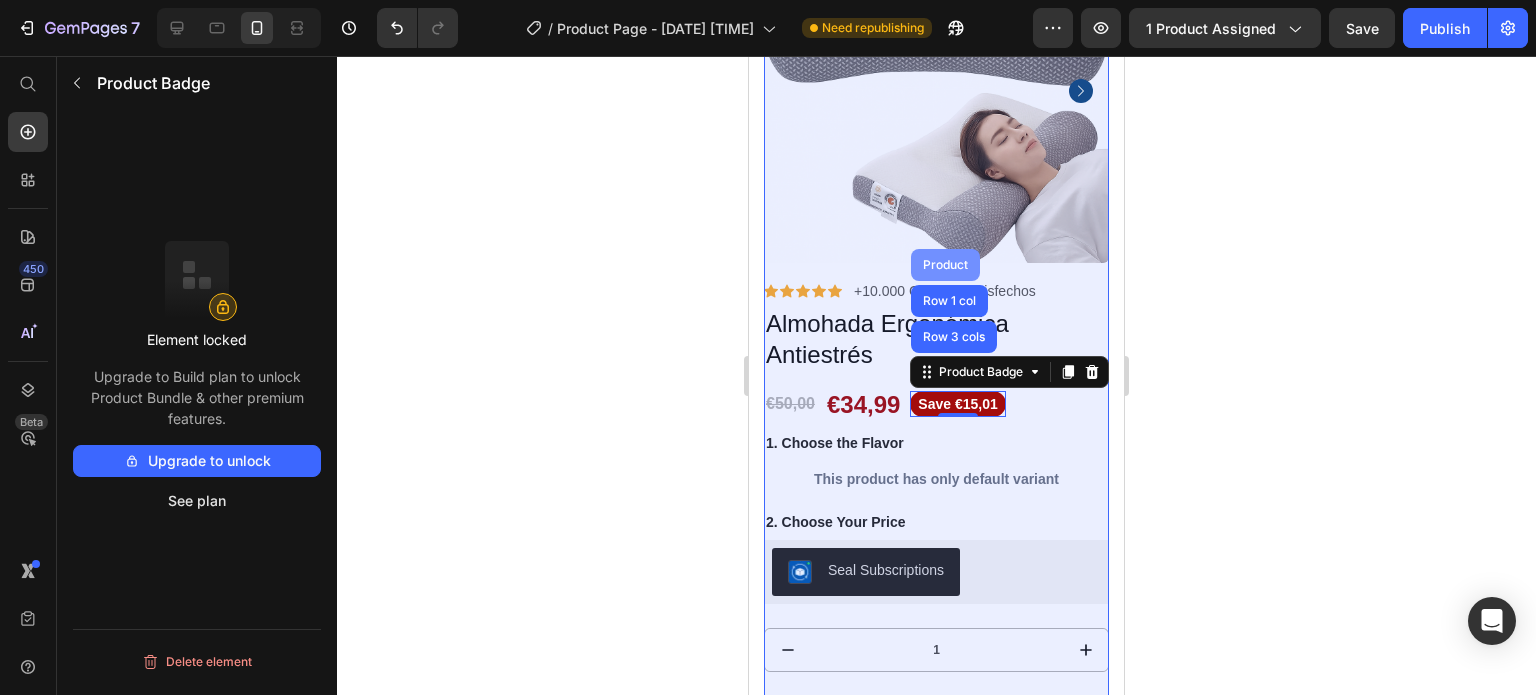 click on "Product" at bounding box center (945, 265) 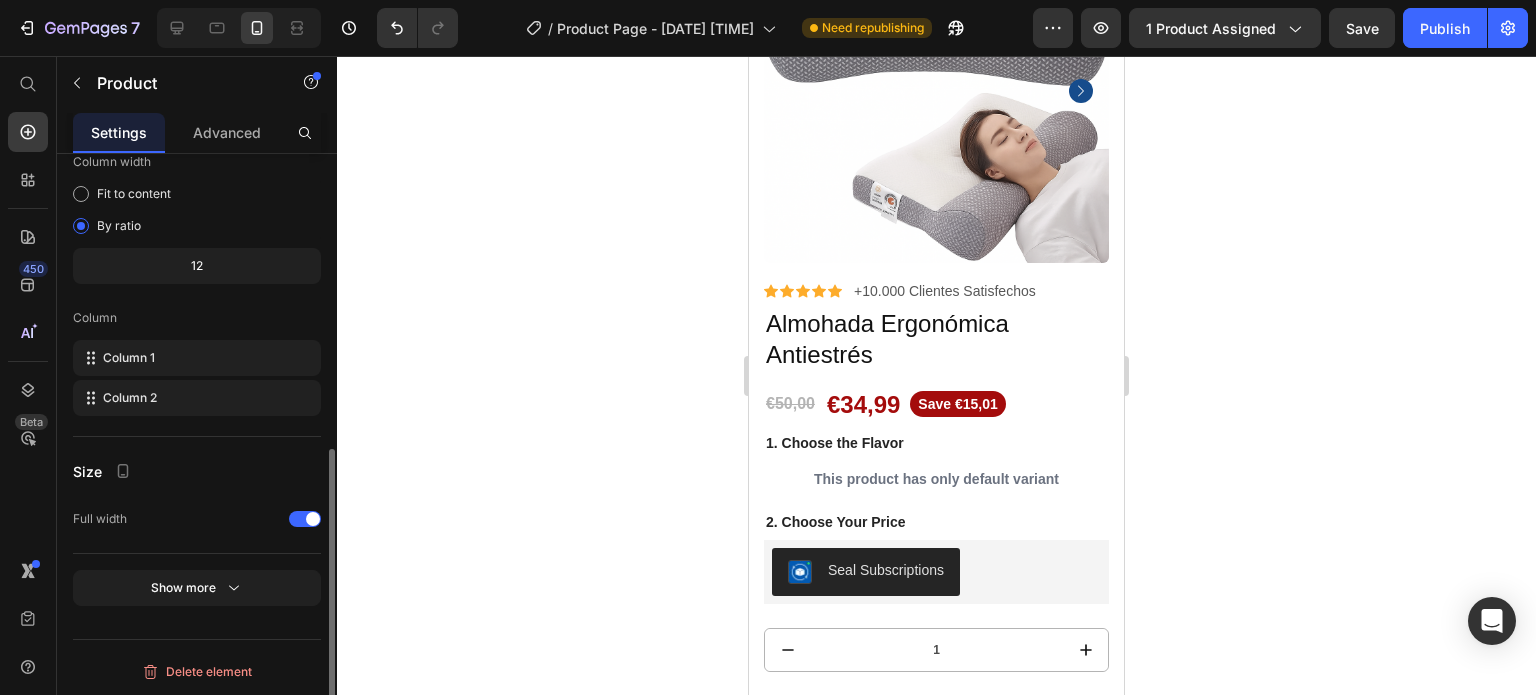 scroll, scrollTop: 516, scrollLeft: 0, axis: vertical 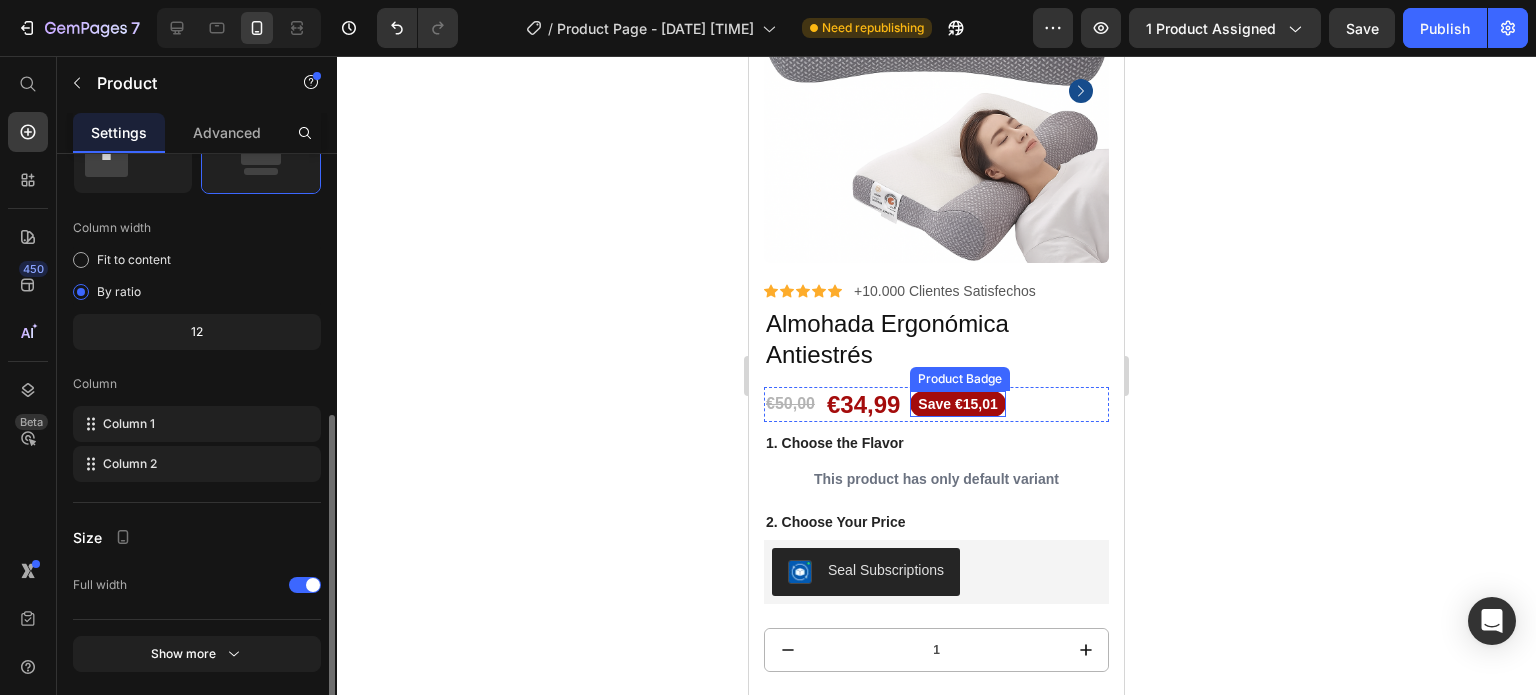 click on "Save €15,01" at bounding box center [957, 404] 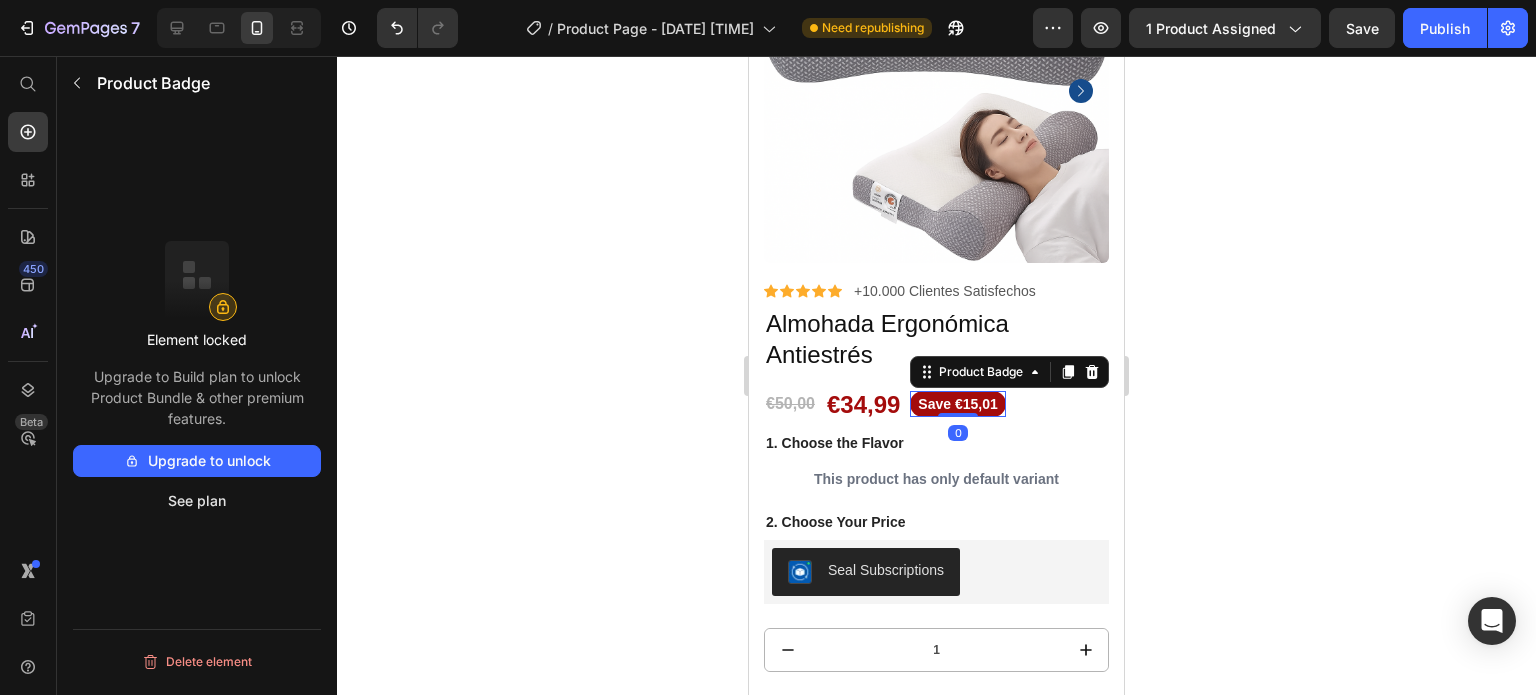 click on "Save €15,01" at bounding box center [957, 404] 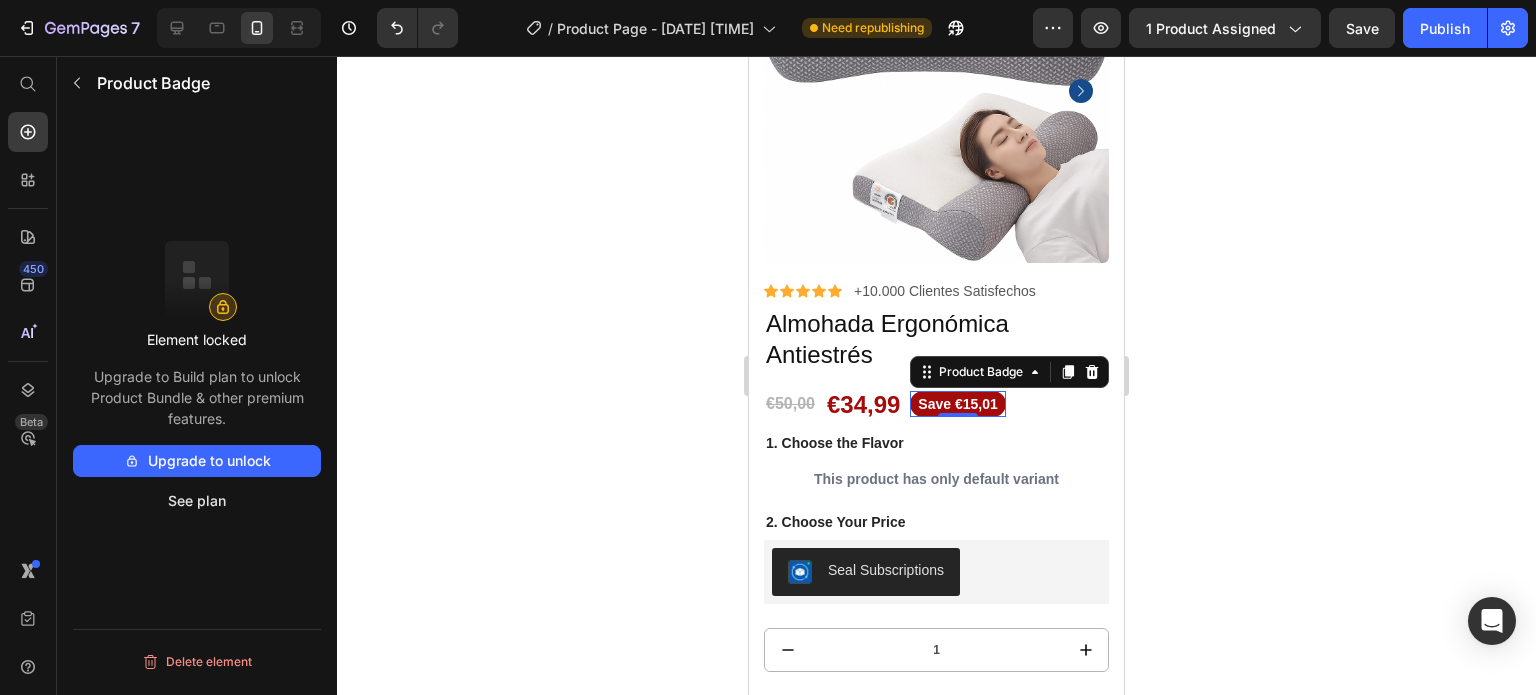 click 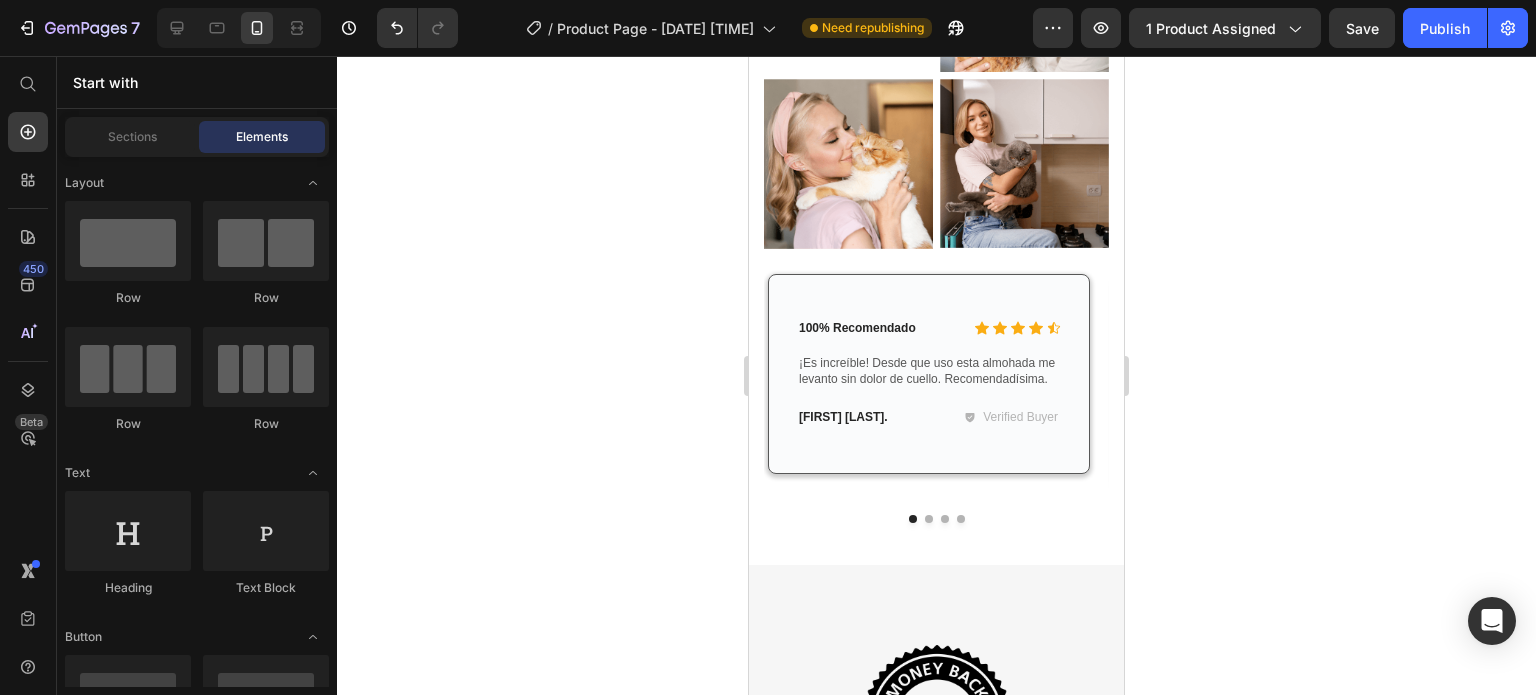 scroll, scrollTop: 5740, scrollLeft: 0, axis: vertical 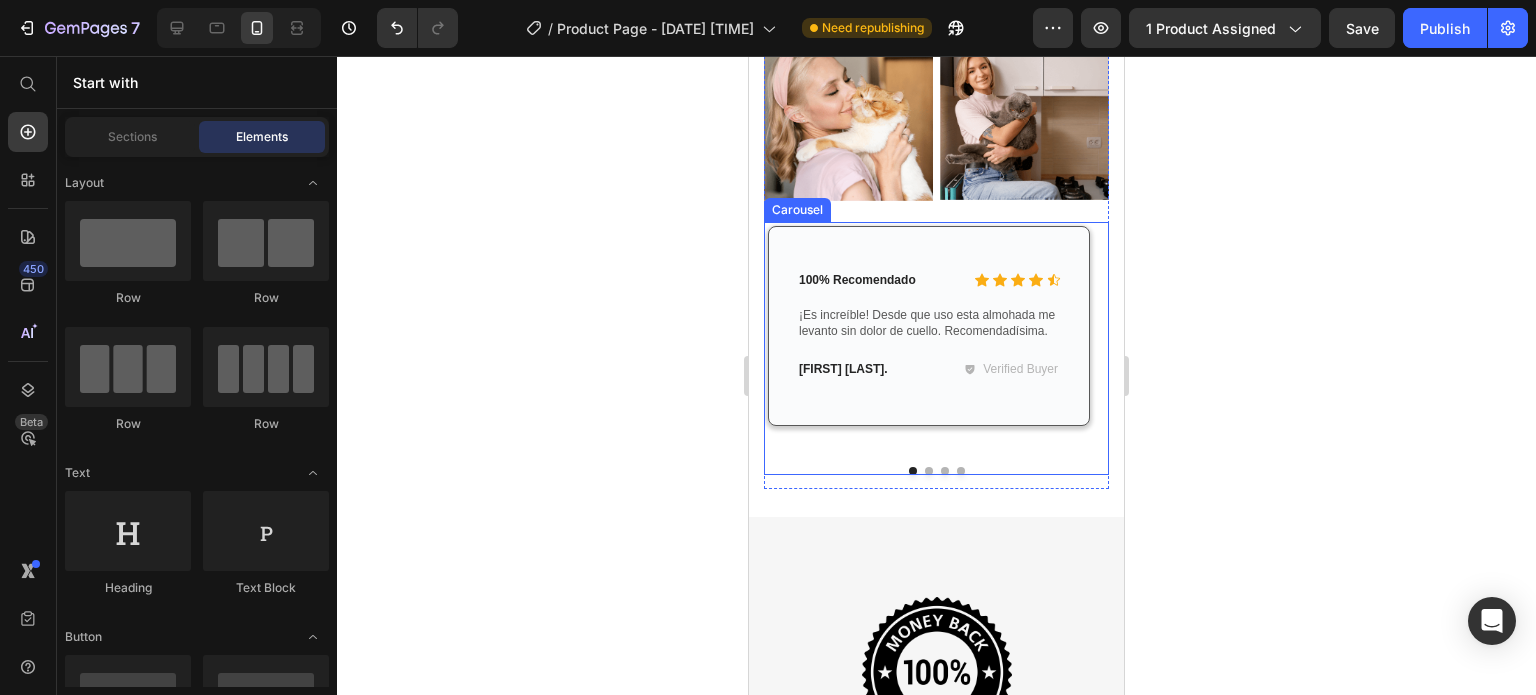 click at bounding box center [929, 471] 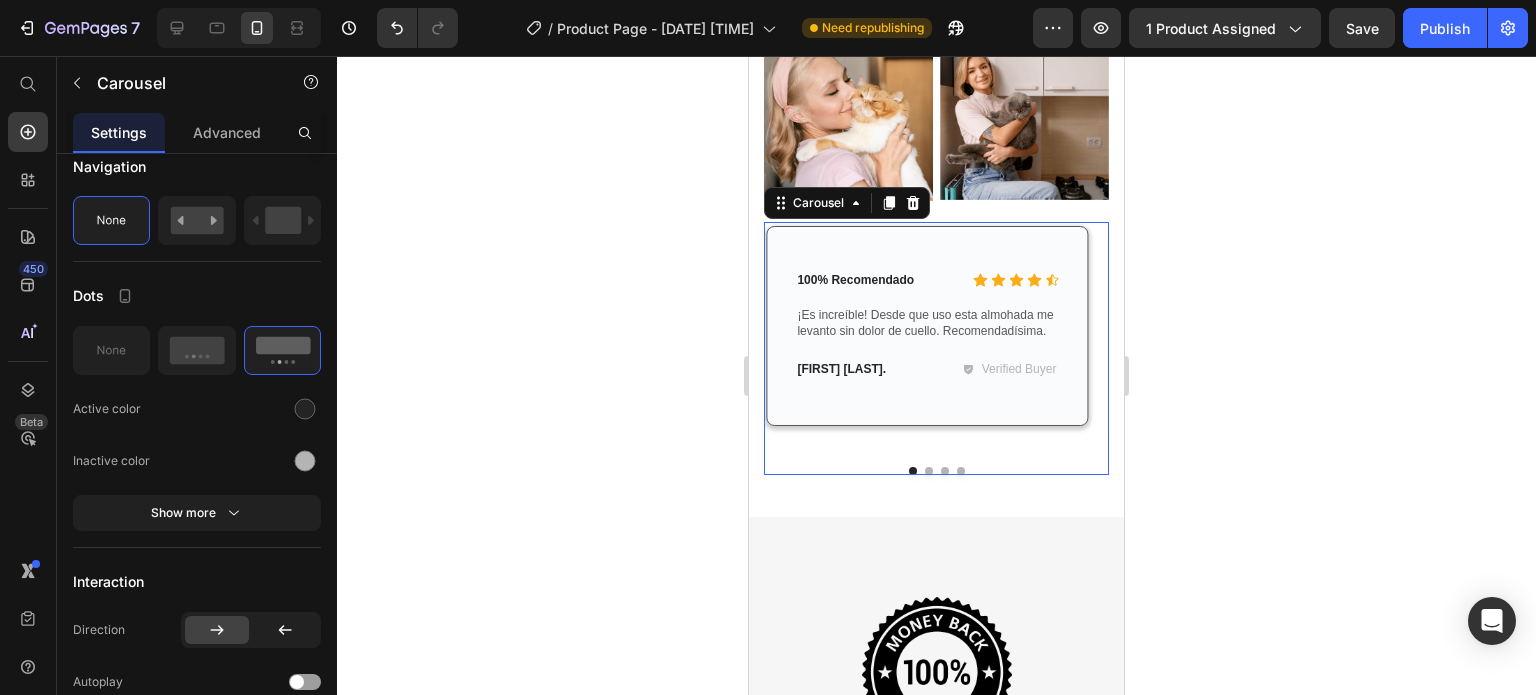 scroll, scrollTop: 0, scrollLeft: 0, axis: both 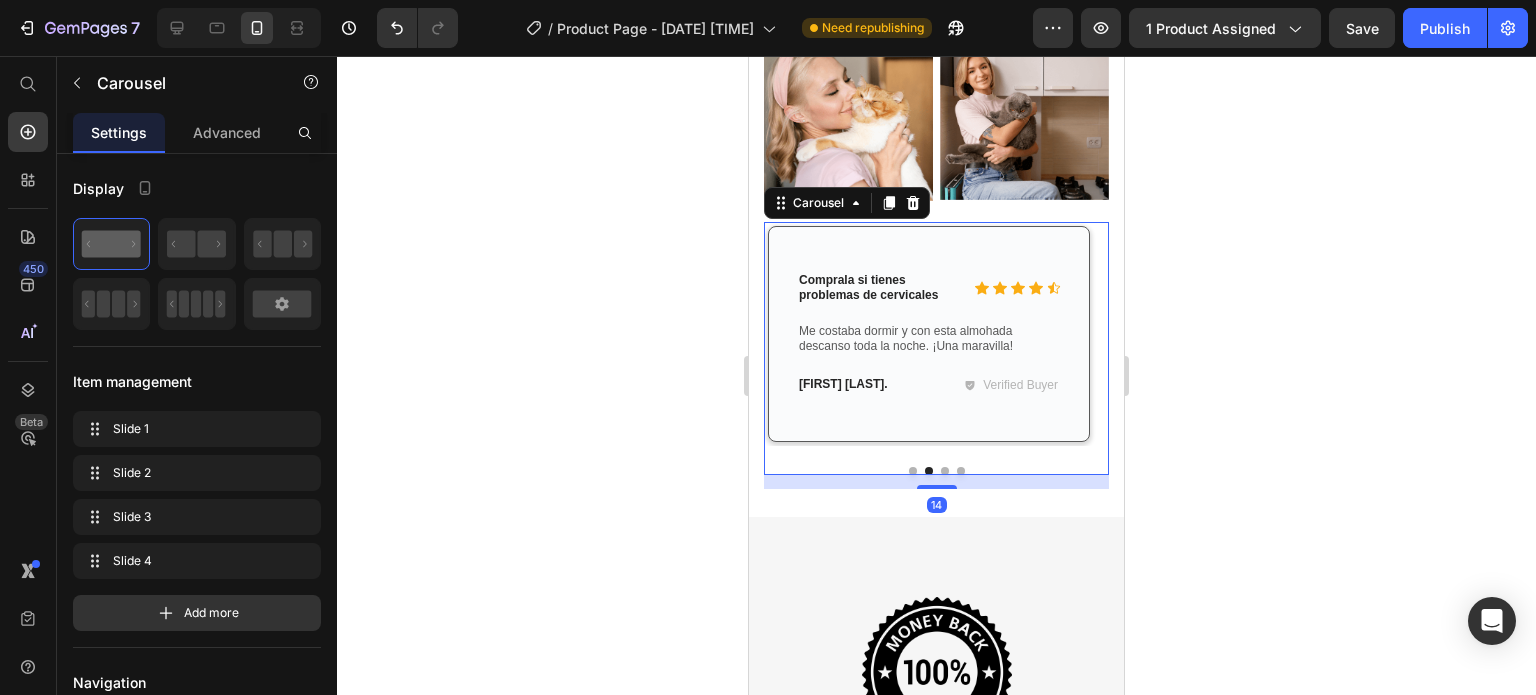click at bounding box center (945, 471) 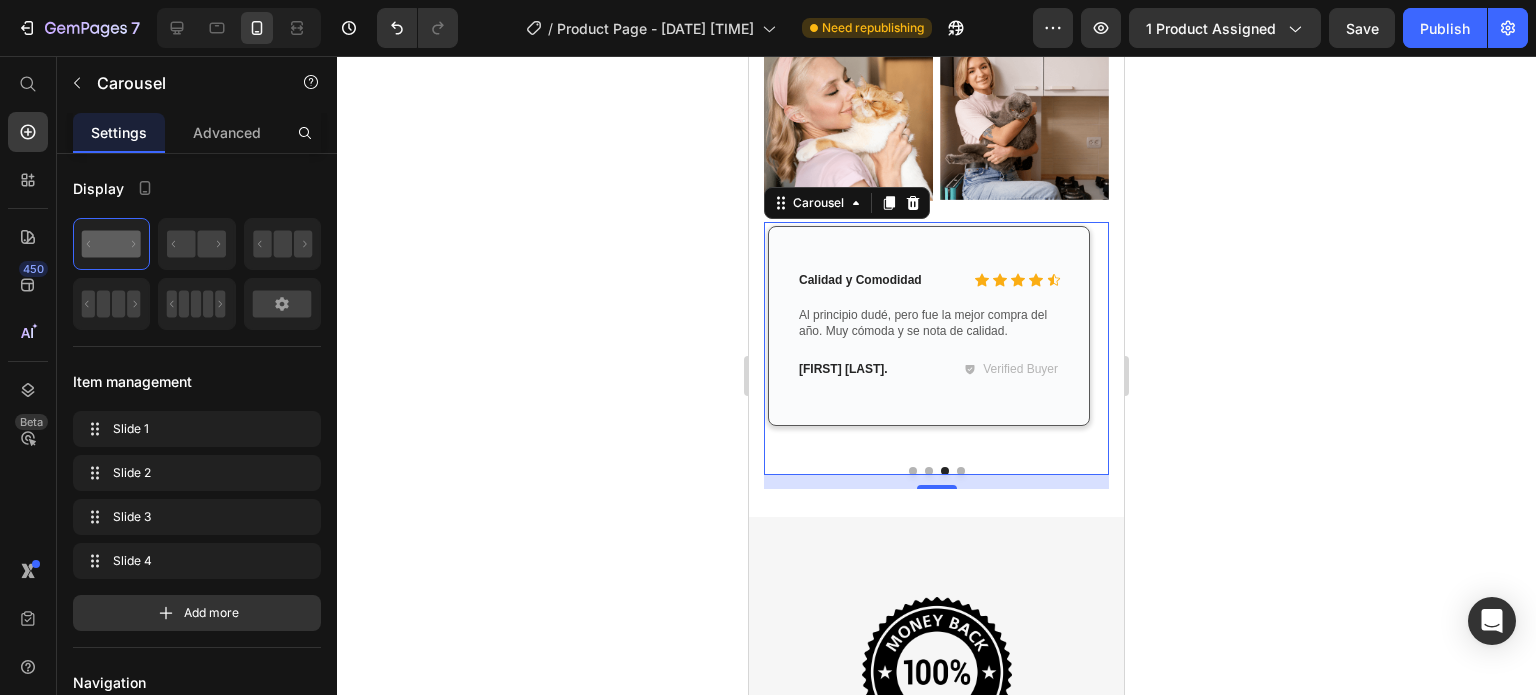 click at bounding box center (961, 471) 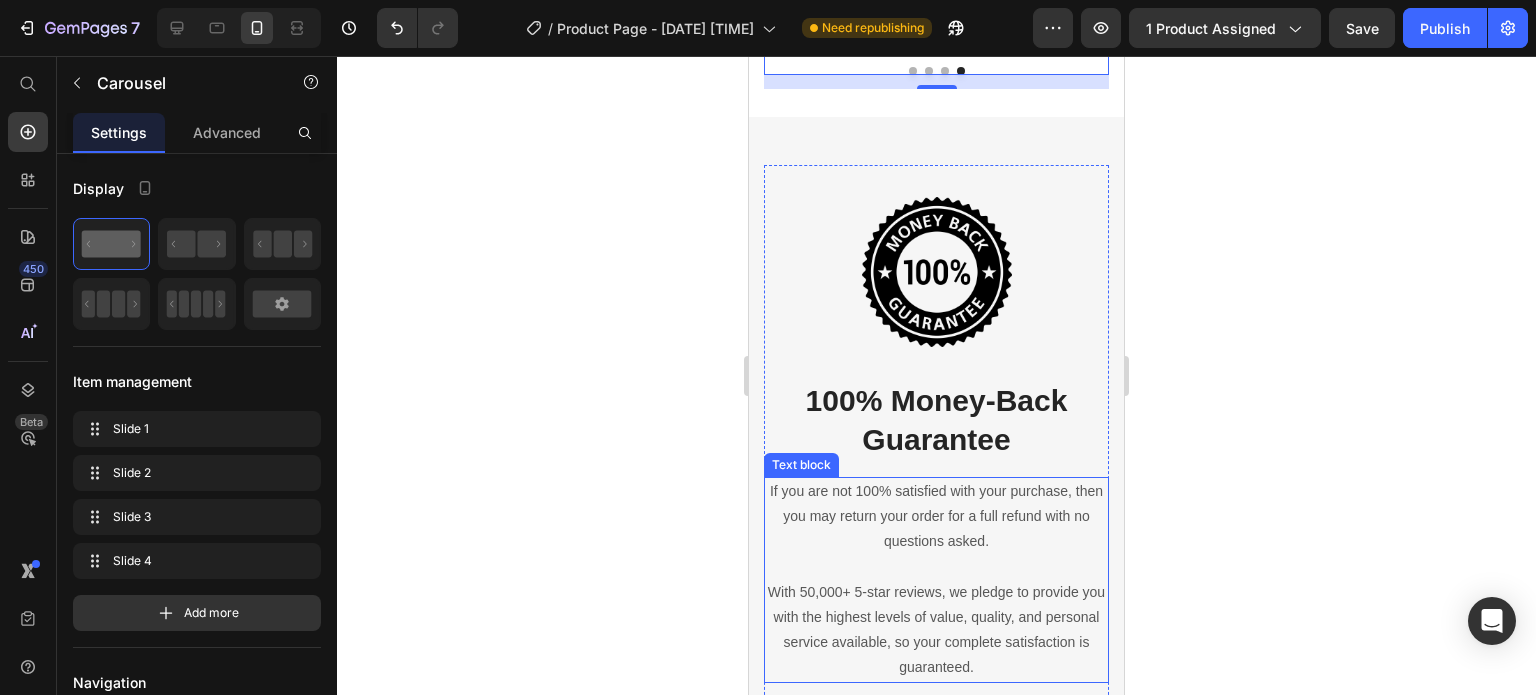 scroll, scrollTop: 6206, scrollLeft: 0, axis: vertical 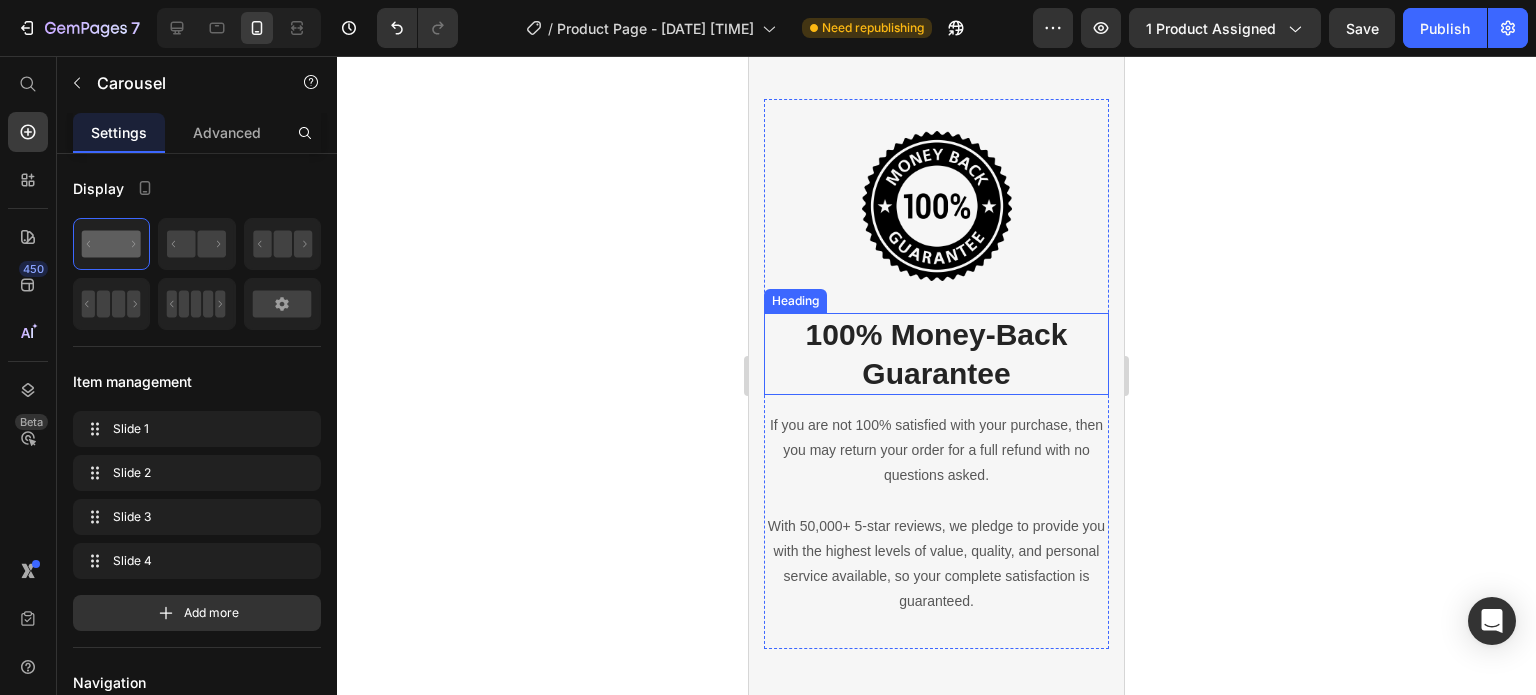 click on "100% Money-Back Guarantee" at bounding box center (936, 354) 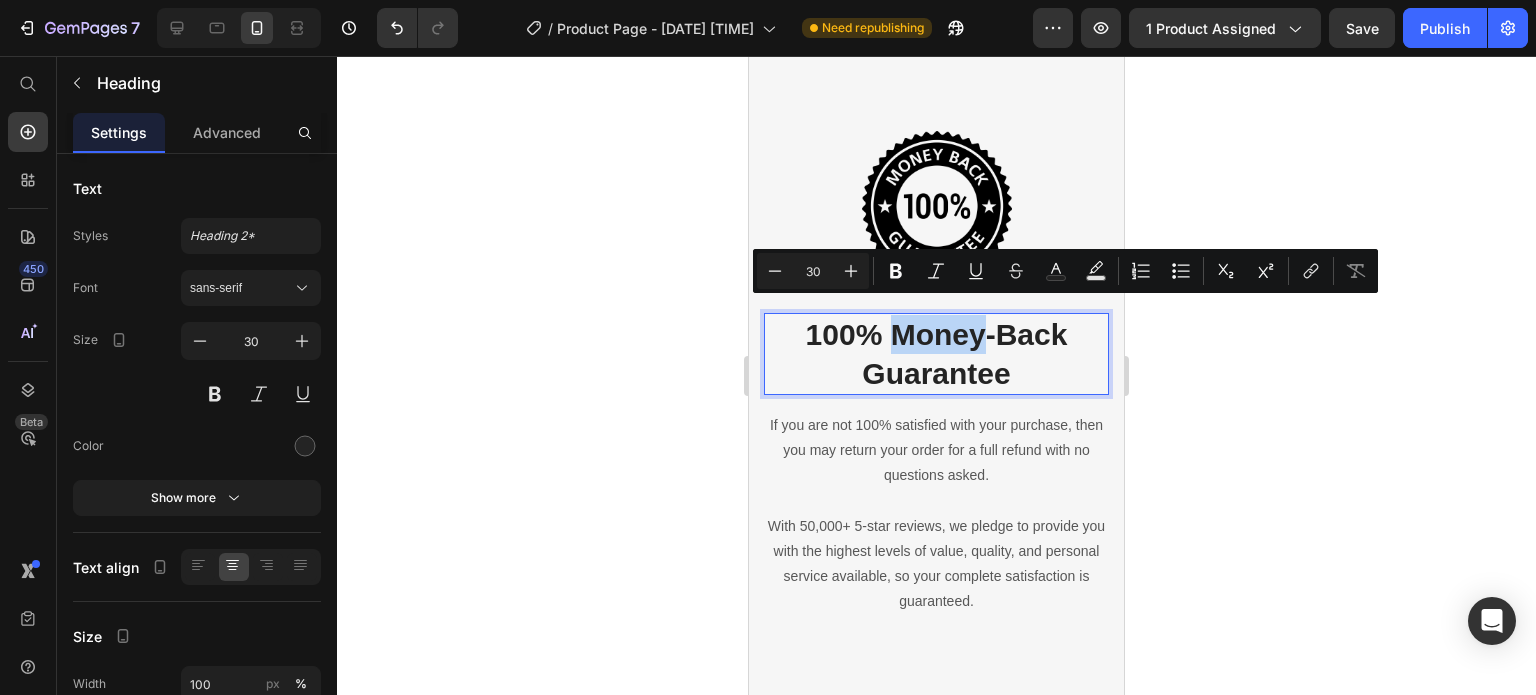 click on "100% Money-Back Guarantee" at bounding box center [936, 354] 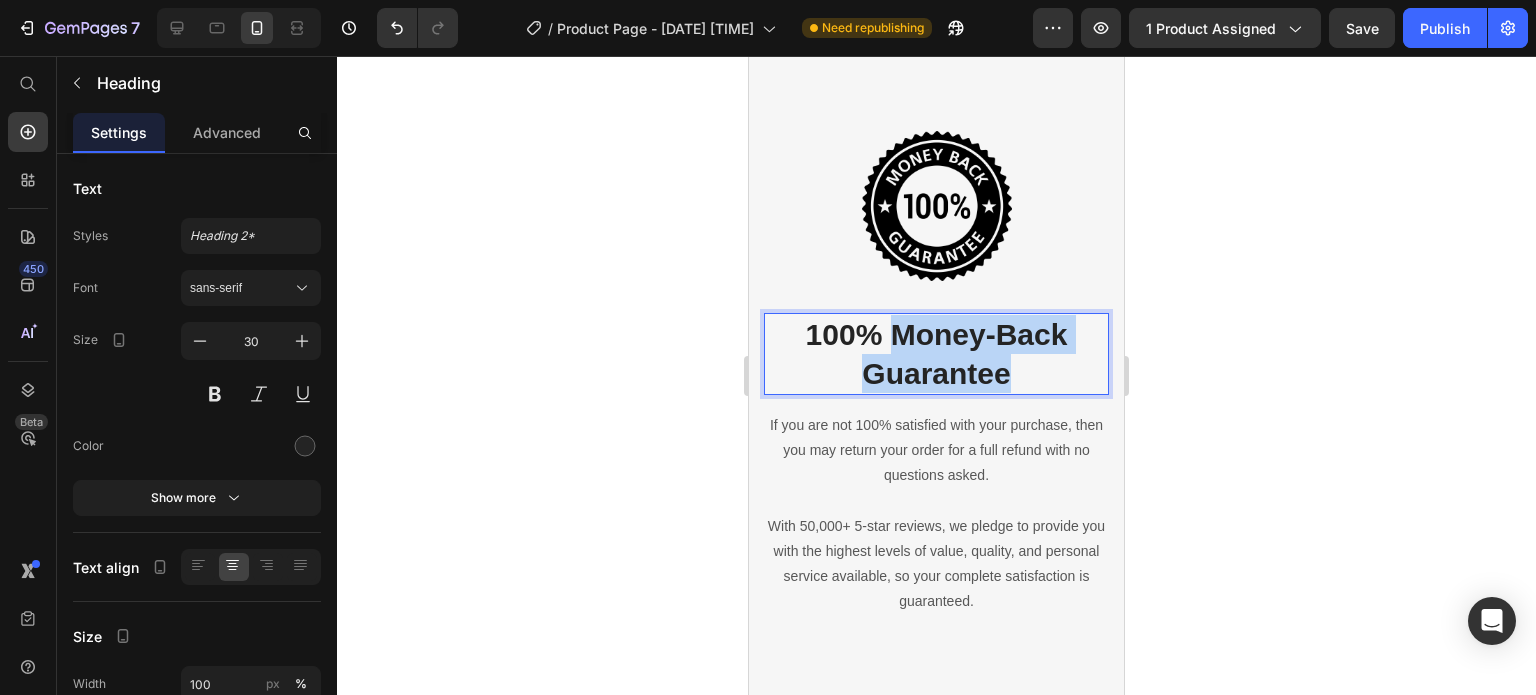 drag, startPoint x: 1004, startPoint y: 363, endPoint x: 893, endPoint y: 327, distance: 116.6919 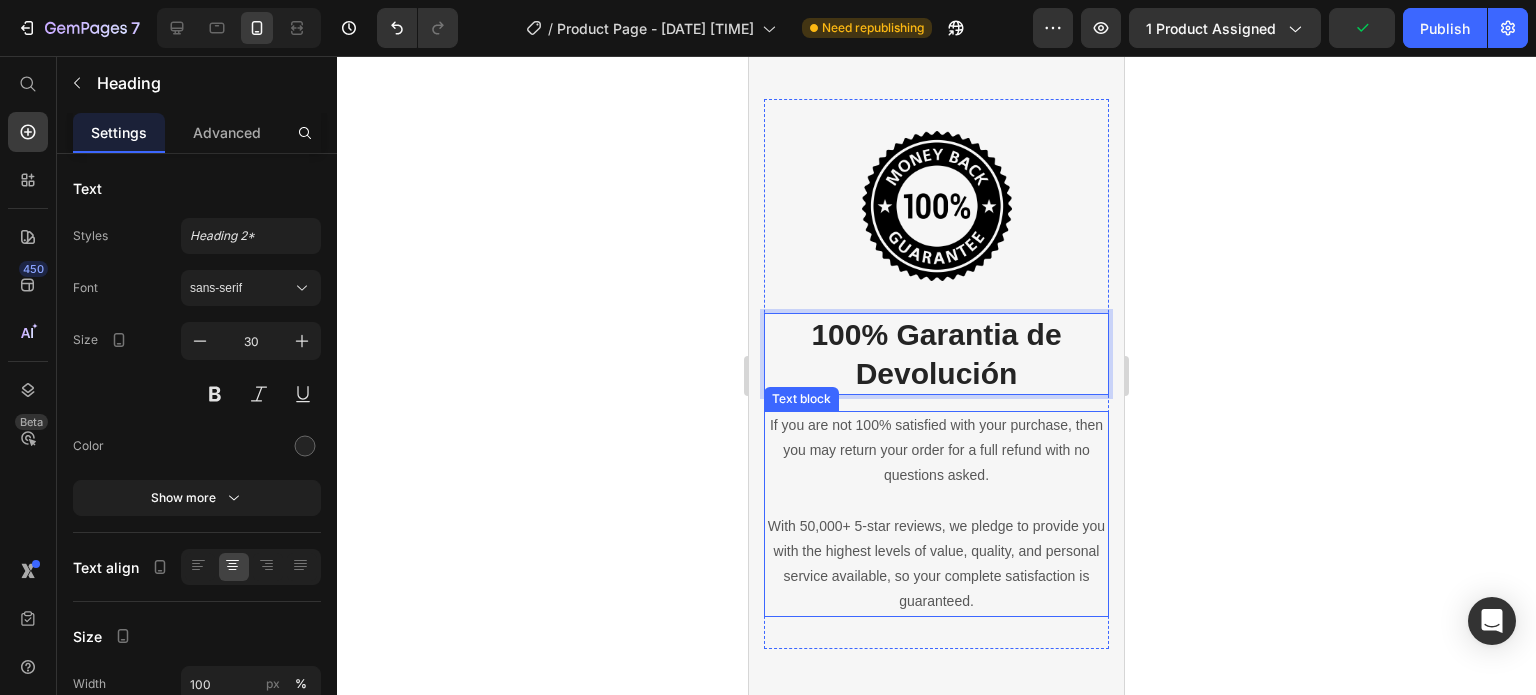 click on "If you are not 100% satisfied with your purchase, then you may return your order for a full refund with no questions asked." at bounding box center (936, 451) 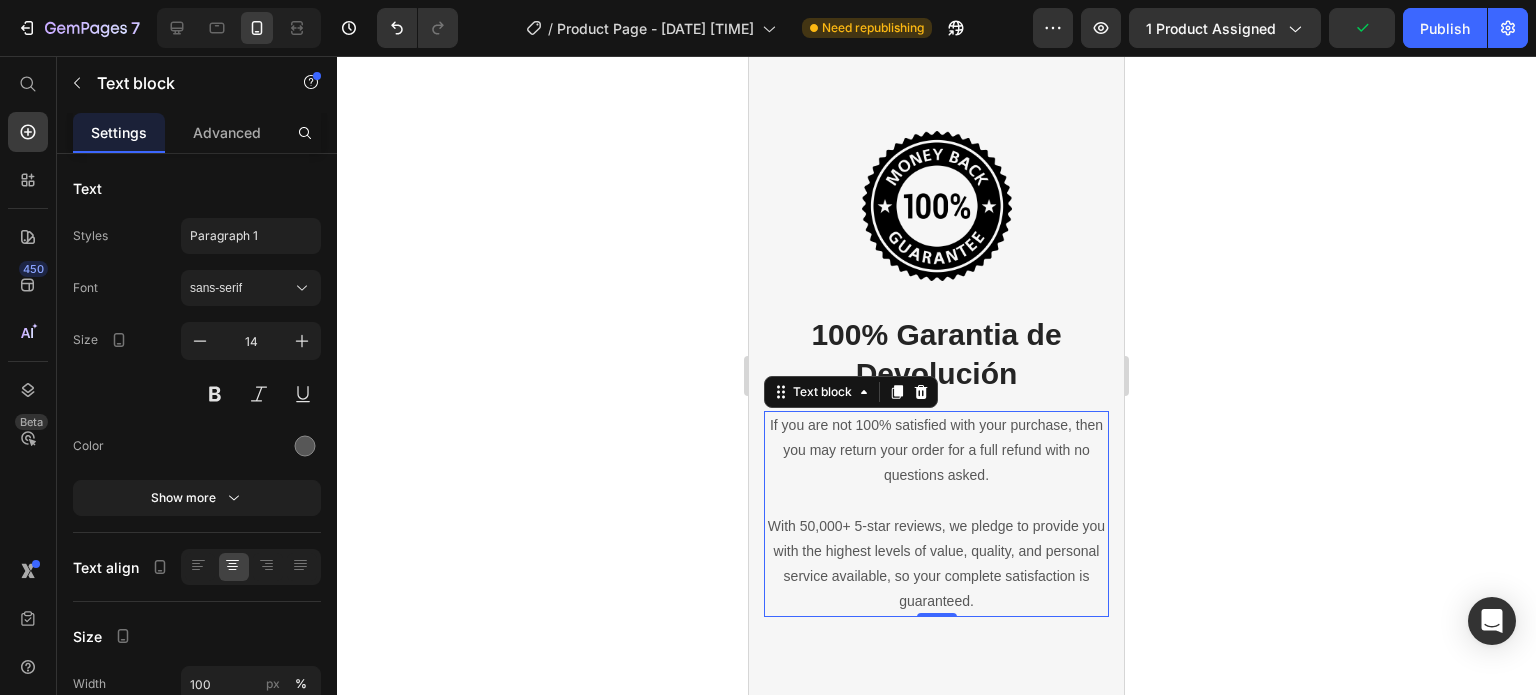 click on "If you are not 100% satisfied with your purchase, then you may return your order for a full refund with no questions asked." at bounding box center [936, 451] 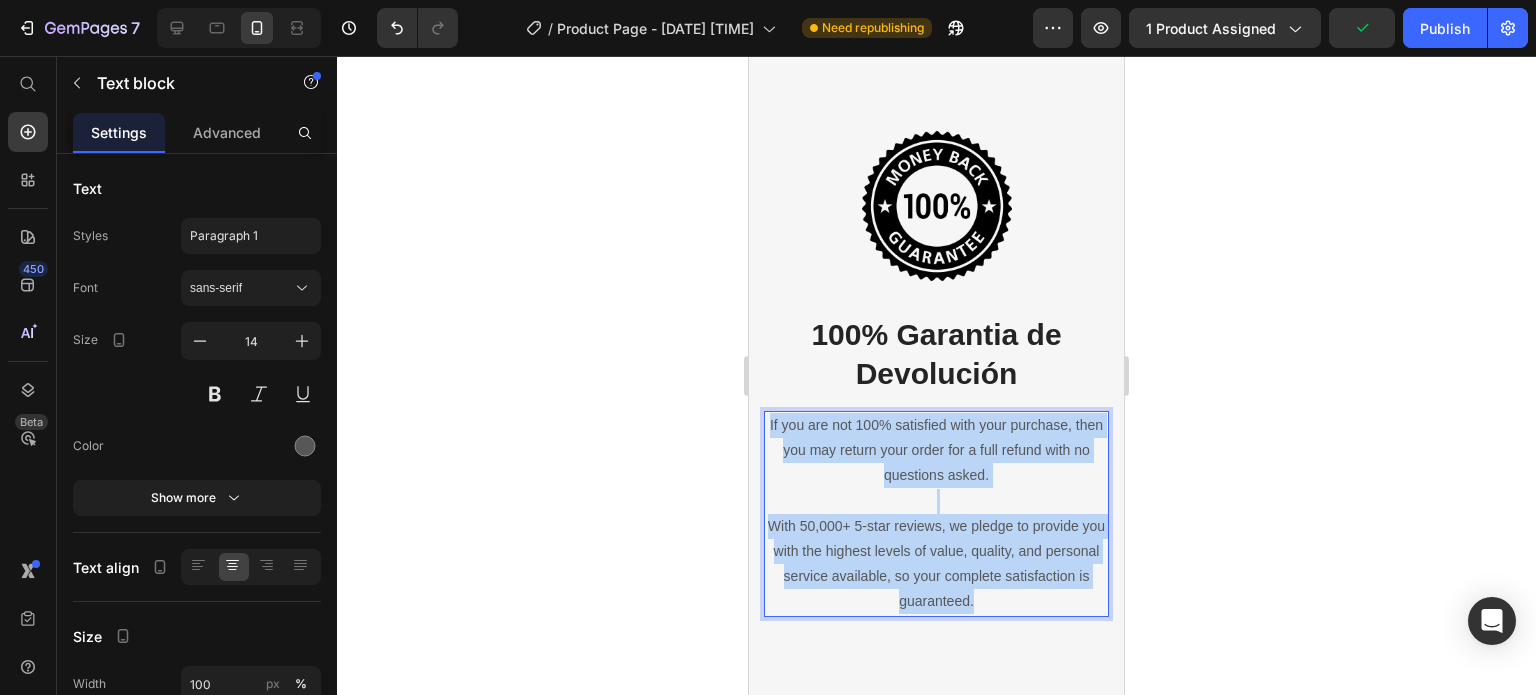 drag, startPoint x: 774, startPoint y: 404, endPoint x: 1031, endPoint y: 591, distance: 317.83328 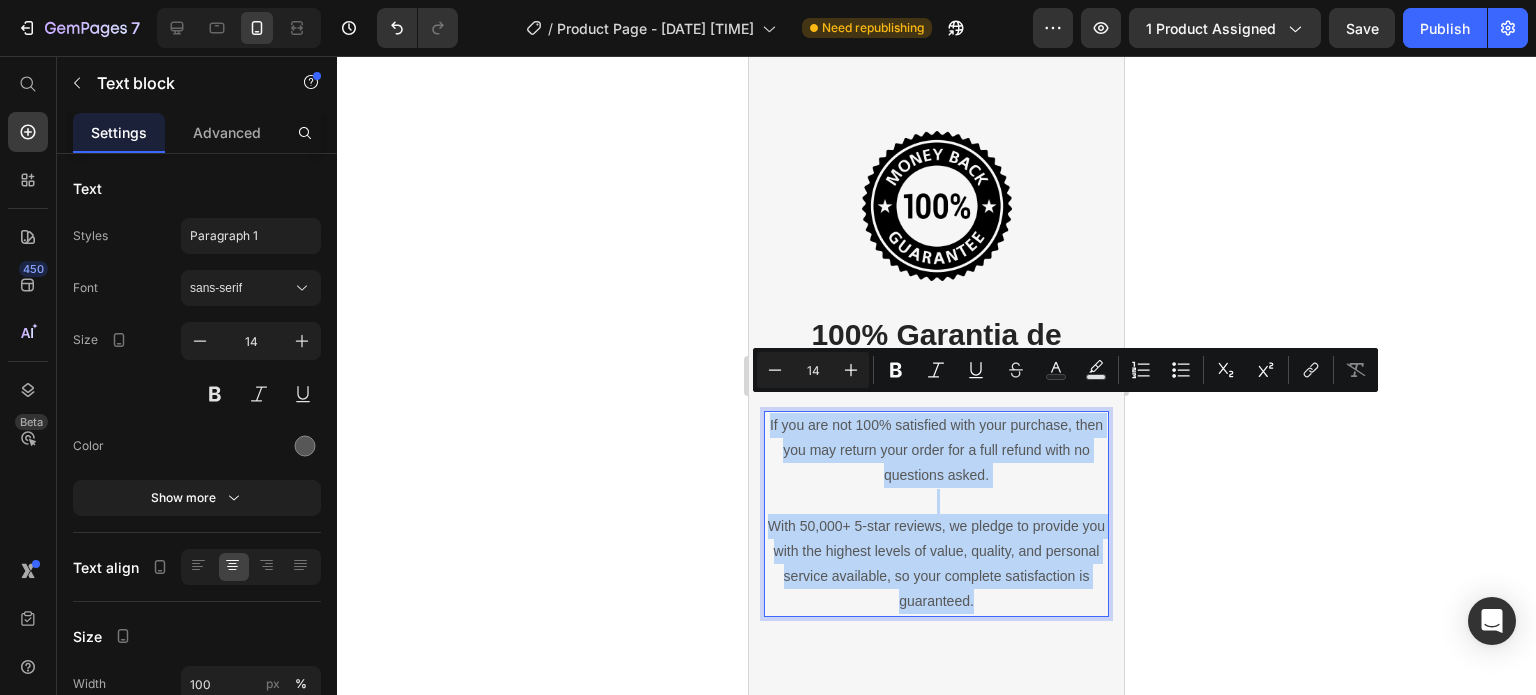 copy on "If you are not 100% satisfied with your purchase, then you may return your order for a full refund with no questions asked. With 50,000+ 5-star reviews, we pledge to provide you with the highest levels of value, quality, and personal service available, so your complete satisfaction is guaranteed." 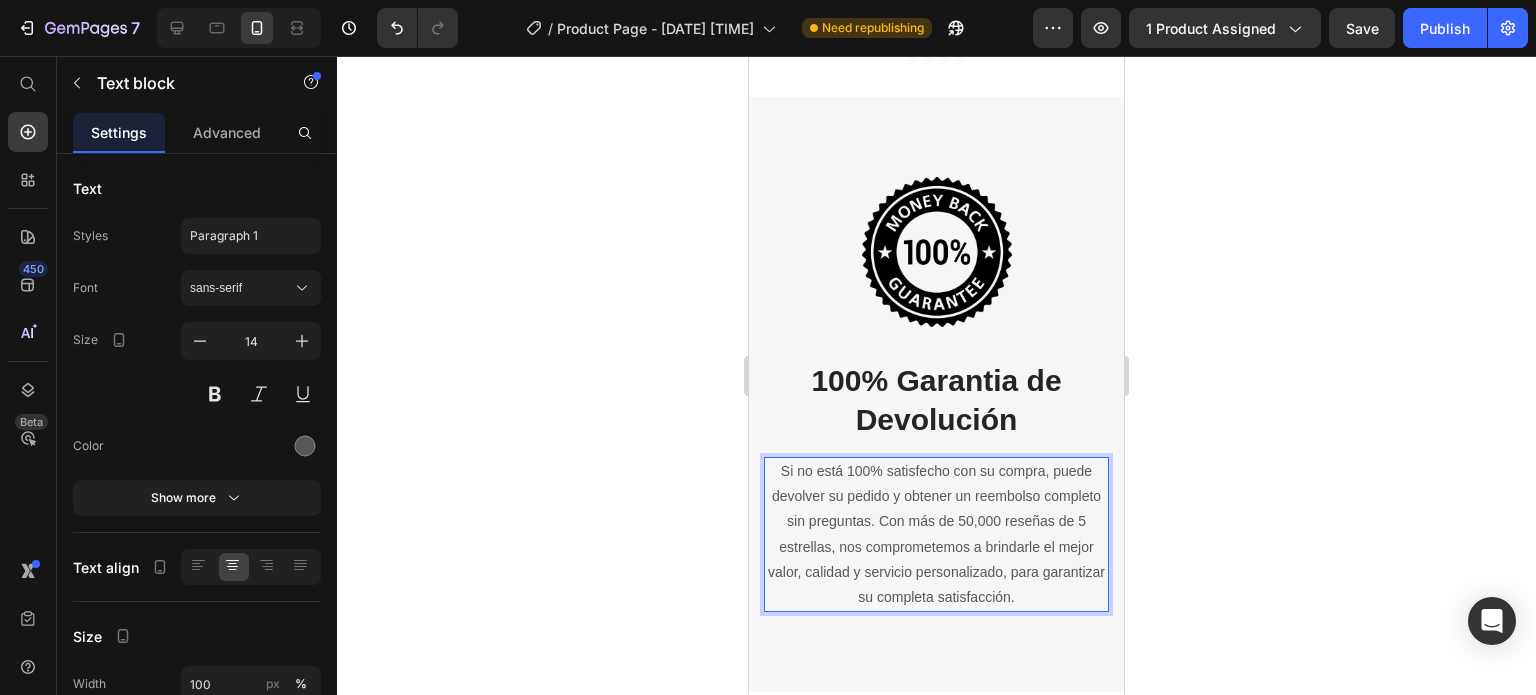 scroll, scrollTop: 6140, scrollLeft: 0, axis: vertical 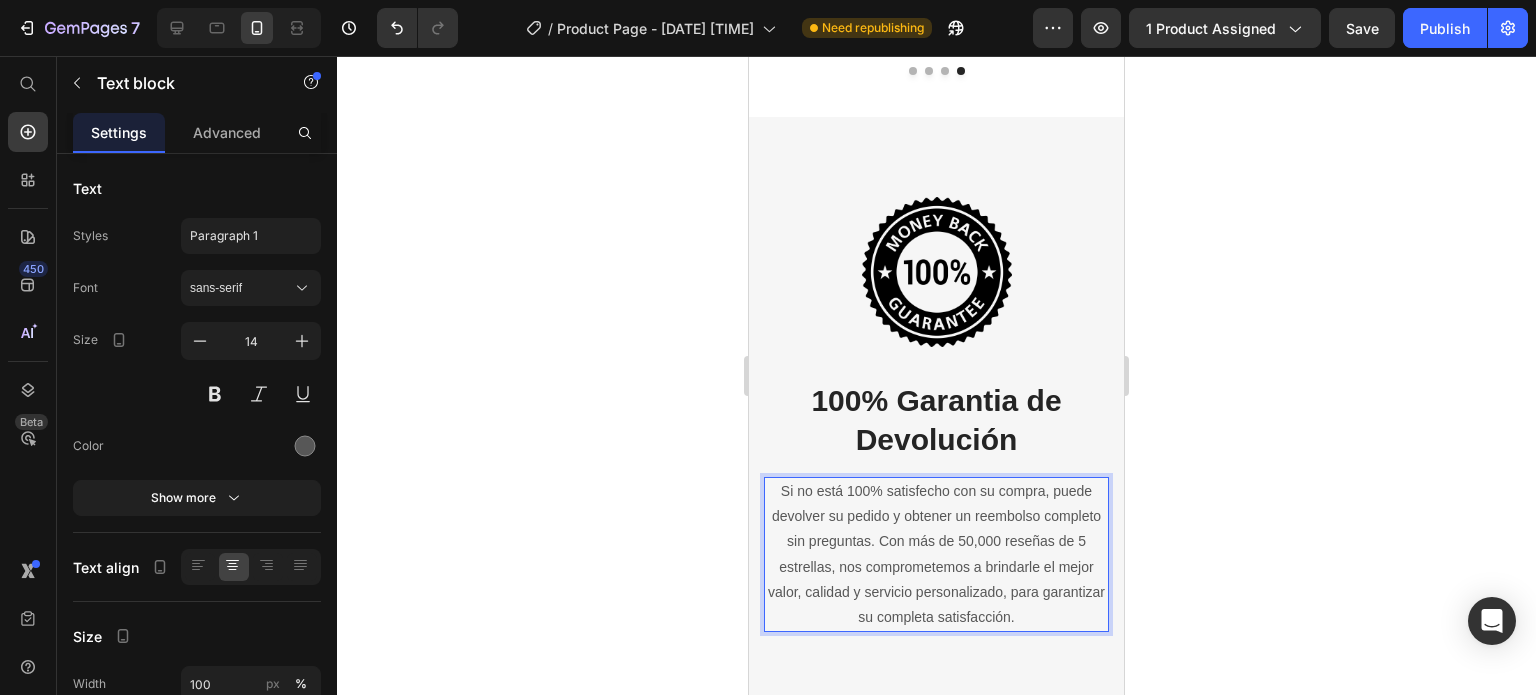 click on "Si no está 100% satisfecho con su compra, puede devolver su pedido y obtener un reembolso completo sin preguntas.
Con más de 50,000 reseñas de 5 estrellas, nos comprometemos a brindarle el mejor valor, calidad y servicio personalizado, para garantizar su completa satisfacción." at bounding box center [936, 554] 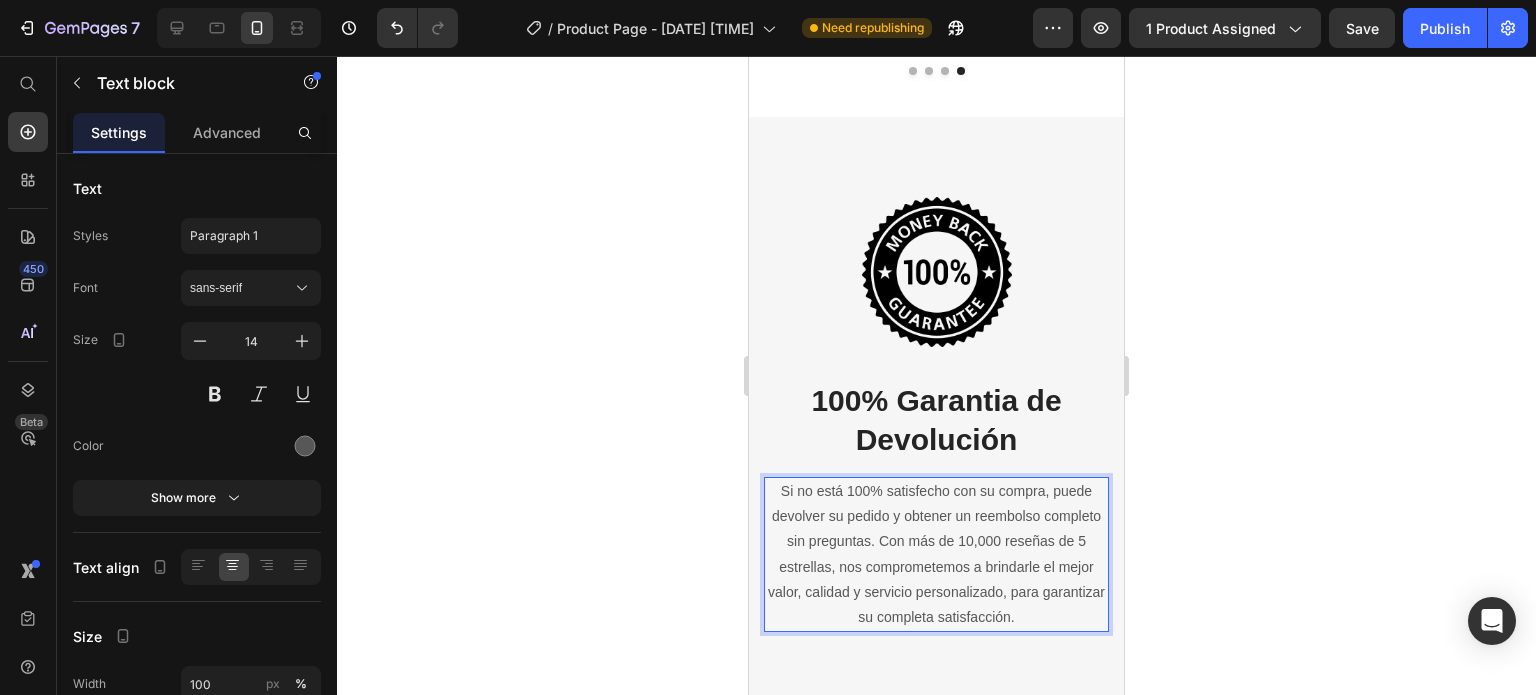 click on "Si no está 100% satisfecho con su compra, puede devolver su pedido y obtener un reembolso completo sin preguntas.
Con más de 10,000 reseñas de 5 estrellas, nos comprometemos a brindarle el mejor valor, calidad y servicio personalizado, para garantizar su completa satisfacción." at bounding box center [936, 554] 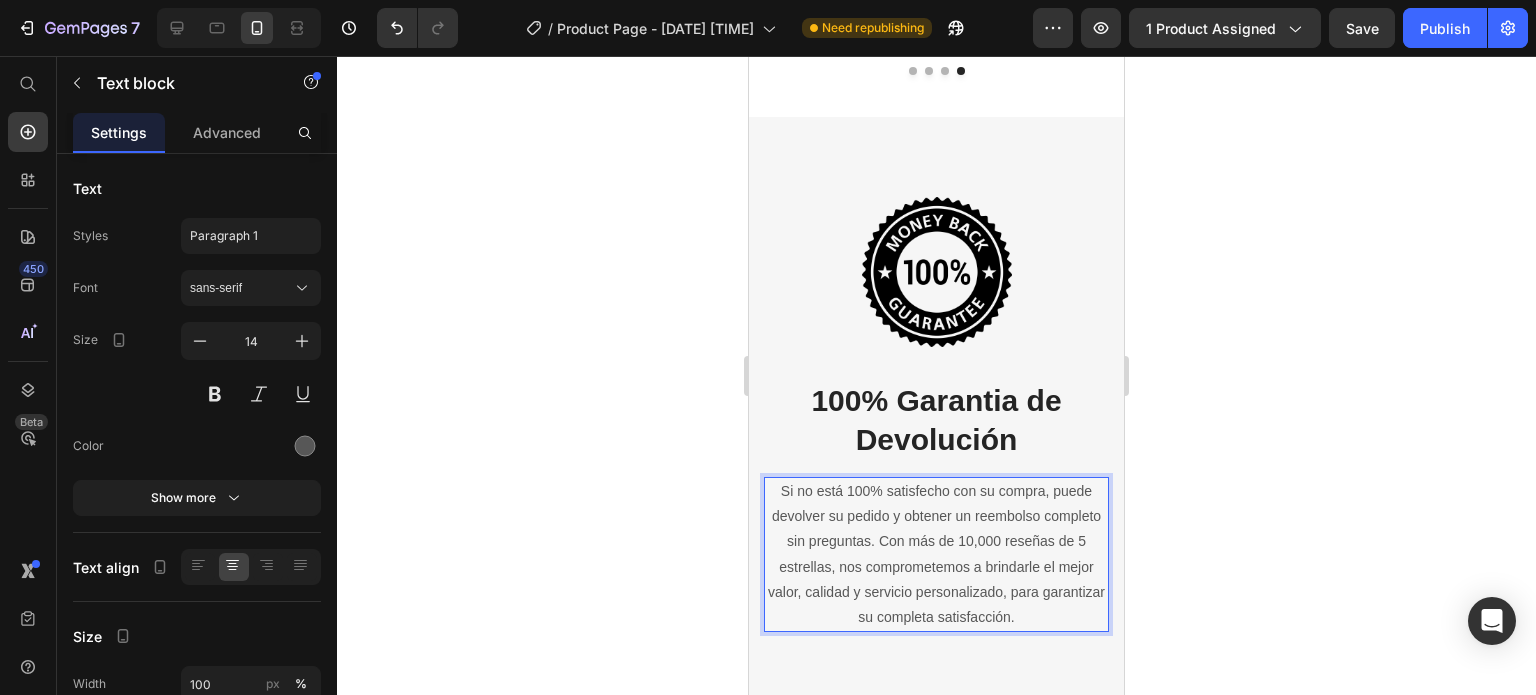 click 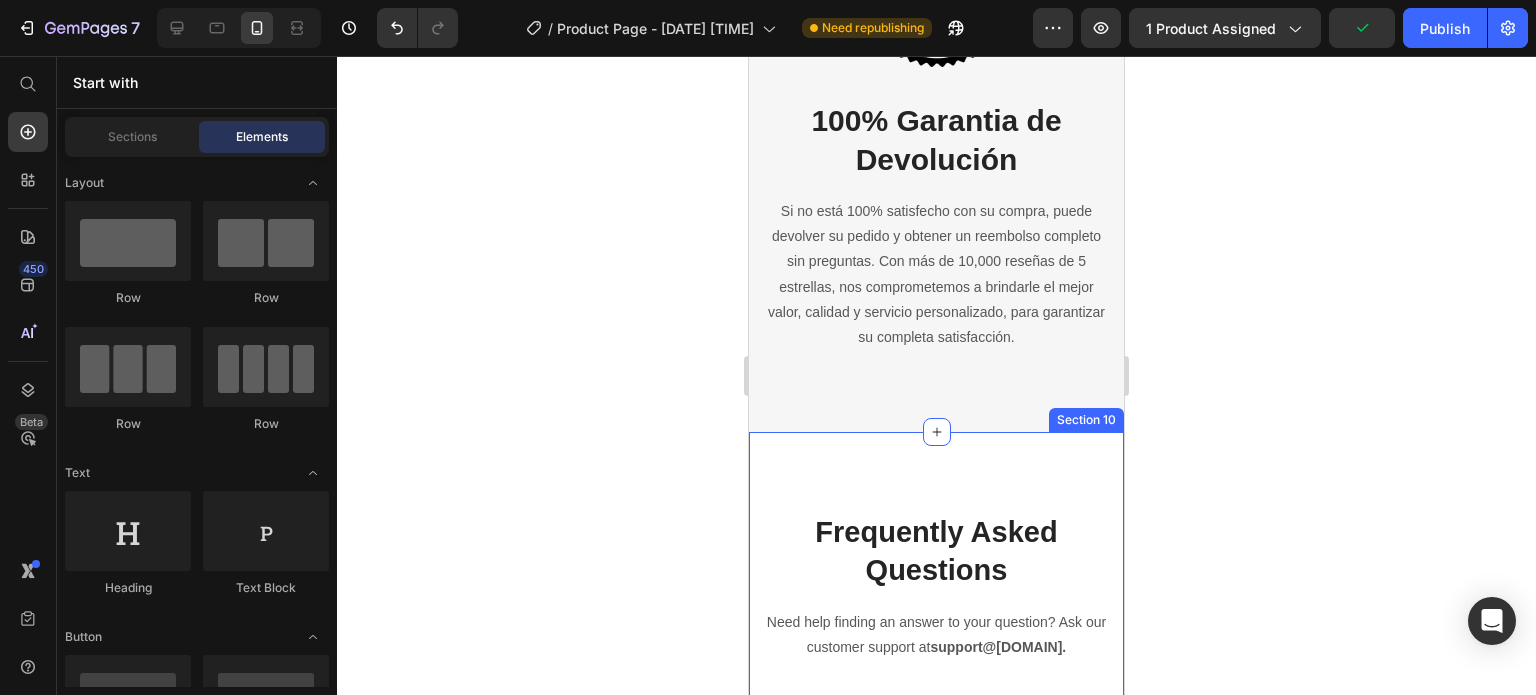 scroll, scrollTop: 6606, scrollLeft: 0, axis: vertical 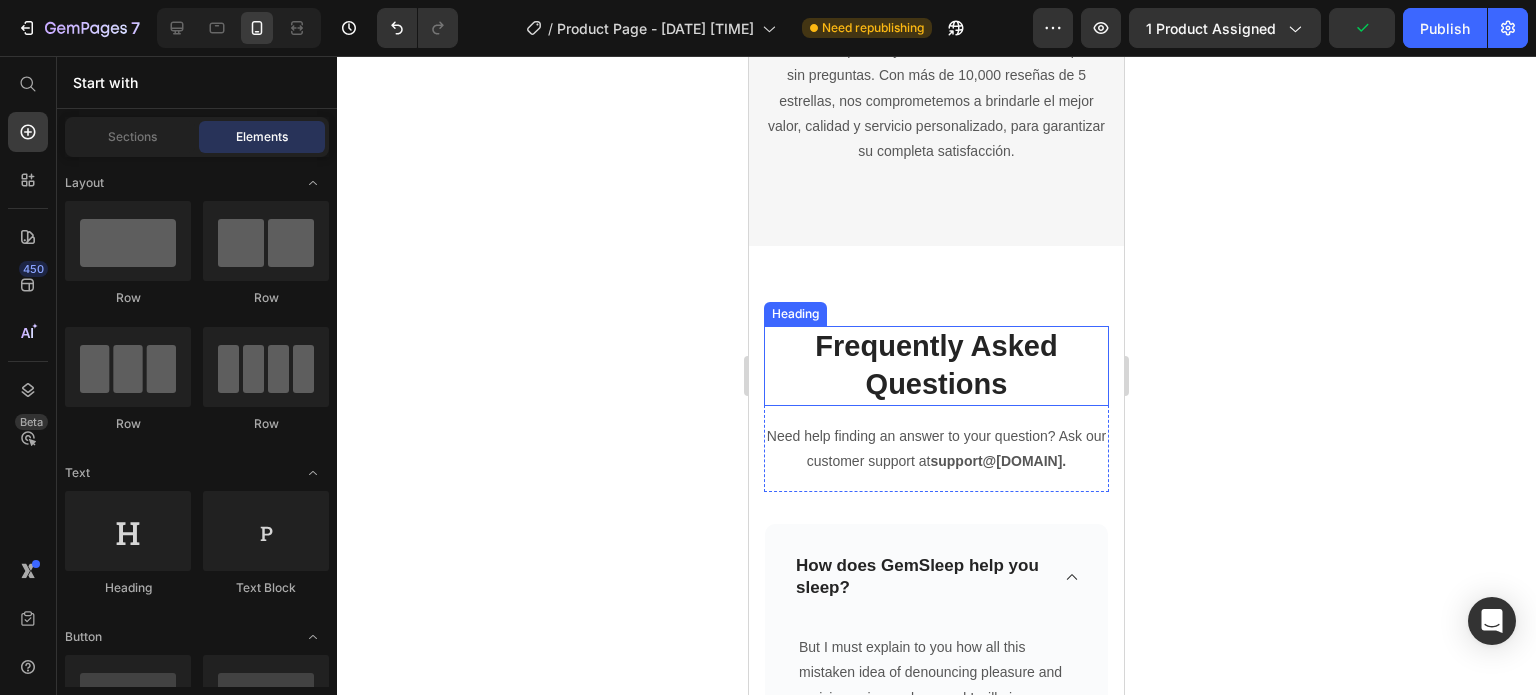 click on "Frequently Asked Questions" at bounding box center [936, 365] 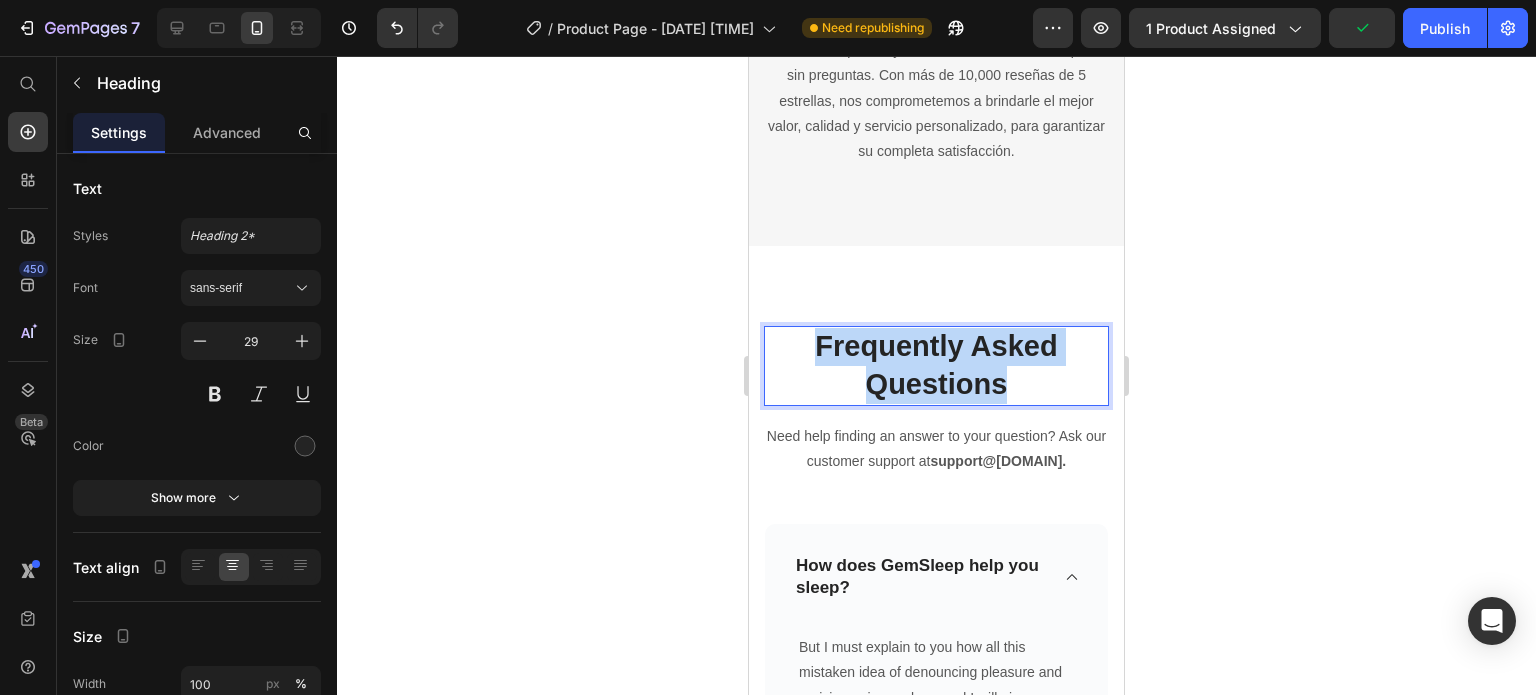 click on "Frequently Asked Questions" at bounding box center [936, 365] 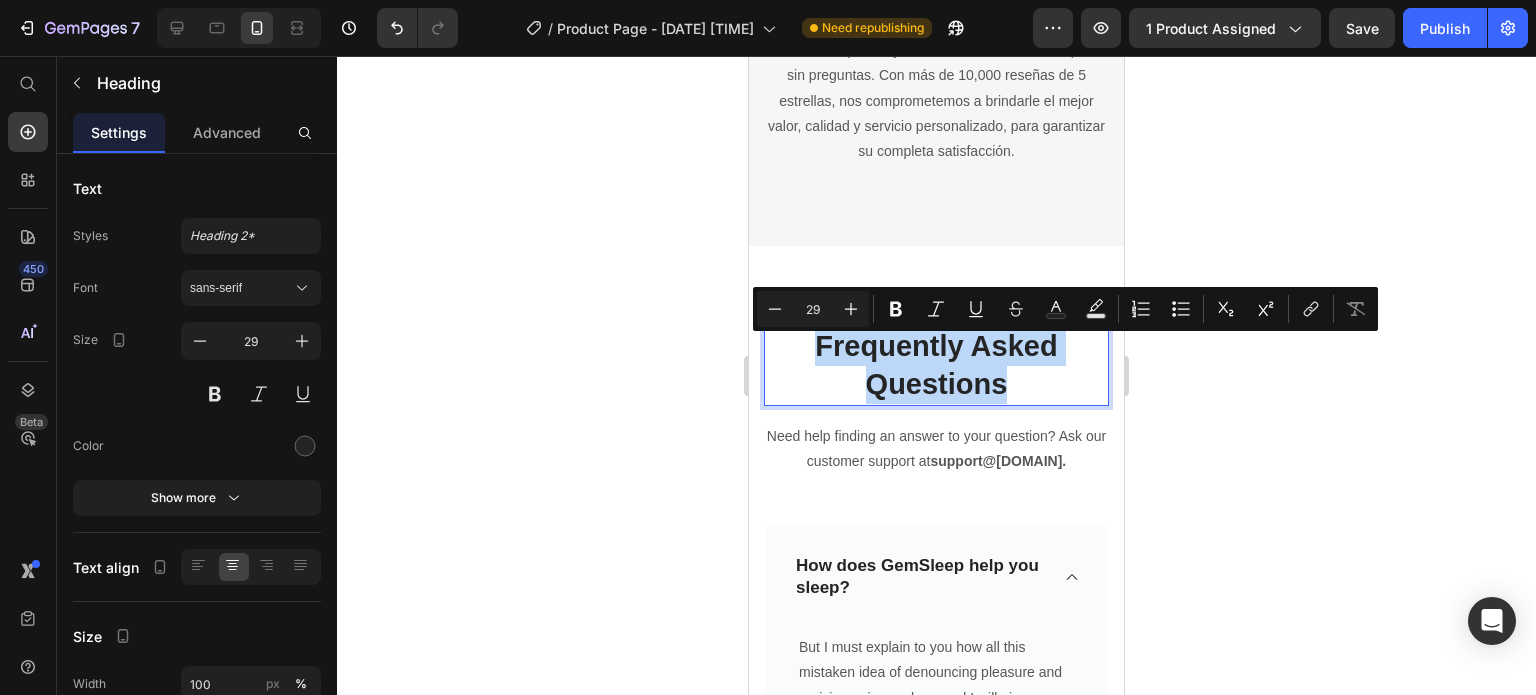 copy on "Frequently Asked Questions" 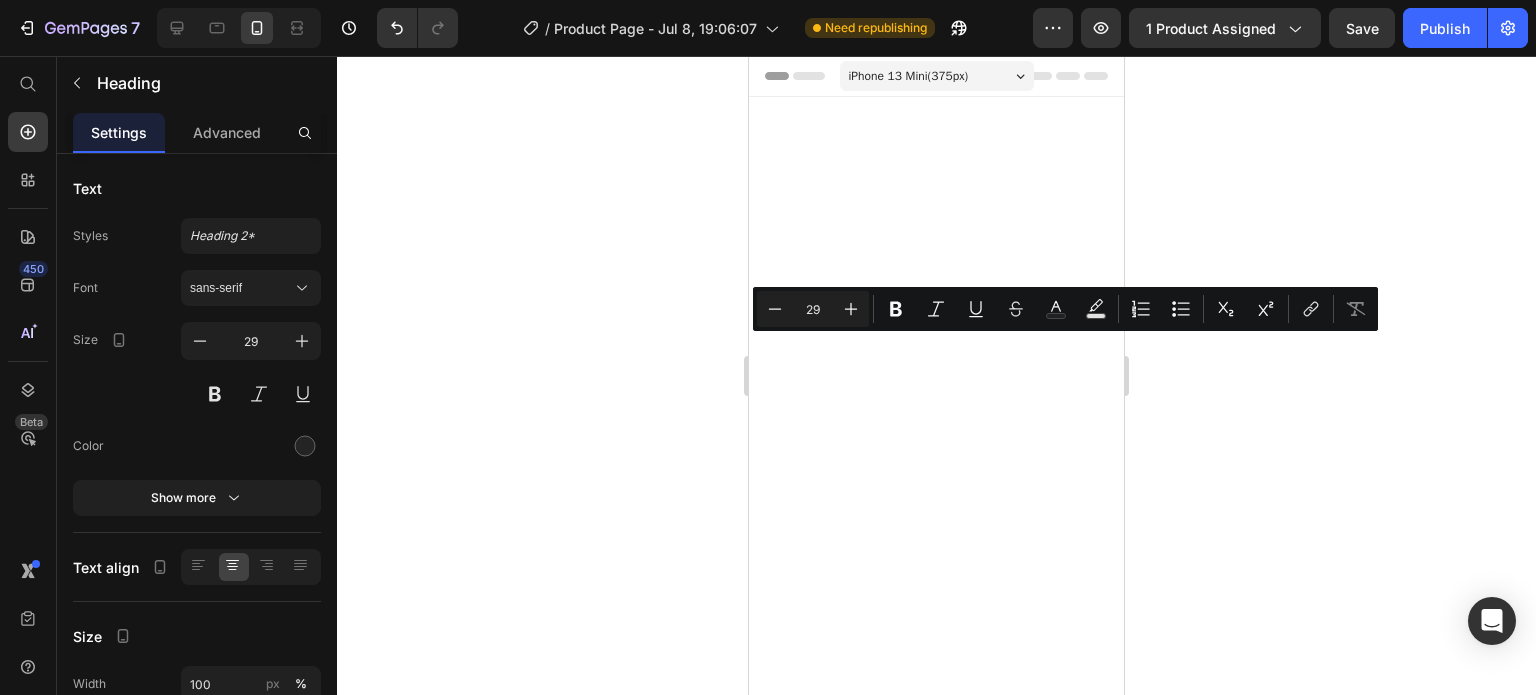 scroll, scrollTop: 6606, scrollLeft: 0, axis: vertical 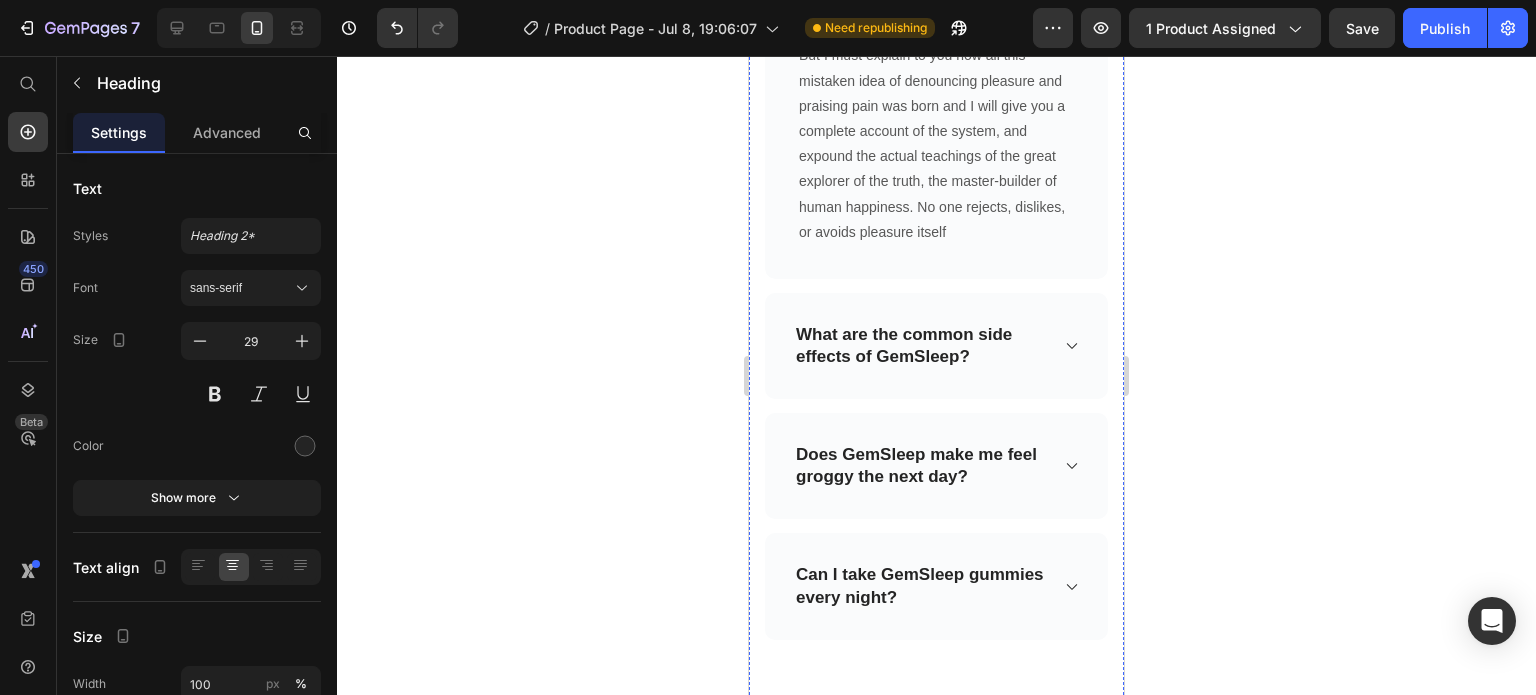 click on "support@[DOMAIN]." at bounding box center (998, -131) 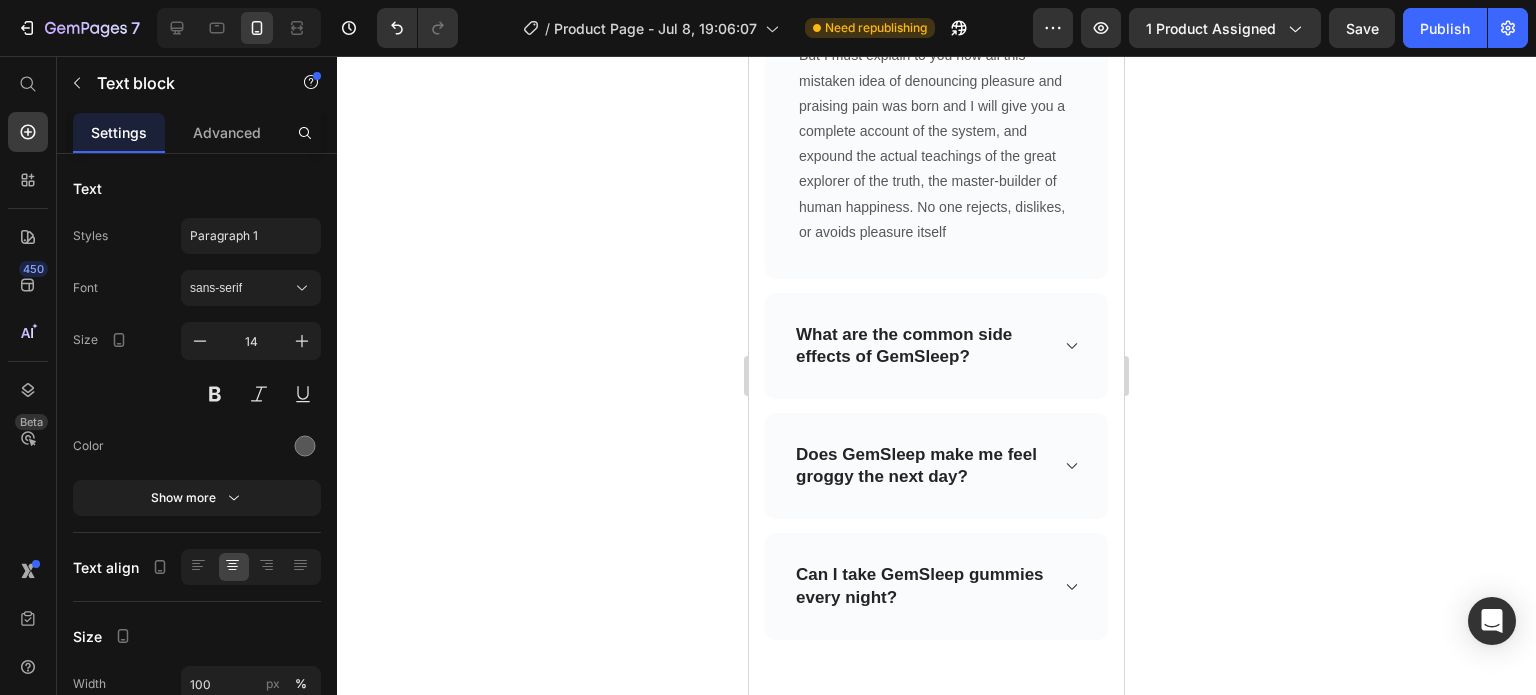 click on "support@[DOMAIN]." at bounding box center (998, -131) 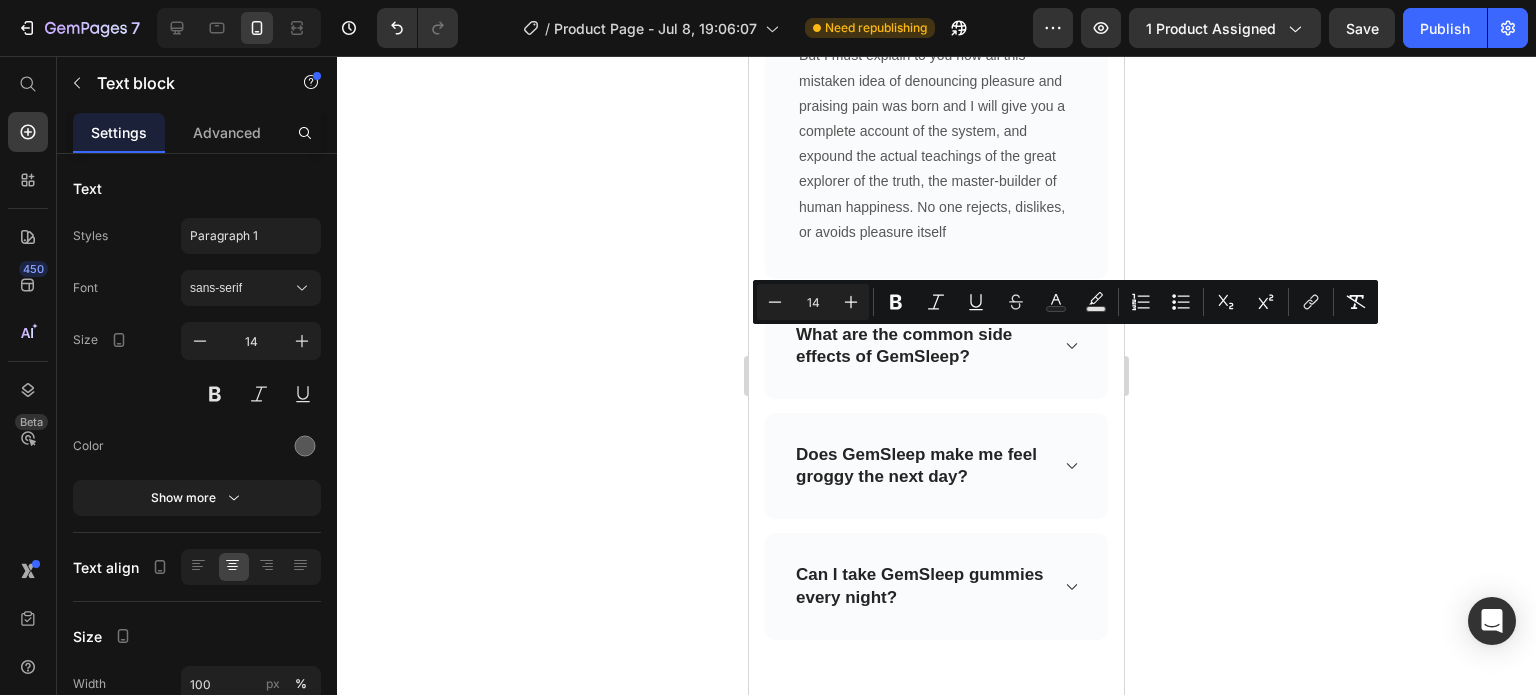 copy on "Need help finding an answer to your question? Ask our customer support at  support@gempages.net." 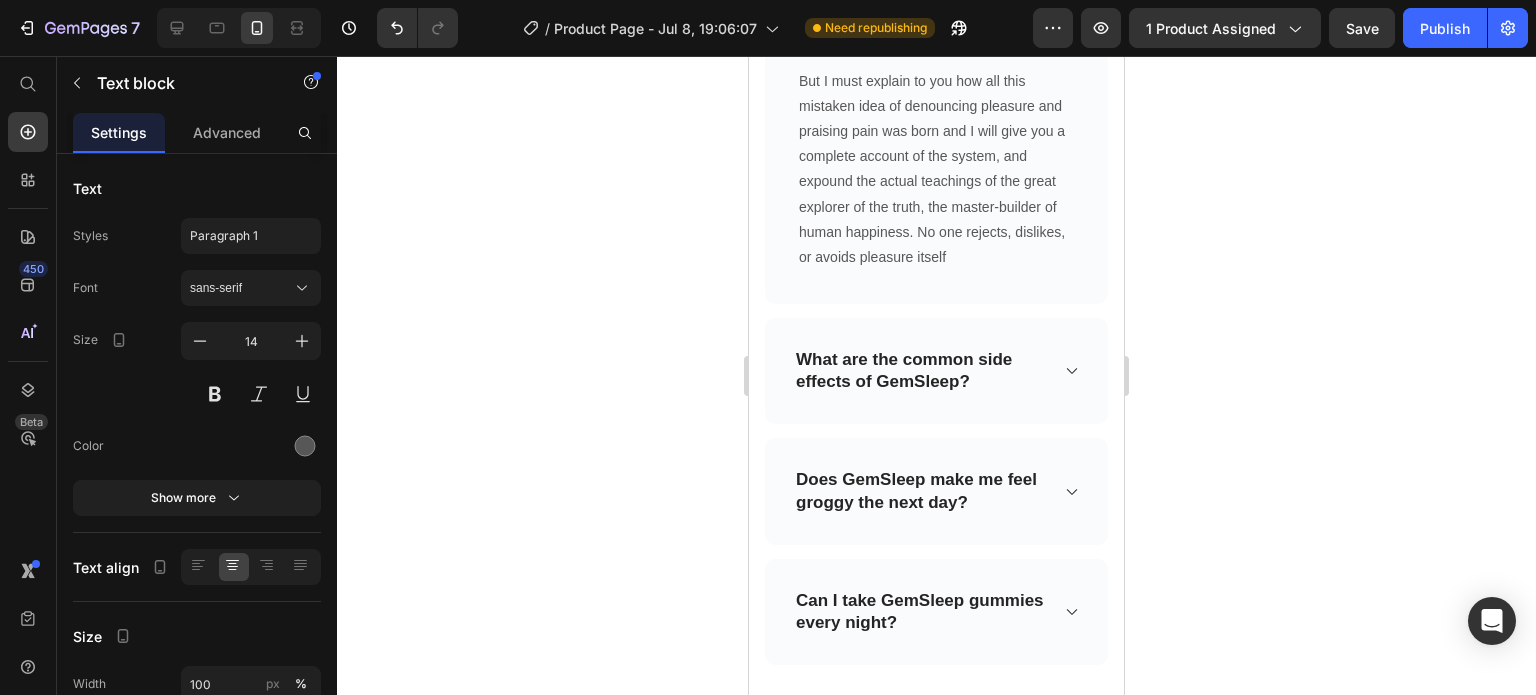 drag, startPoint x: 1069, startPoint y: 385, endPoint x: 921, endPoint y: 401, distance: 148.86235 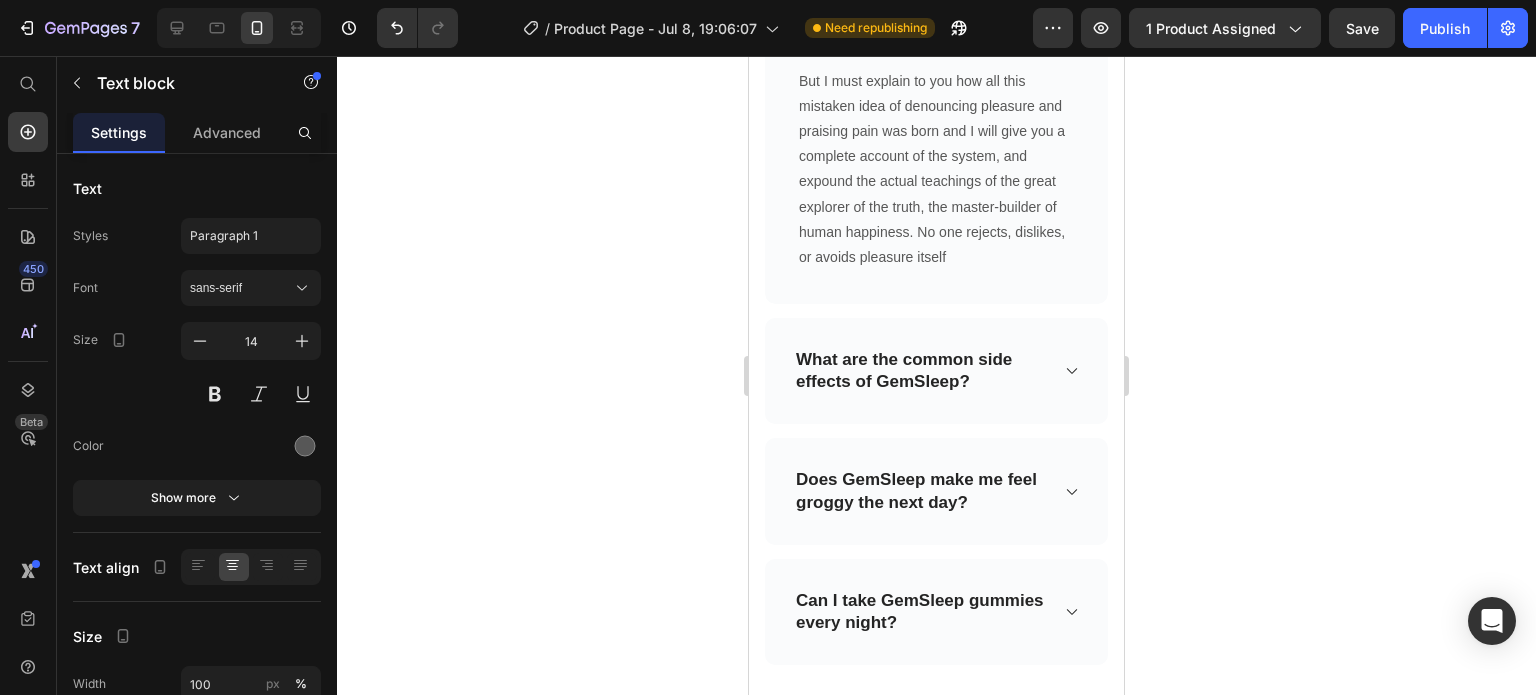 click 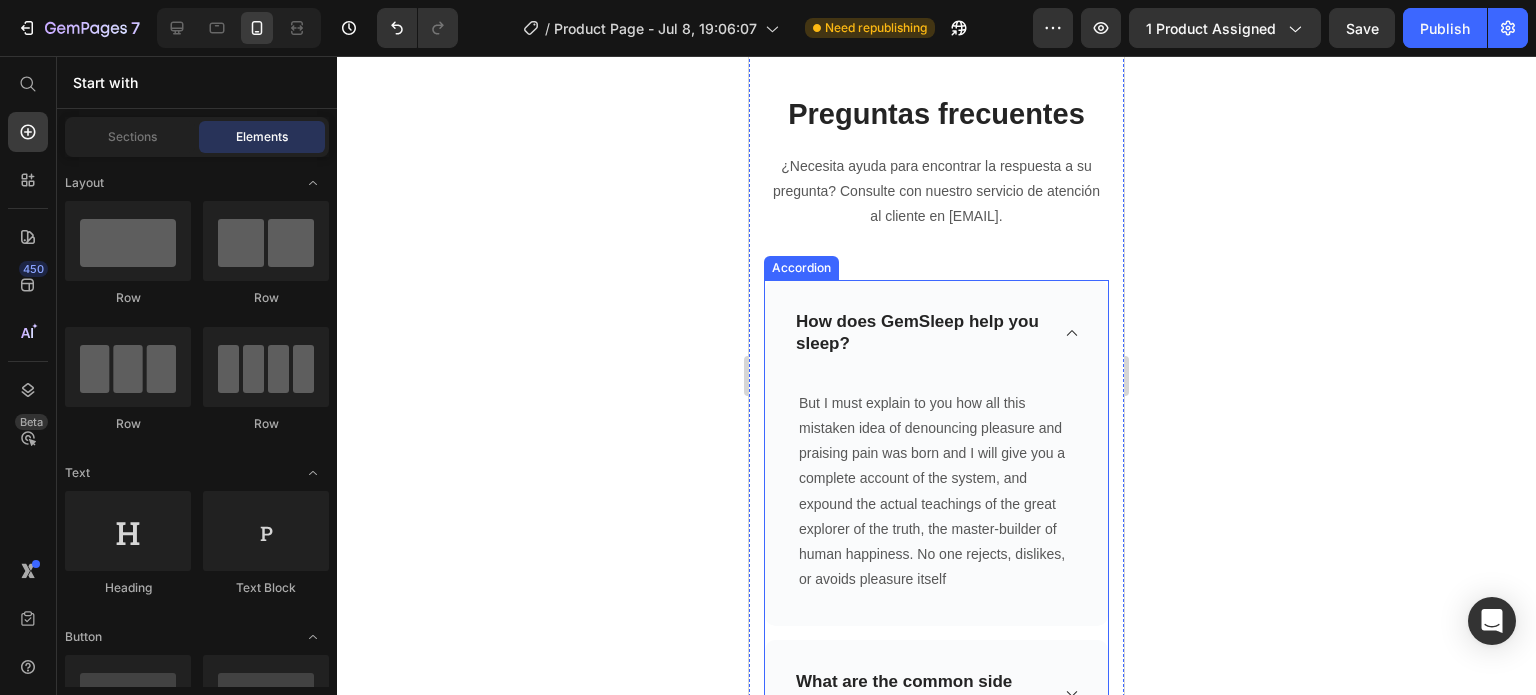 scroll, scrollTop: 6872, scrollLeft: 0, axis: vertical 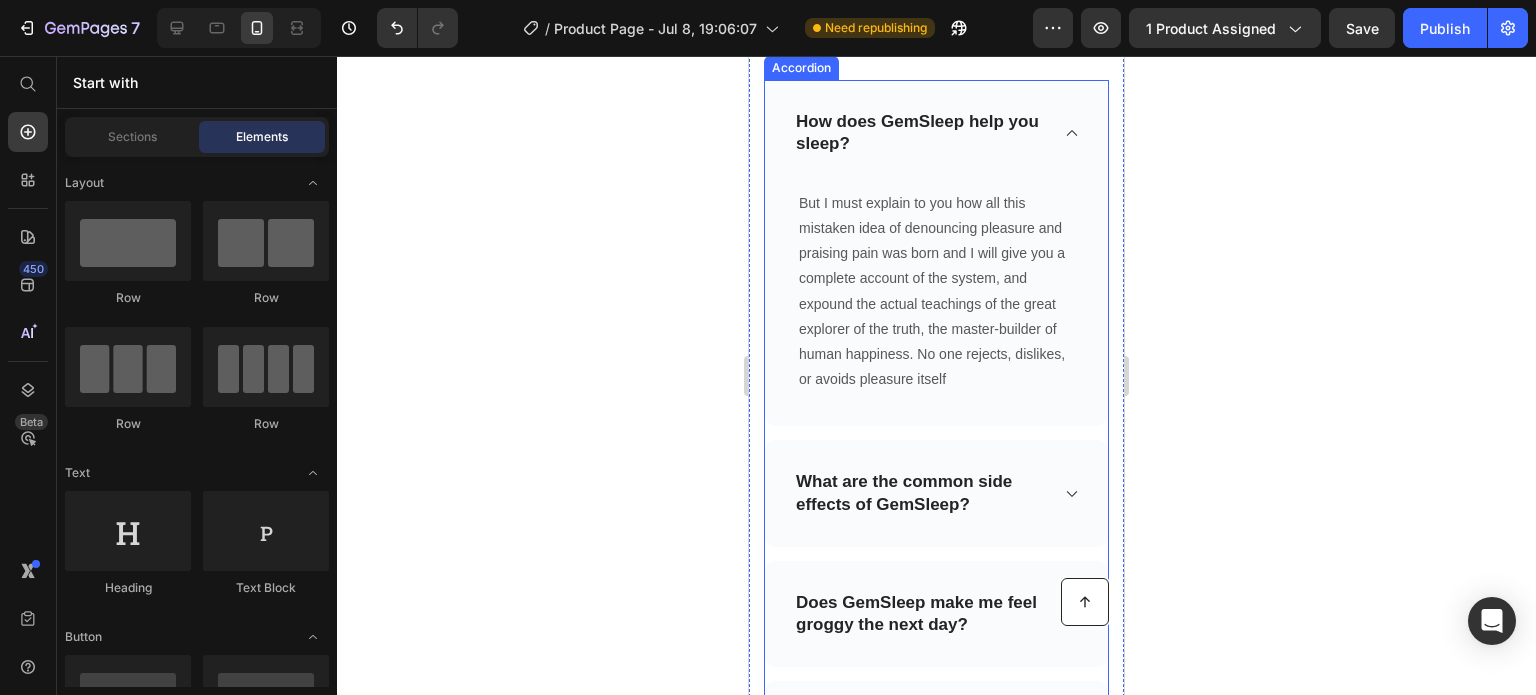 click on "How does GemSleep help you sleep?" at bounding box center (936, 133) 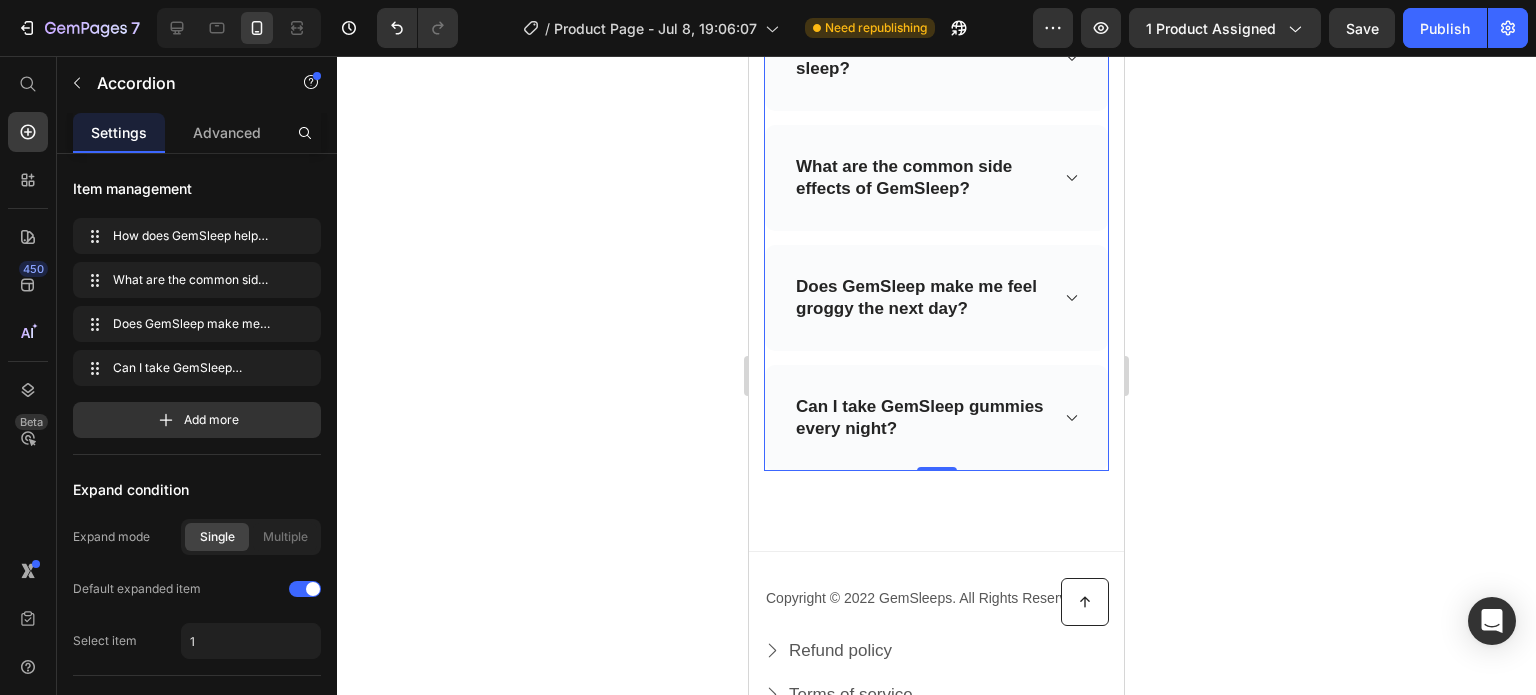 scroll, scrollTop: 6940, scrollLeft: 0, axis: vertical 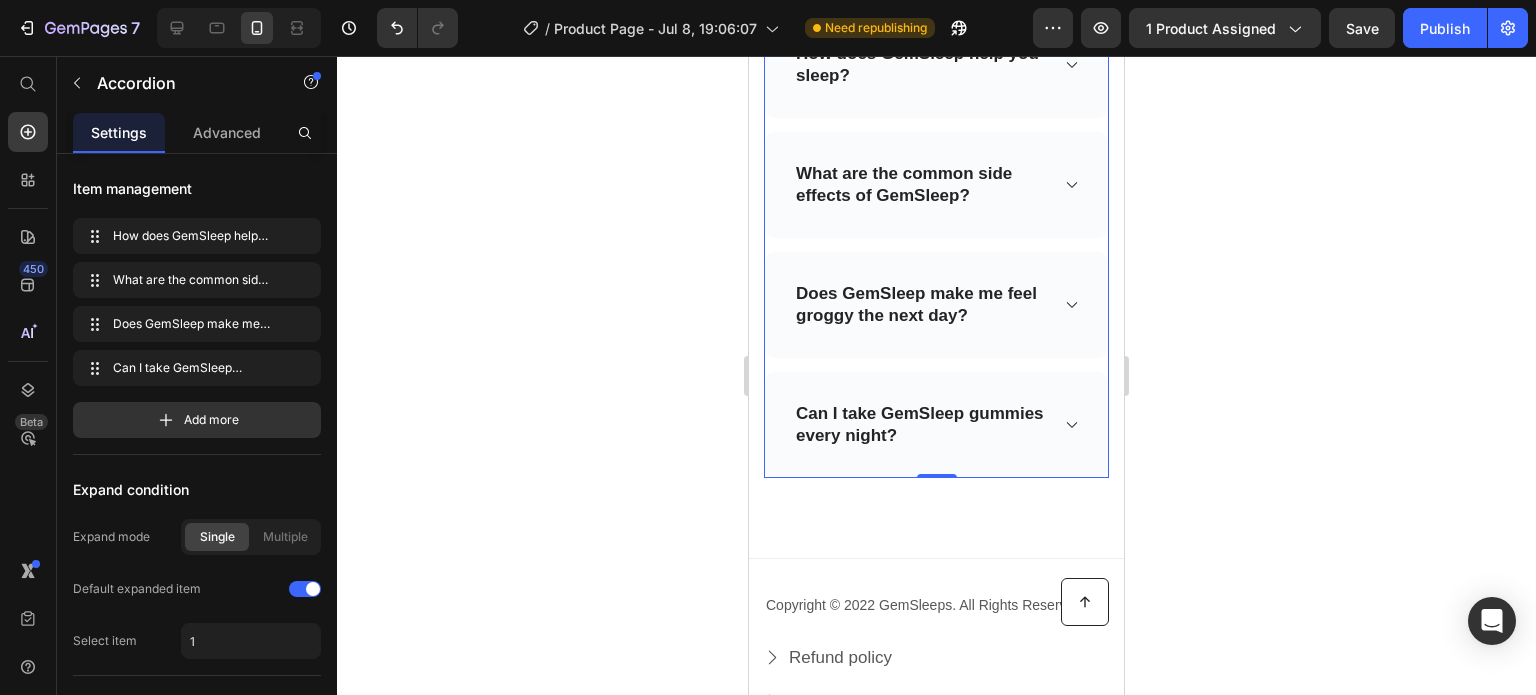 click on "What are the common side effects of GemSleep?" at bounding box center (920, 185) 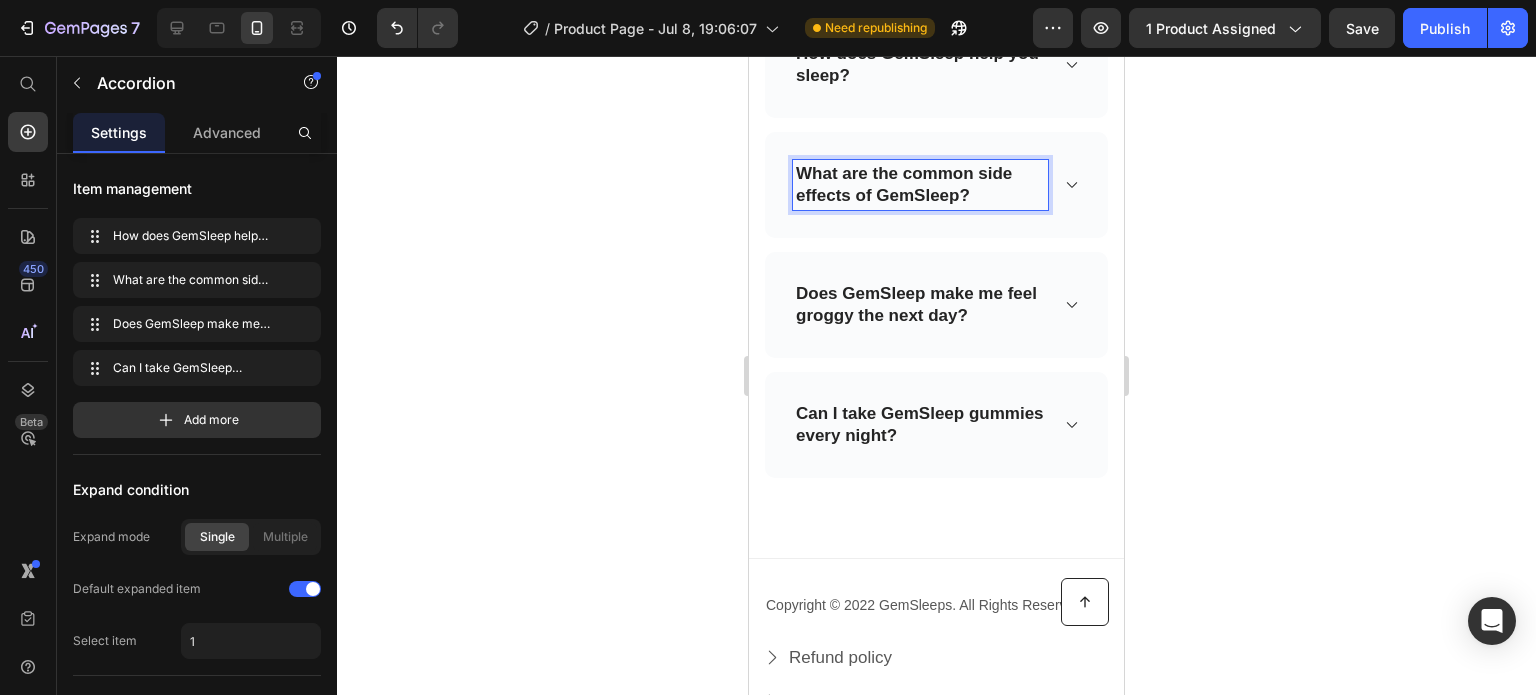 click 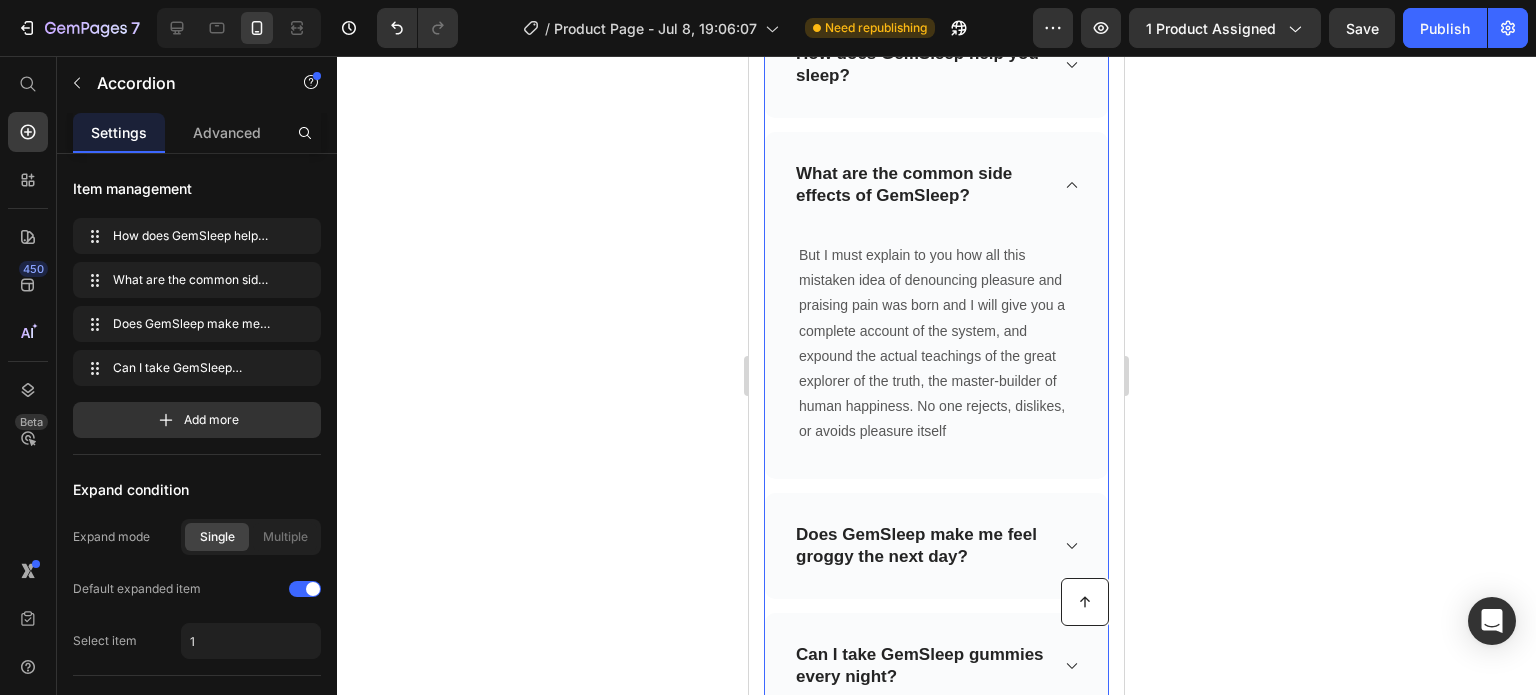 click on "What are the common side effects of GemSleep?" at bounding box center (920, 185) 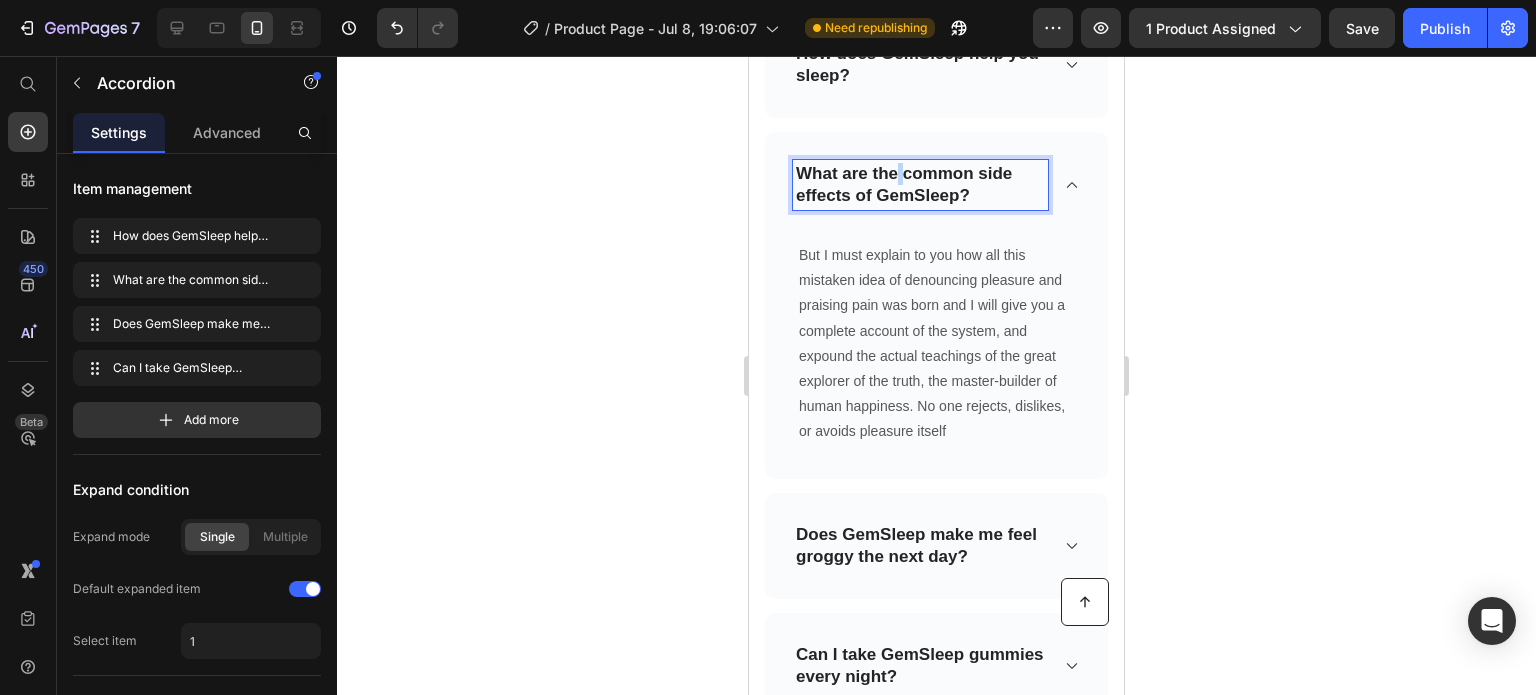 click on "What are the common side effects of GemSleep?" at bounding box center [920, 185] 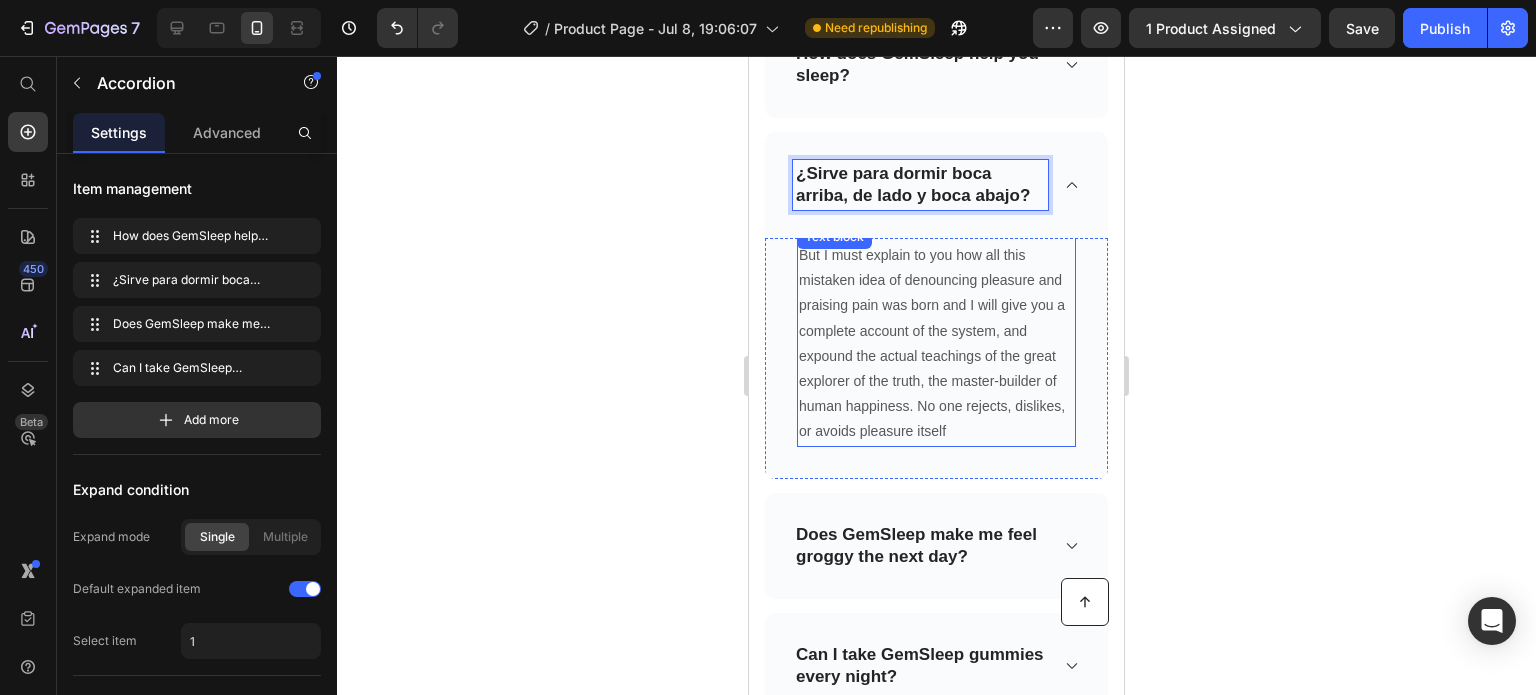 click on "But I must explain to you how all this mistaken idea of denouncing pleasure and praising pain was born and I will give you a complete account of the system, and expound the actual teachings of the great explorer of the truth, the master-builder of human happiness. No one rejects, dislikes, or avoids pleasure itself" at bounding box center (936, 344) 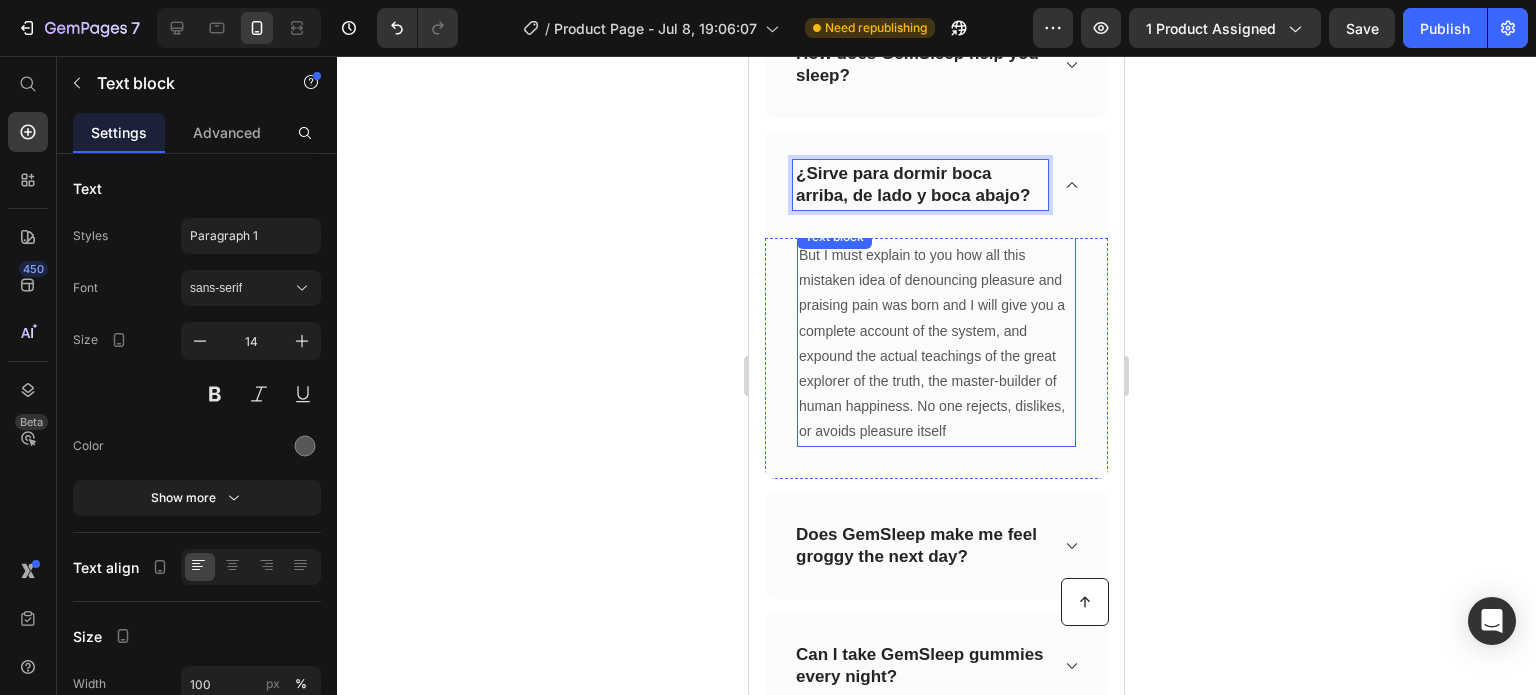 click on "But I must explain to you how all this mistaken idea of denouncing pleasure and praising pain was born and I will give you a complete account of the system, and expound the actual teachings of the great explorer of the truth, the master-builder of human happiness. No one rejects, dislikes, or avoids pleasure itself" at bounding box center [936, 344] 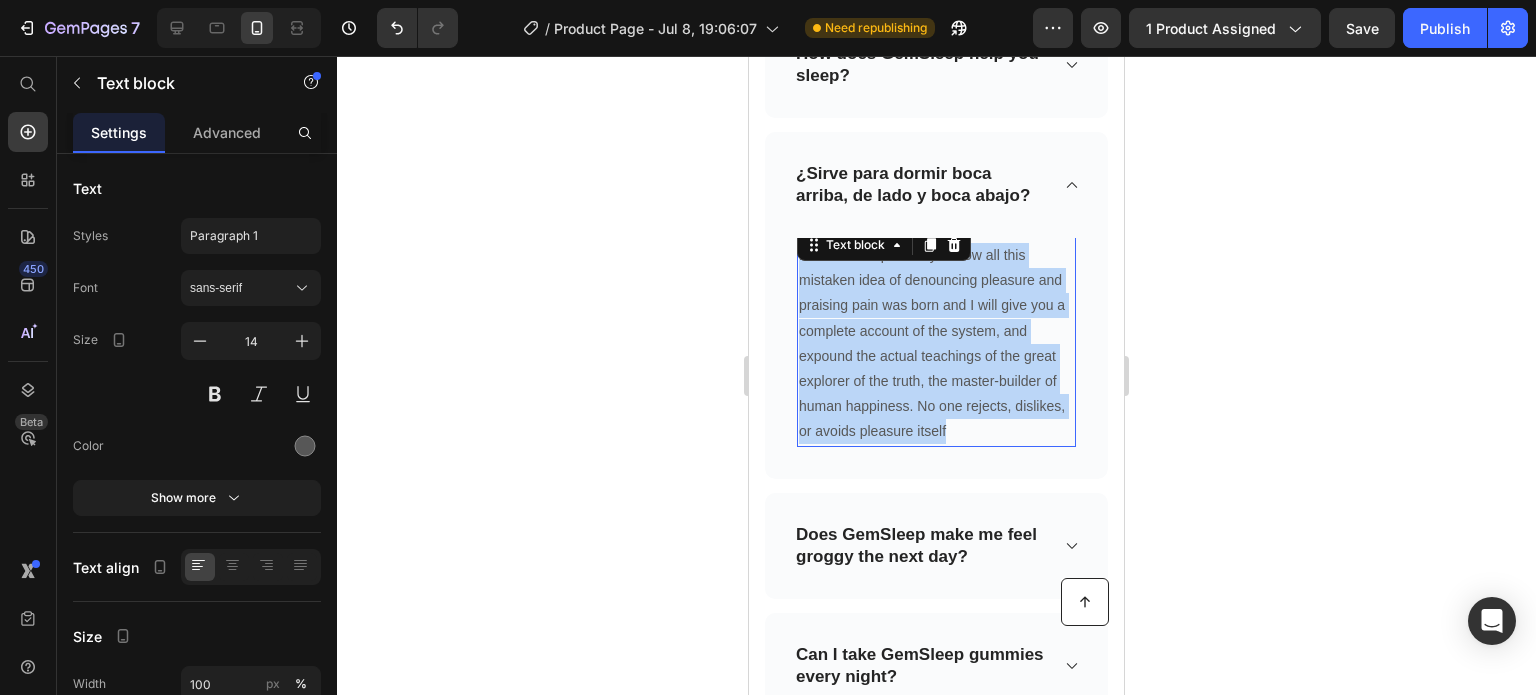 click on "But I must explain to you how all this mistaken idea of denouncing pleasure and praising pain was born and I will give you a complete account of the system, and expound the actual teachings of the great explorer of the truth, the master-builder of human happiness. No one rejects, dislikes, or avoids pleasure itself" at bounding box center (936, 344) 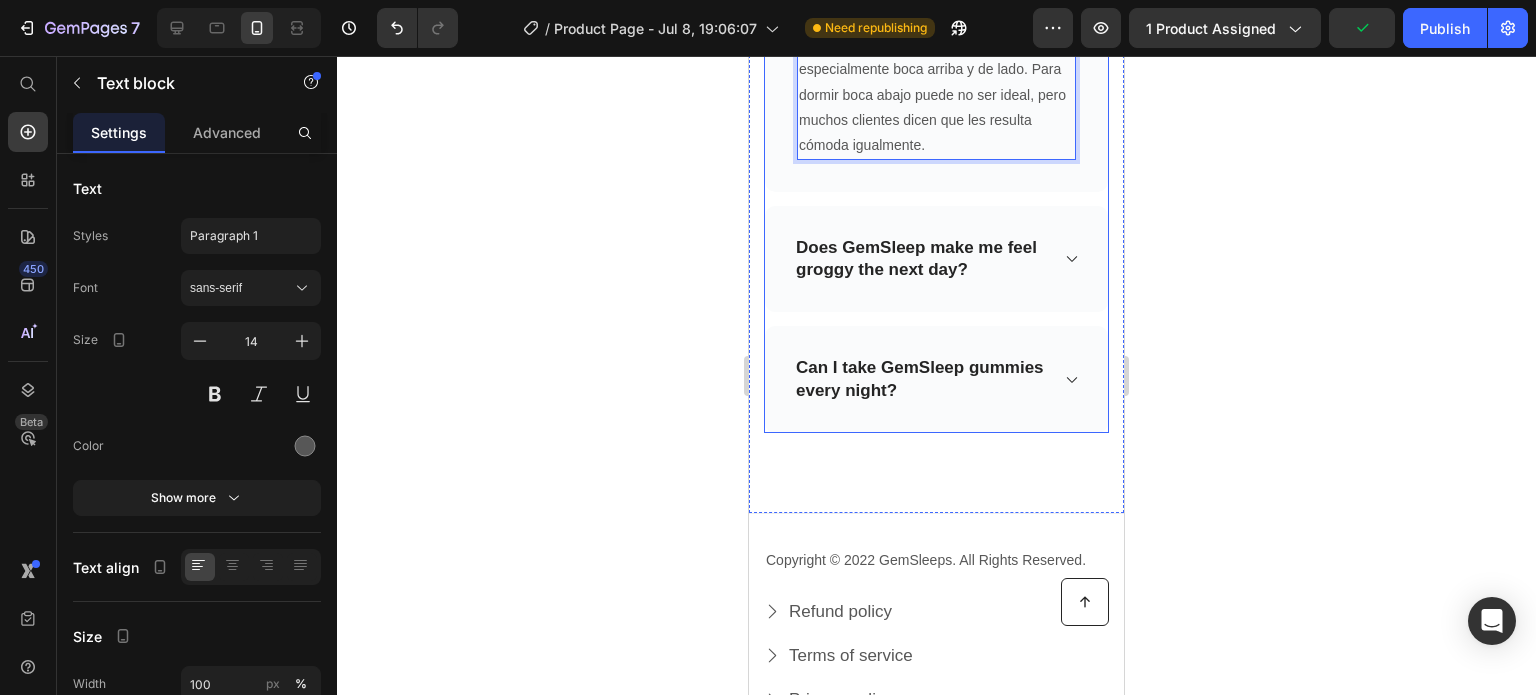 scroll, scrollTop: 7206, scrollLeft: 0, axis: vertical 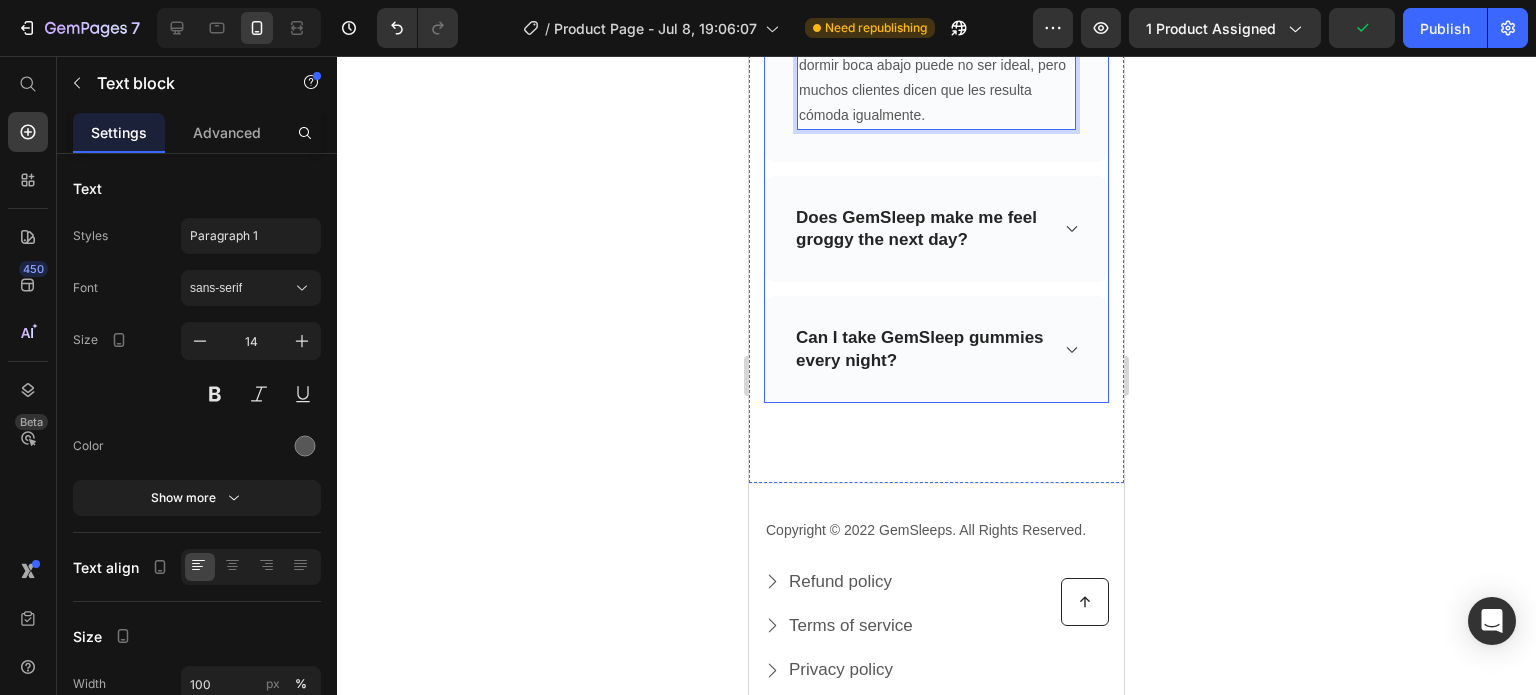 click on "How does GemSleep help you sleep?
¿Sirve para dormir boca arriba, de lado y boca abajo? Sí, la almohada está diseñada para adaptarse a diferentes posturas, especialmente boca arriba y de lado. Para dormir boca abajo puede no ser ideal, pero muchos clientes dicen que les resulta cómoda igualmente. Text block   0 Row
Does GemSleep make me feel groggy the next day?
Can I take GemSleep gummies every night?" at bounding box center [936, 74] 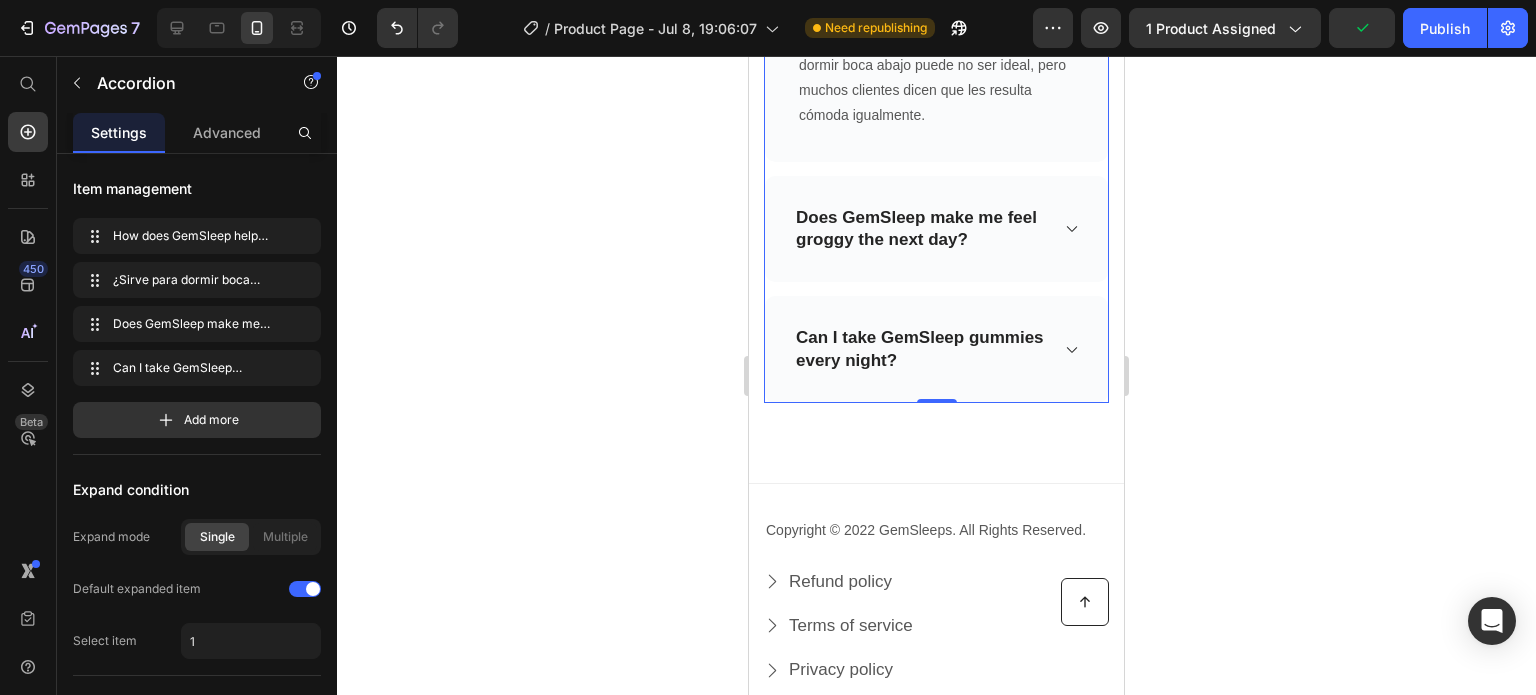 click on "Does GemSleep make me feel groggy the next day?" at bounding box center [936, 229] 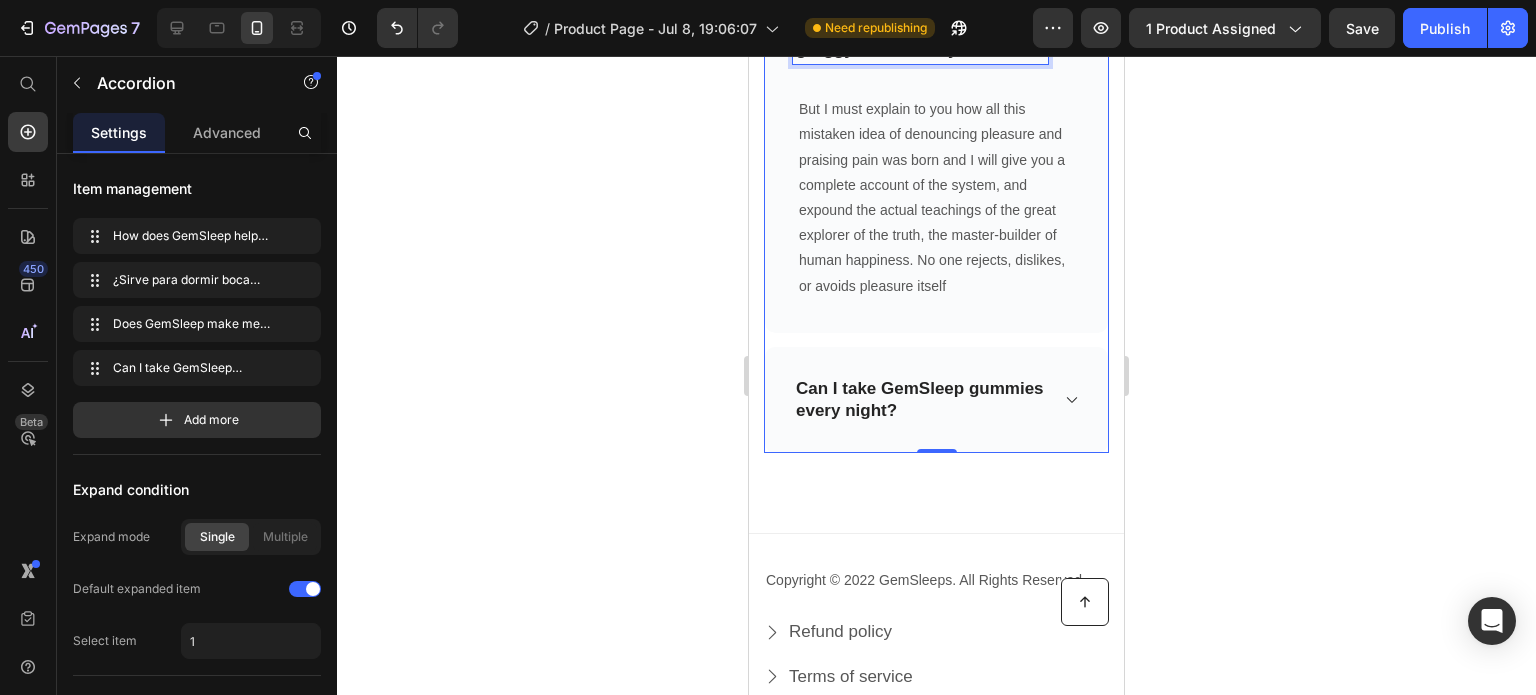click on "Does GemSleep make me feel groggy the next day?" at bounding box center (920, 39) 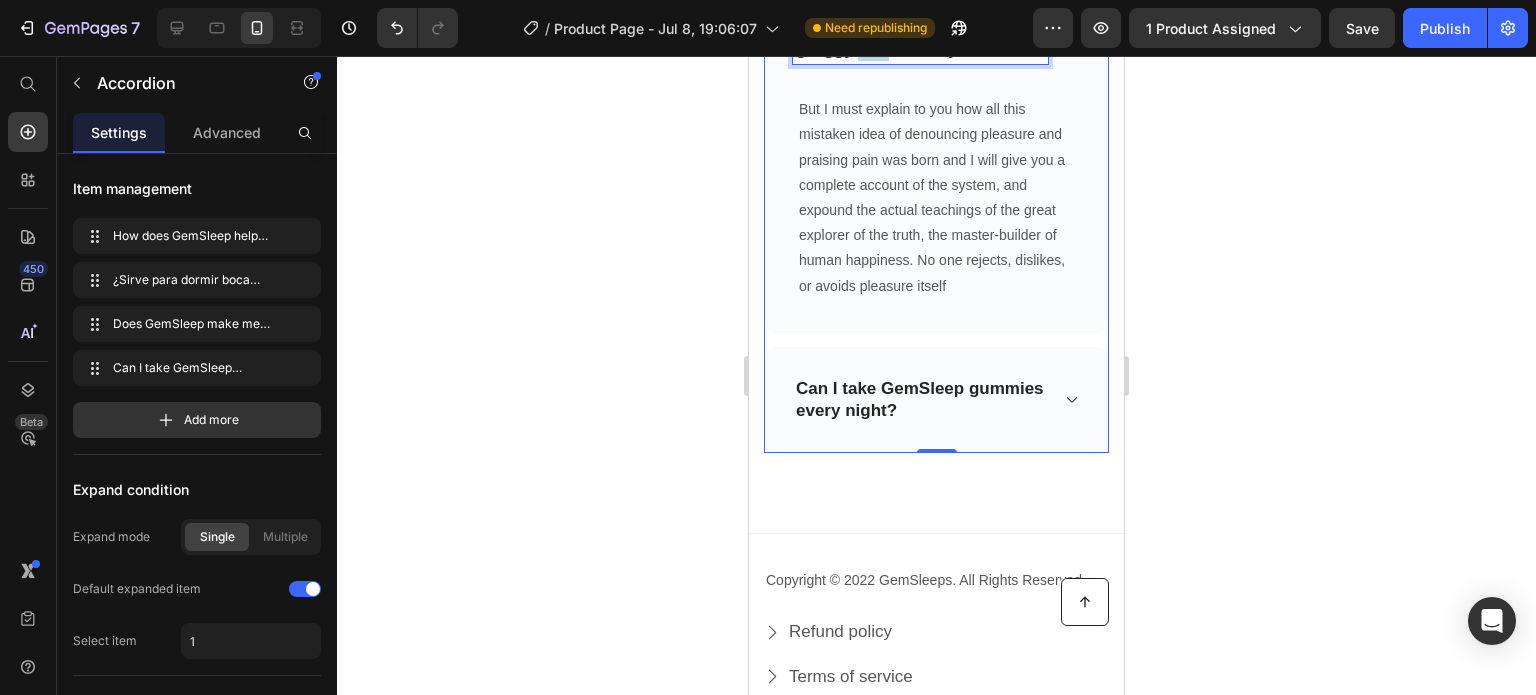 click on "Does GemSleep make me feel groggy the next day?" at bounding box center (920, 39) 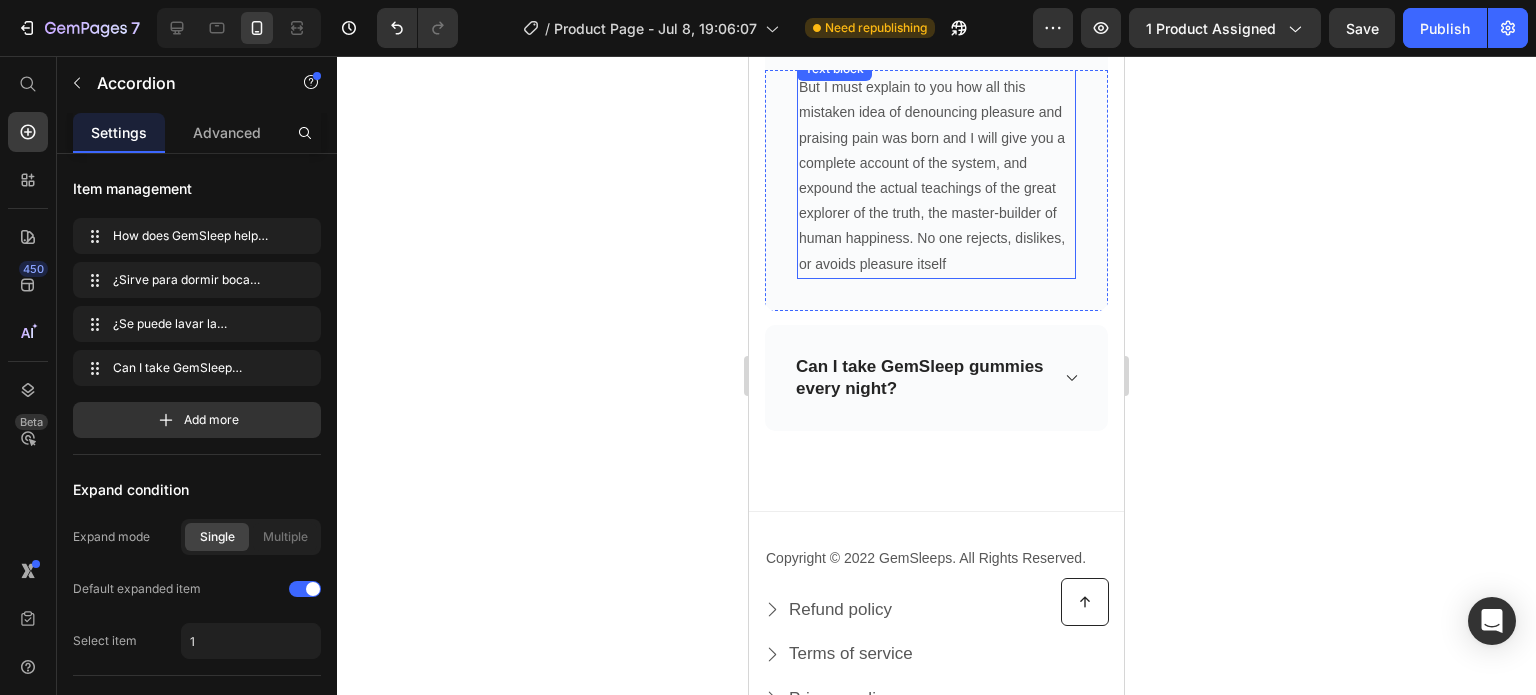 click on "But I must explain to you how all this mistaken idea of denouncing pleasure and praising pain was born and I will give you a complete account of the system, and expound the actual teachings of the great explorer of the truth, the master-builder of human happiness. No one rejects, dislikes, or avoids pleasure itself" at bounding box center (936, 176) 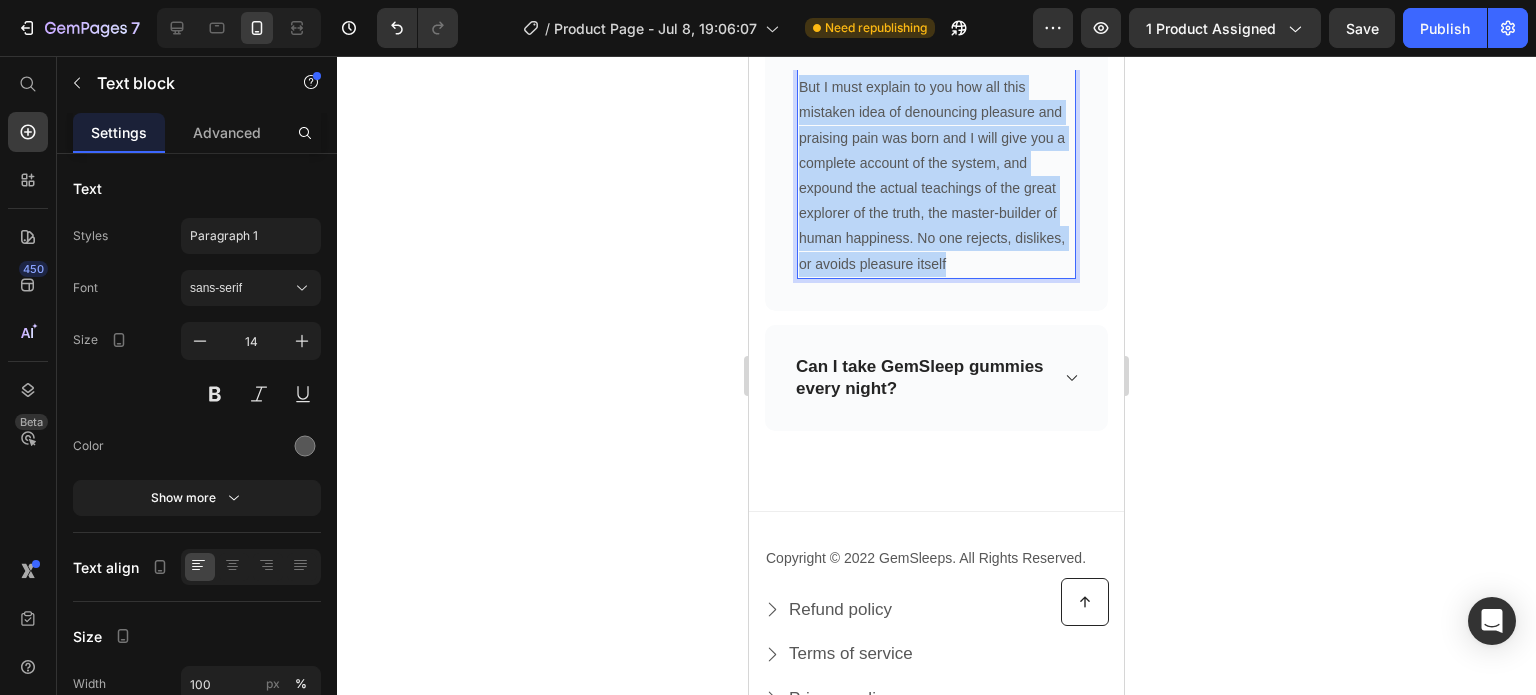 click on "But I must explain to you how all this mistaken idea of denouncing pleasure and praising pain was born and I will give you a complete account of the system, and expound the actual teachings of the great explorer of the truth, the master-builder of human happiness. No one rejects, dislikes, or avoids pleasure itself" at bounding box center (936, 176) 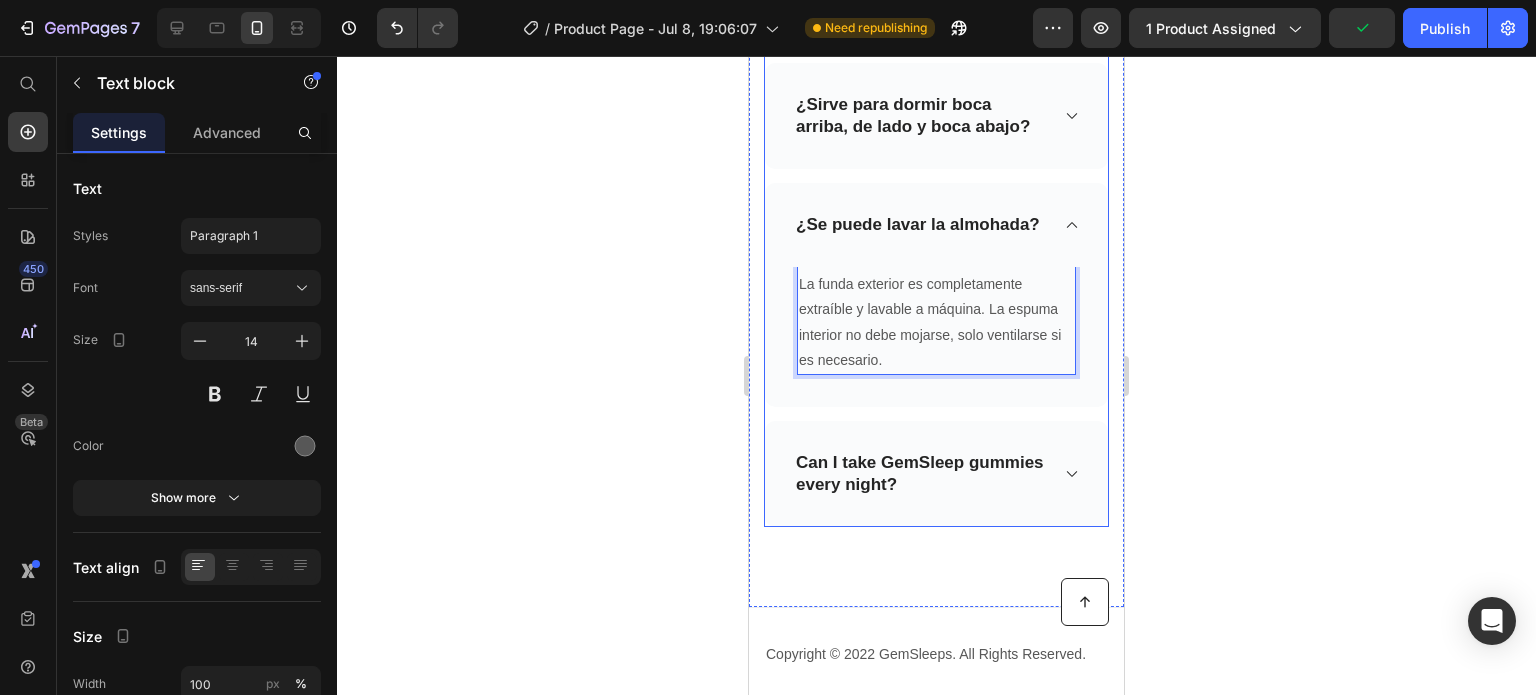 scroll, scrollTop: 7006, scrollLeft: 0, axis: vertical 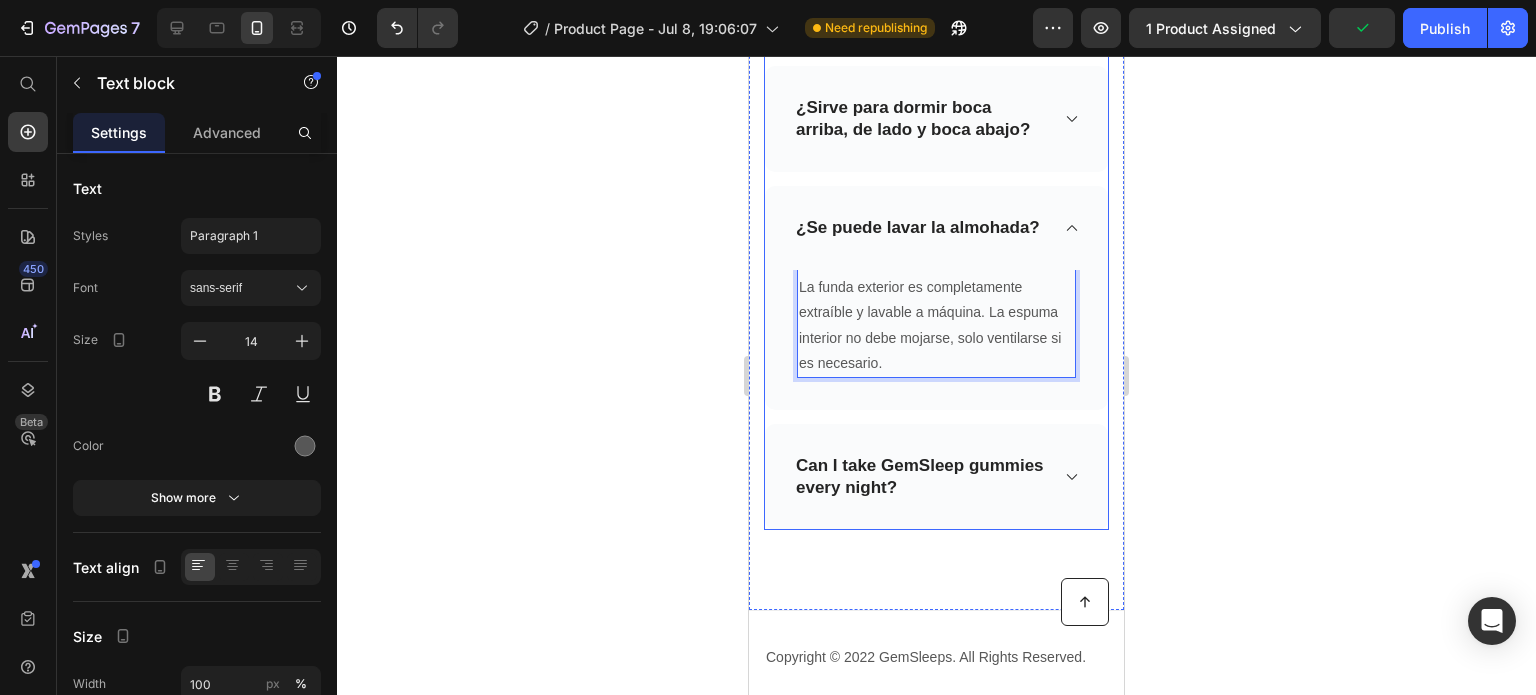 click on "How does GemSleep help you sleep?" at bounding box center (920, -1) 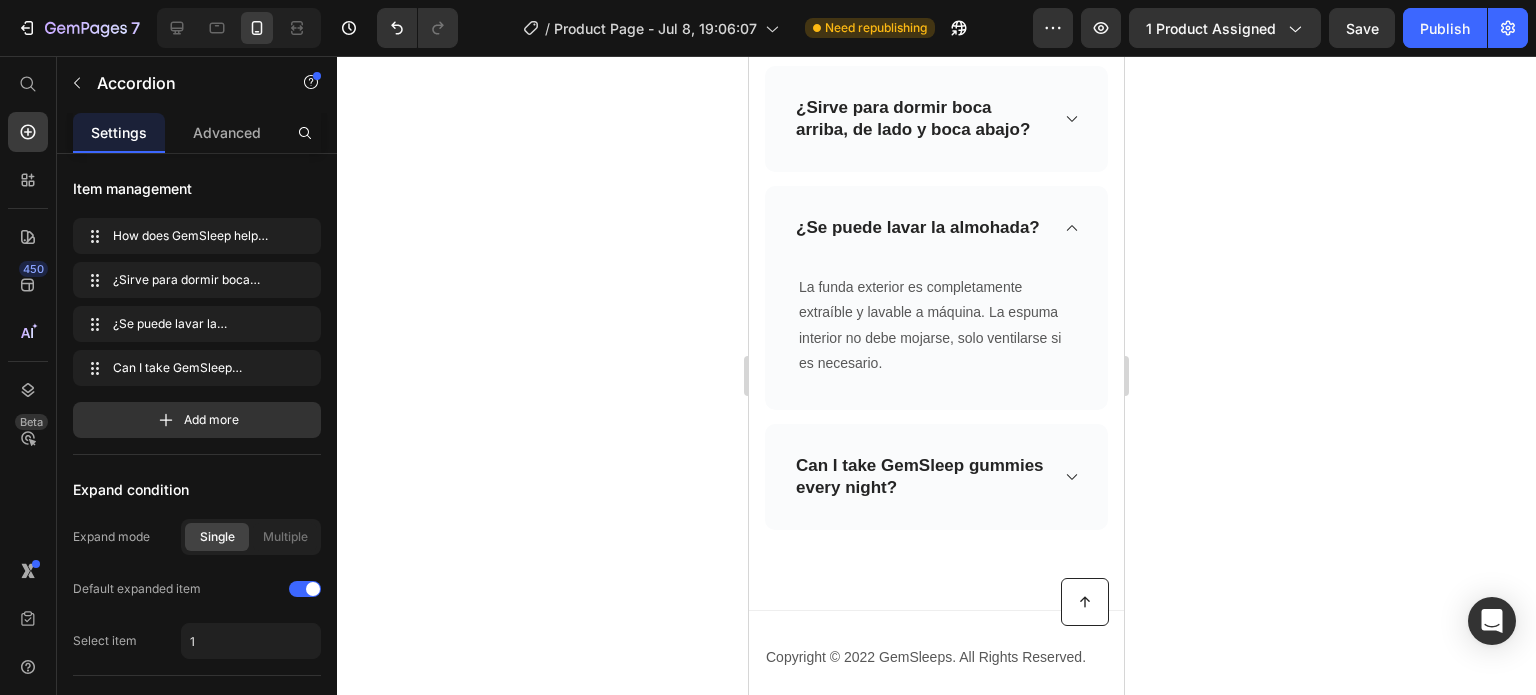click on "How does GemSleep help you sleep?" at bounding box center [920, -1] 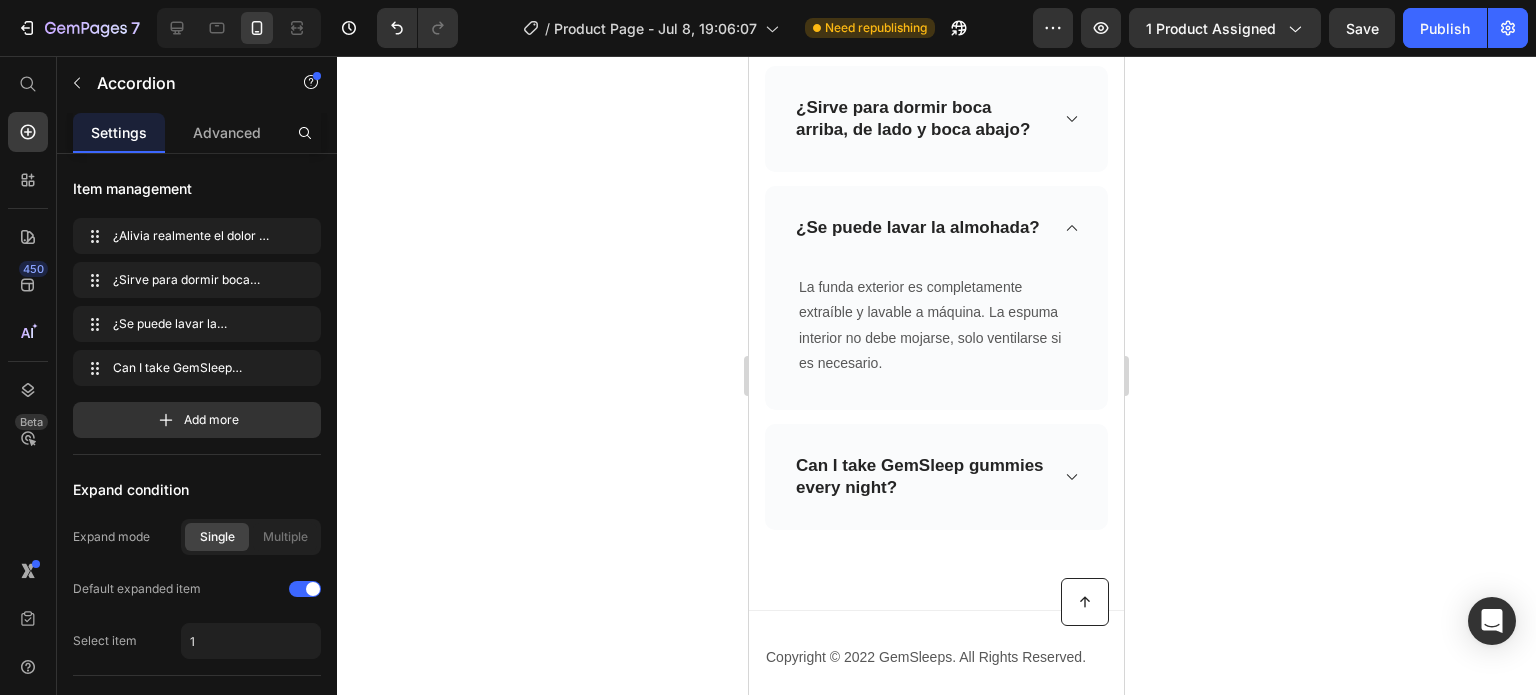 click 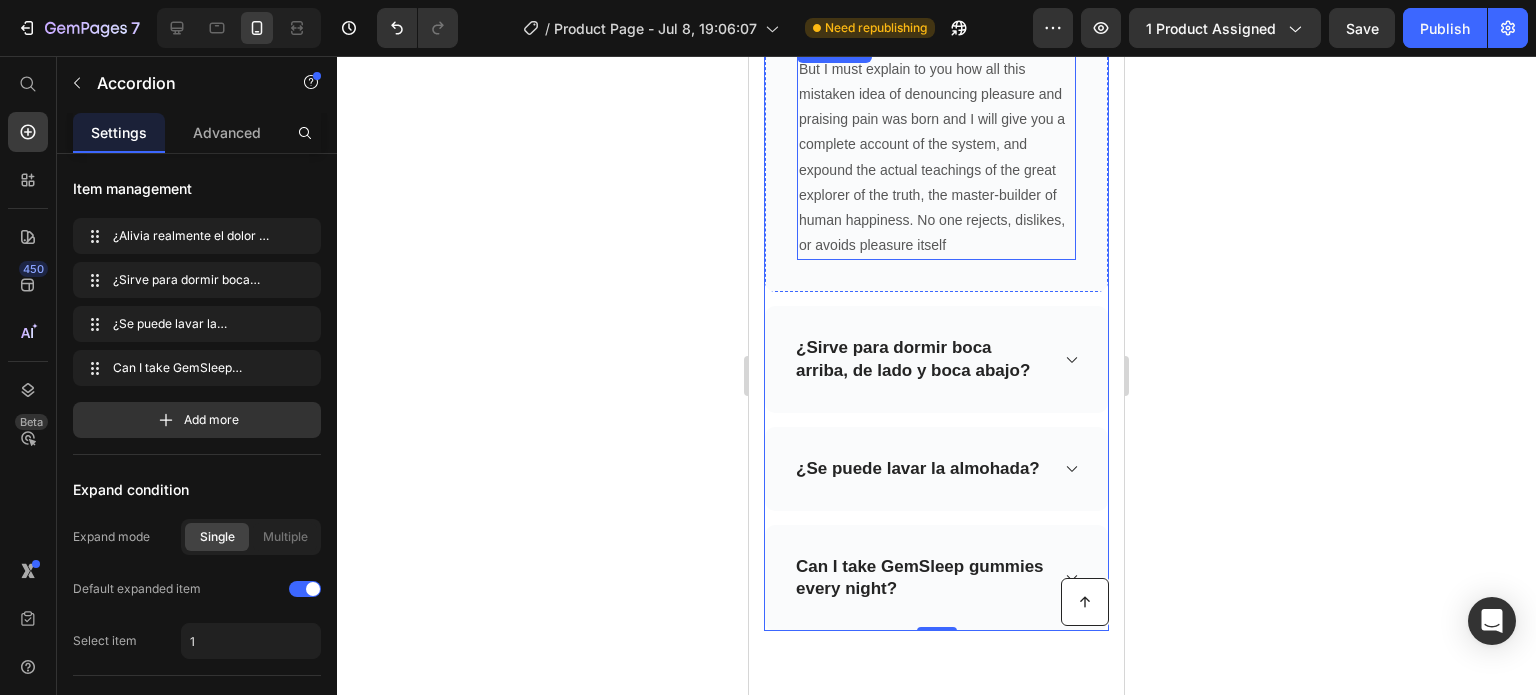 click on "But I must explain to you how all this mistaken idea of denouncing pleasure and praising pain was born and I will give you a complete account of the system, and expound the actual teachings of the great explorer of the truth, the master-builder of human happiness. No one rejects, dislikes, or avoids pleasure itself" at bounding box center (936, 158) 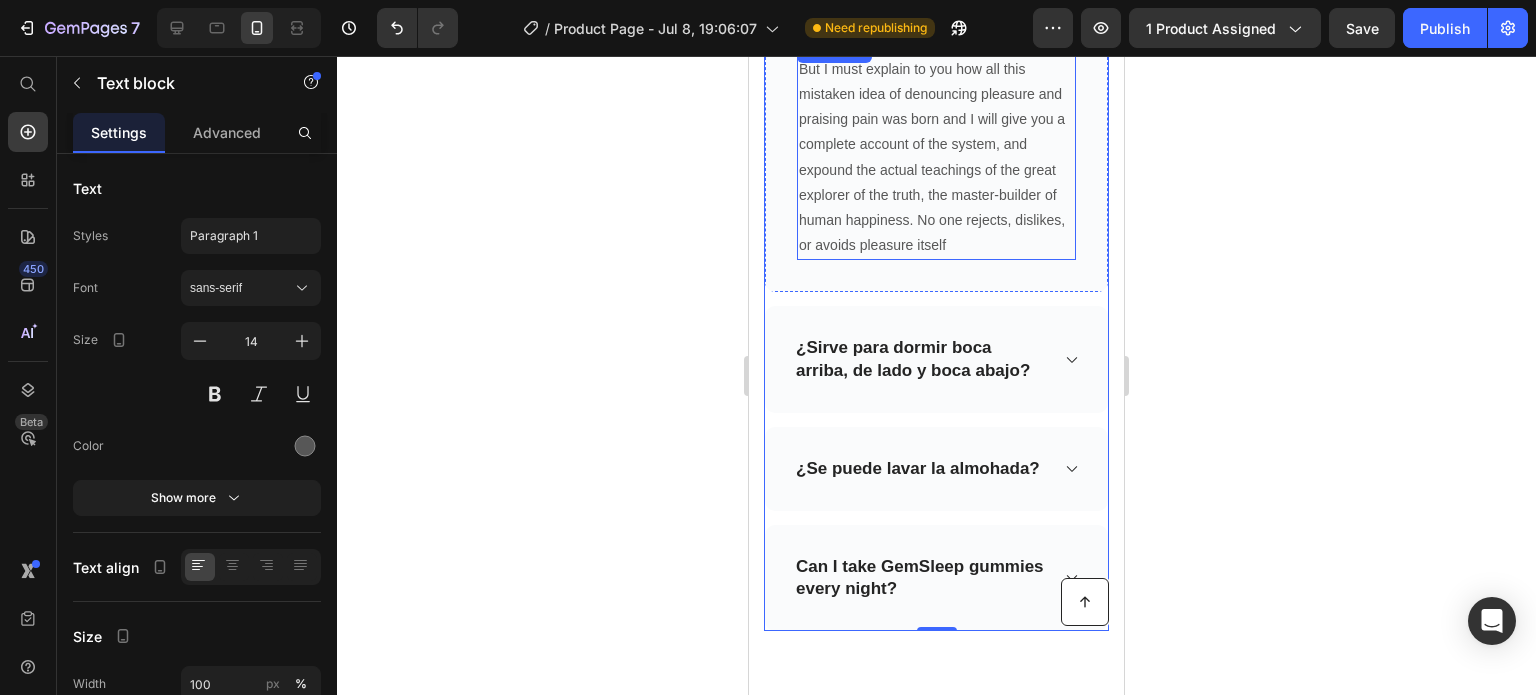 click on "But I must explain to you how all this mistaken idea of denouncing pleasure and praising pain was born and I will give you a complete account of the system, and expound the actual teachings of the great explorer of the truth, the master-builder of human happiness. No one rejects, dislikes, or avoids pleasure itself" at bounding box center (936, 158) 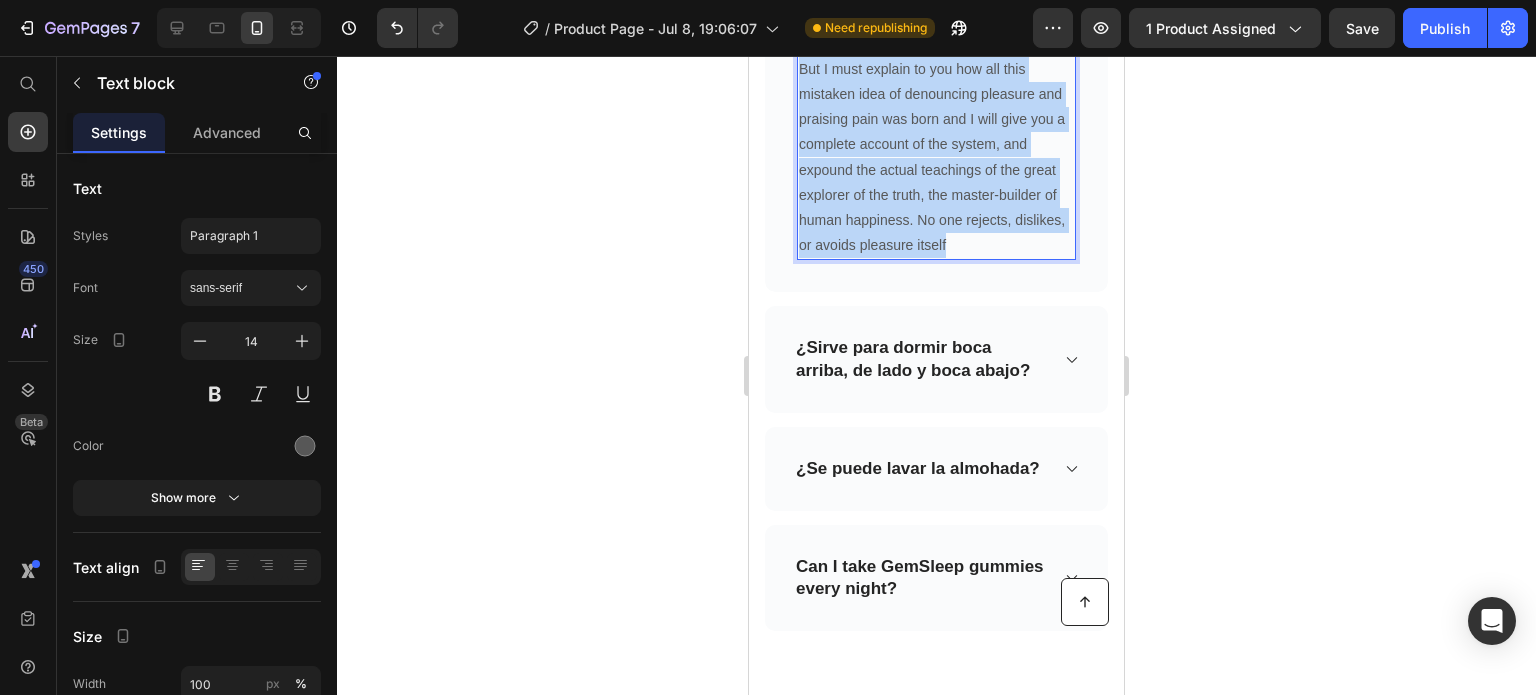 click on "But I must explain to you how all this mistaken idea of denouncing pleasure and praising pain was born and I will give you a complete account of the system, and expound the actual teachings of the great explorer of the truth, the master-builder of human happiness. No one rejects, dislikes, or avoids pleasure itself" at bounding box center (936, 158) 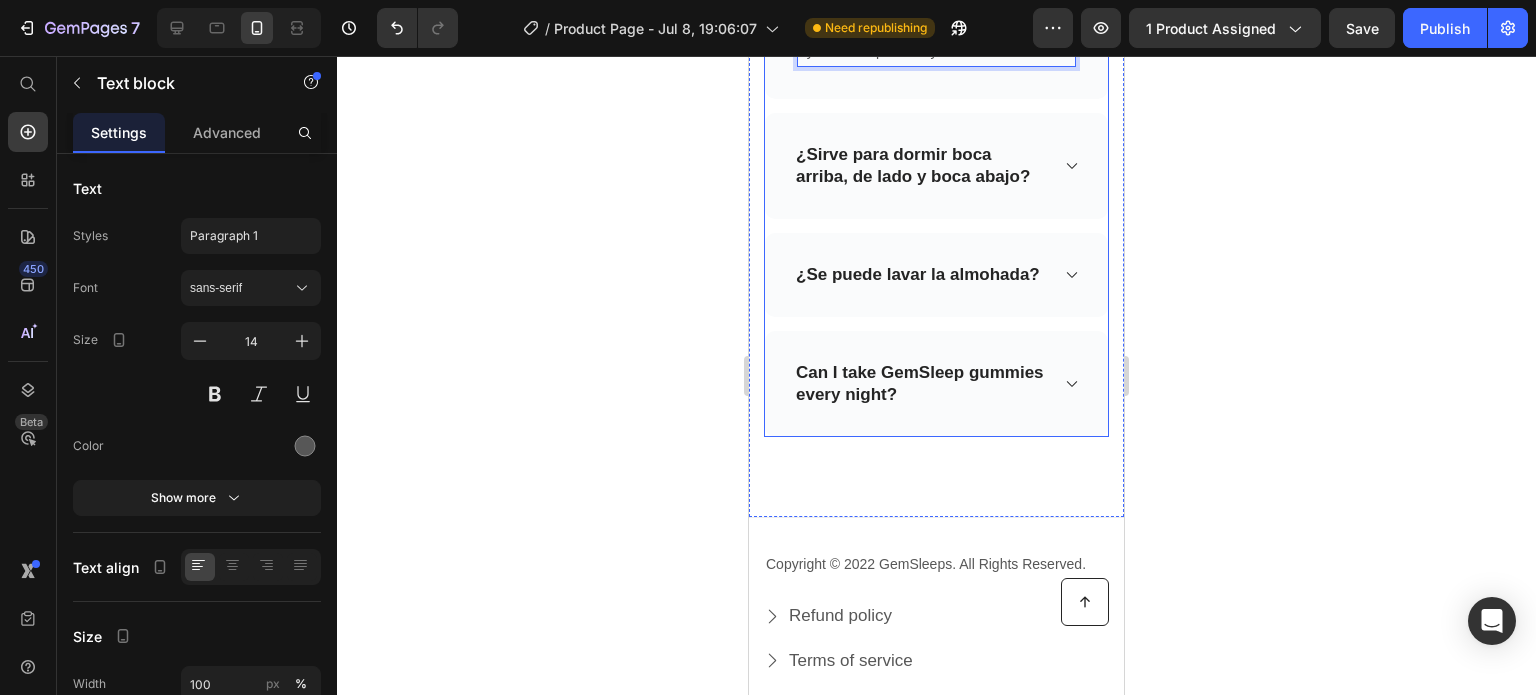 scroll, scrollTop: 7206, scrollLeft: 0, axis: vertical 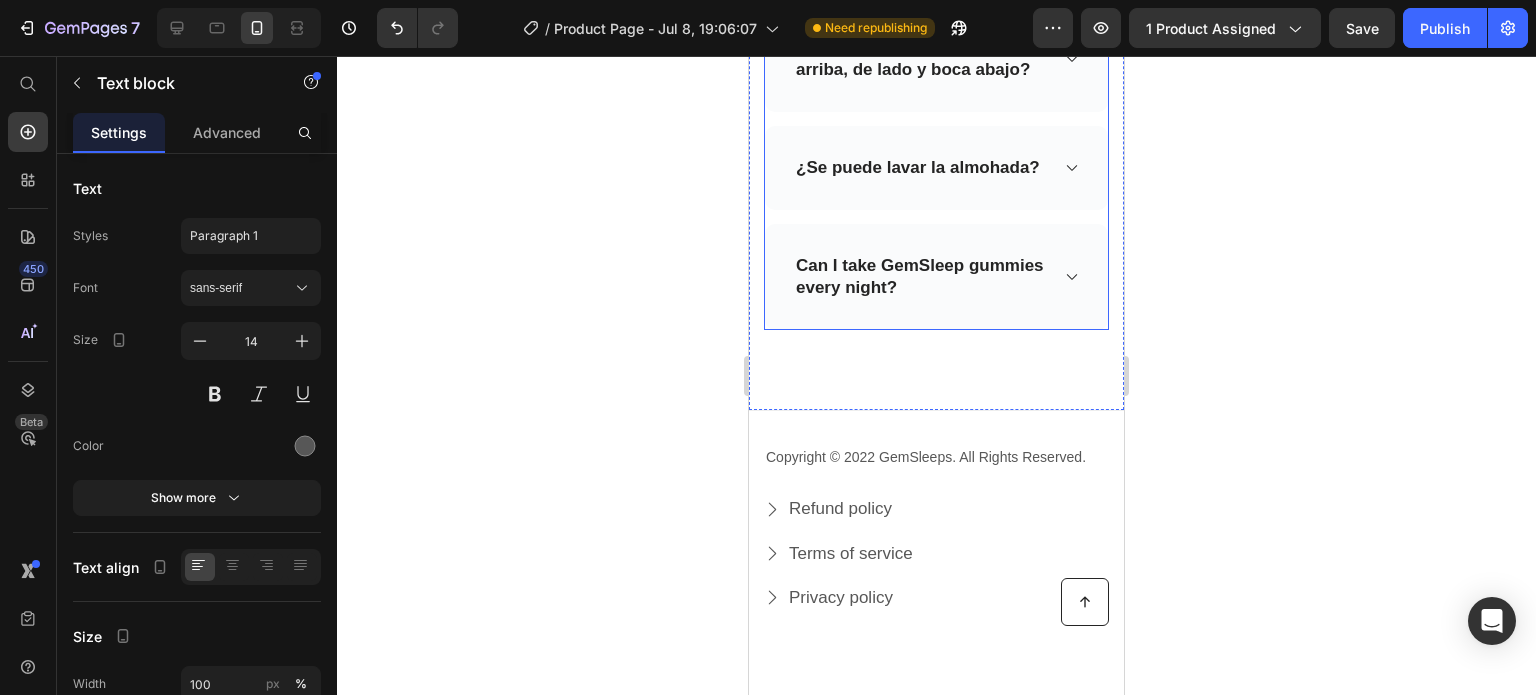 click on "Can I take GemSleep gummies every night?" at bounding box center (920, 277) 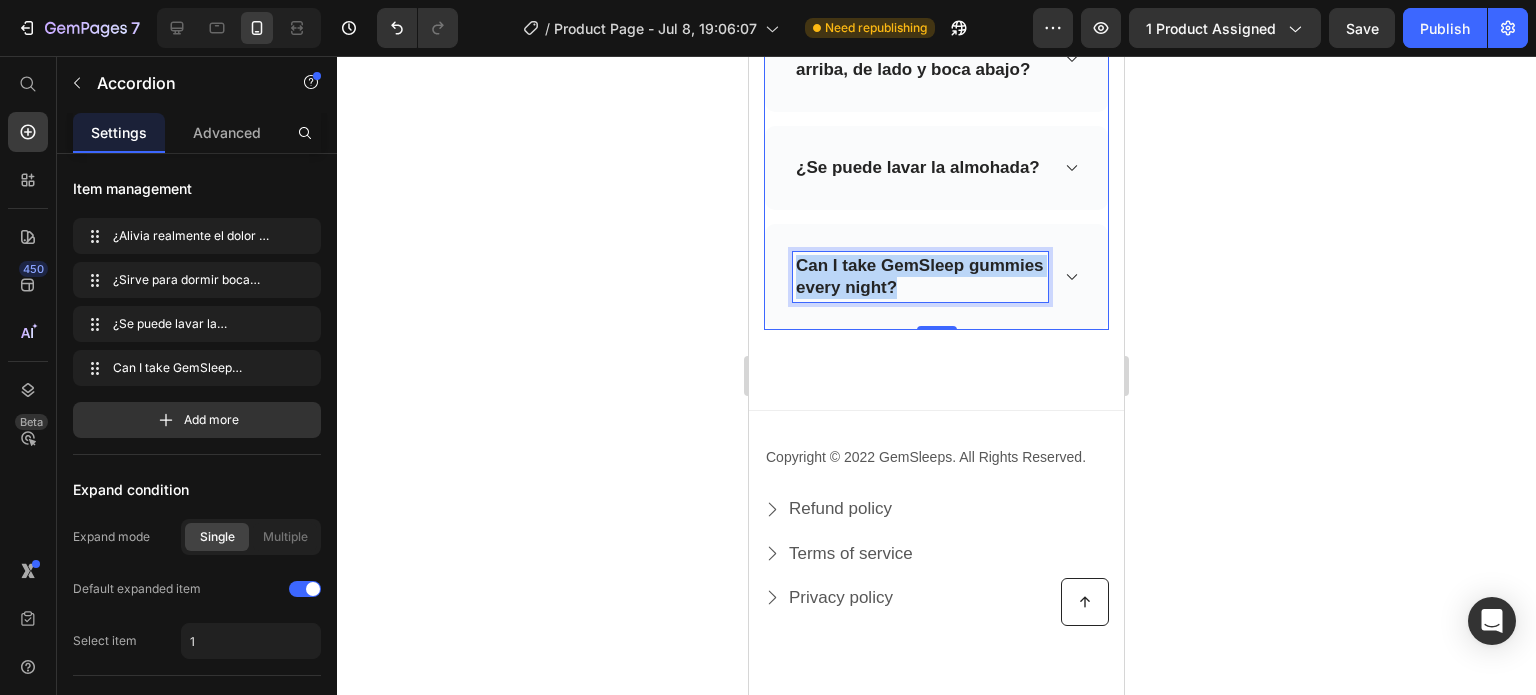 click on "Can I take GemSleep gummies every night?" at bounding box center (920, 277) 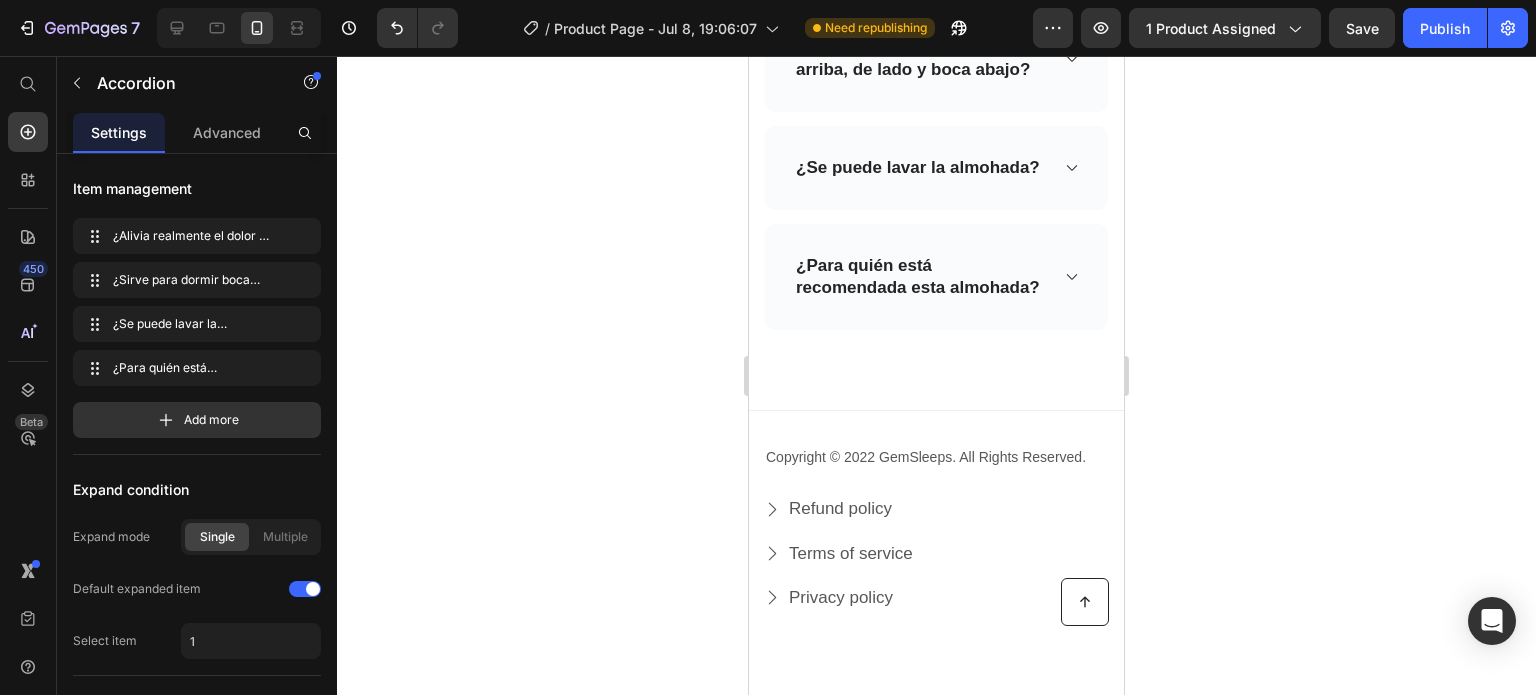 click on "¿Para quién está recomendada esta almohada?" at bounding box center (936, 277) 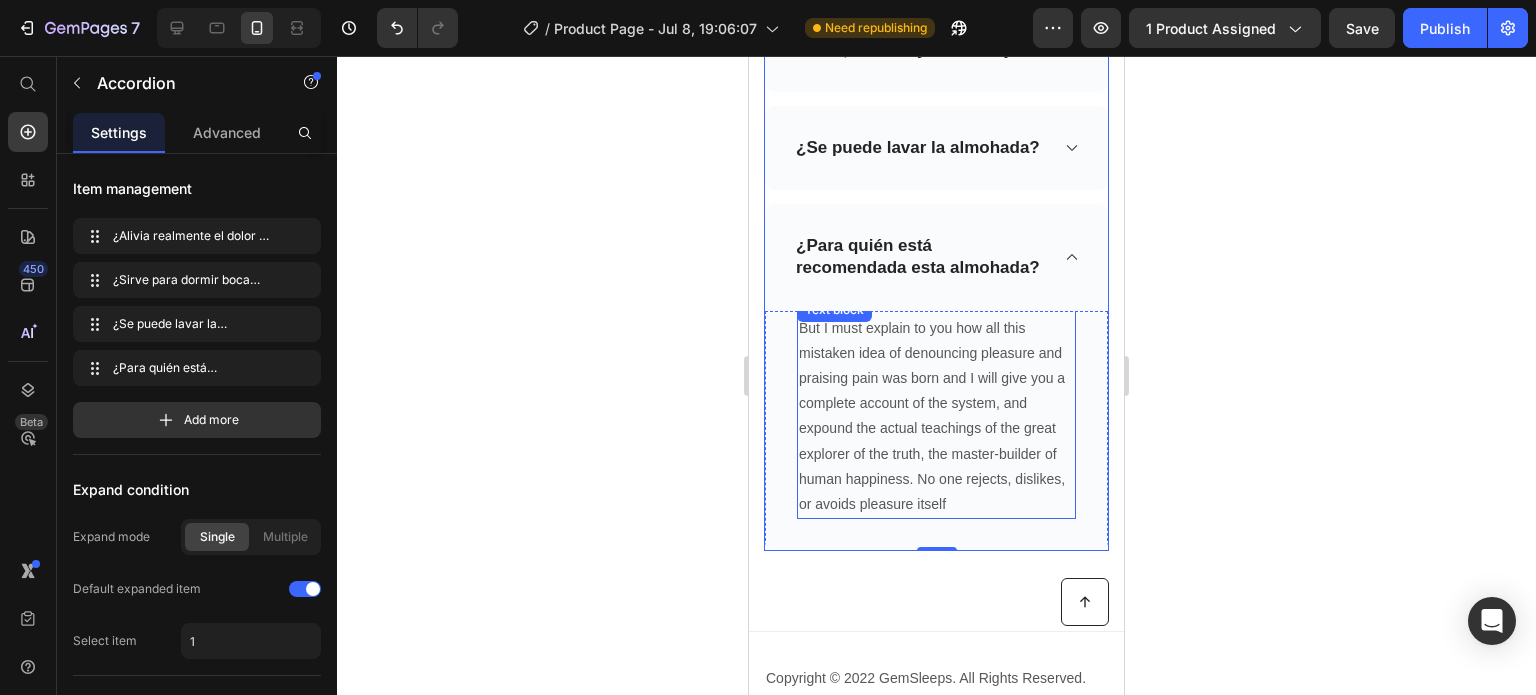 scroll, scrollTop: 7364, scrollLeft: 0, axis: vertical 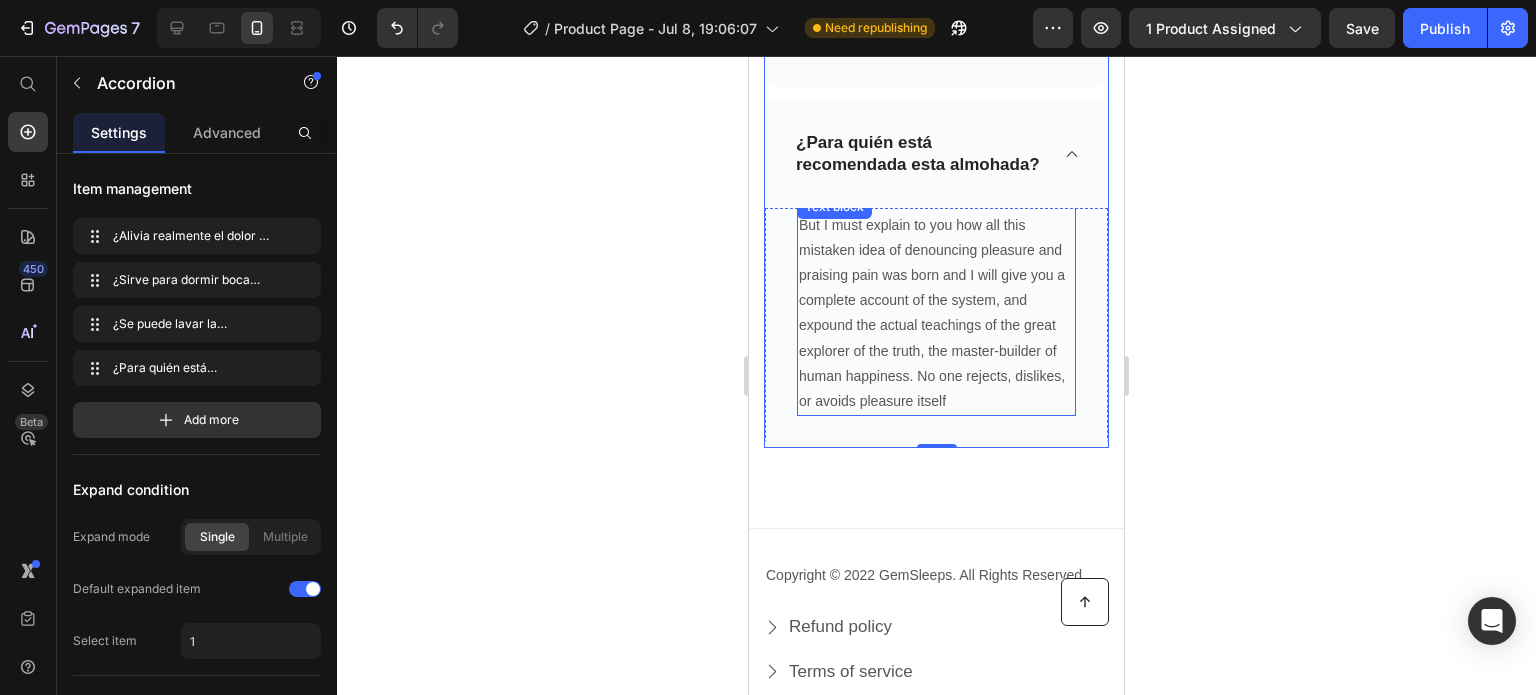 click on "But I must explain to you how all this mistaken idea of denouncing pleasure and praising pain was born and I will give you a complete account of the system, and expound the actual teachings of the great explorer of the truth, the master-builder of human happiness. No one rejects, dislikes, or avoids pleasure itself" at bounding box center [936, 314] 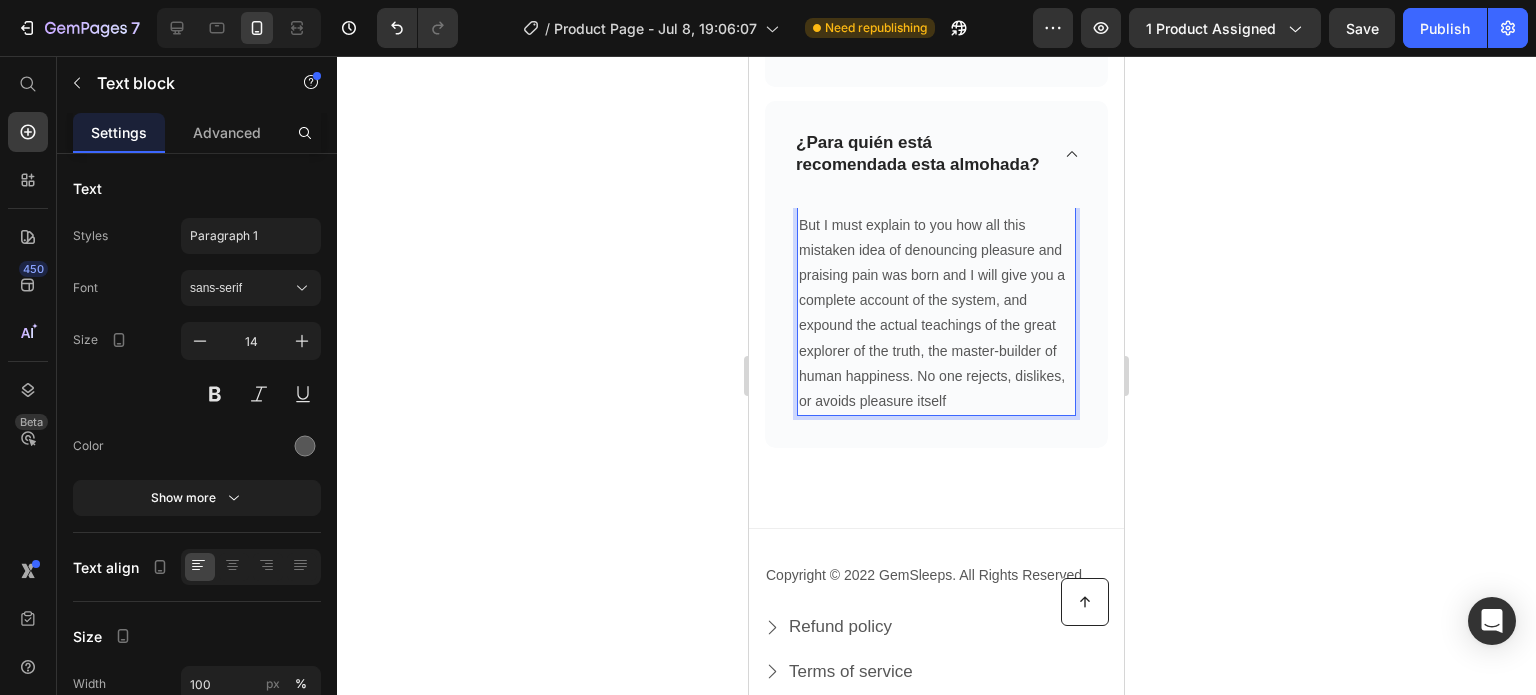 click on "But I must explain to you how all this mistaken idea of denouncing pleasure and praising pain was born and I will give you a complete account of the system, and expound the actual teachings of the great explorer of the truth, the master-builder of human happiness. No one rejects, dislikes, or avoids pleasure itself" at bounding box center [936, 314] 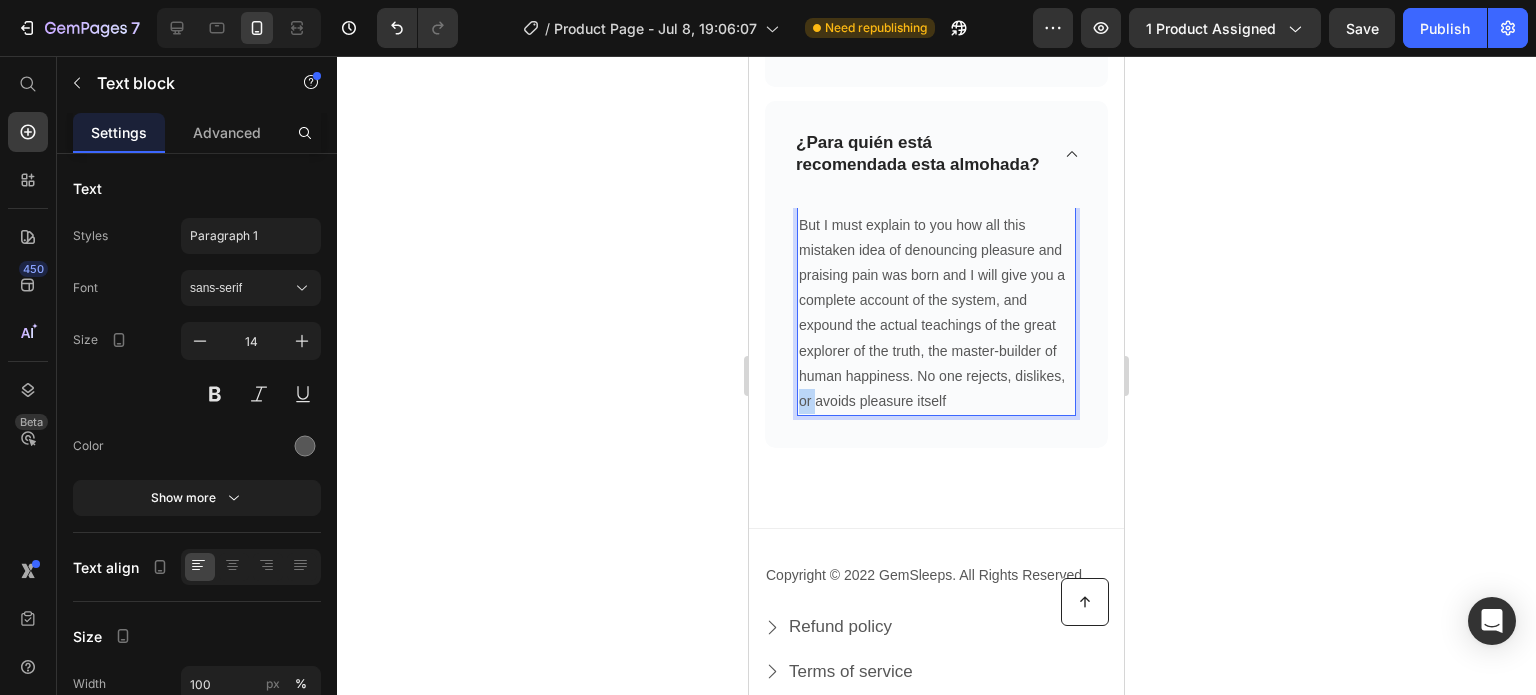 click on "But I must explain to you how all this mistaken idea of denouncing pleasure and praising pain was born and I will give you a complete account of the system, and expound the actual teachings of the great explorer of the truth, the master-builder of human happiness. No one rejects, dislikes, or avoids pleasure itself" at bounding box center (936, 314) 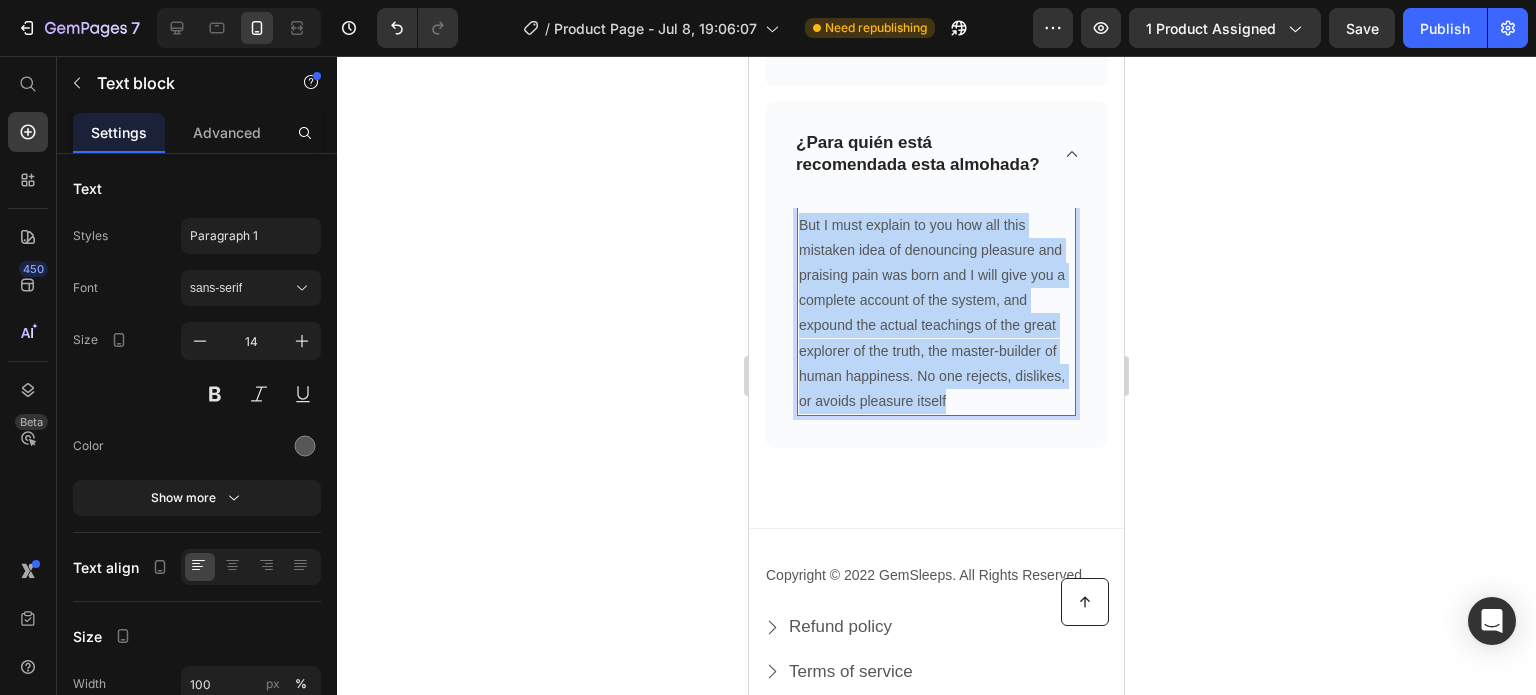 click on "But I must explain to you how all this mistaken idea of denouncing pleasure and praising pain was born and I will give you a complete account of the system, and expound the actual teachings of the great explorer of the truth, the master-builder of human happiness. No one rejects, dislikes, or avoids pleasure itself" at bounding box center (936, 314) 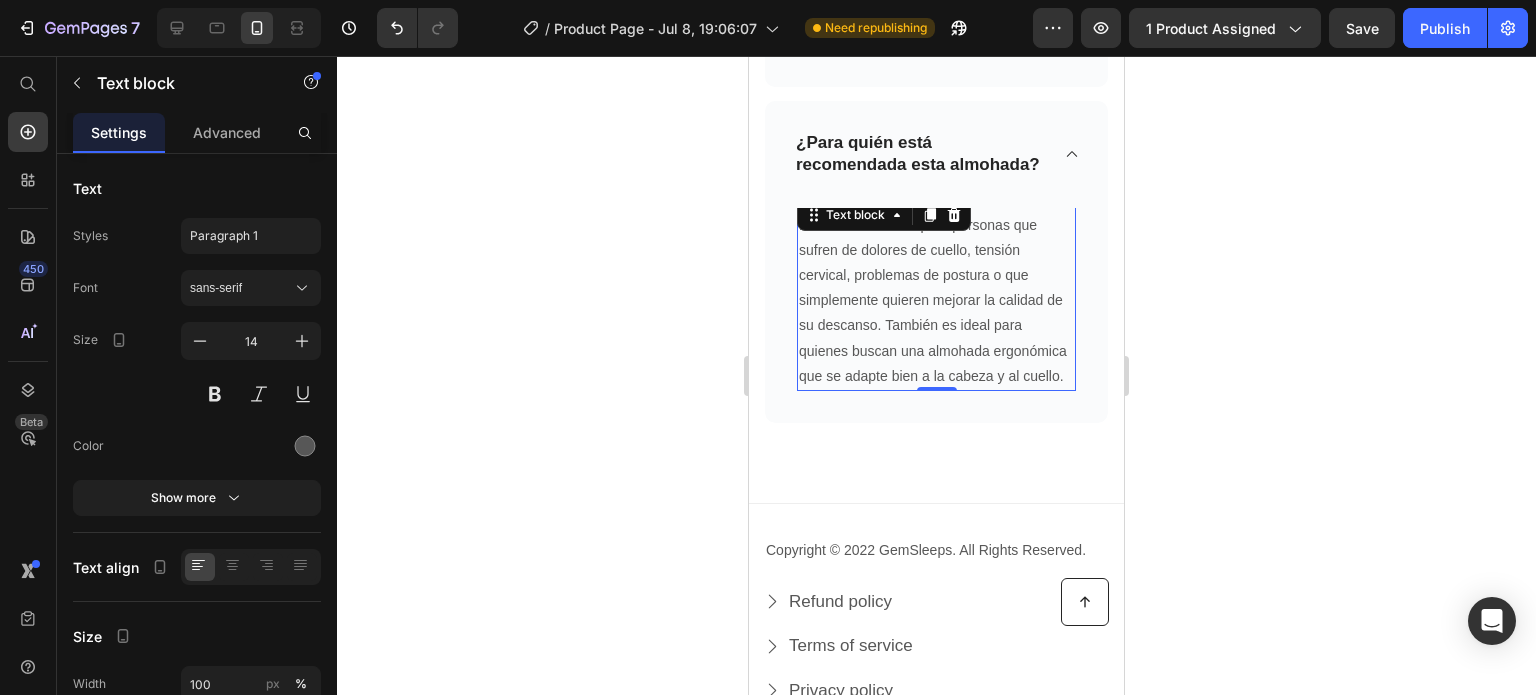 click 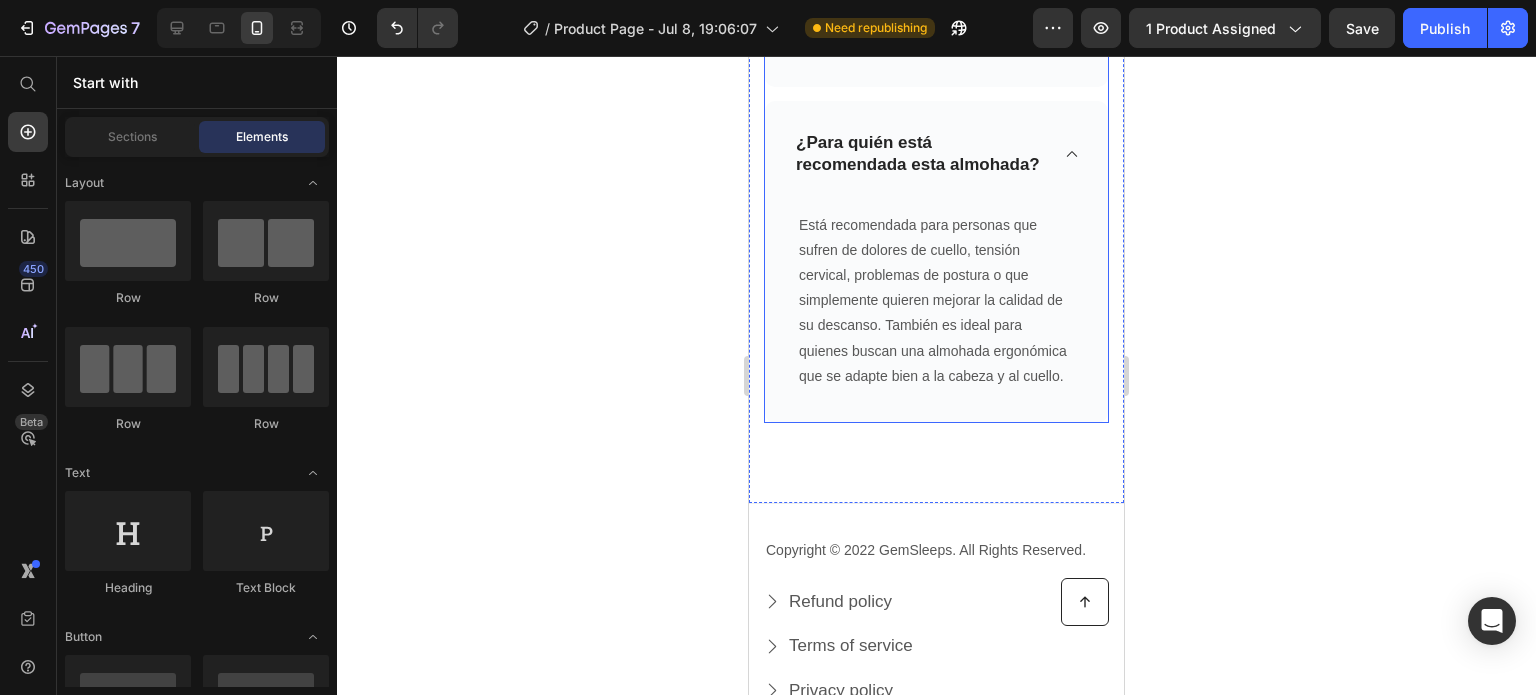 click on "¿Para quién está recomendada esta almohada?" at bounding box center [936, 154] 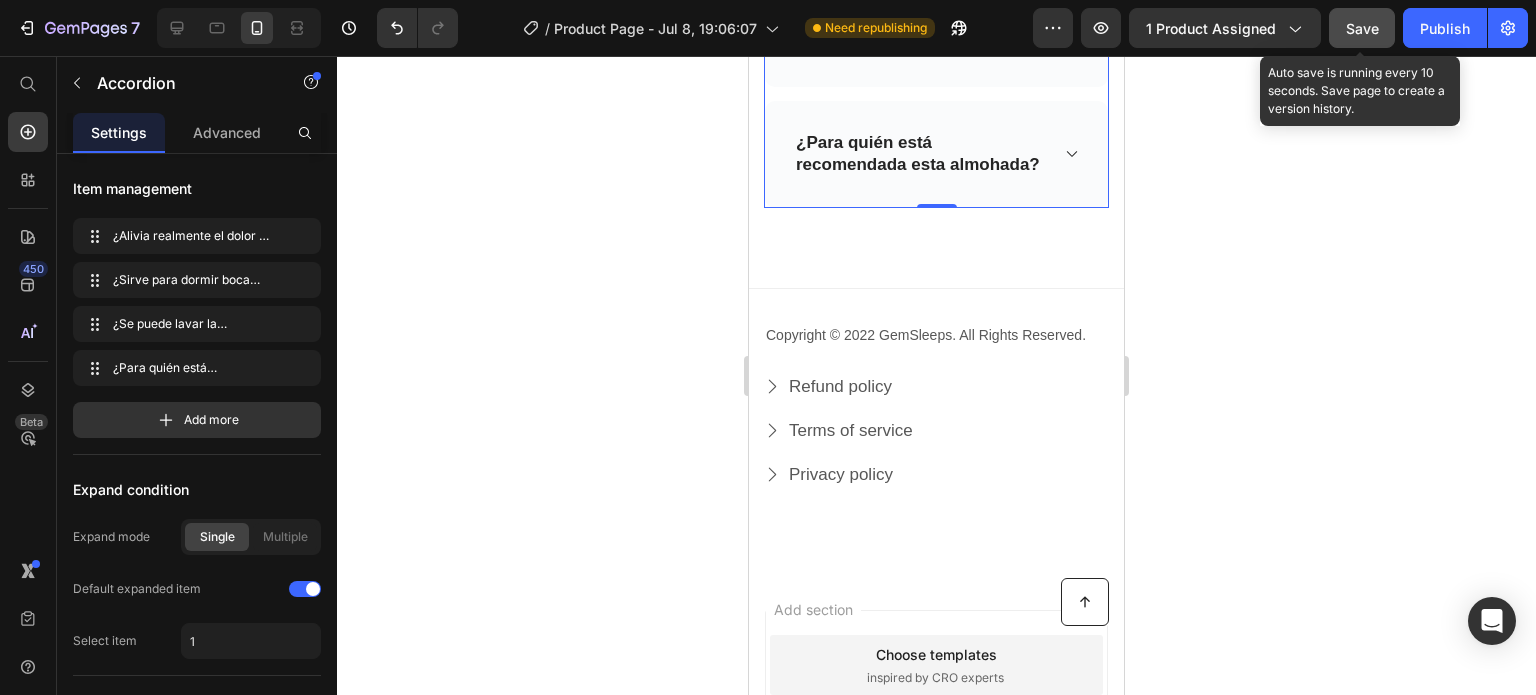 drag, startPoint x: 1368, startPoint y: 35, endPoint x: 334, endPoint y: 274, distance: 1061.262 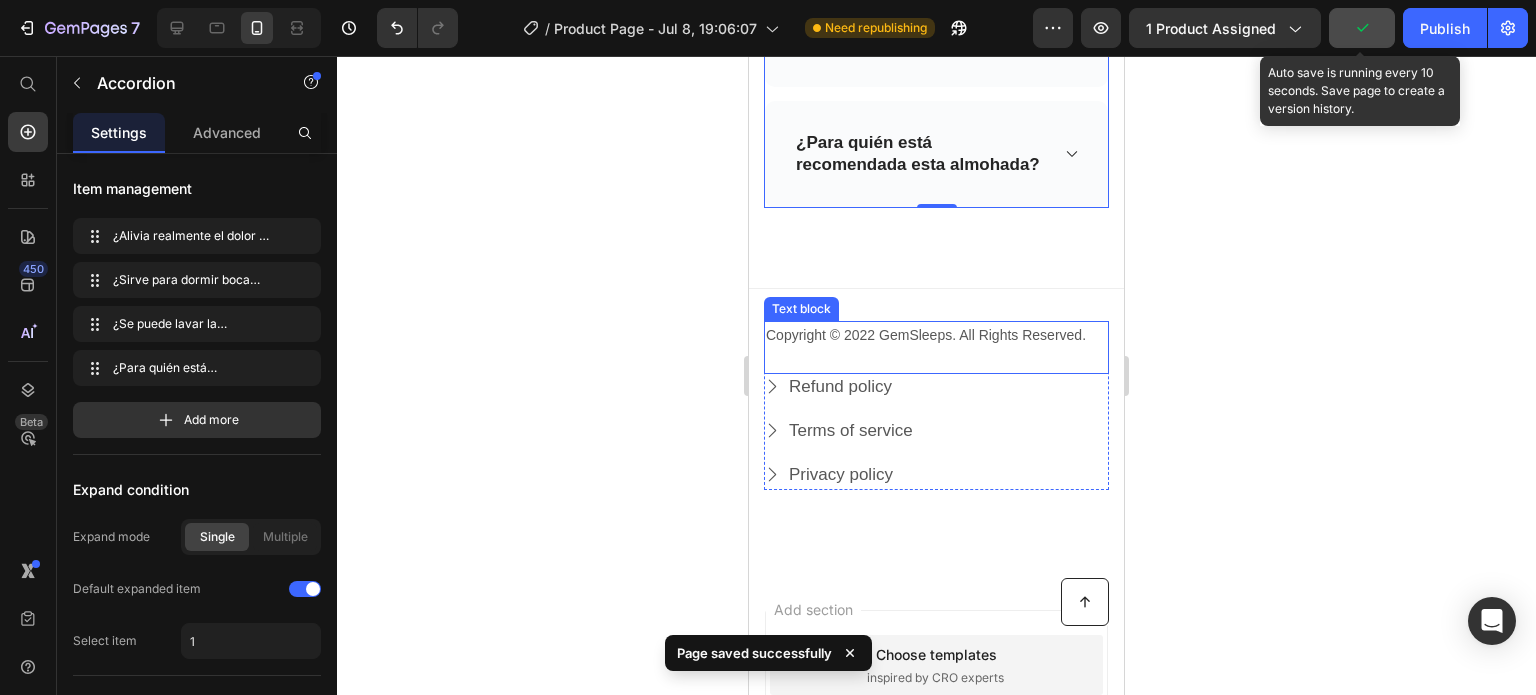click on "Copyright © 2022 GemSleeps. All Rights Reserved. Text block" at bounding box center (936, 347) 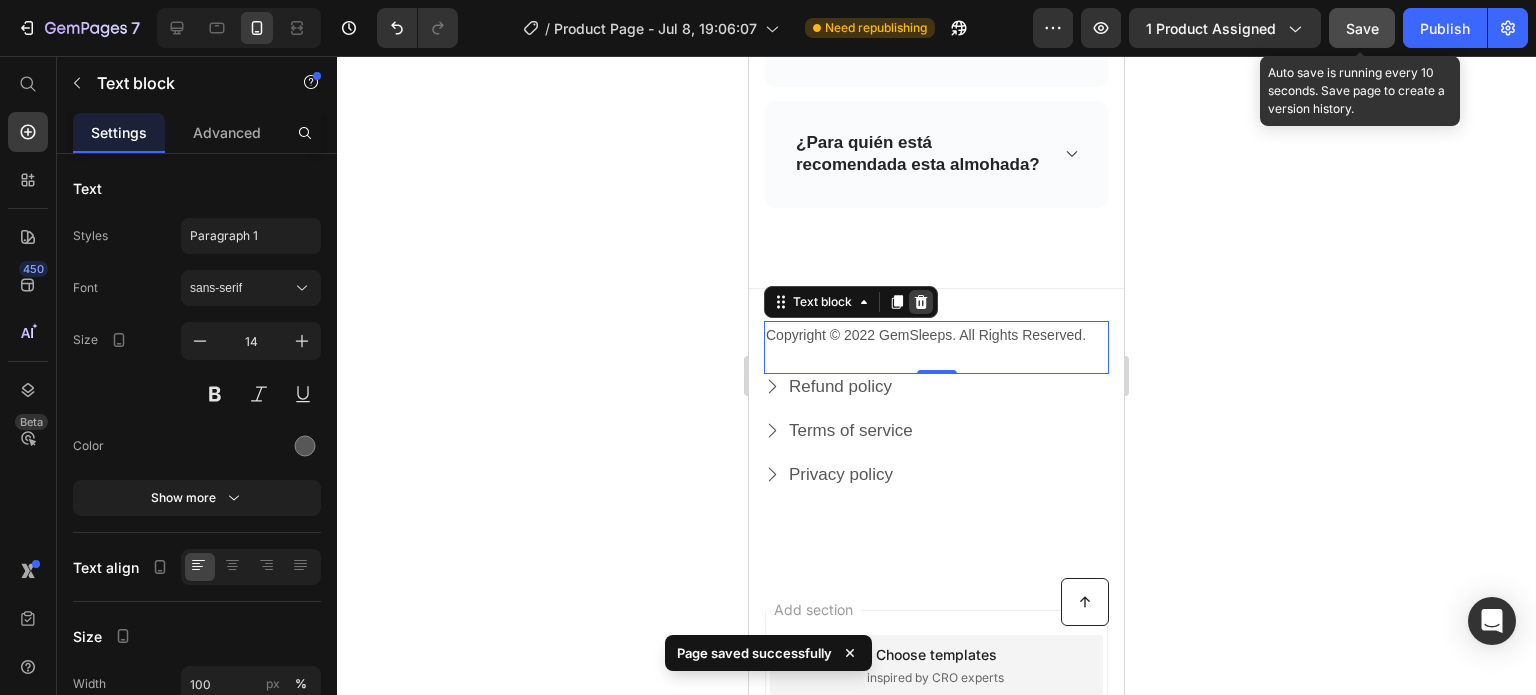 click 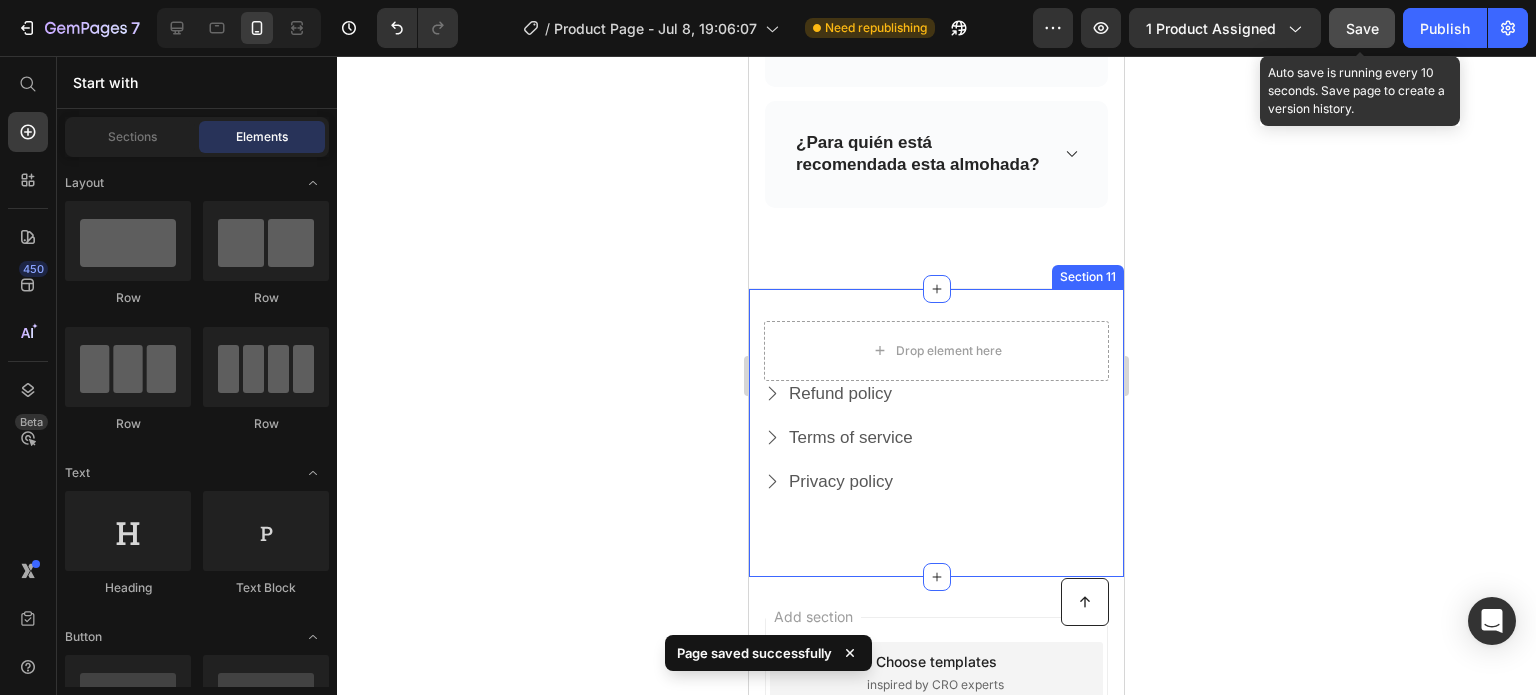 click on "Drop element here     Refund policy Button     Terms of service Button     Privacy policy Button Row Row       Button Section 11" at bounding box center (936, 433) 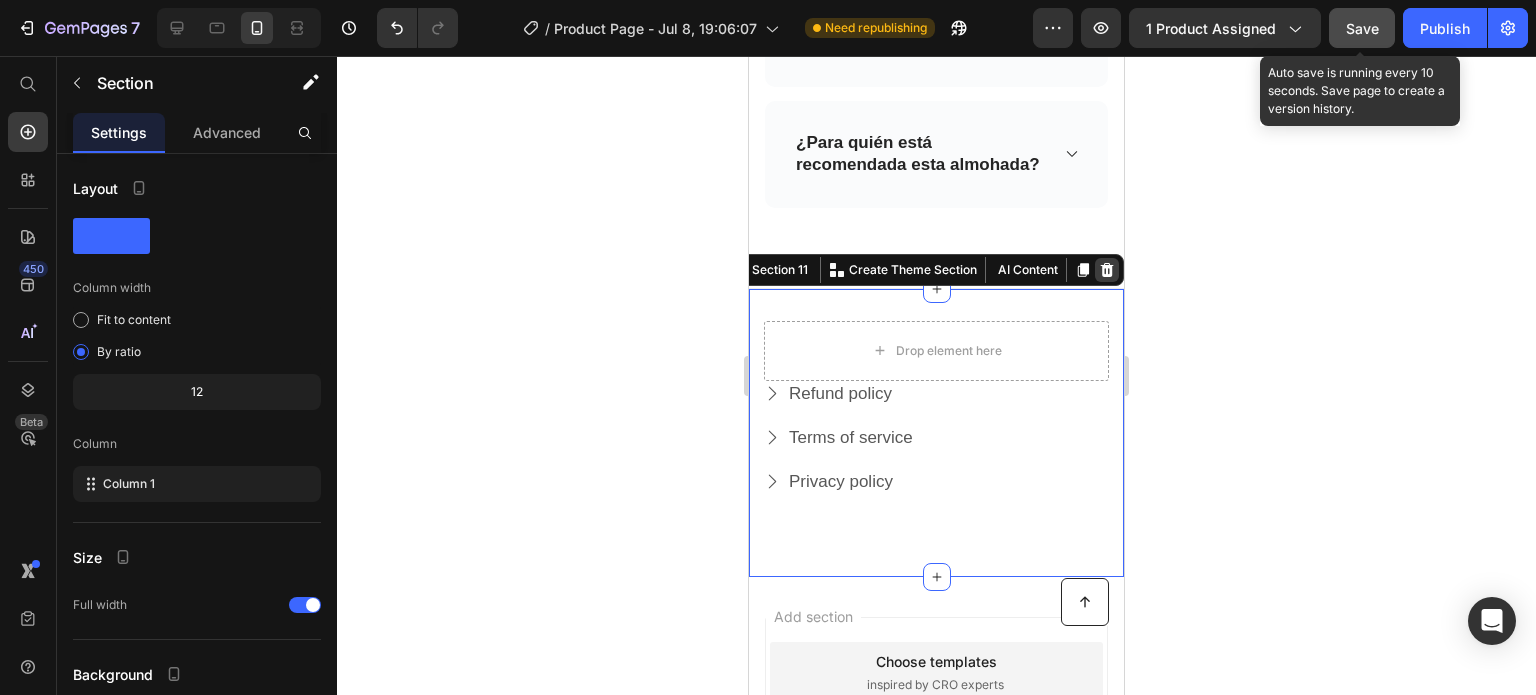 click 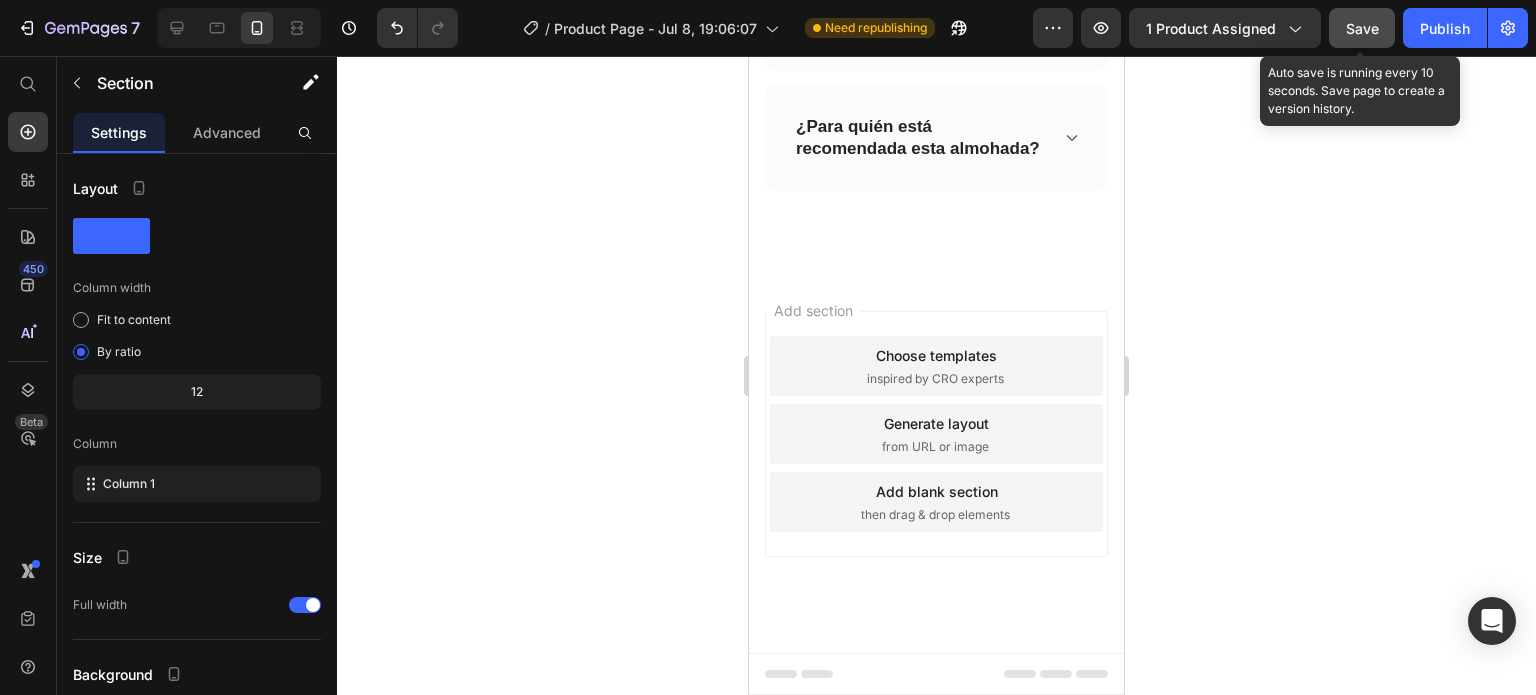 scroll, scrollTop: 7285, scrollLeft: 0, axis: vertical 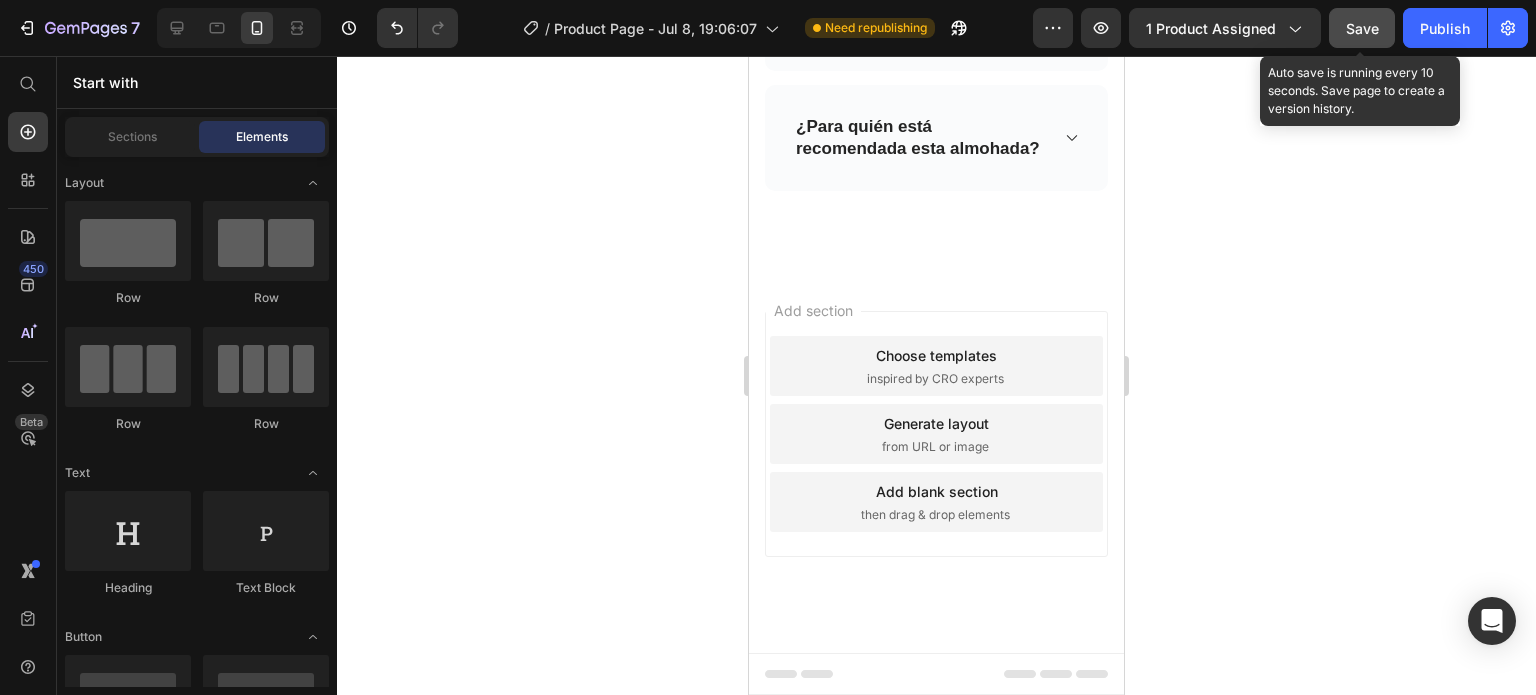 click on "Add section Choose templates inspired by CRO experts Generate layout from URL or image Add blank section then drag & drop elements" at bounding box center (936, 434) 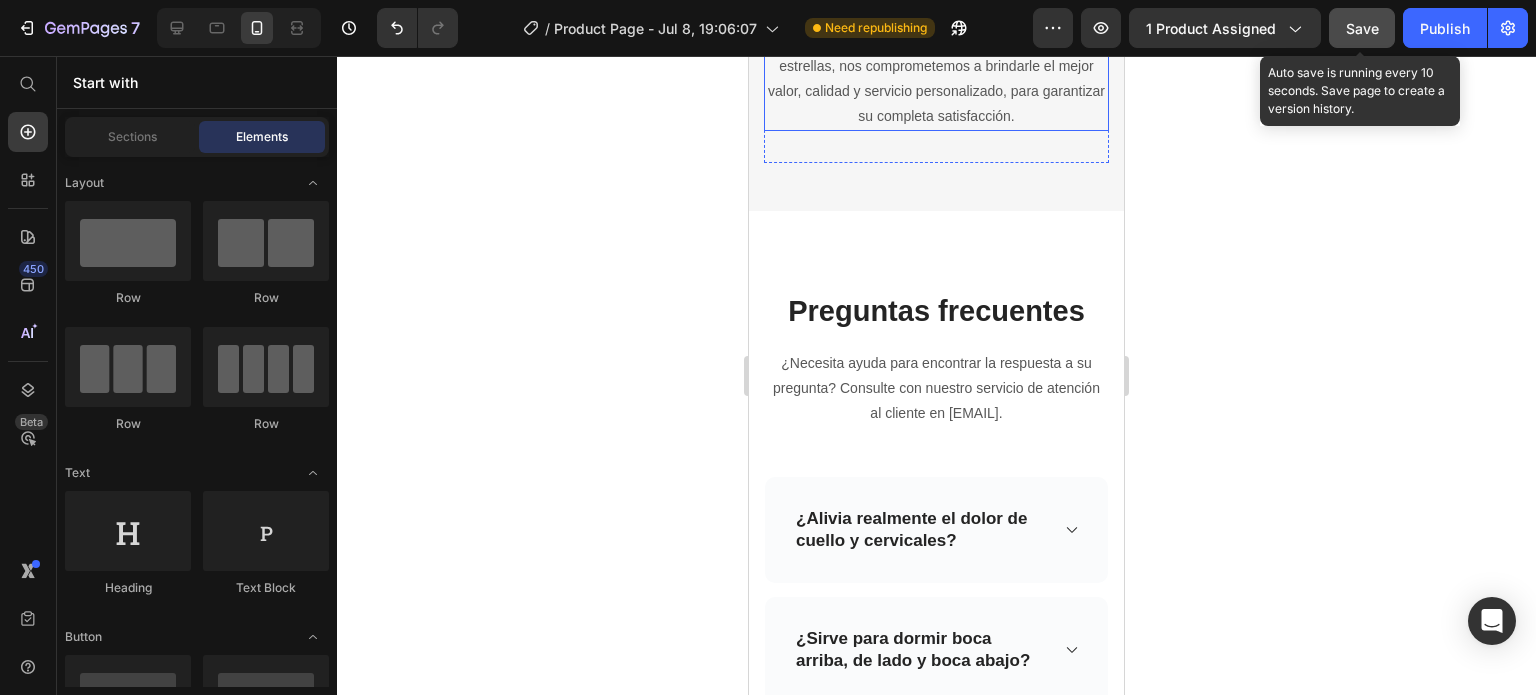 scroll, scrollTop: 6219, scrollLeft: 0, axis: vertical 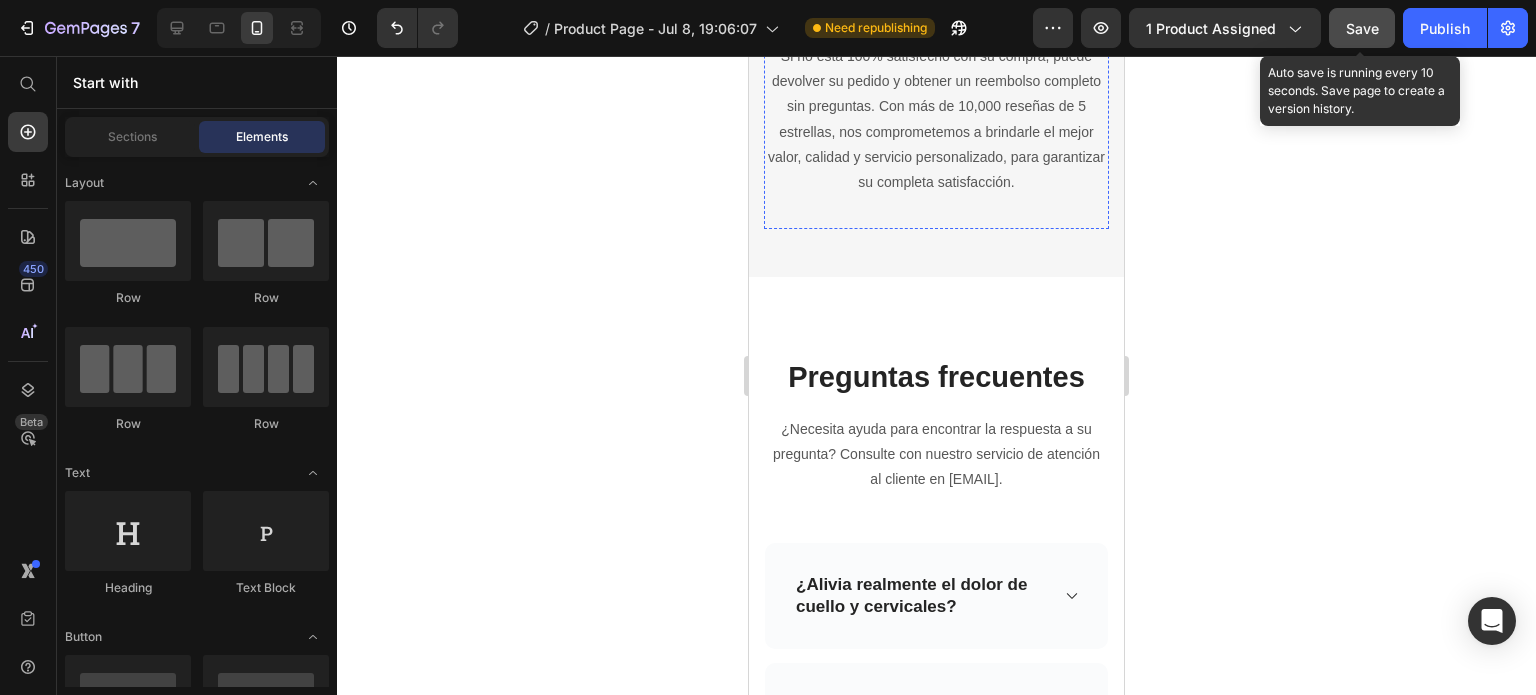 click at bounding box center (936, -88) 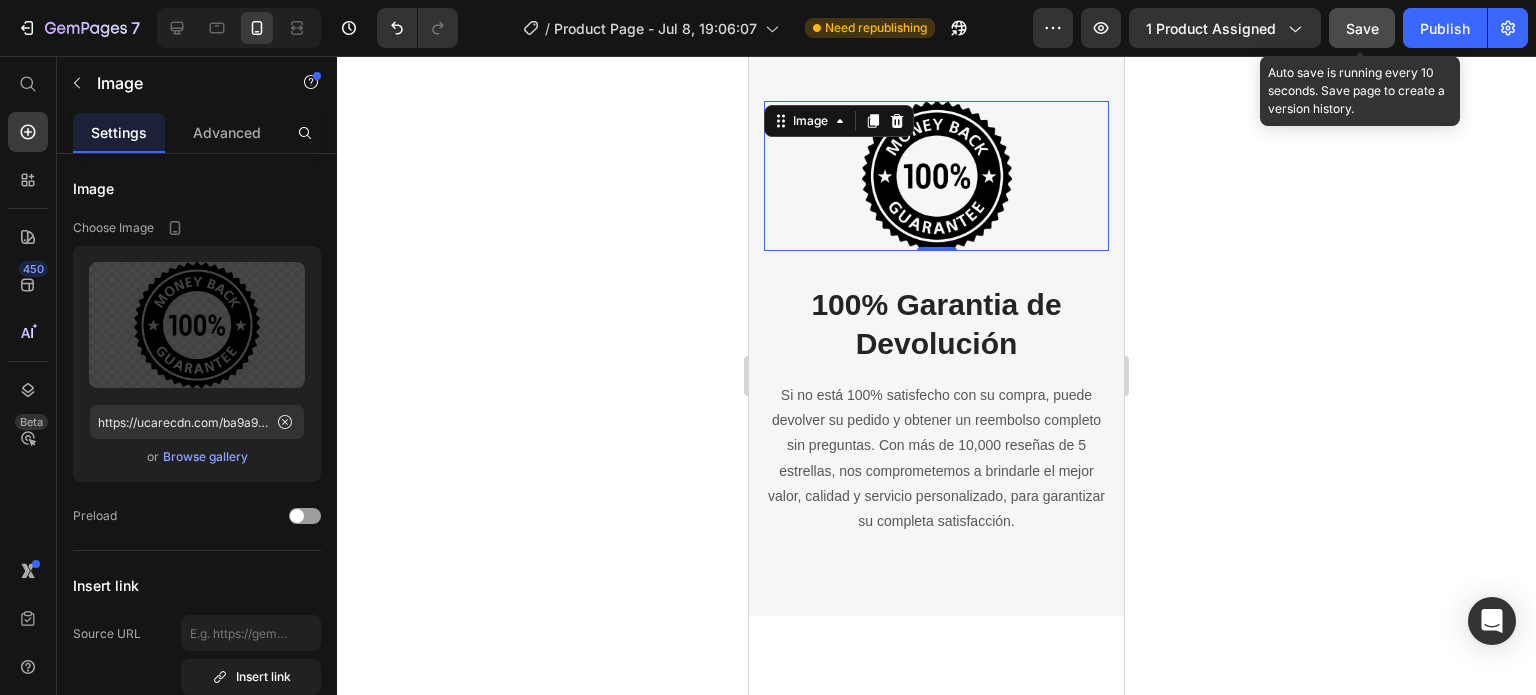 scroll, scrollTop: 6019, scrollLeft: 0, axis: vertical 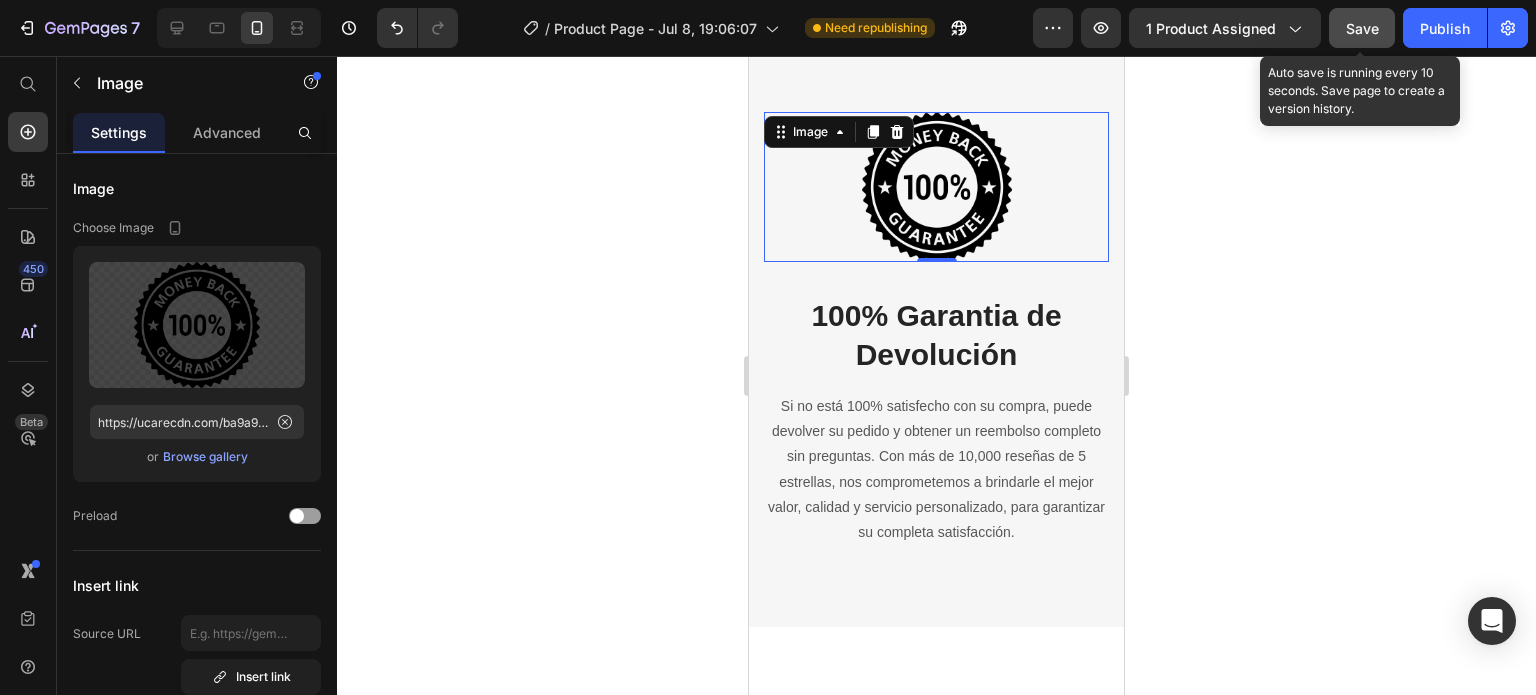 click on "Save" at bounding box center [1362, 28] 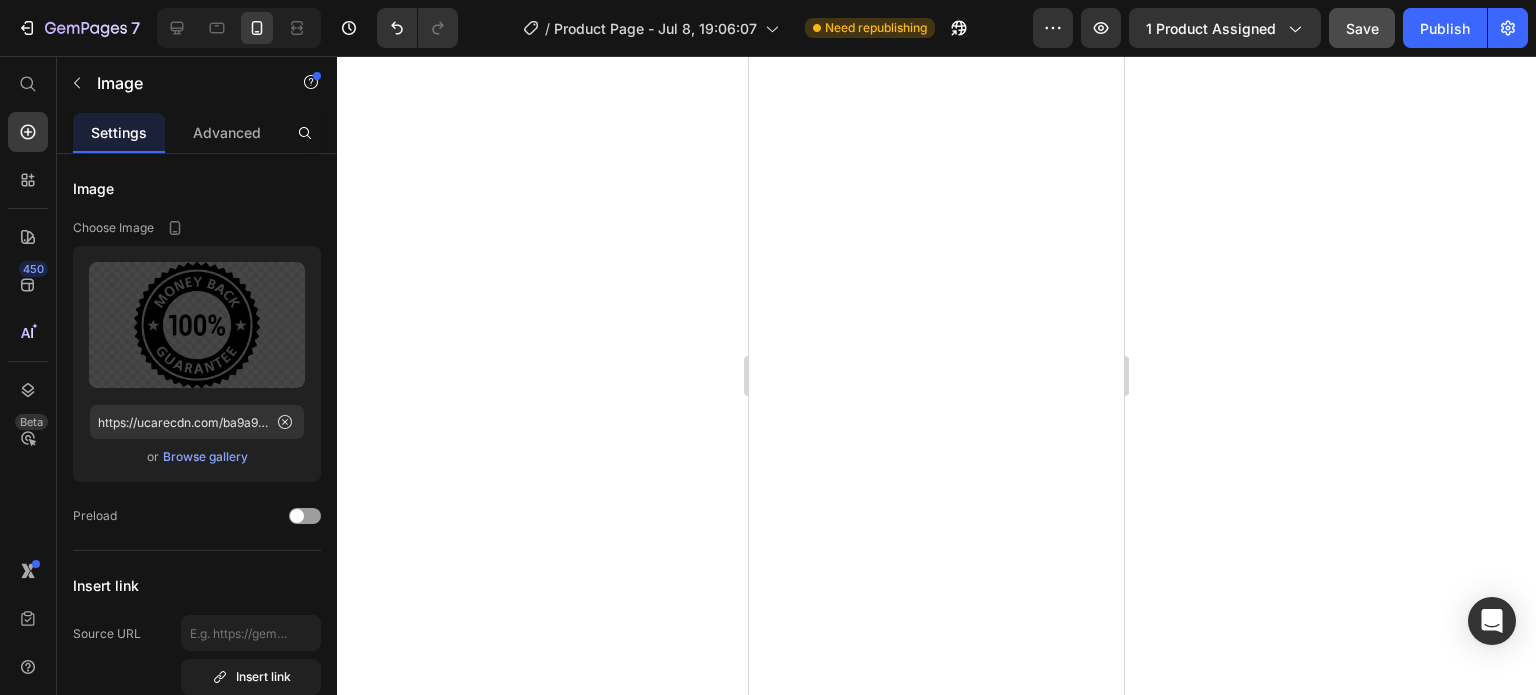 scroll, scrollTop: 5219, scrollLeft: 0, axis: vertical 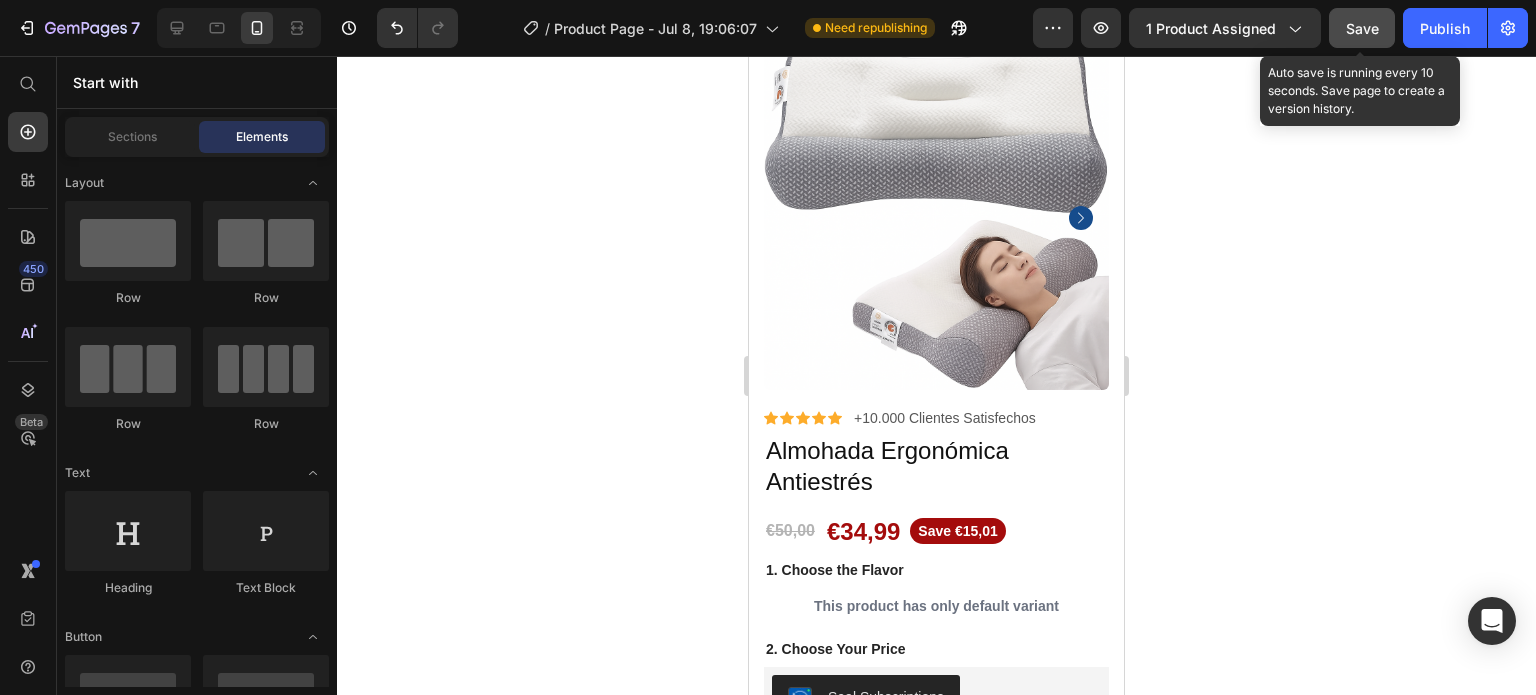 click on "Save" at bounding box center (1362, 28) 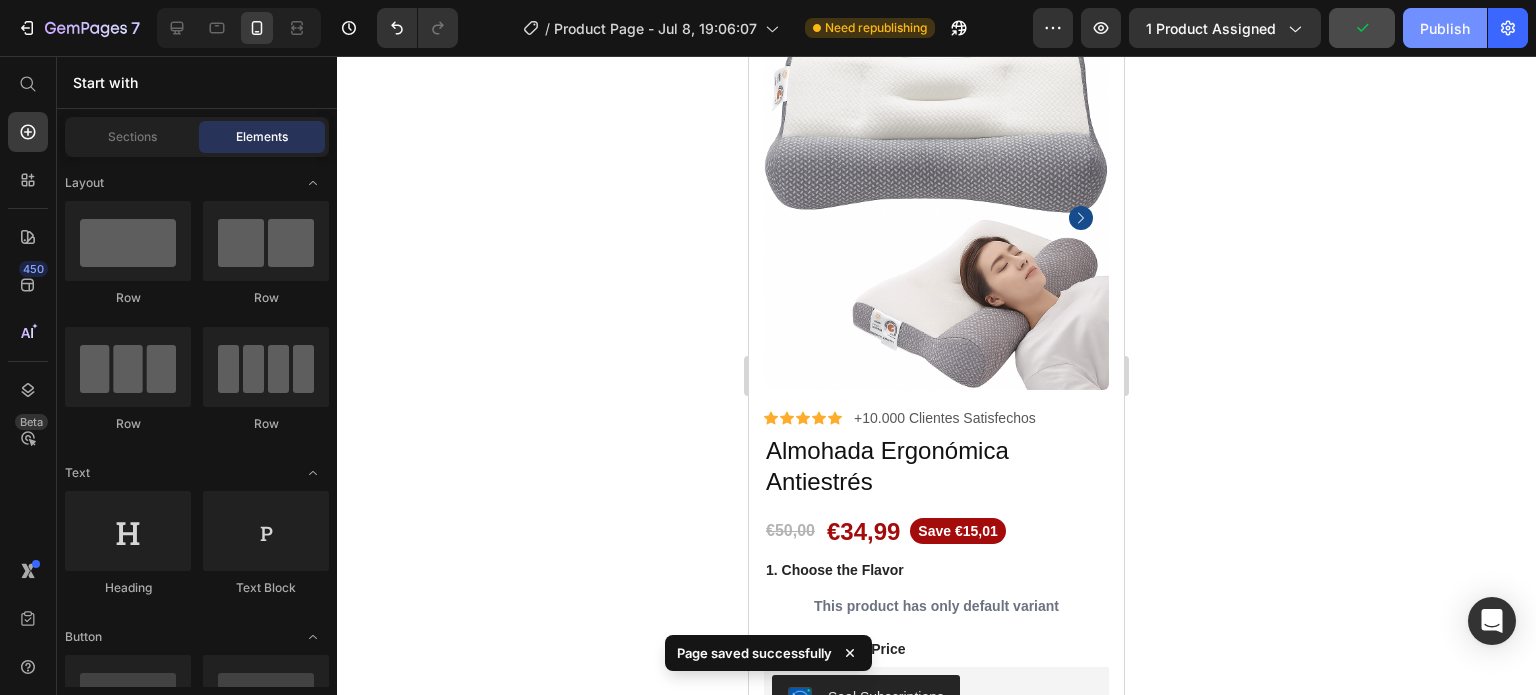 click on "Publish" at bounding box center (1445, 28) 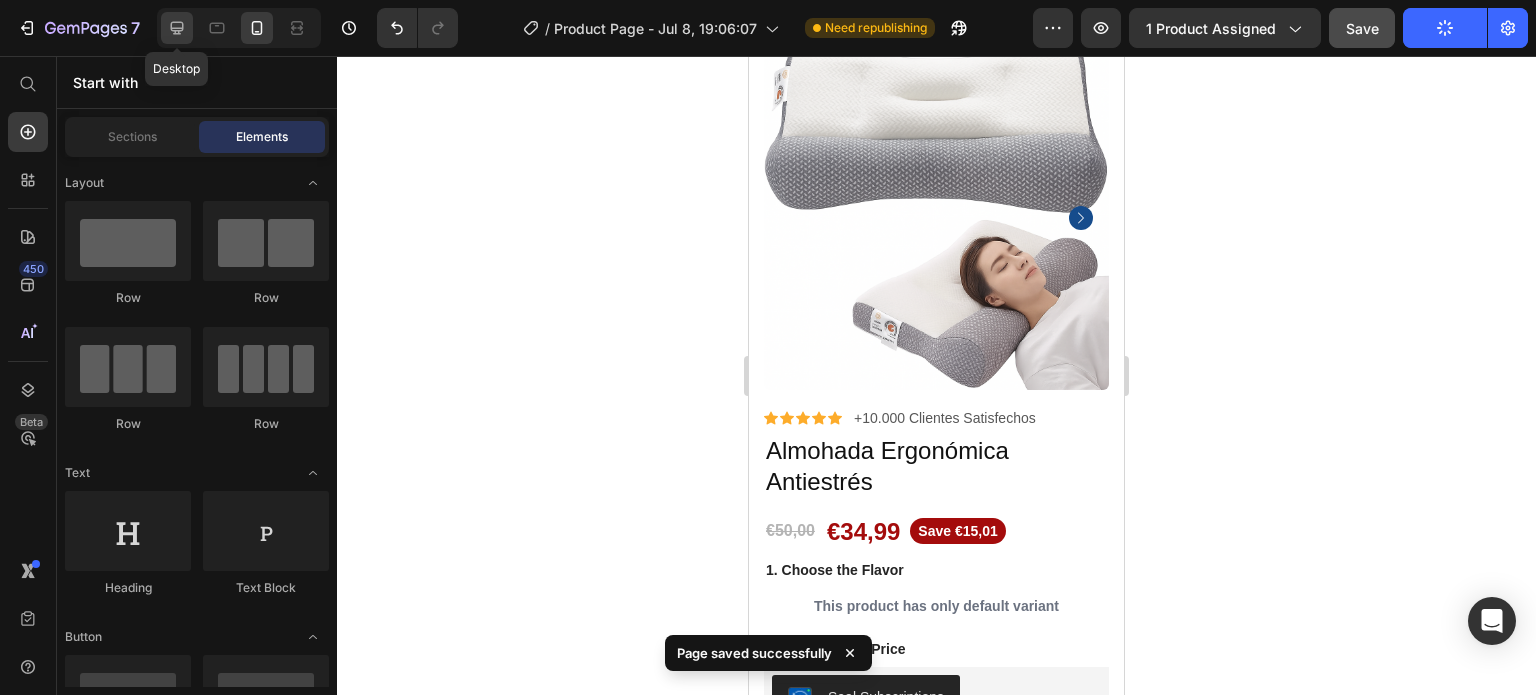 click 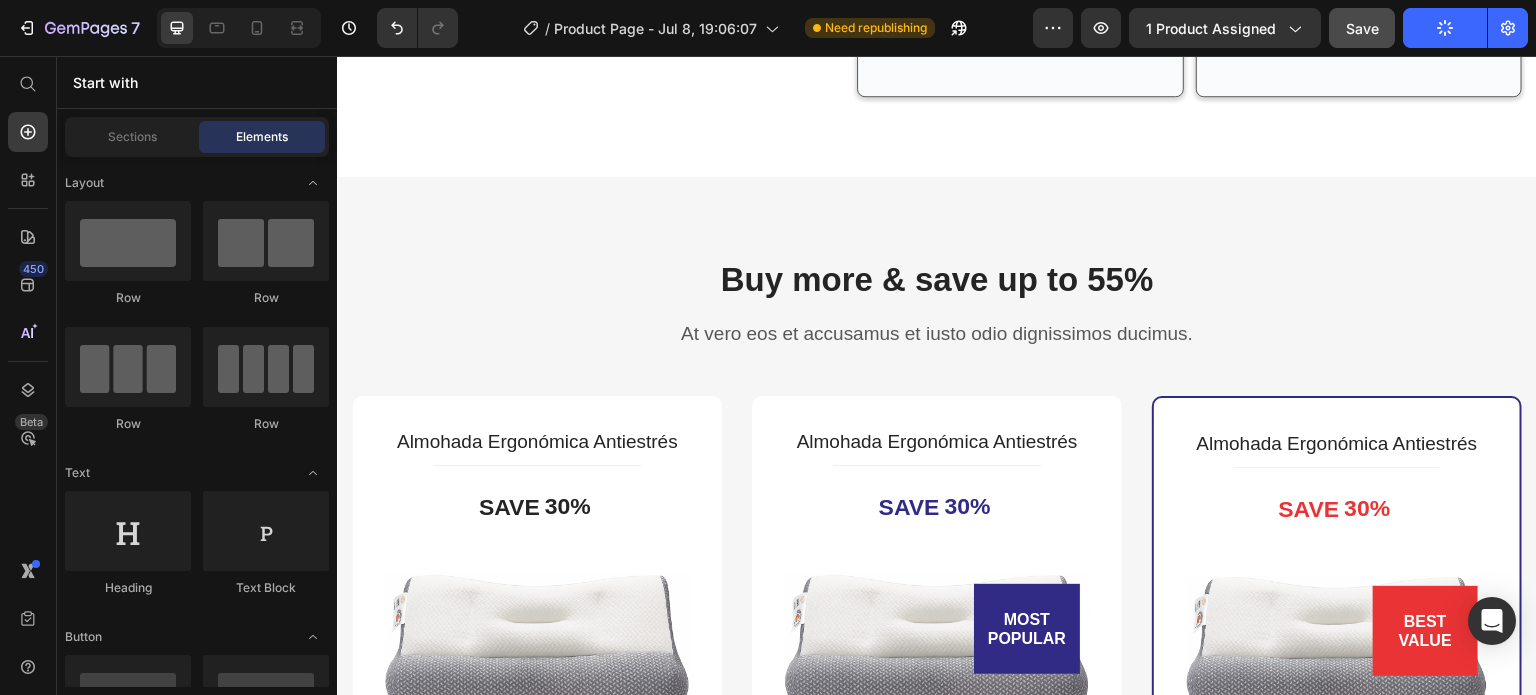 scroll, scrollTop: 4687, scrollLeft: 0, axis: vertical 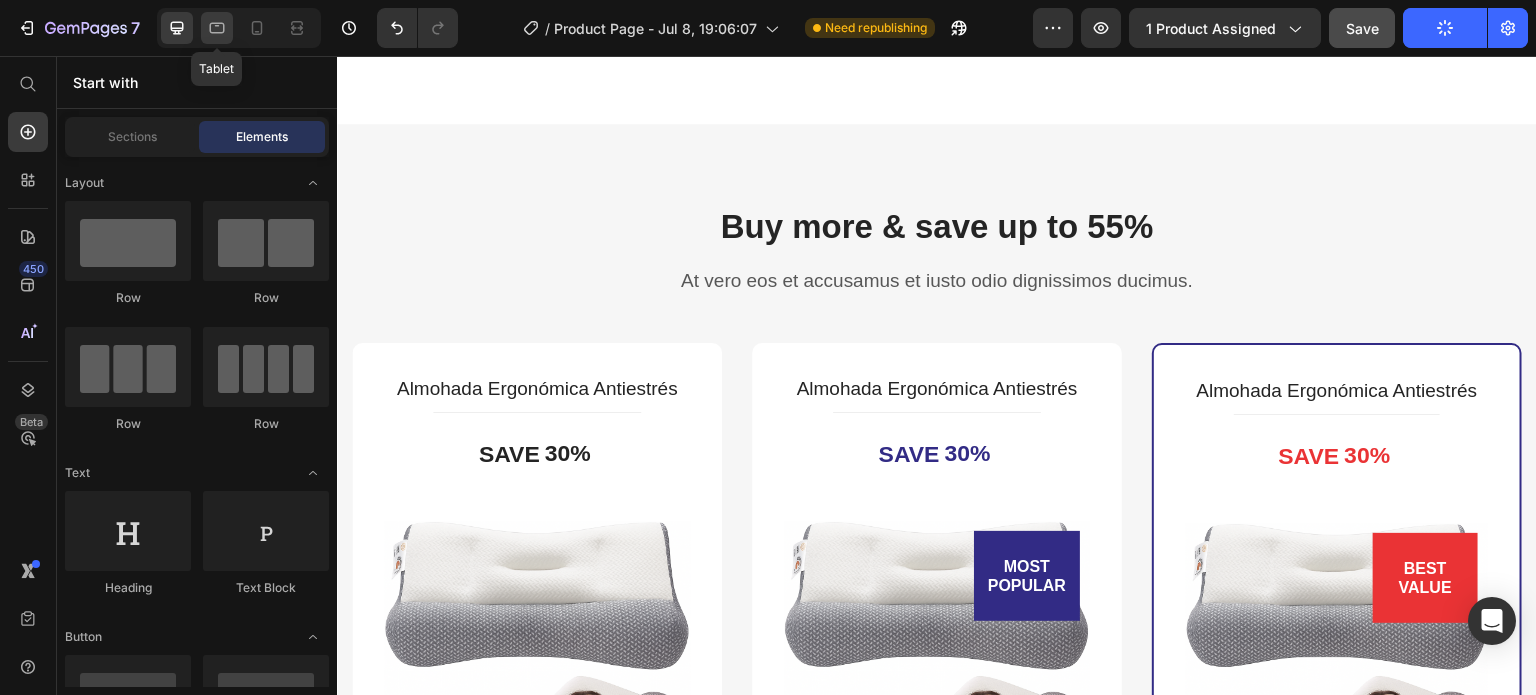 click 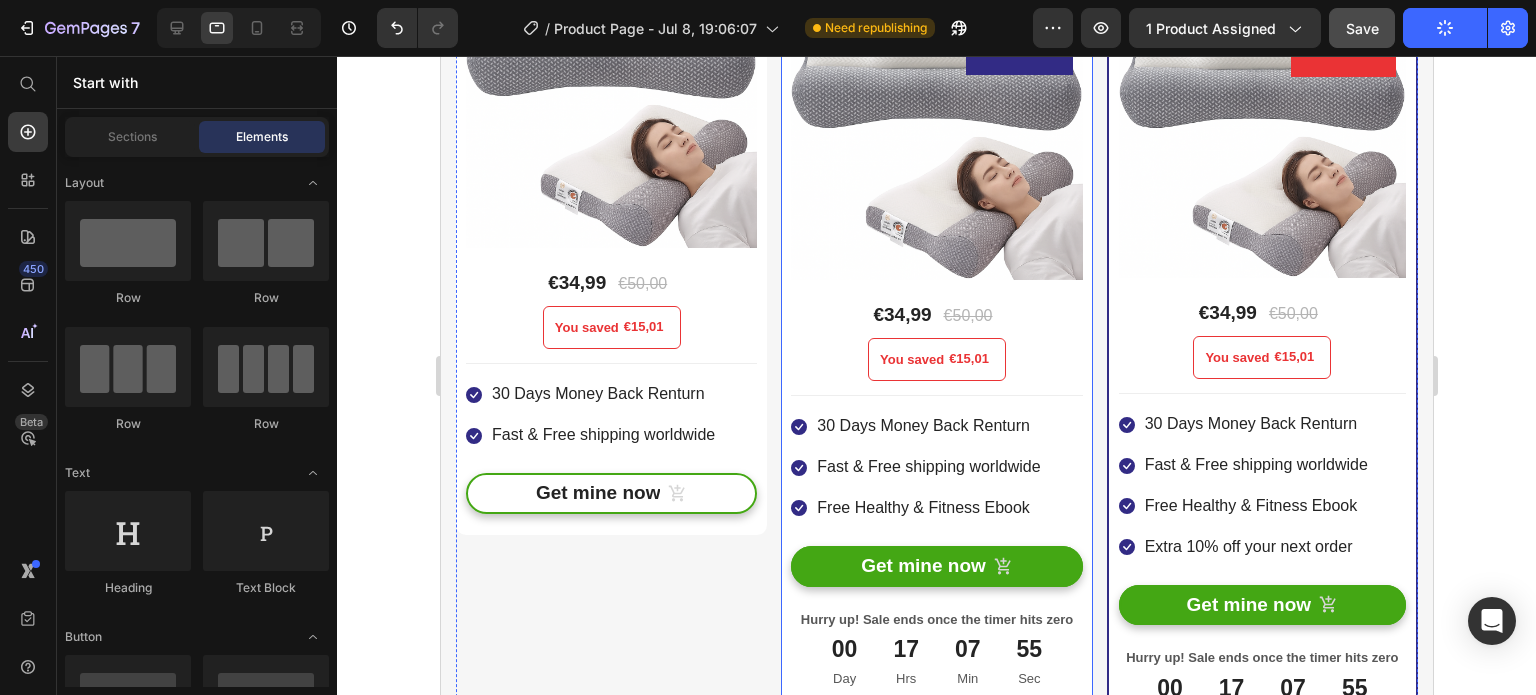 scroll, scrollTop: 5306, scrollLeft: 0, axis: vertical 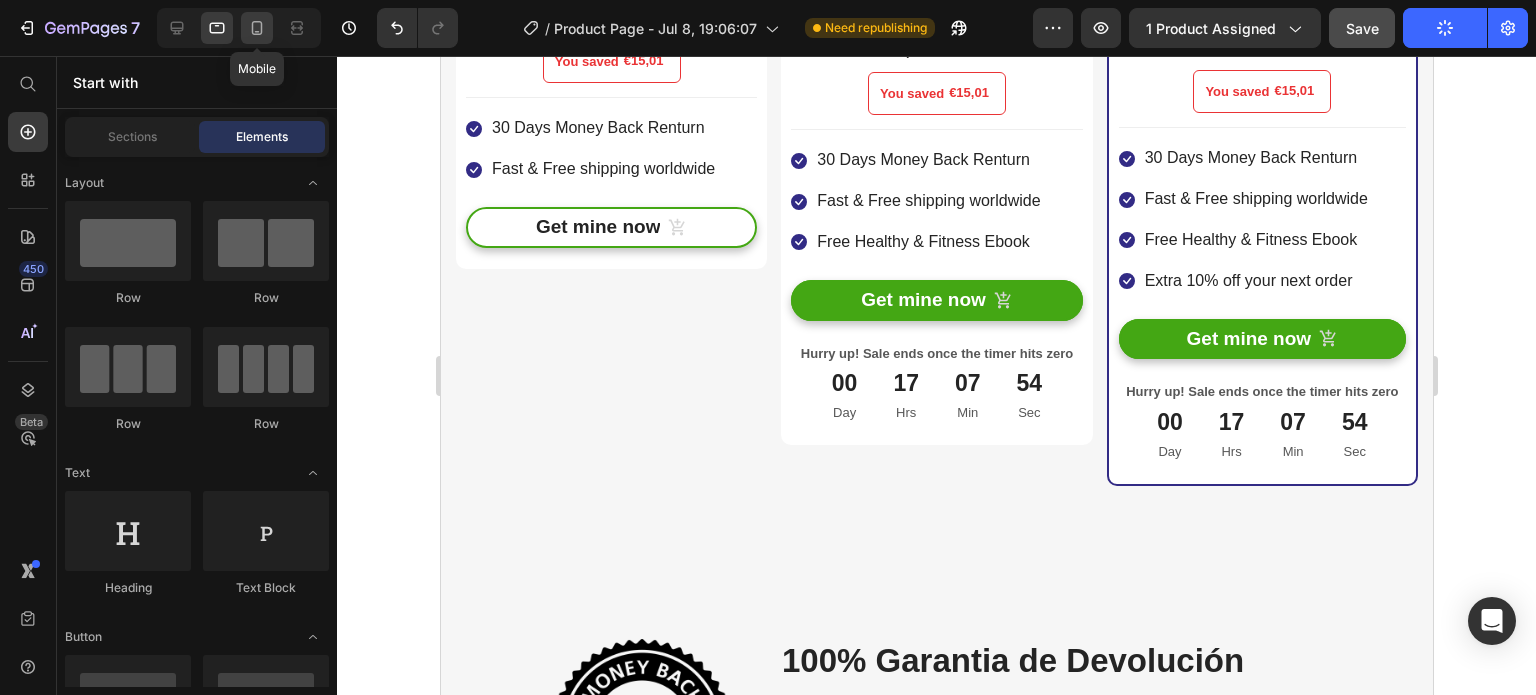 click 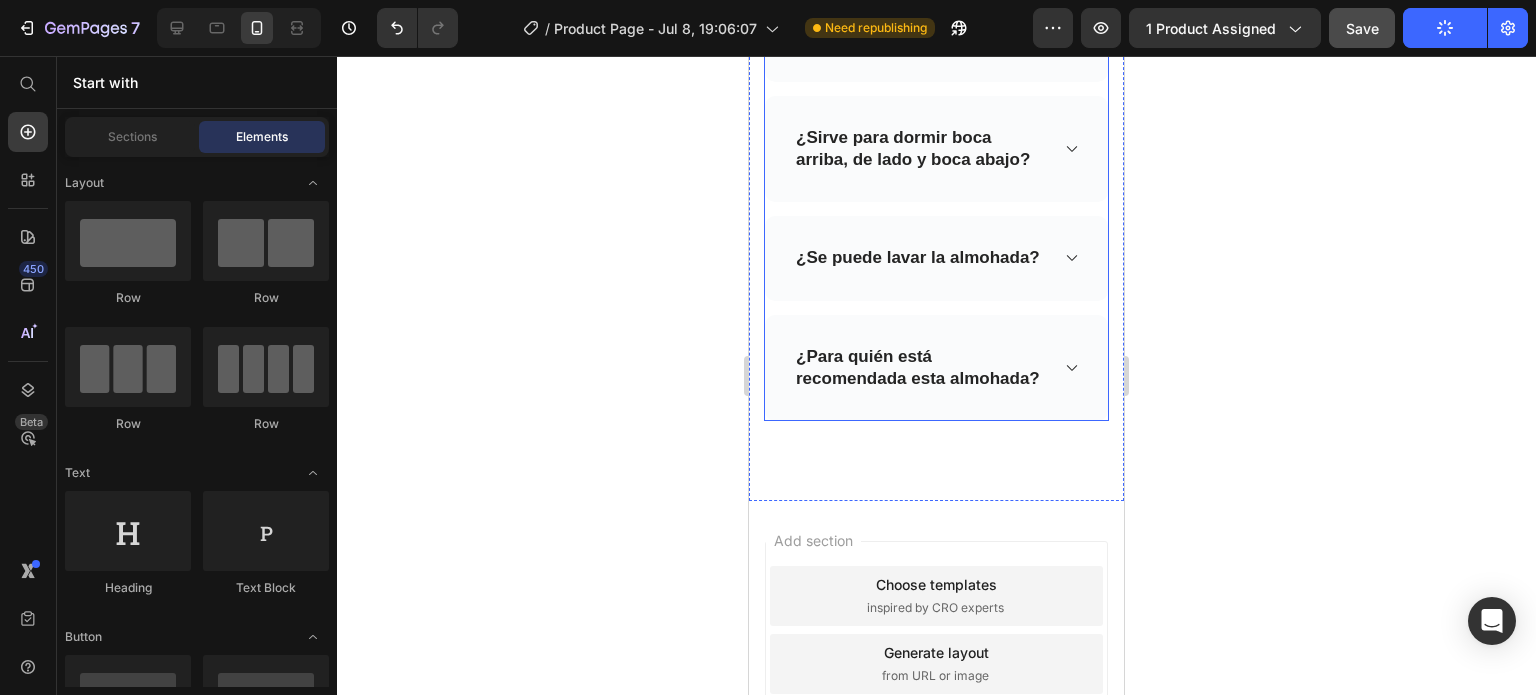 scroll, scrollTop: 5712, scrollLeft: 0, axis: vertical 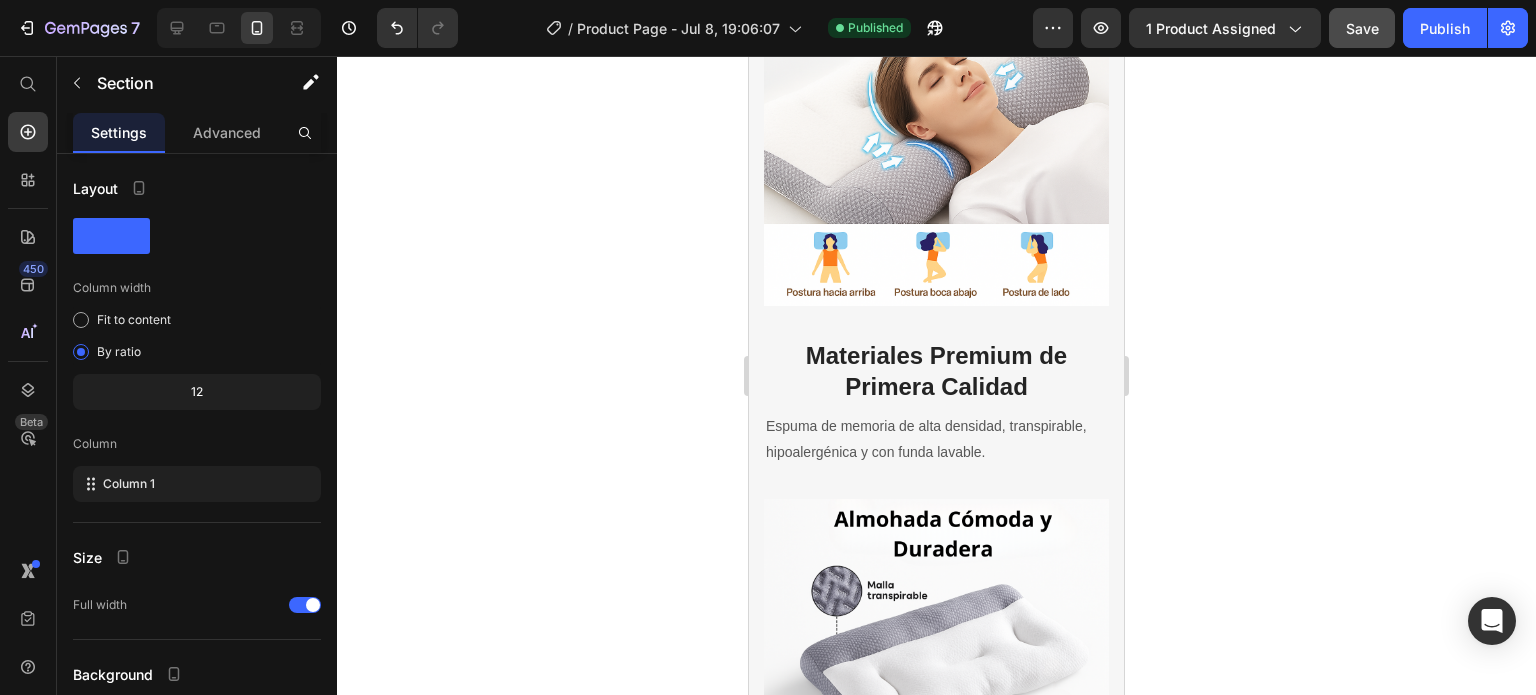click on "Diseño Ergonómico Ortopédico Heading Se adapta a la forma natural del cuello y la cabeza para mantener una alineación correcta de la columna cervical. Text block Row Row Image Alivio comprobado de Dolores Heading Reduce molestias en cuello, hombros y espalda desde la primera noche, mejorando la calidad del sueño. Text block Row Ideal para todas las Posturas Heading Perfecta para dormir boca arriba, de lado o incluso semi incorporado, manteniendo siempre el soporte adecuado. Text block Image Row Image Materiales Premium de Primera Calidad Heading Espuma de memoria de alta densidad, transpirable, hipoalergénica y con funda lavable. Text block Row
Drop element here Image Row Section 5" at bounding box center (936, -209) 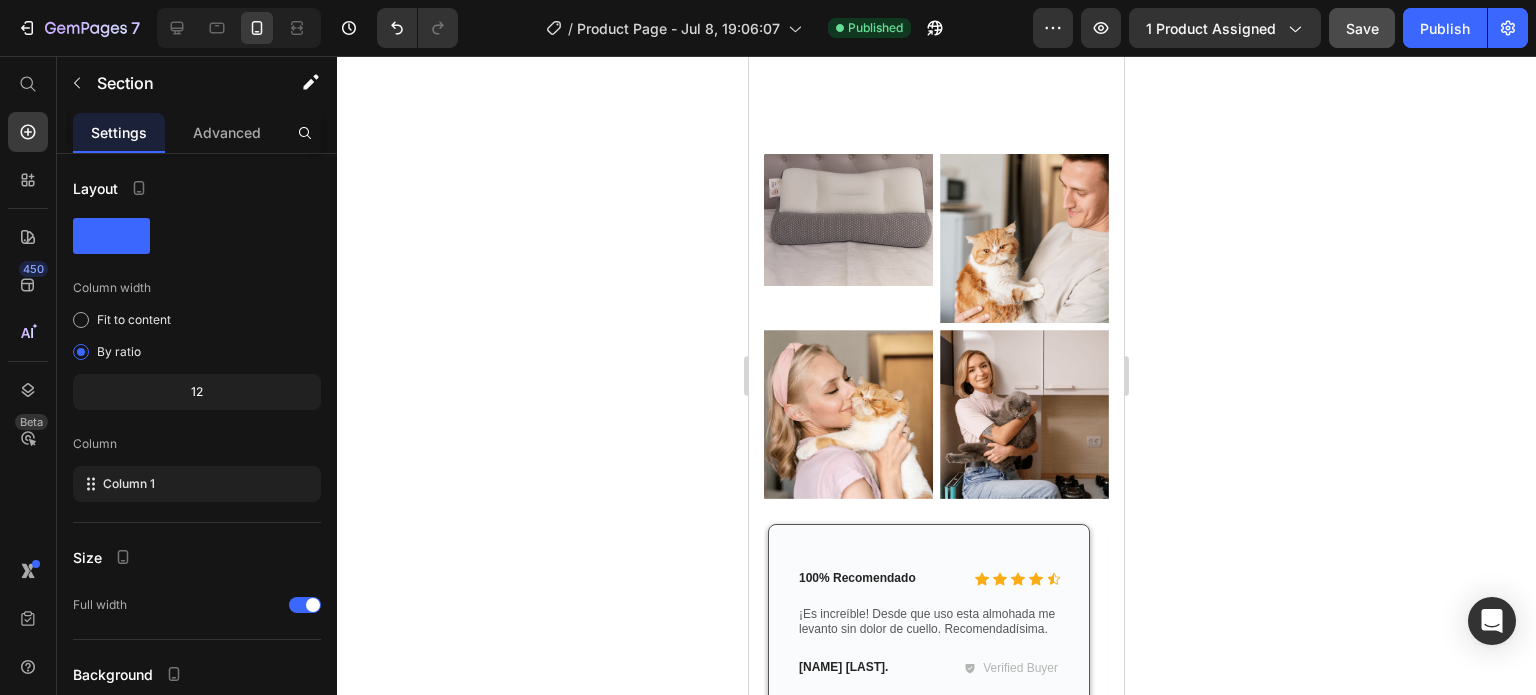 scroll, scrollTop: 5466, scrollLeft: 0, axis: vertical 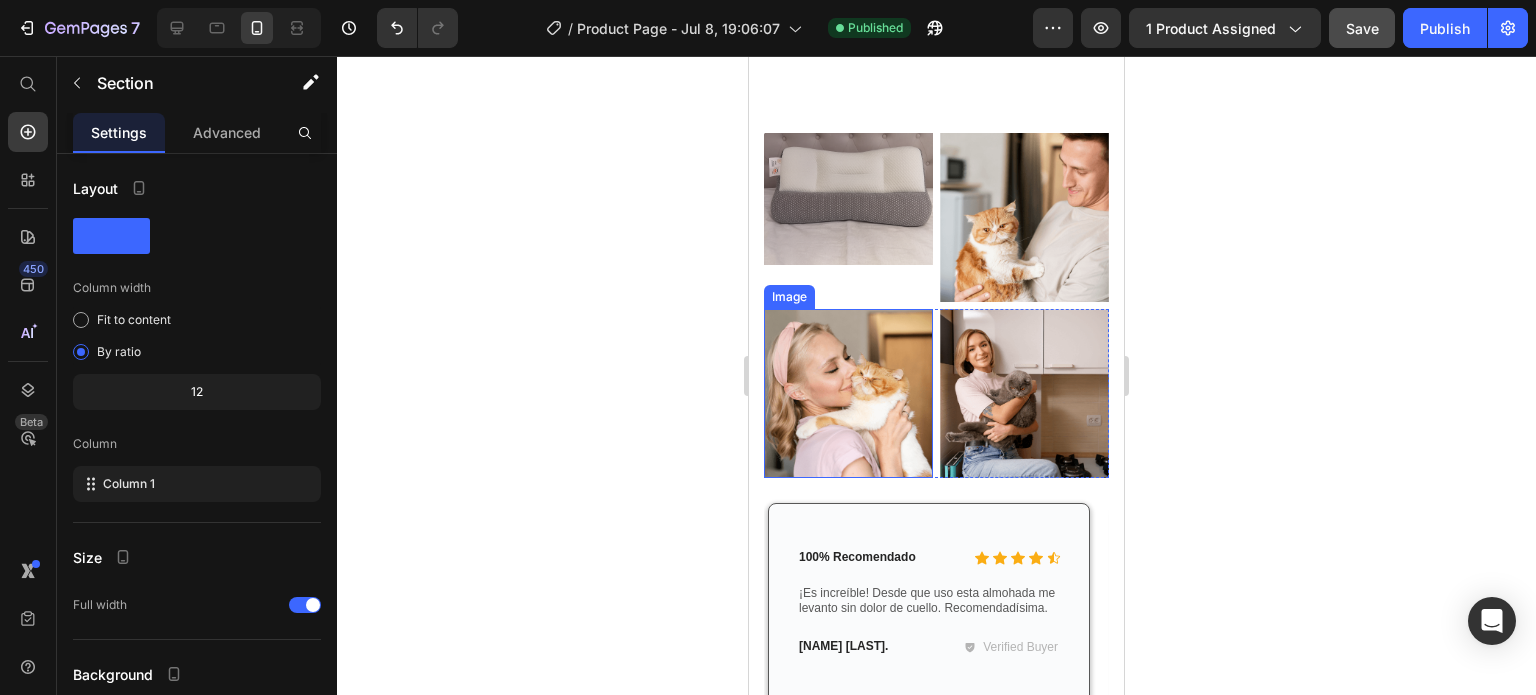 click at bounding box center (848, 393) 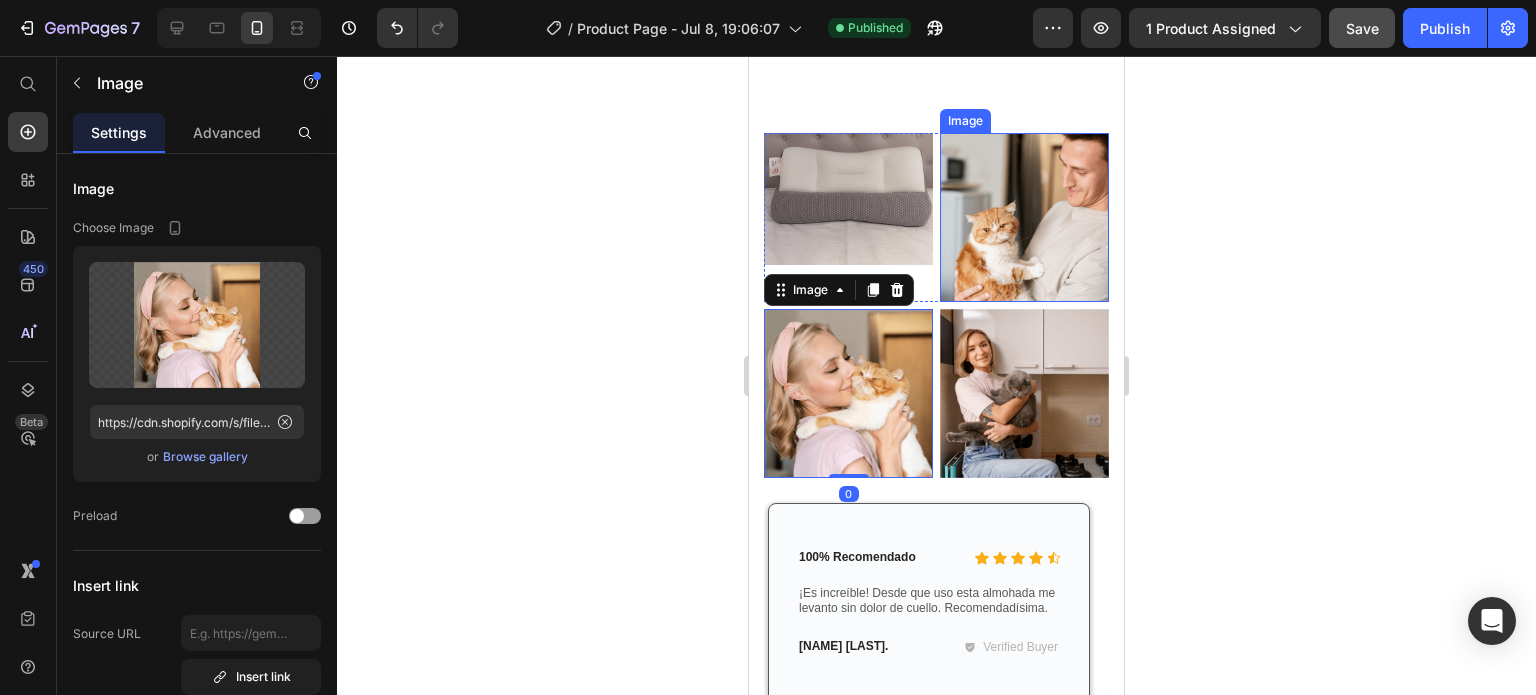 click at bounding box center (1024, 217) 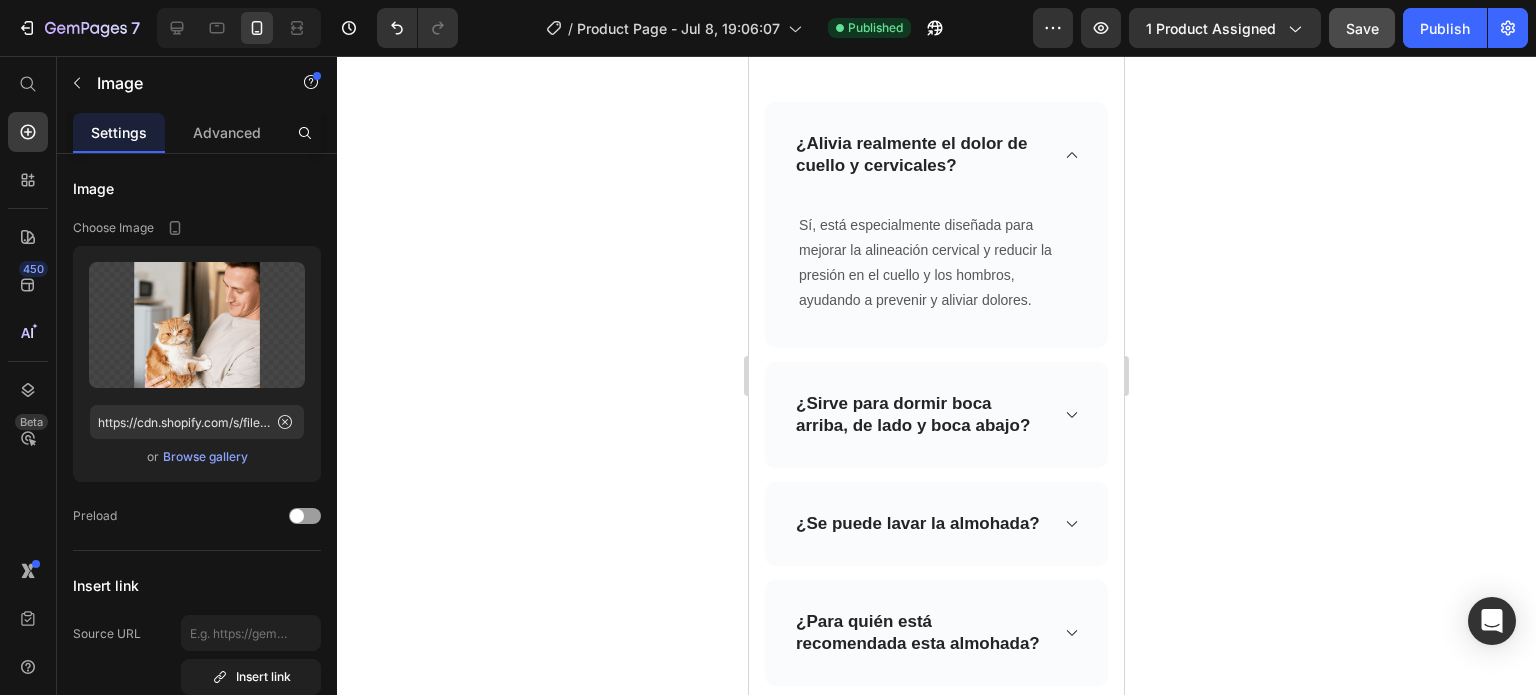 click 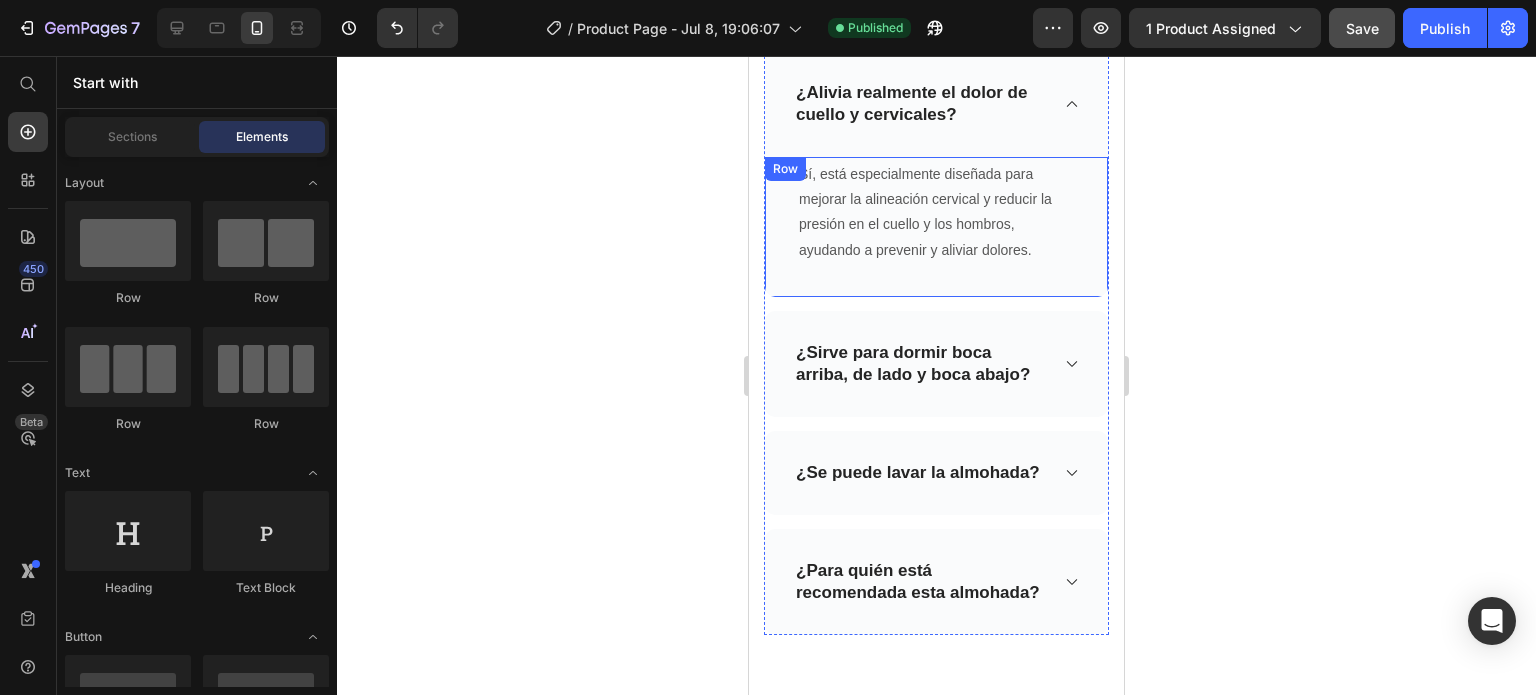 scroll, scrollTop: 7425, scrollLeft: 0, axis: vertical 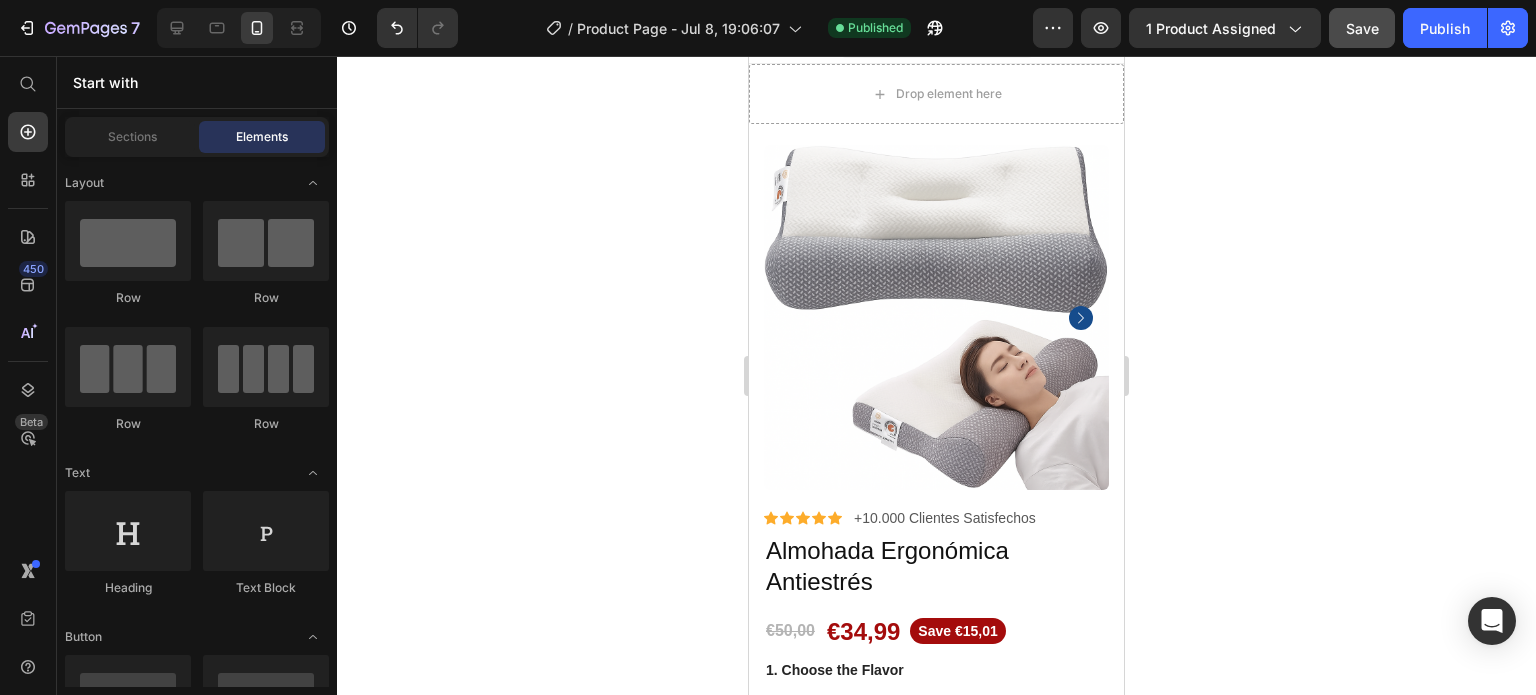 drag, startPoint x: 1116, startPoint y: 648, endPoint x: 1914, endPoint y: 163, distance: 933.82495 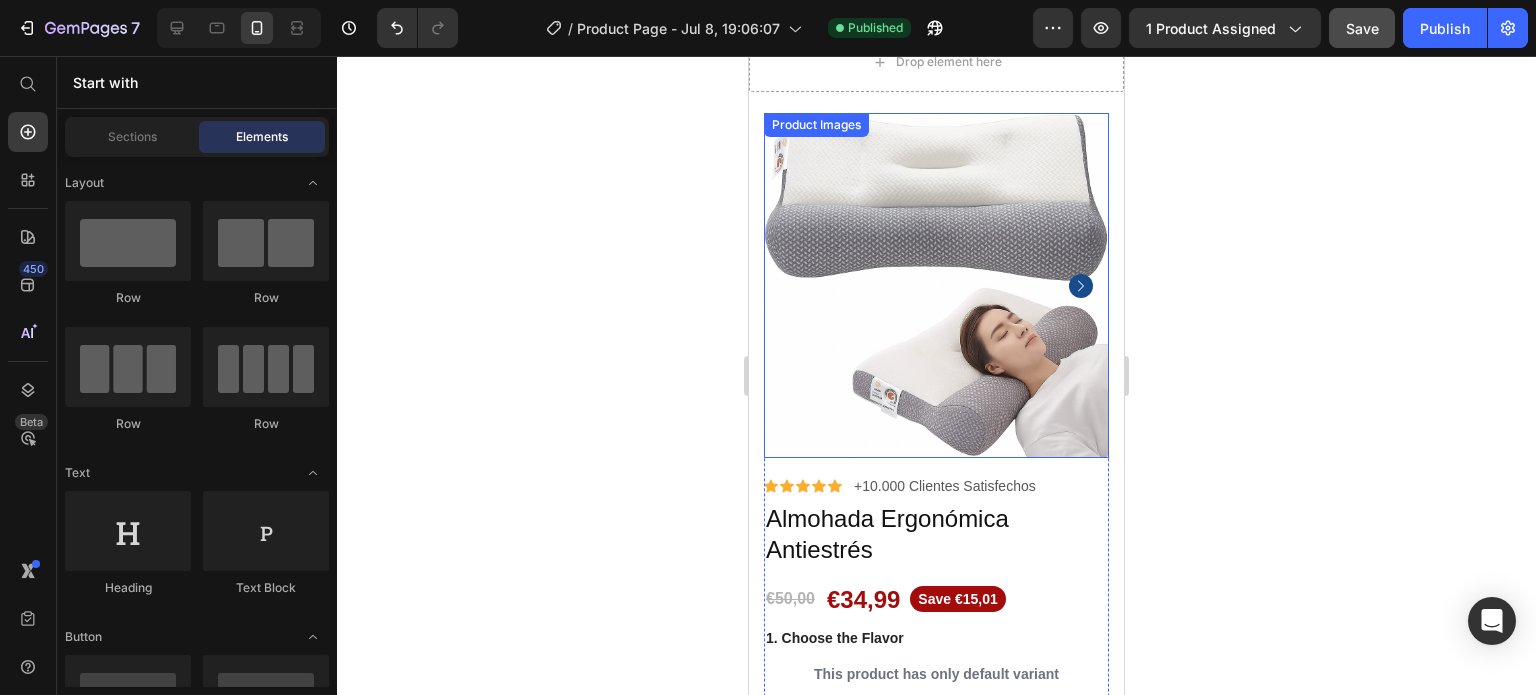 click 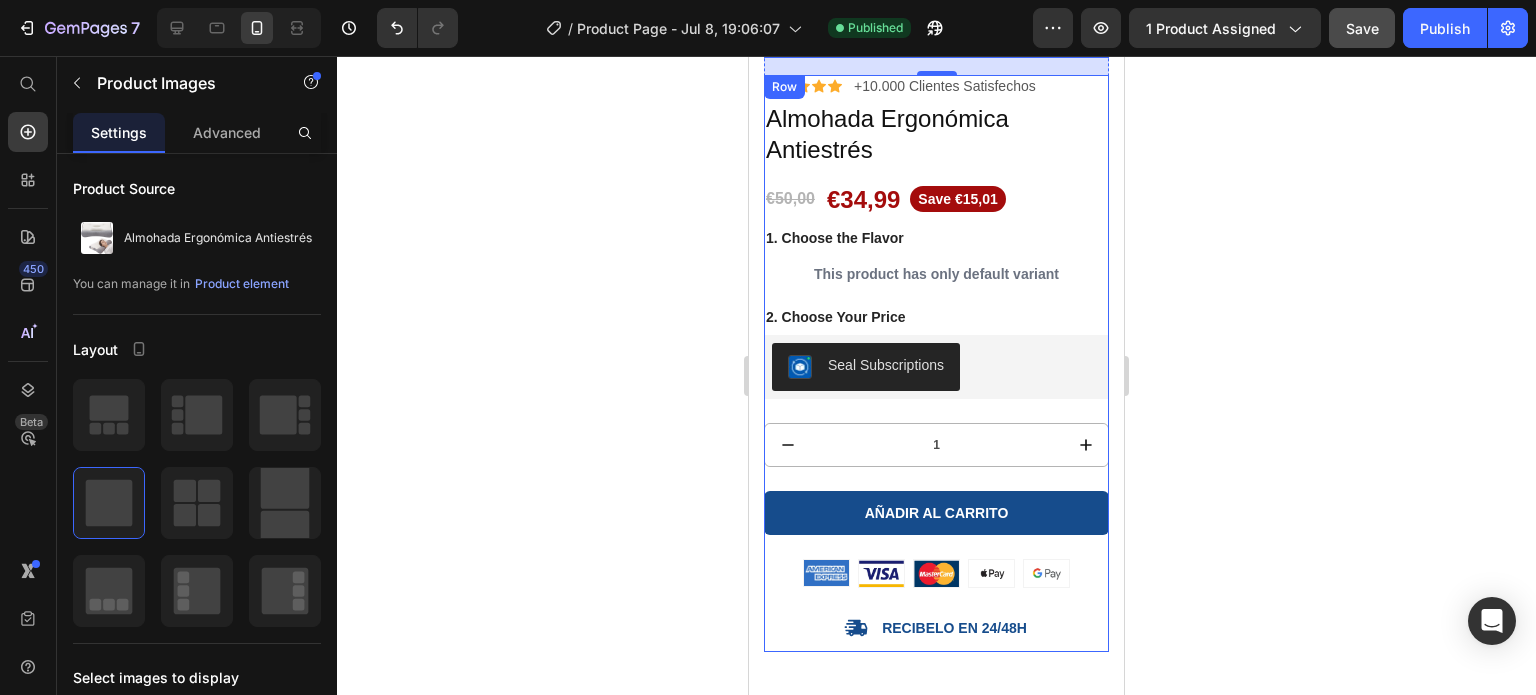 scroll, scrollTop: 865, scrollLeft: 0, axis: vertical 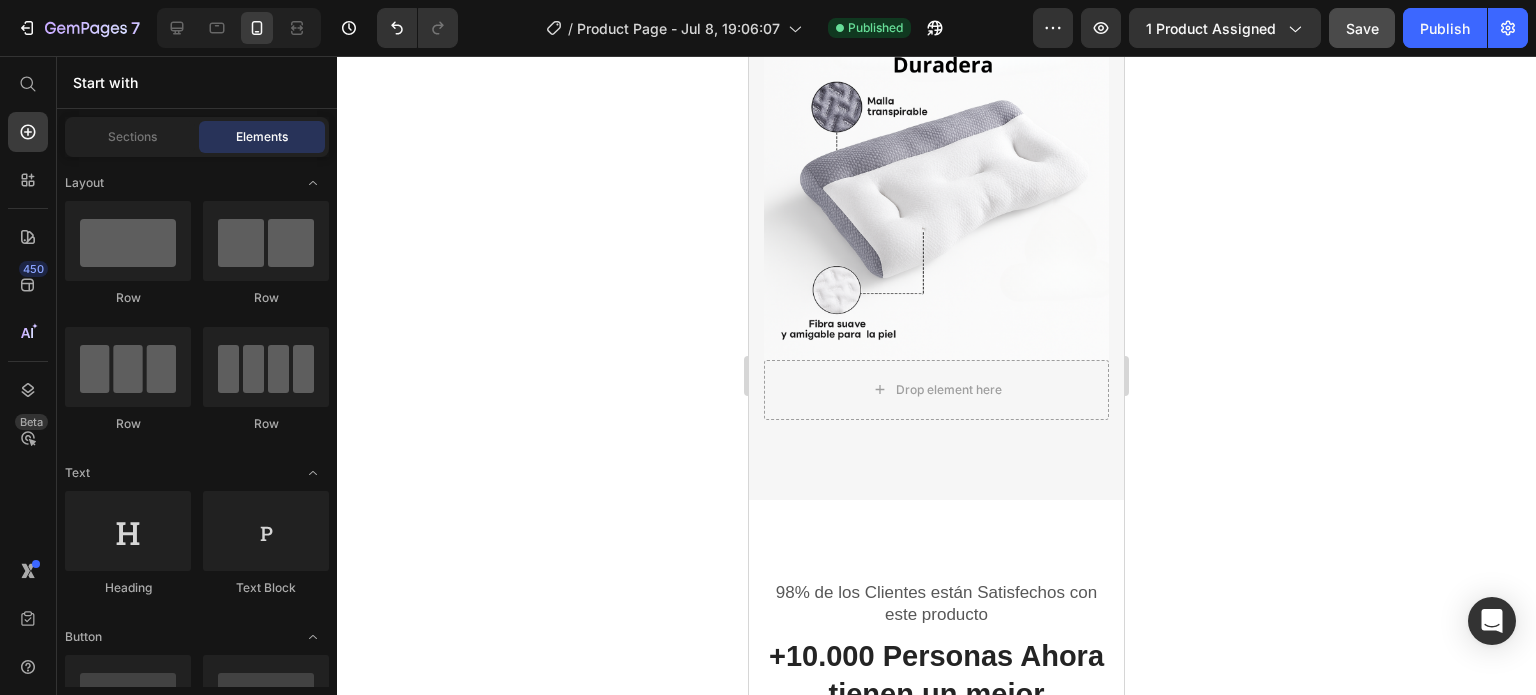 click on "Diseño Ergonómico Ortopédico Heading Se adapta a la forma natural del cuello y la cabeza para mantener una alineación correcta de la columna cervical. Text block Row Row Image Alivio comprobado de Dolores Heading Reduce molestias en cuello, hombros y espalda desde la primera noche, mejorando la calidad del sueño. Text block Row Ideal para todas las Posturas Heading Perfecta para dormir boca arriba, de lado o incluso semi incorporado, manteniendo siempre el soporte adecuado. Text block Image Row Image Materiales Premium de Primera Calidad Heading Espuma de memoria de alta densidad, transpirable, hipoalergénica y con funda lavable. Text block Row
Drop element here Image Row Section 5" at bounding box center [936, -693] 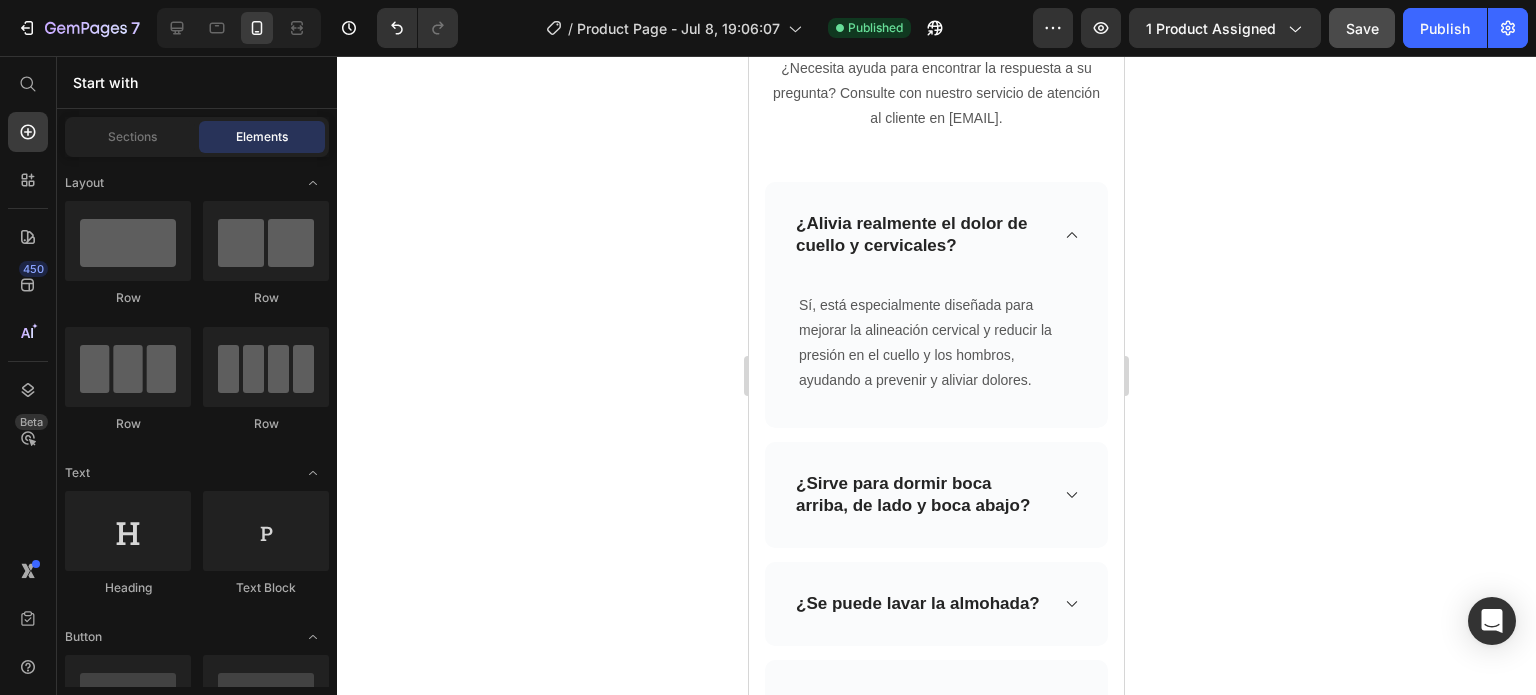 scroll, scrollTop: 6888, scrollLeft: 0, axis: vertical 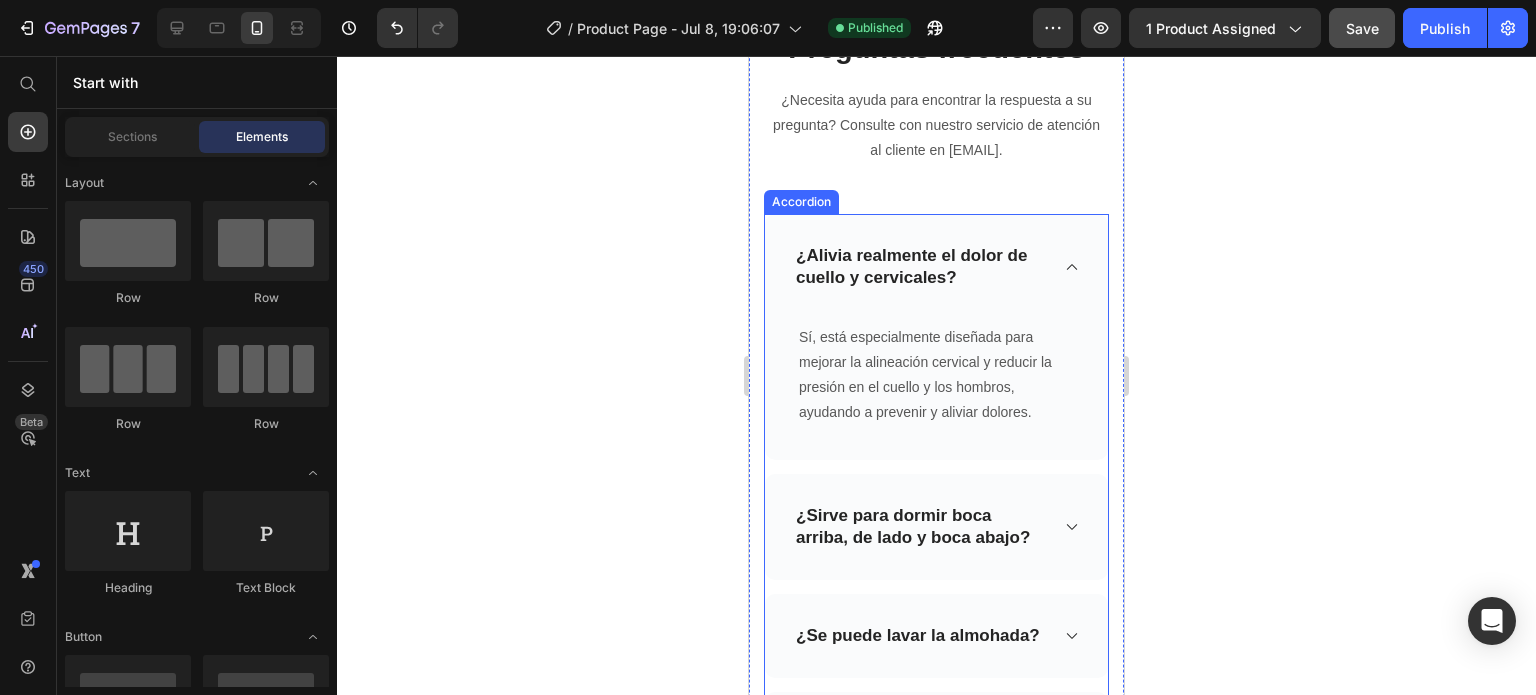 click on "¿Alivia realmente el dolor de cuello y cervicales?" at bounding box center [920, 267] 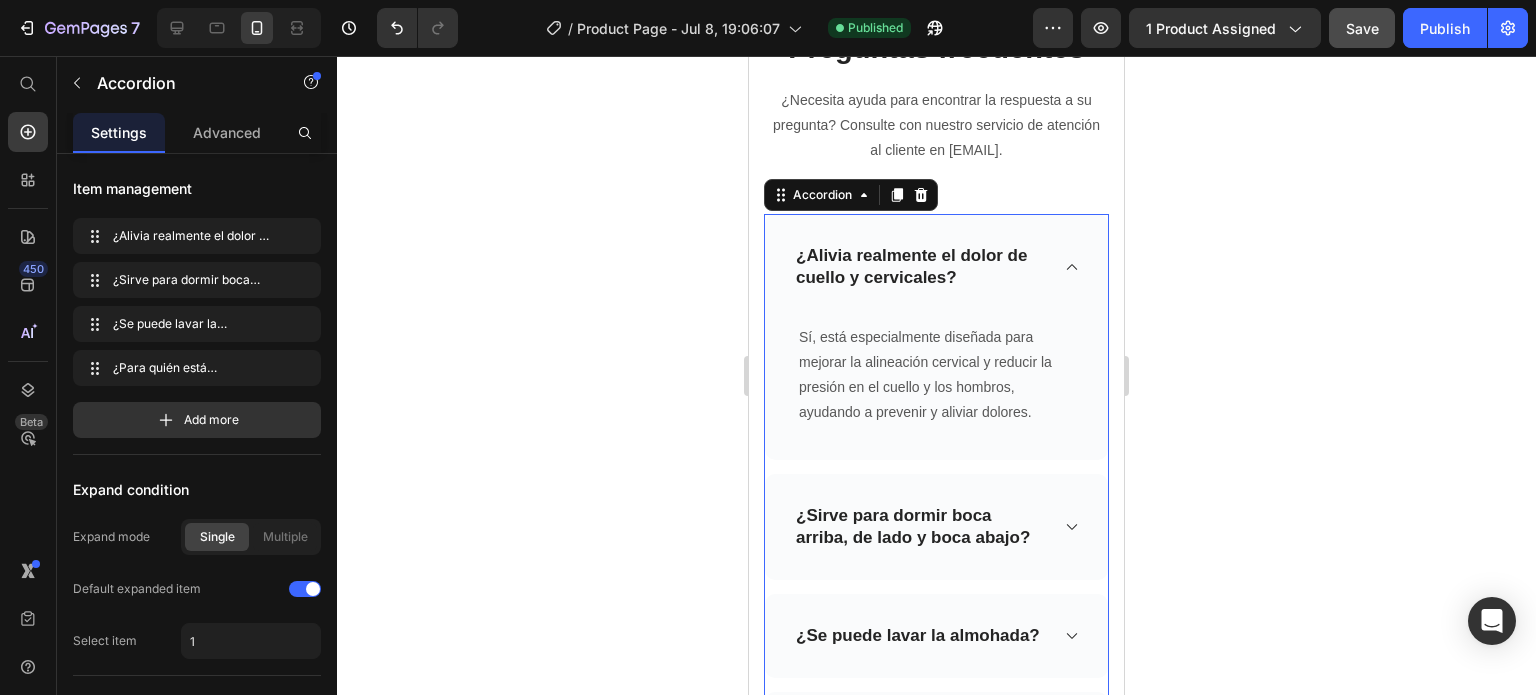 click on "¿Alivia realmente el dolor de cuello y cervicales?" at bounding box center [920, 267] 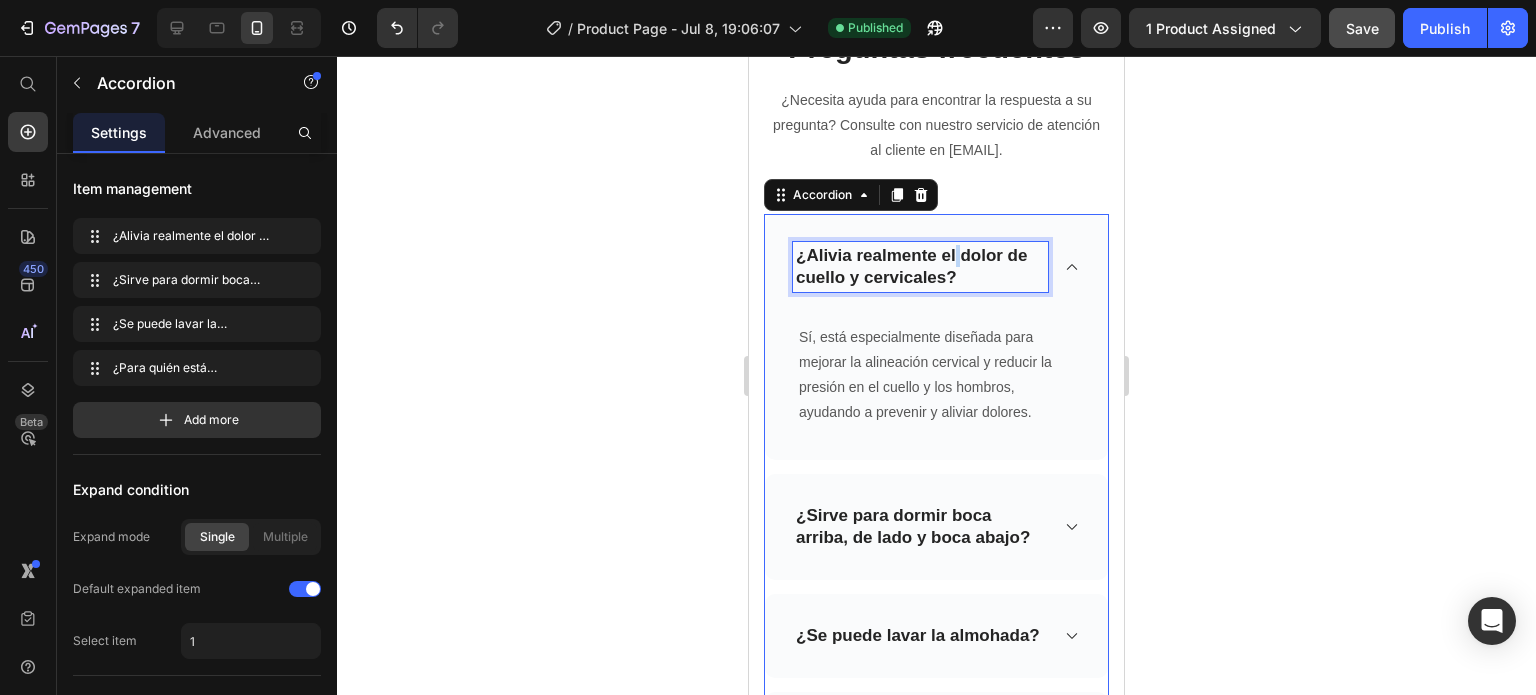 click on "¿Alivia realmente el dolor de cuello y cervicales?" at bounding box center (920, 267) 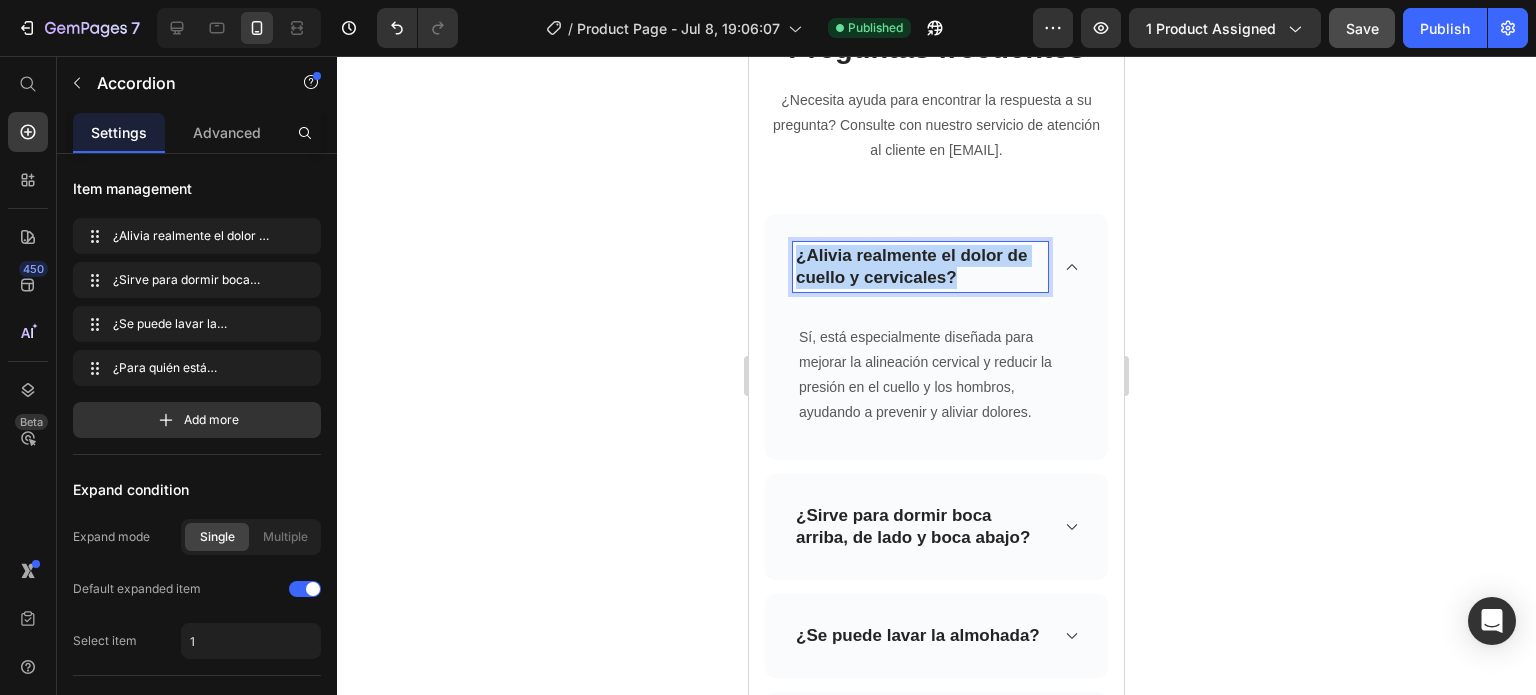 click on "¿Alivia realmente el dolor de cuello y cervicales?" at bounding box center [920, 267] 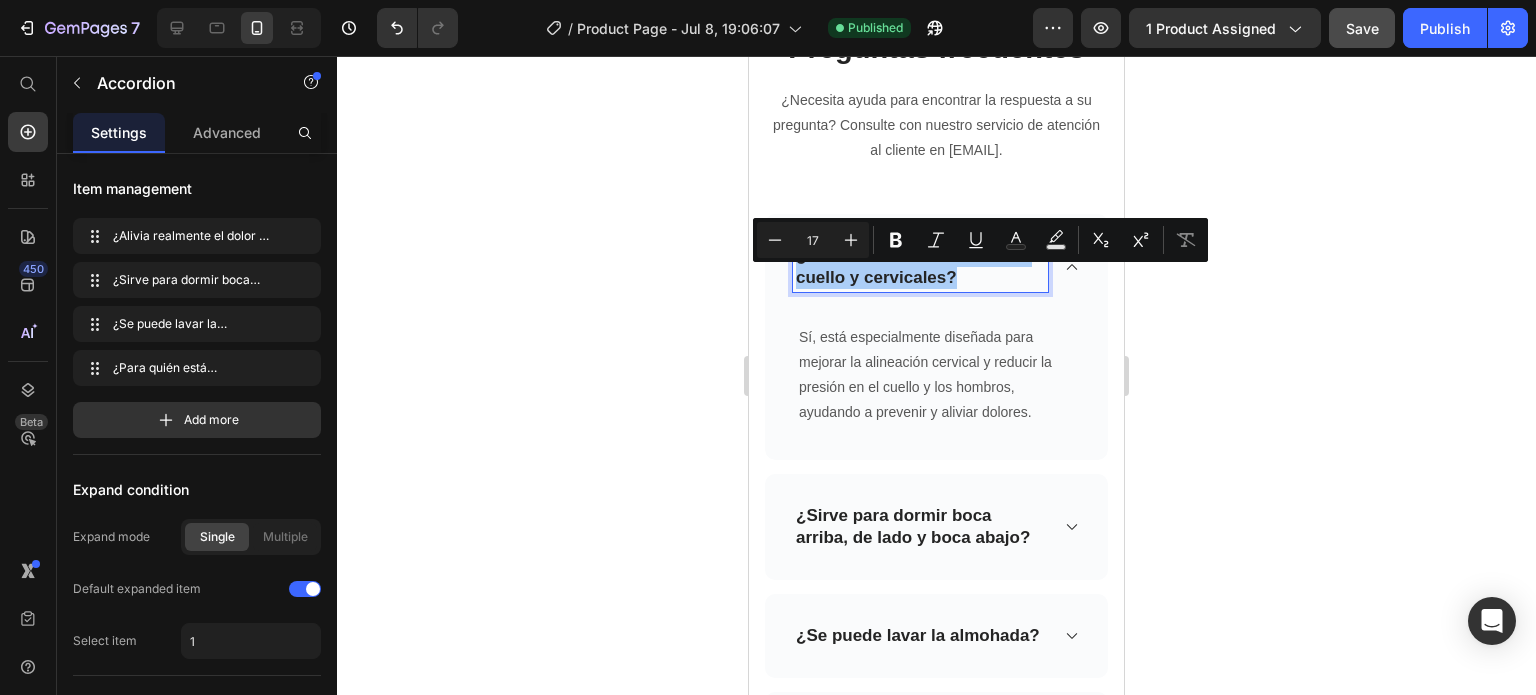 click 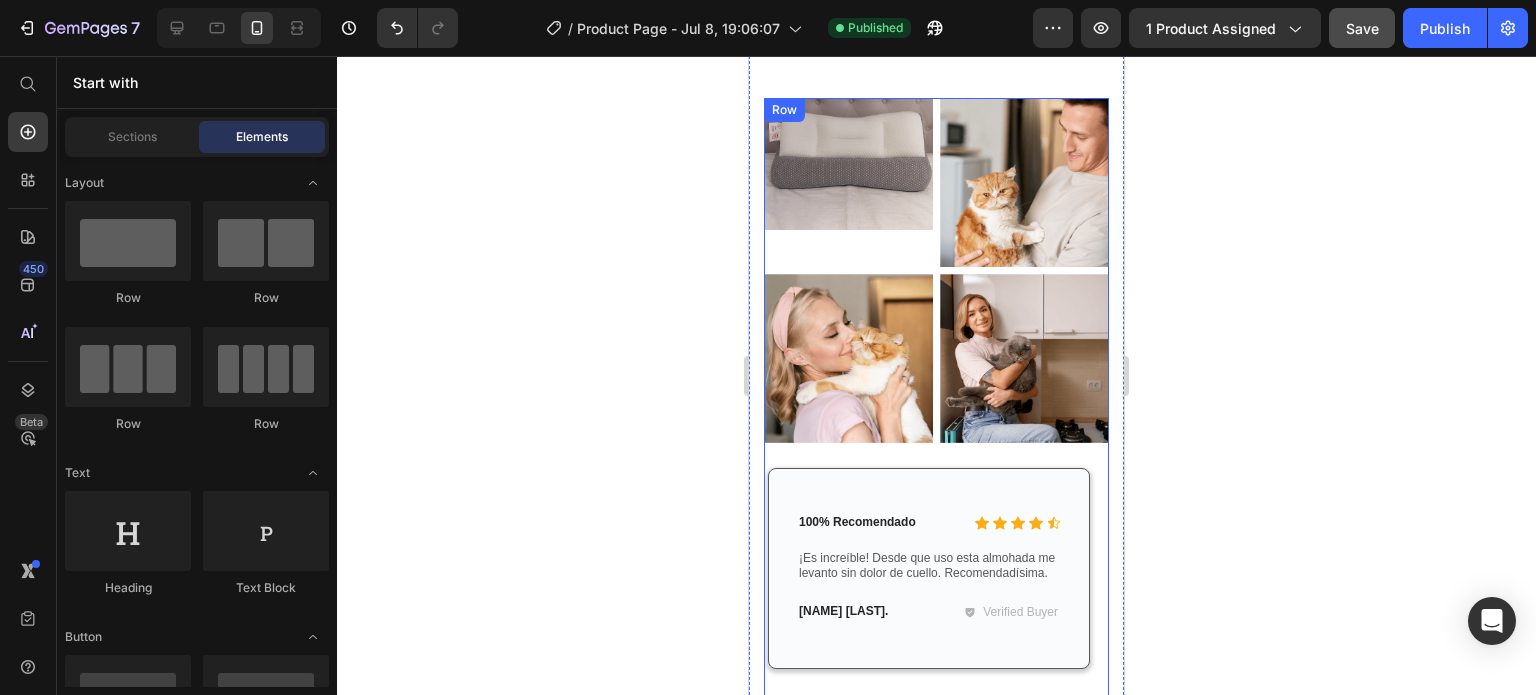 scroll, scrollTop: 5392, scrollLeft: 0, axis: vertical 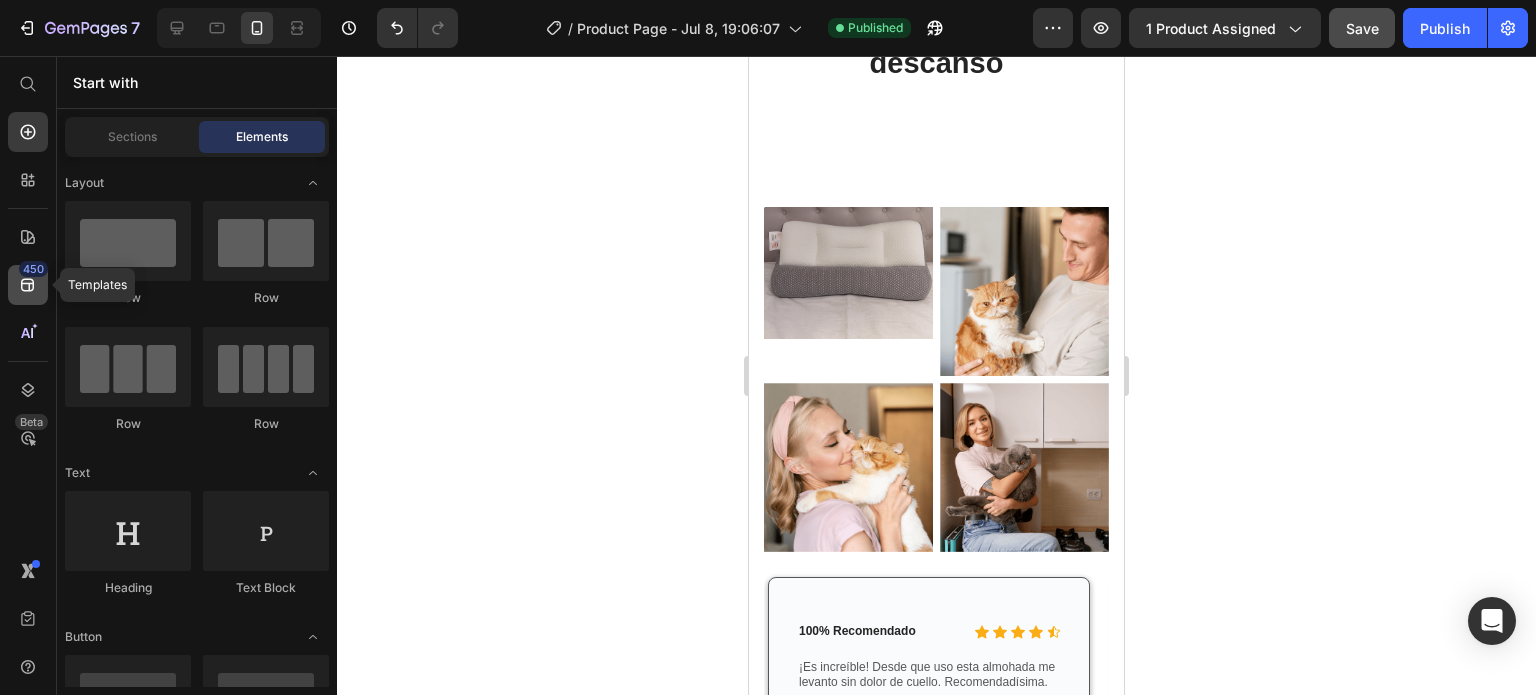 click on "450" at bounding box center (33, 269) 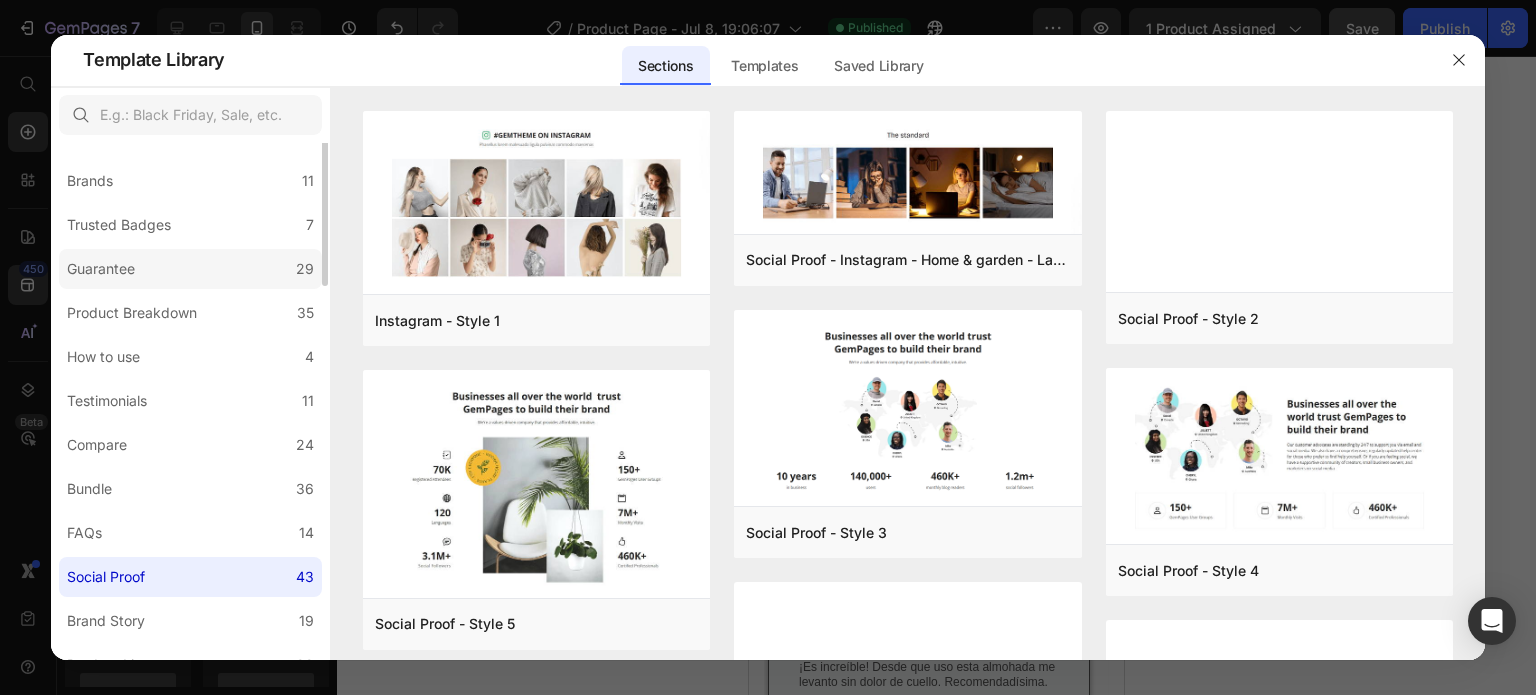 scroll, scrollTop: 0, scrollLeft: 0, axis: both 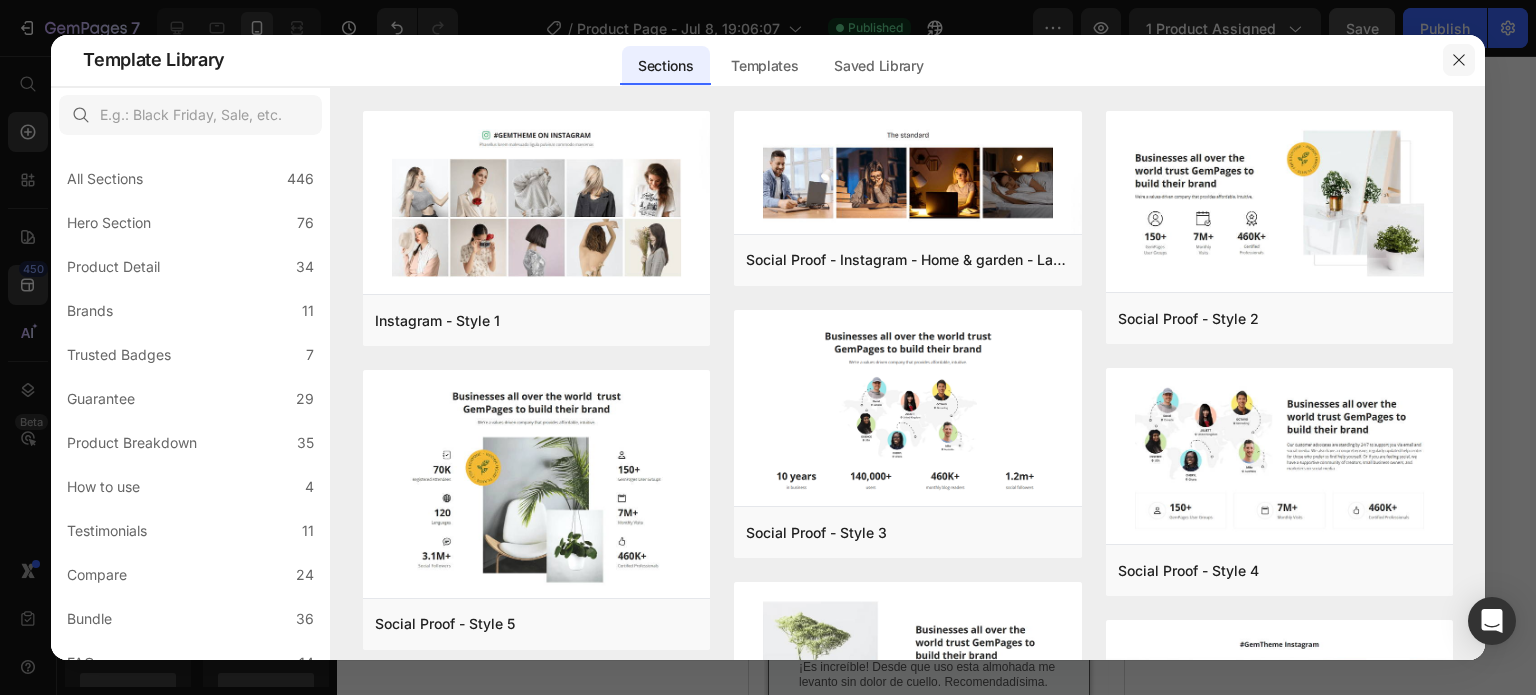 click at bounding box center [1459, 60] 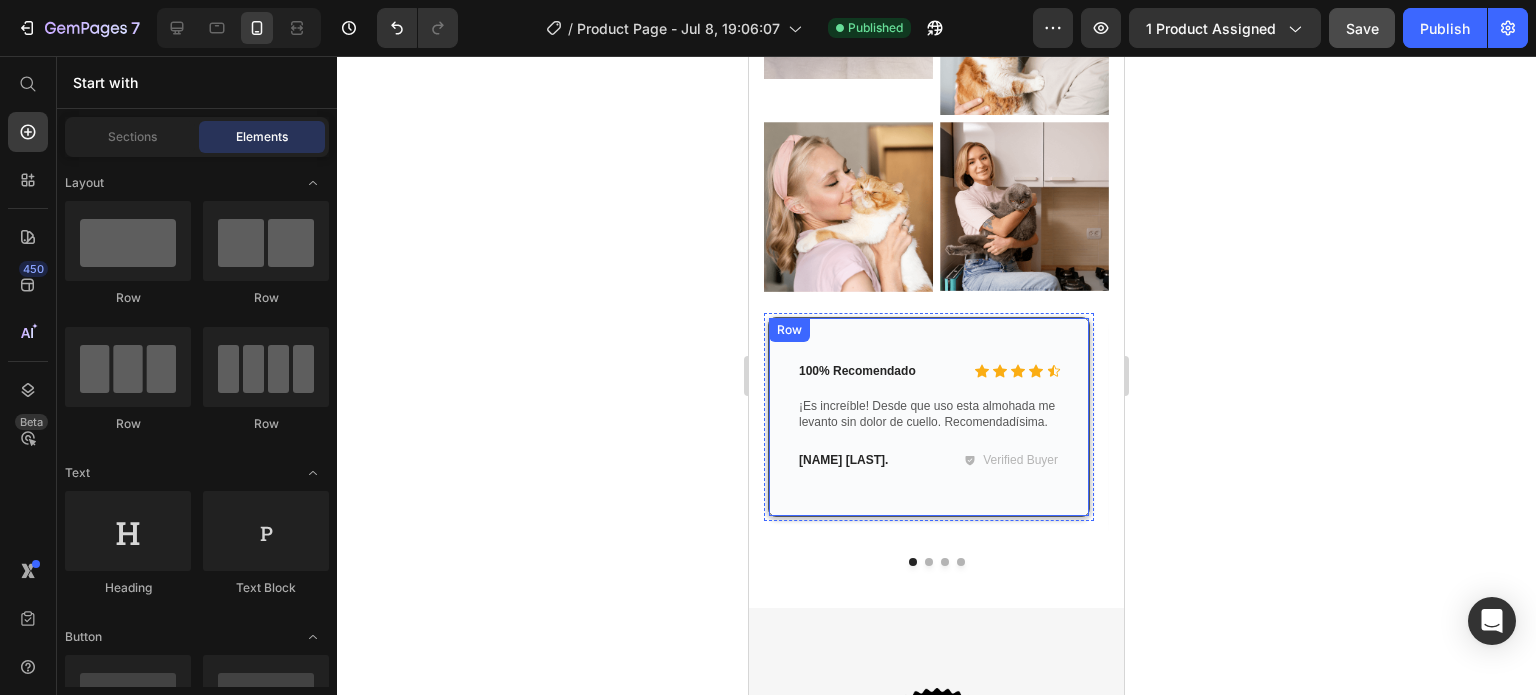 scroll, scrollTop: 5724, scrollLeft: 0, axis: vertical 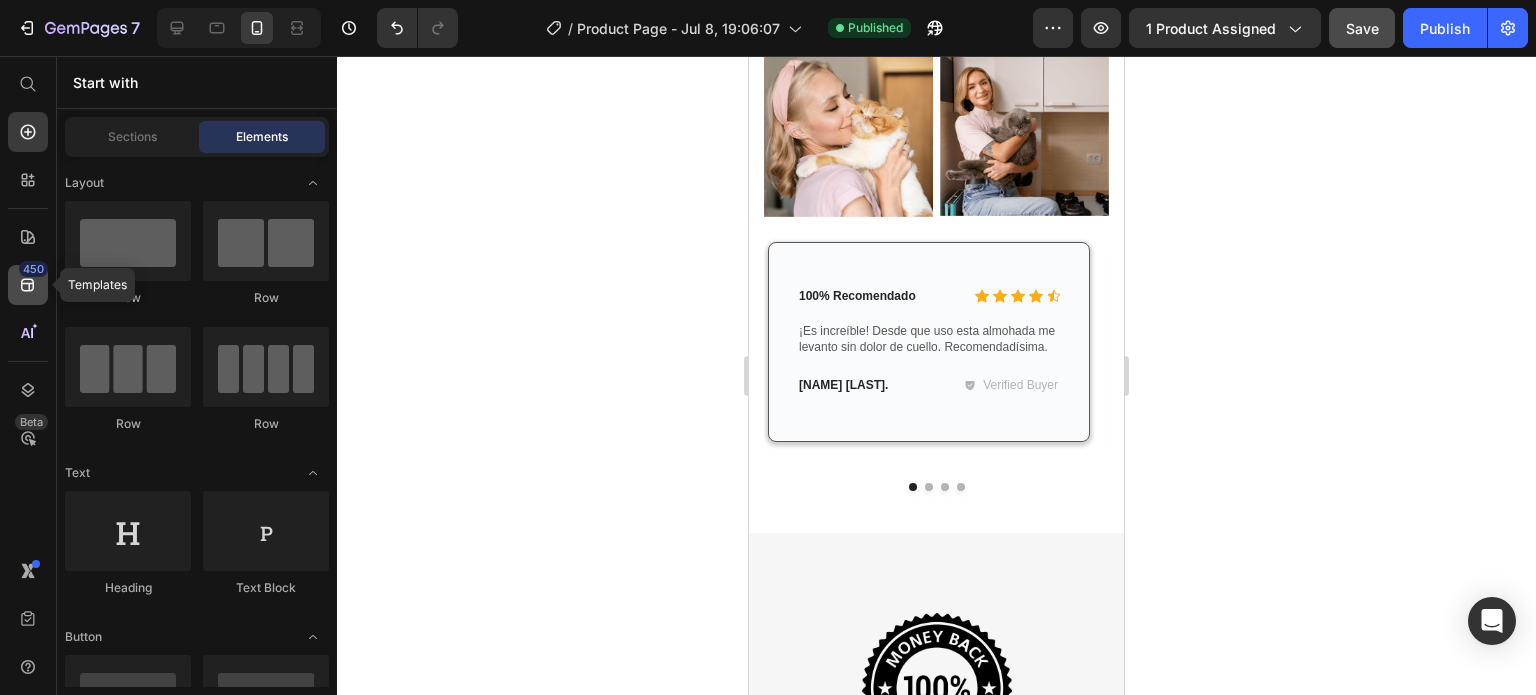 click on "450" at bounding box center (33, 269) 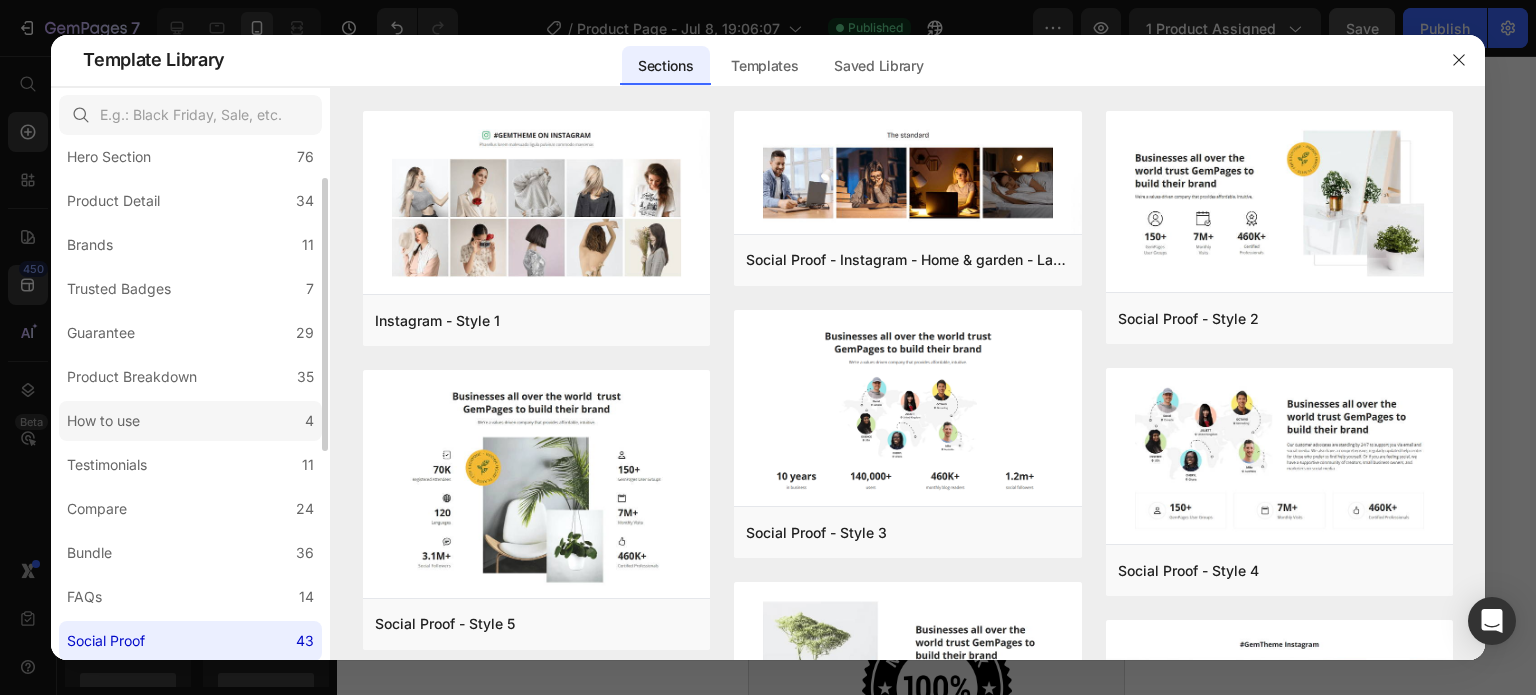 scroll, scrollTop: 132, scrollLeft: 0, axis: vertical 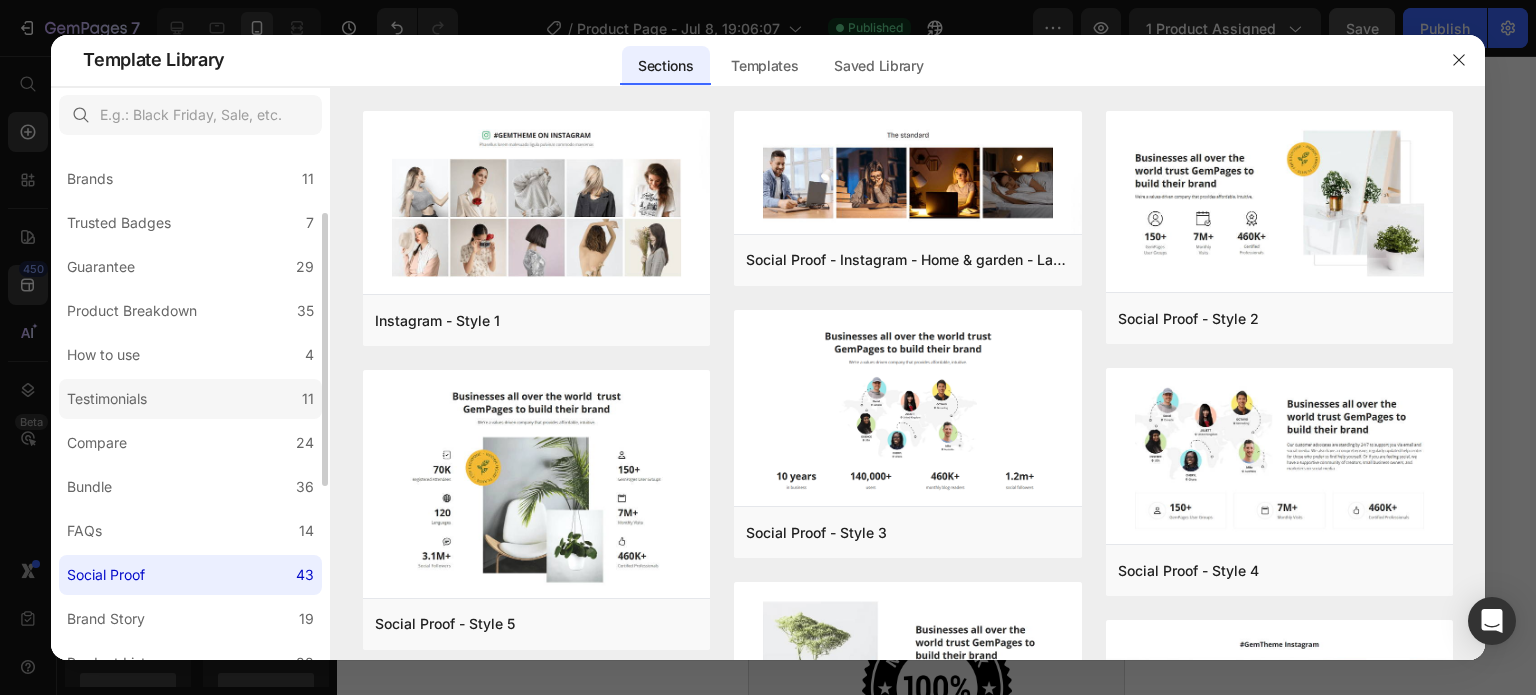 click on "Testimonials 11" 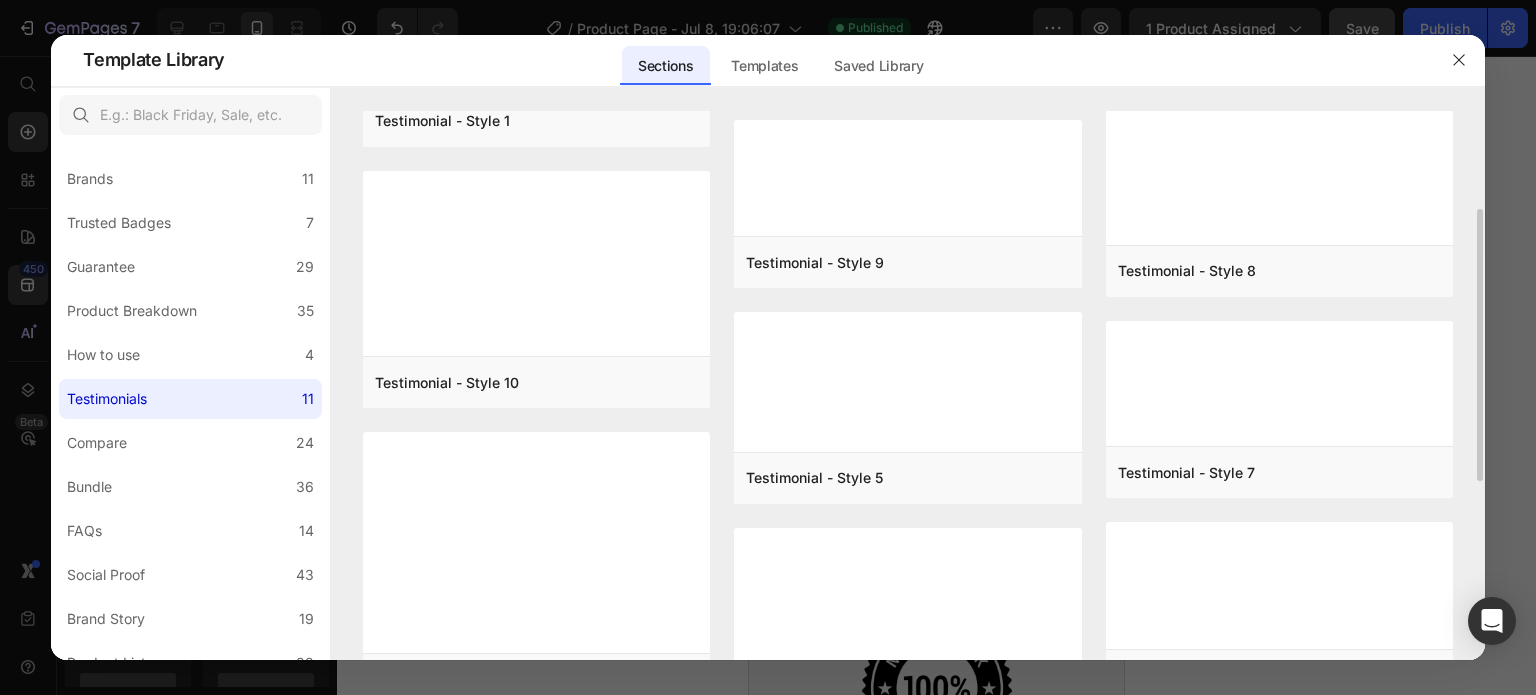 scroll, scrollTop: 332, scrollLeft: 0, axis: vertical 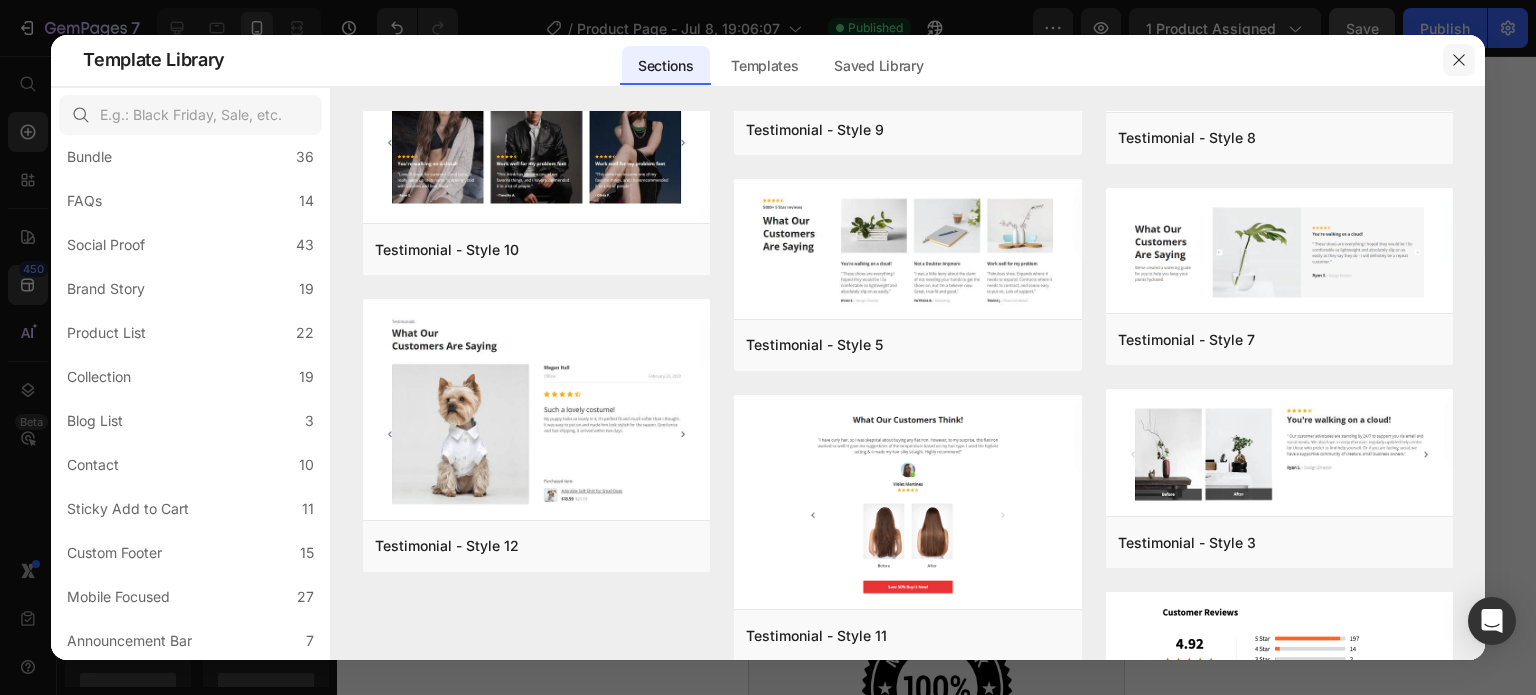 click 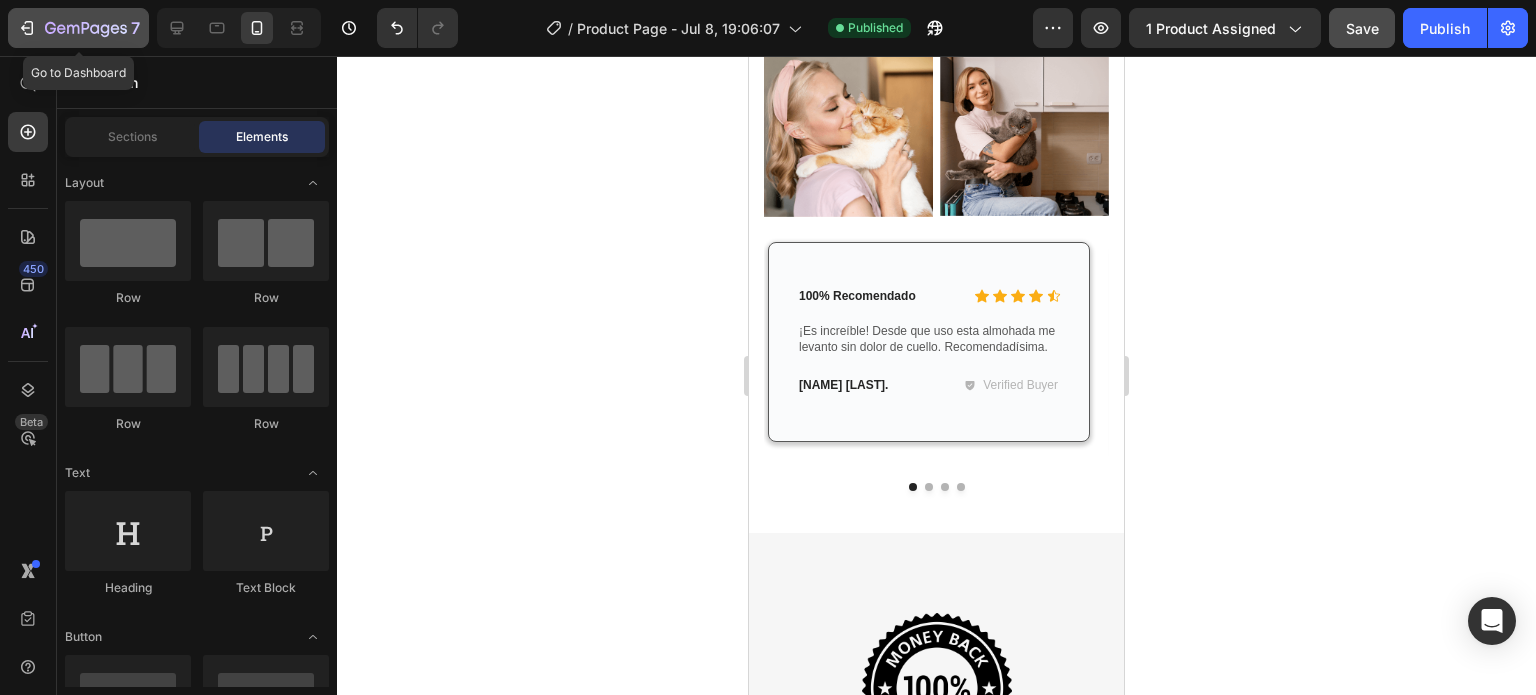 click 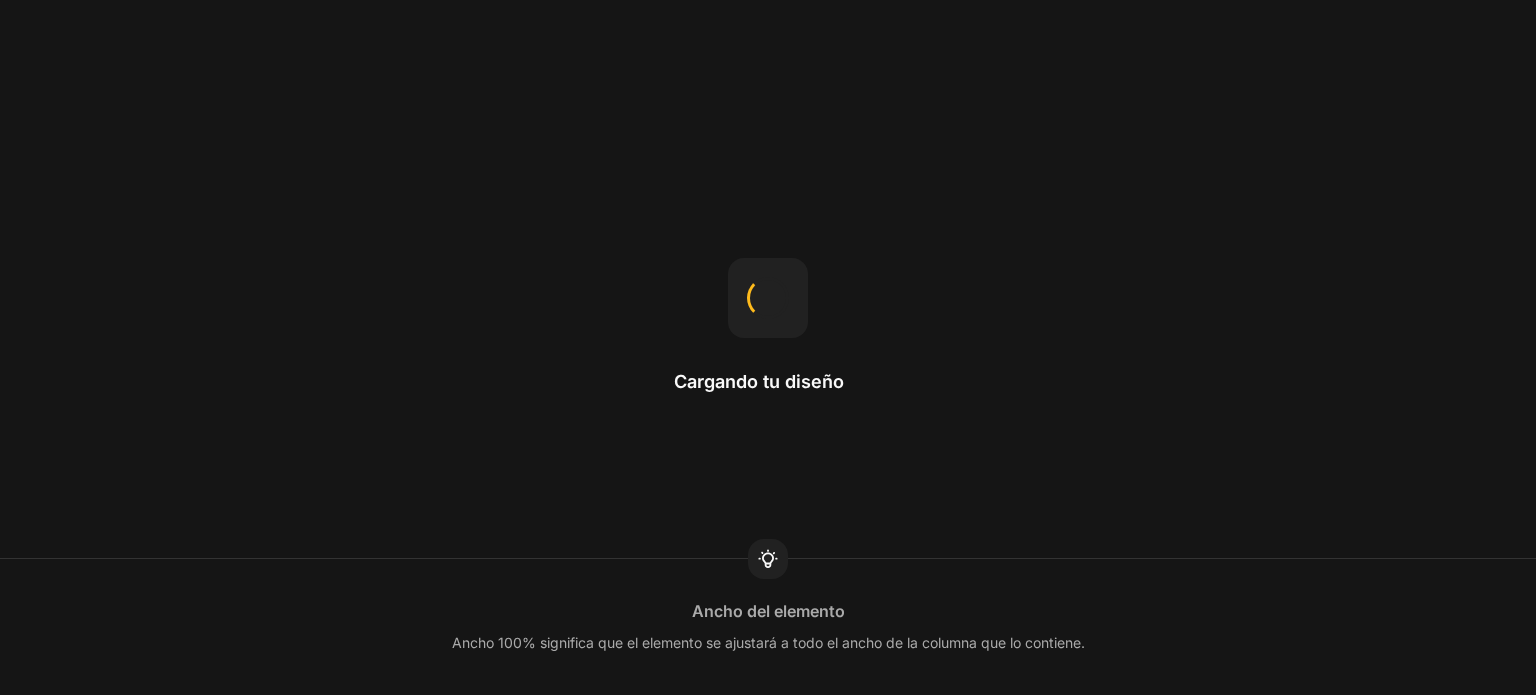 scroll, scrollTop: 0, scrollLeft: 0, axis: both 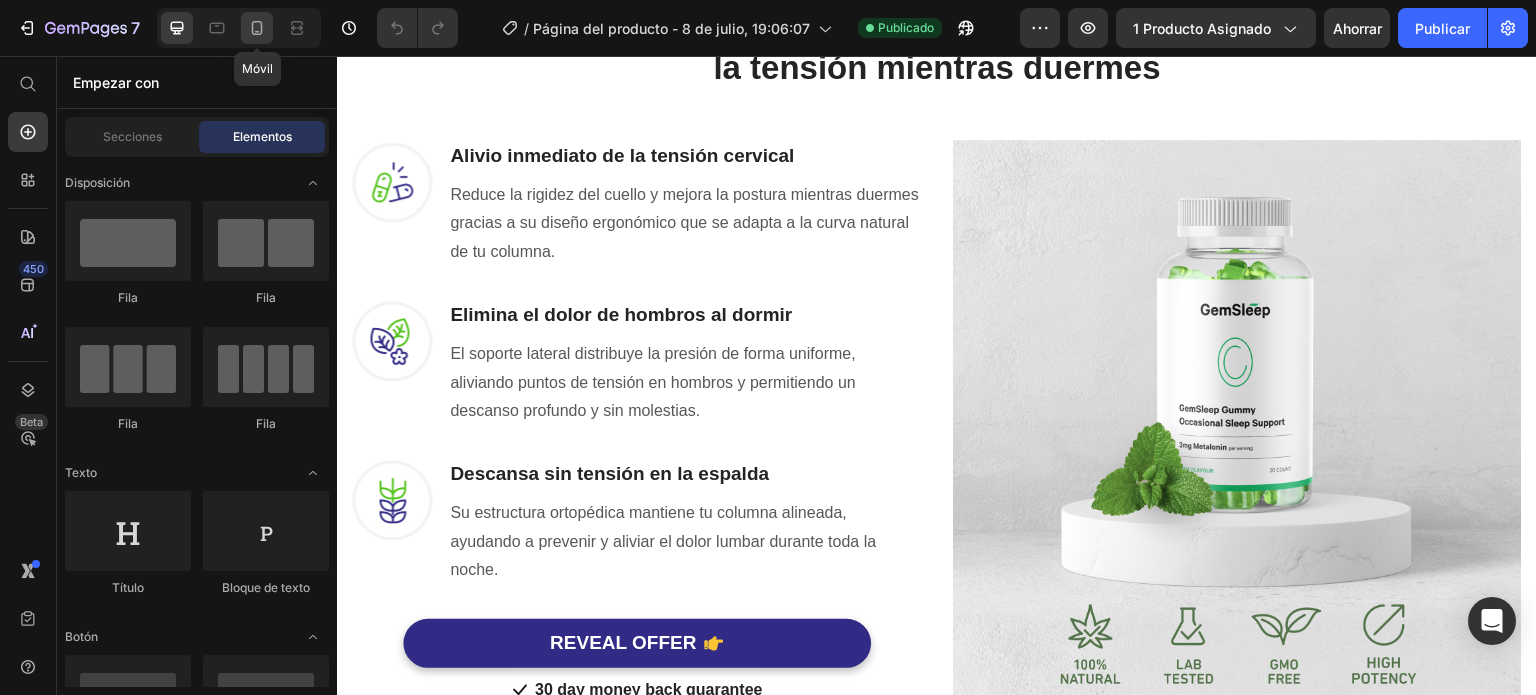 click 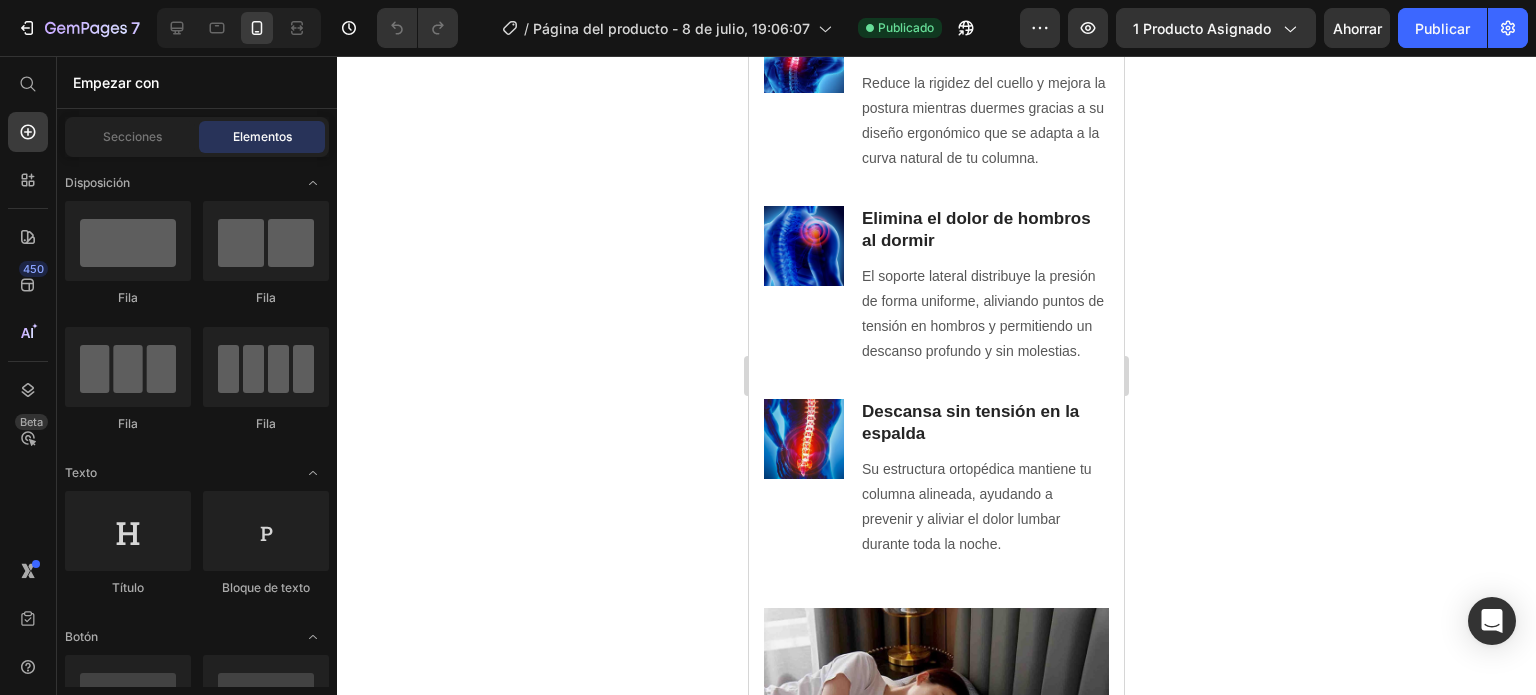 scroll, scrollTop: 1460, scrollLeft: 0, axis: vertical 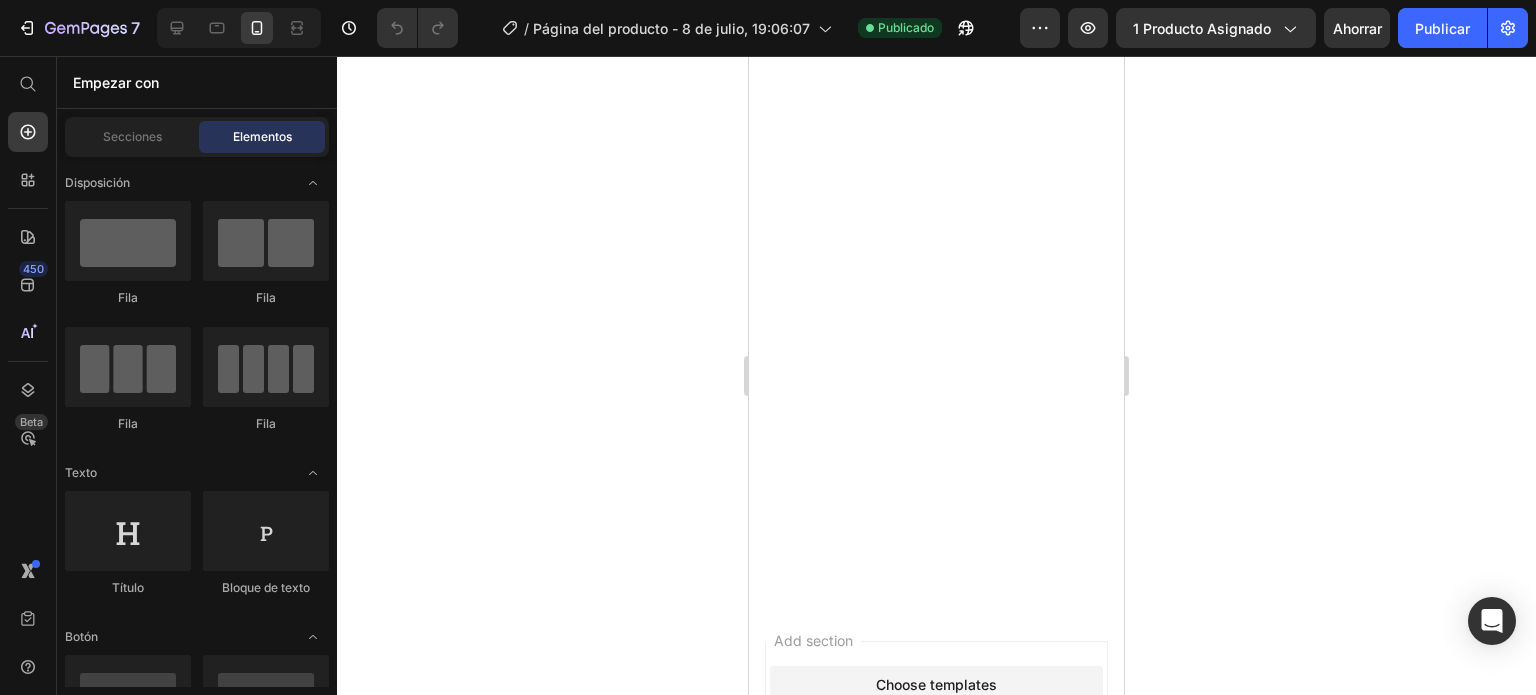 click at bounding box center (1024, -1140) 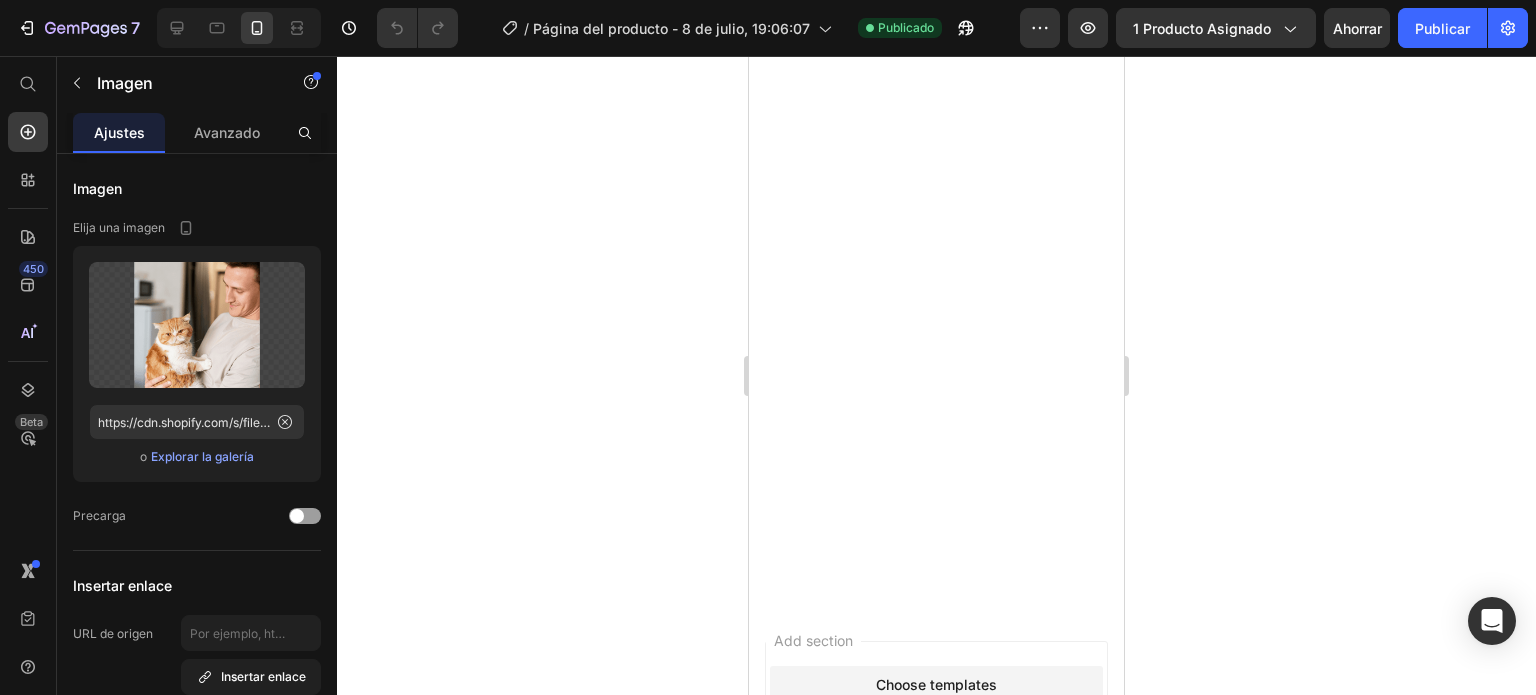 click at bounding box center [1073, -1159] 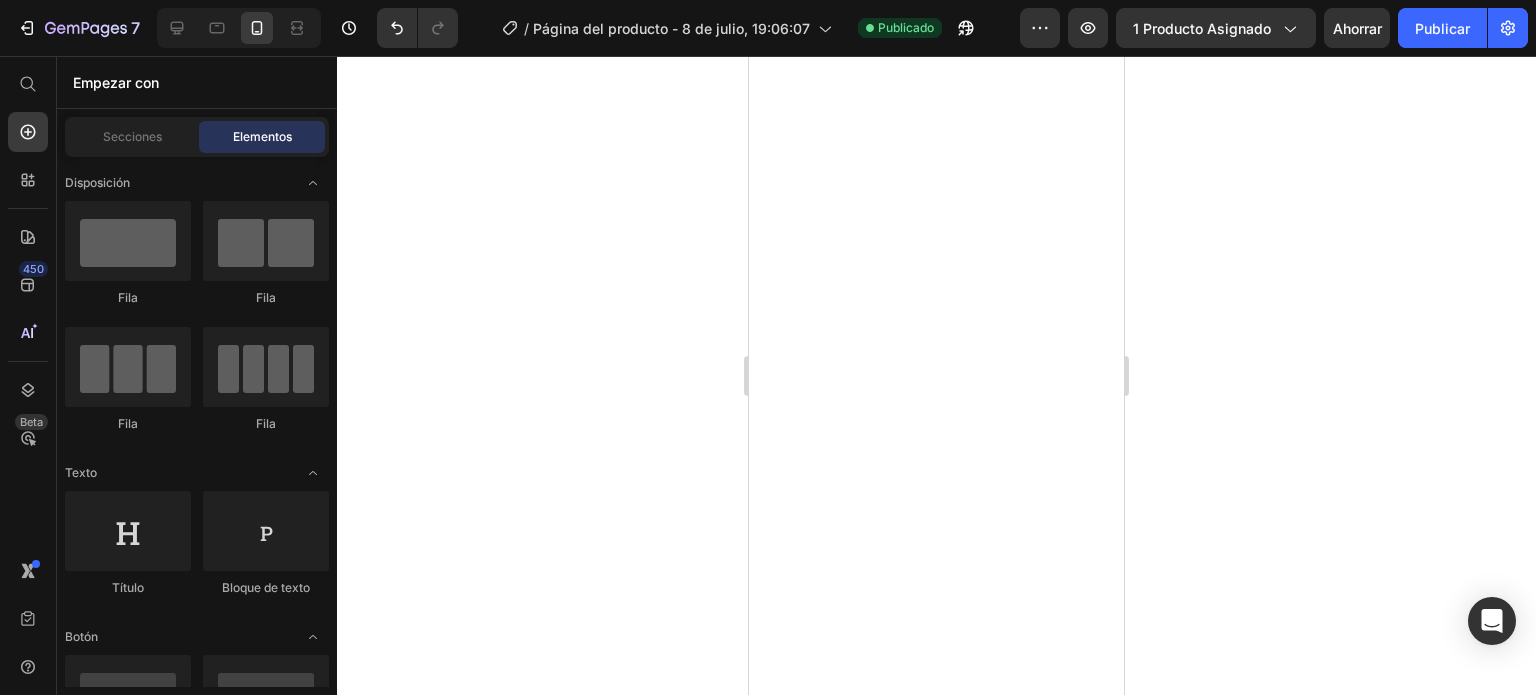 click on "Drop element here" at bounding box center [1025, -1110] 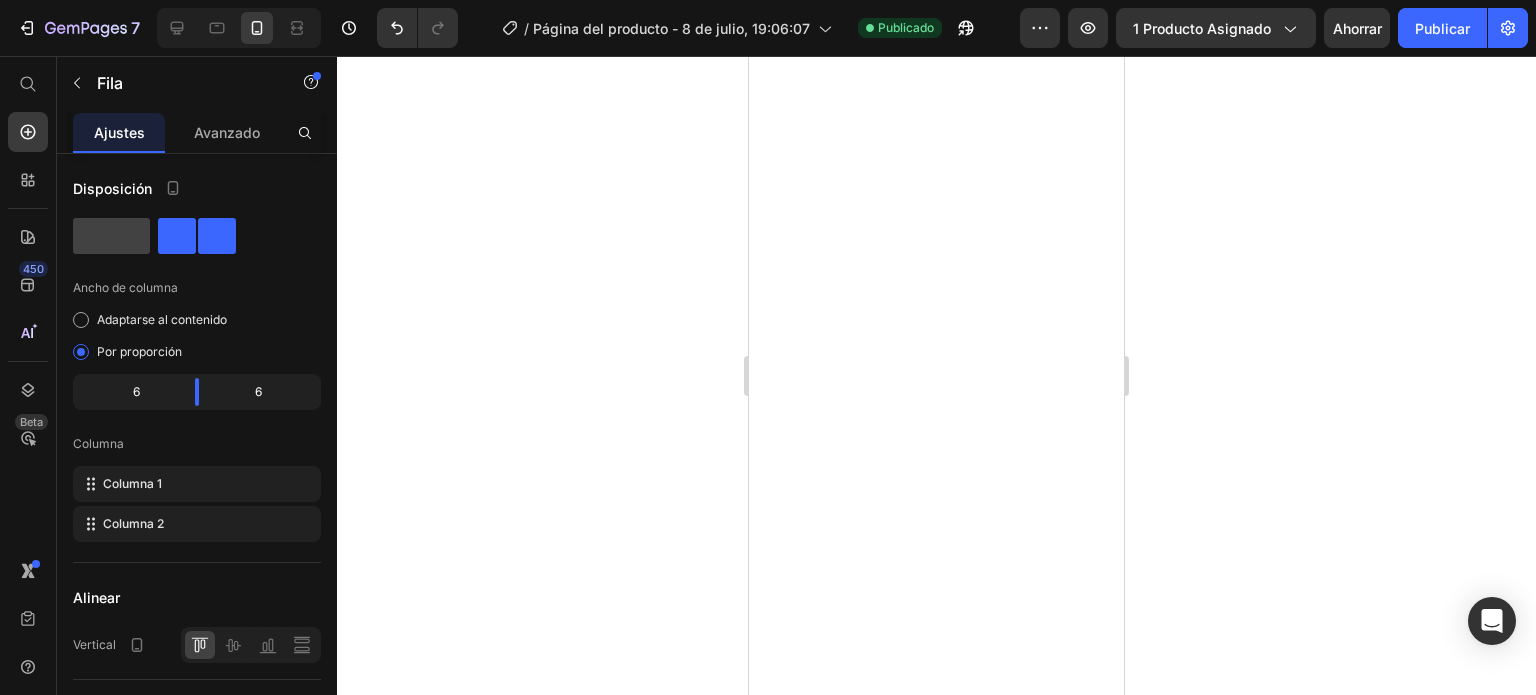click 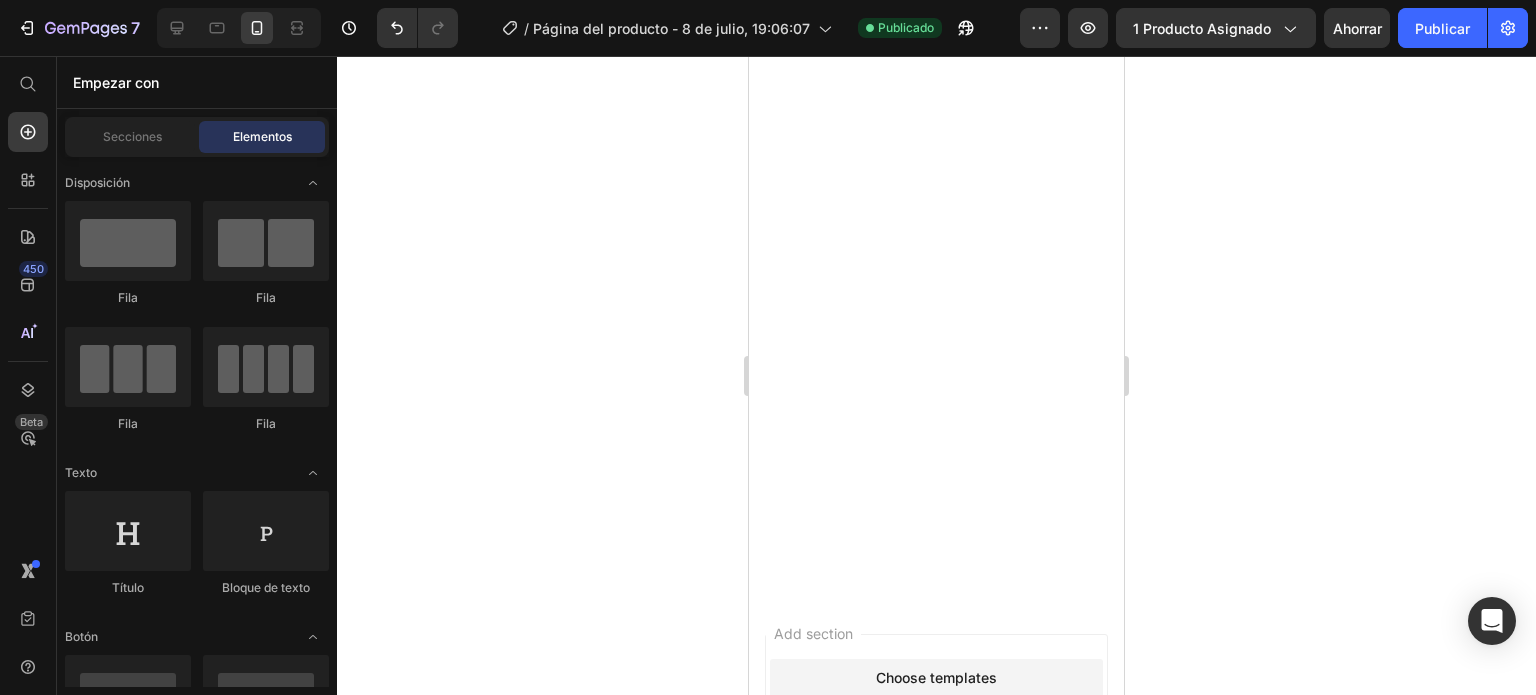 click at bounding box center (1024, -1140) 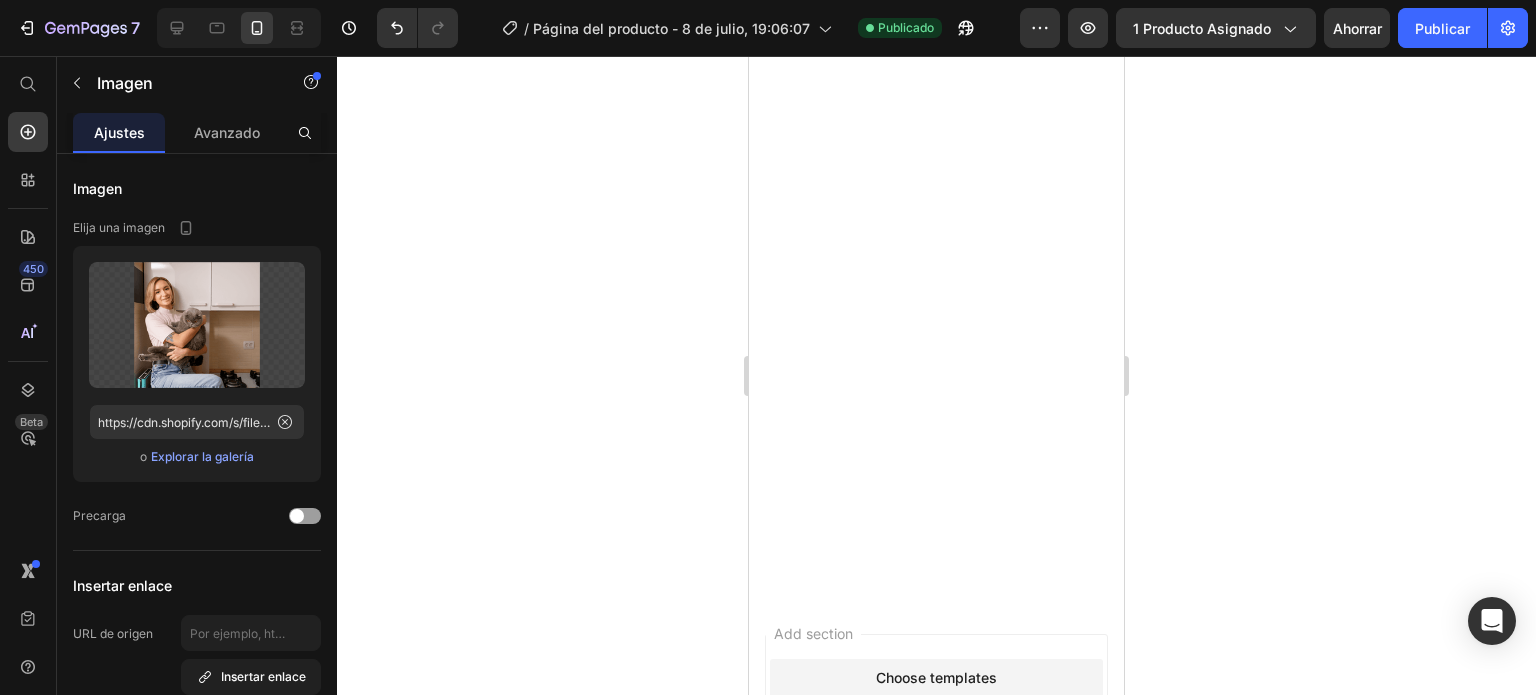 click on "Image" at bounding box center (1015, -1159) 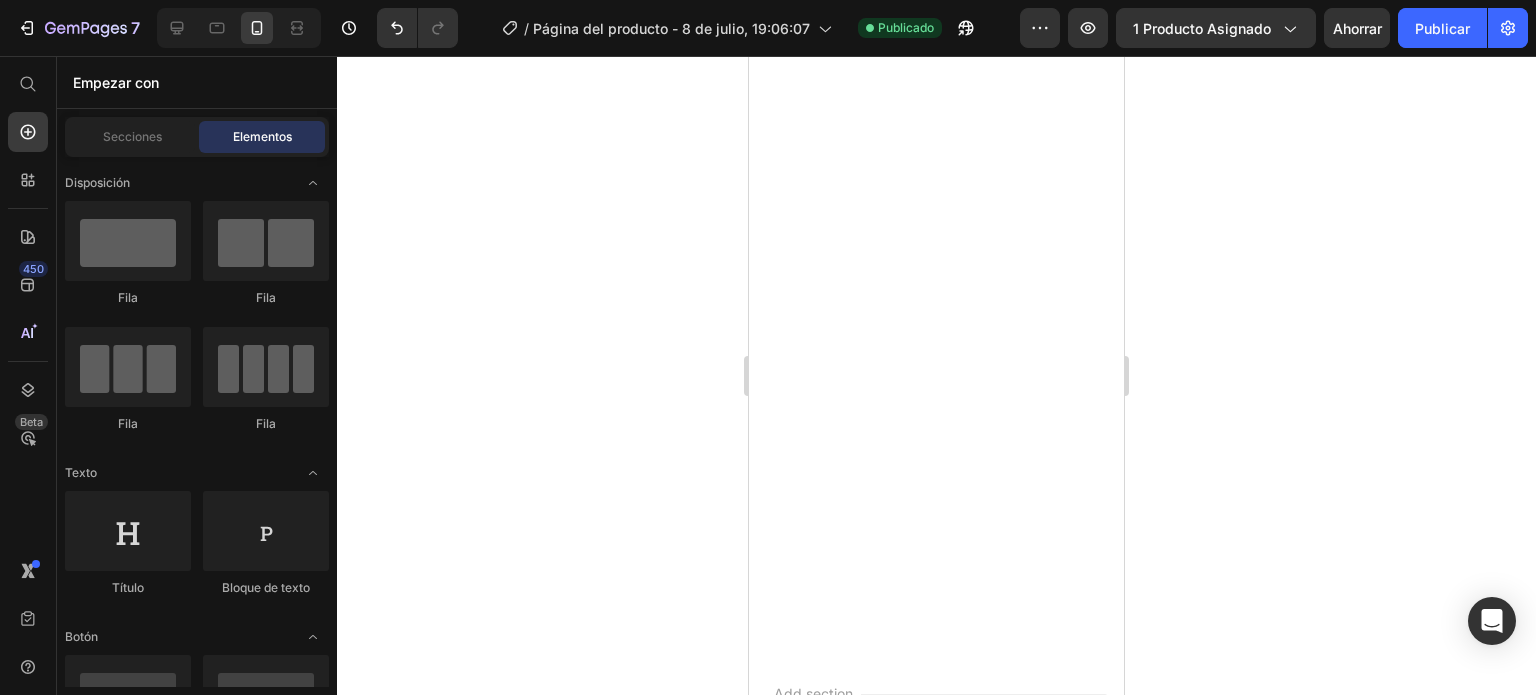 click at bounding box center (848, -1140) 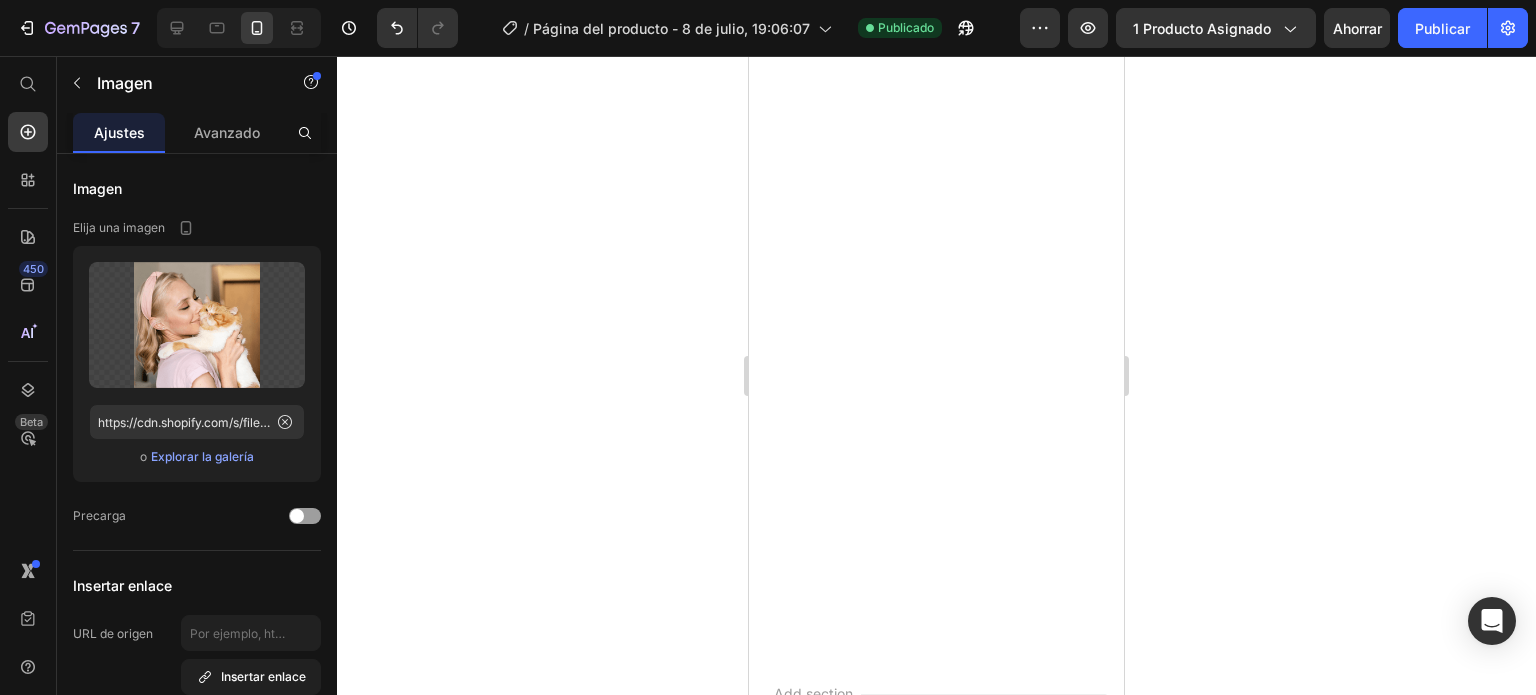 click 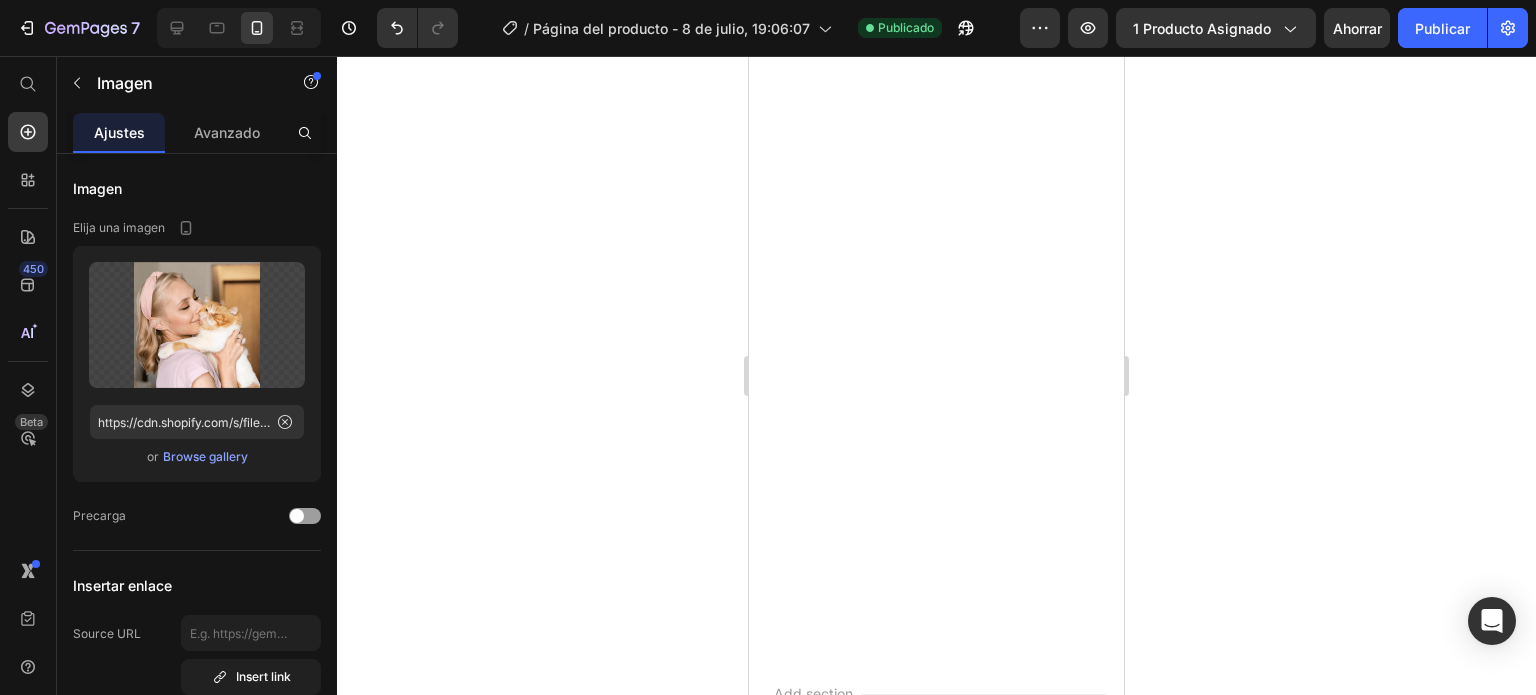 click on "Image Image   0
Drop element here Row Icon Icon Icon Icon
Icon Icon List You're walking on a cloud! Text Block Row “Lorem ipsum dolor sit amet, consectetur adipiscing elit, sed do eiusmod tempor incididunt ut labore et dolore magna aliqua.” Text Block - Ryan S.  Text Block
Verified Buyer Item List Row Row Icon Icon Icon Icon
Icon Icon List You're walking on a cloud! Text Block Row “Lorem ipsum dolor sit amet, consectetur adipiscing elit, sed do eiusmod tempor incididunt ut labore et dolore magna aliqua.” Text Block - James D.  Text Block
Verified Buyer Item List Row Row Row Icon Icon Icon Icon
Icon Icon List You're walking on a cloud! Text Block Row “Lorem ipsum dolor sit amet, consectetur adipiscing elit, sed do eiusmod tempor incididunt ut labore et dolore magna aliqua.” Text Block - Reylo B.  Text Block
Verified Buyer Item List Row Row Icon Icon Icon Icon
Icon Row" at bounding box center [936, -973] 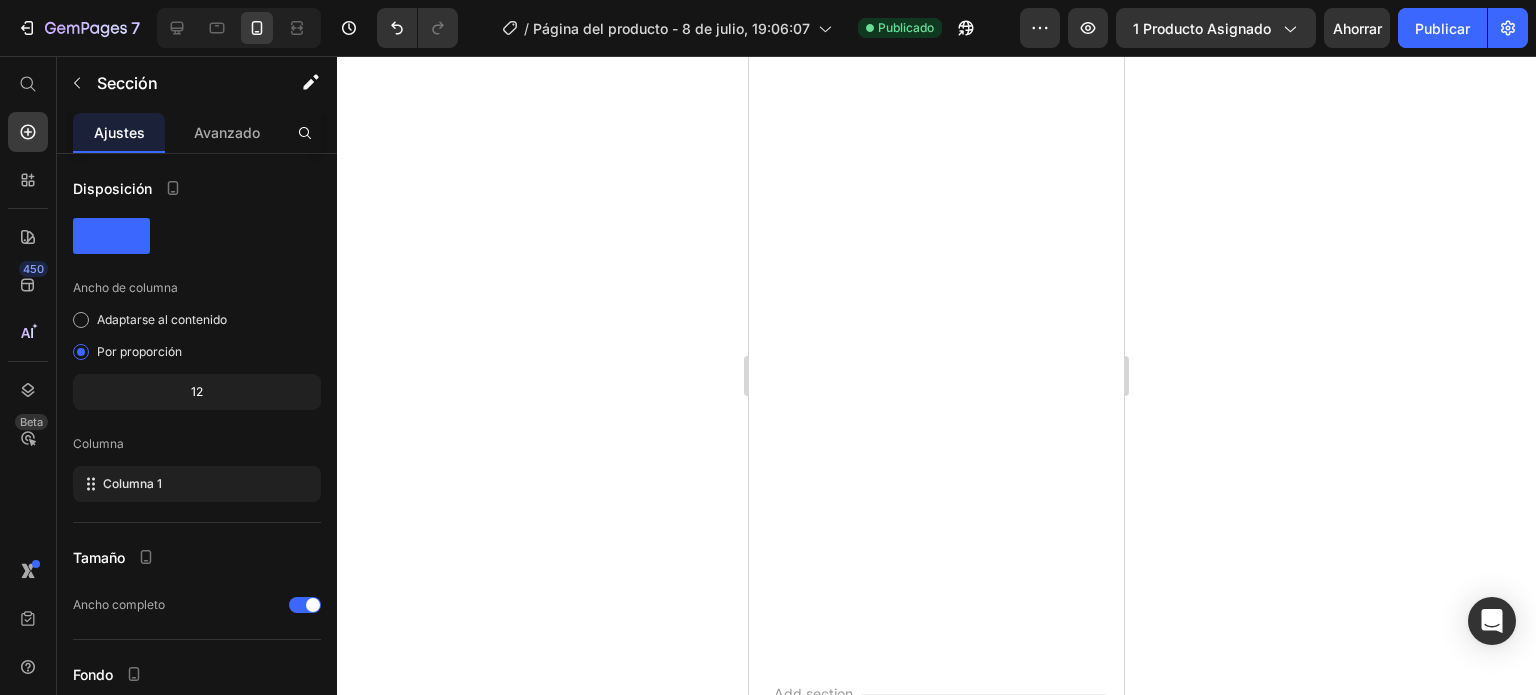 click at bounding box center (848, -1140) 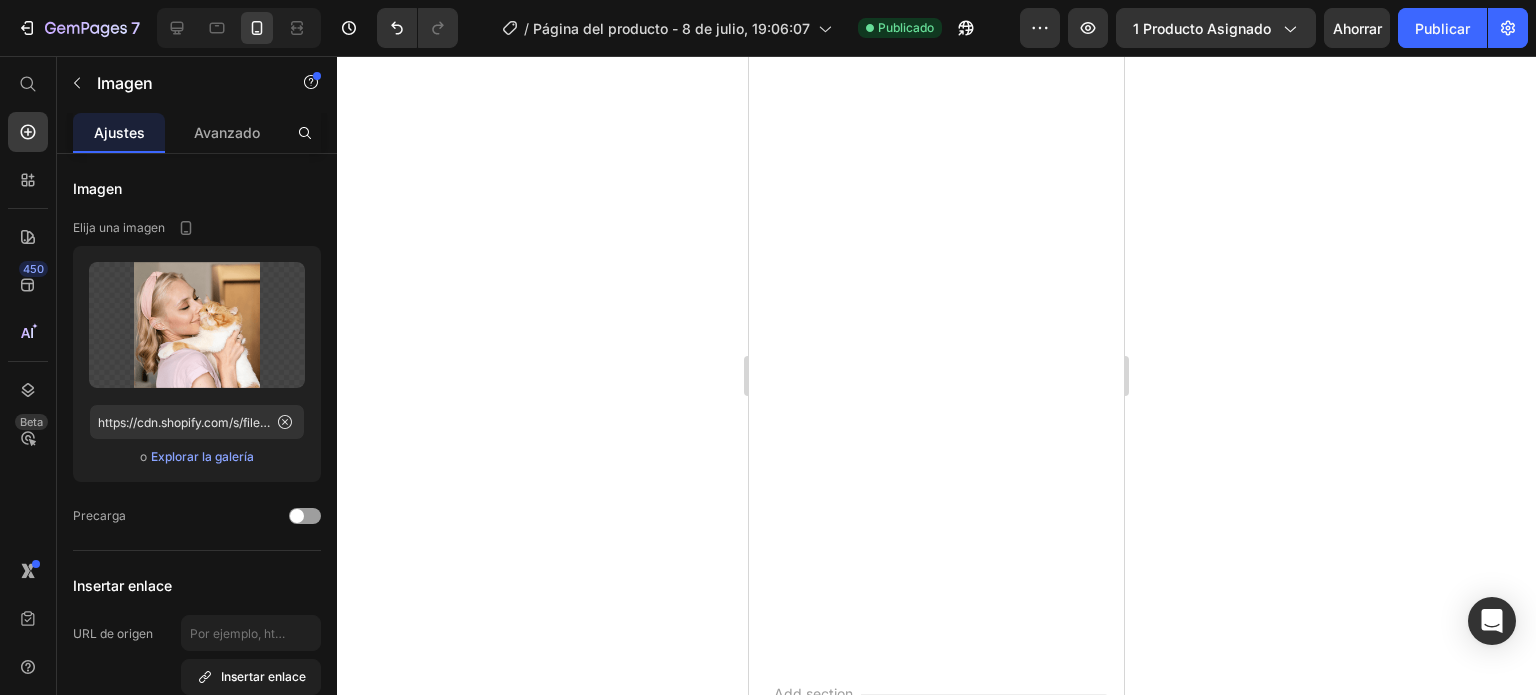 click 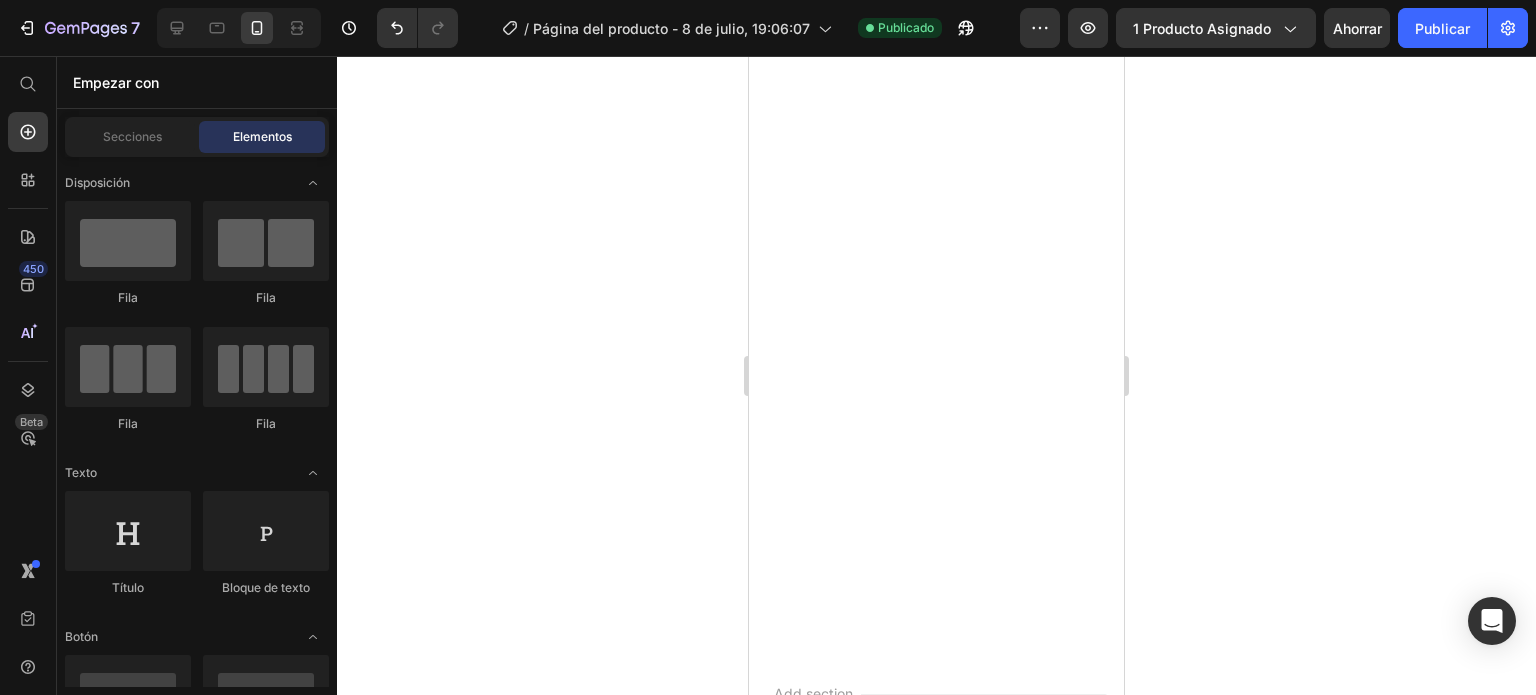 click on "Drop element here" at bounding box center [1024, -1110] 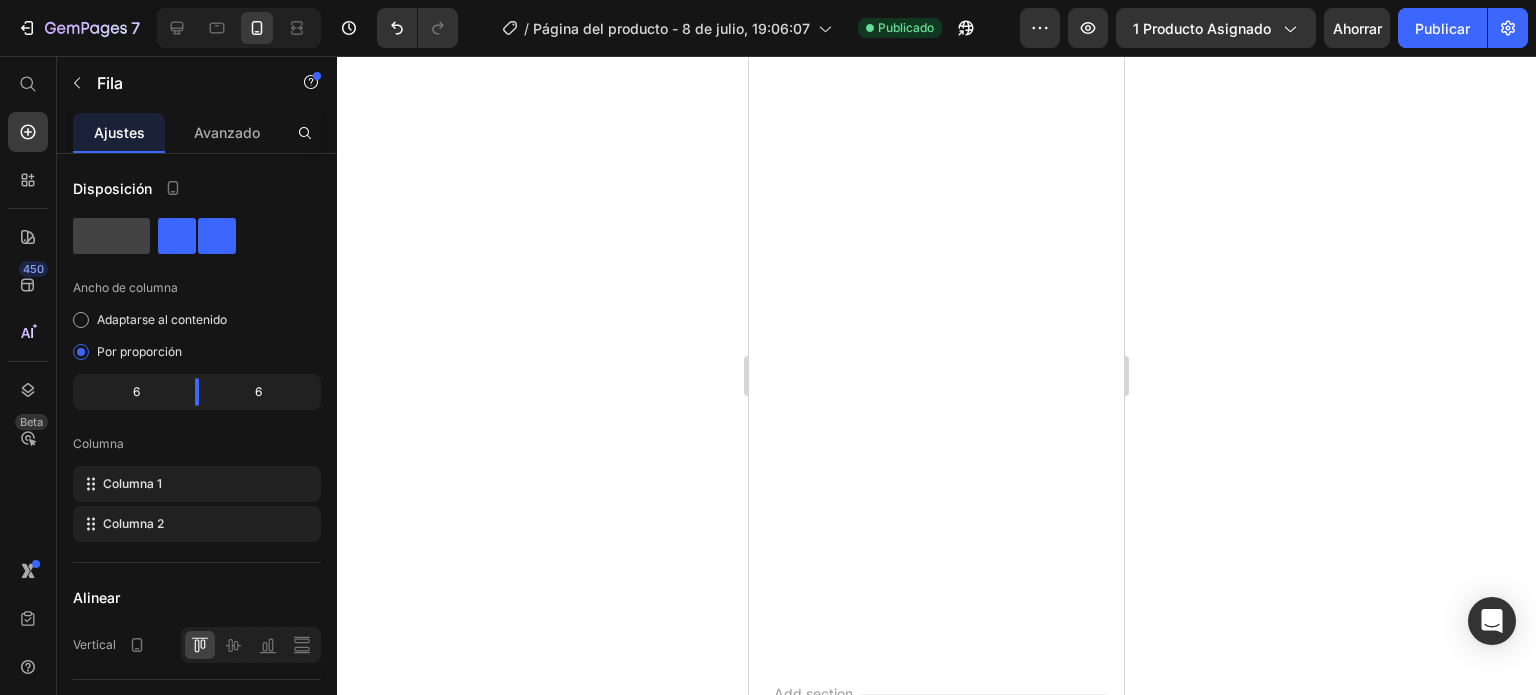 click at bounding box center [887, -1159] 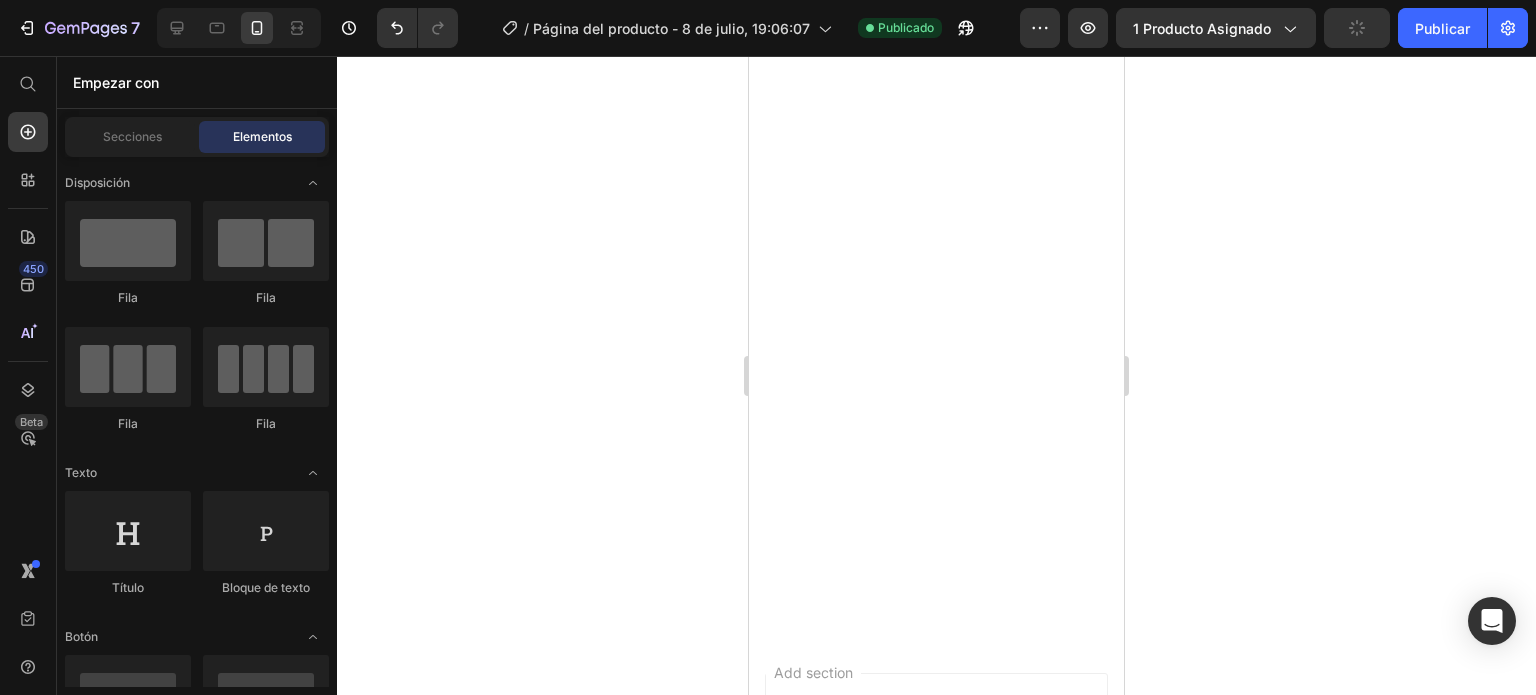 click on "Drop element here" at bounding box center [936, -1110] 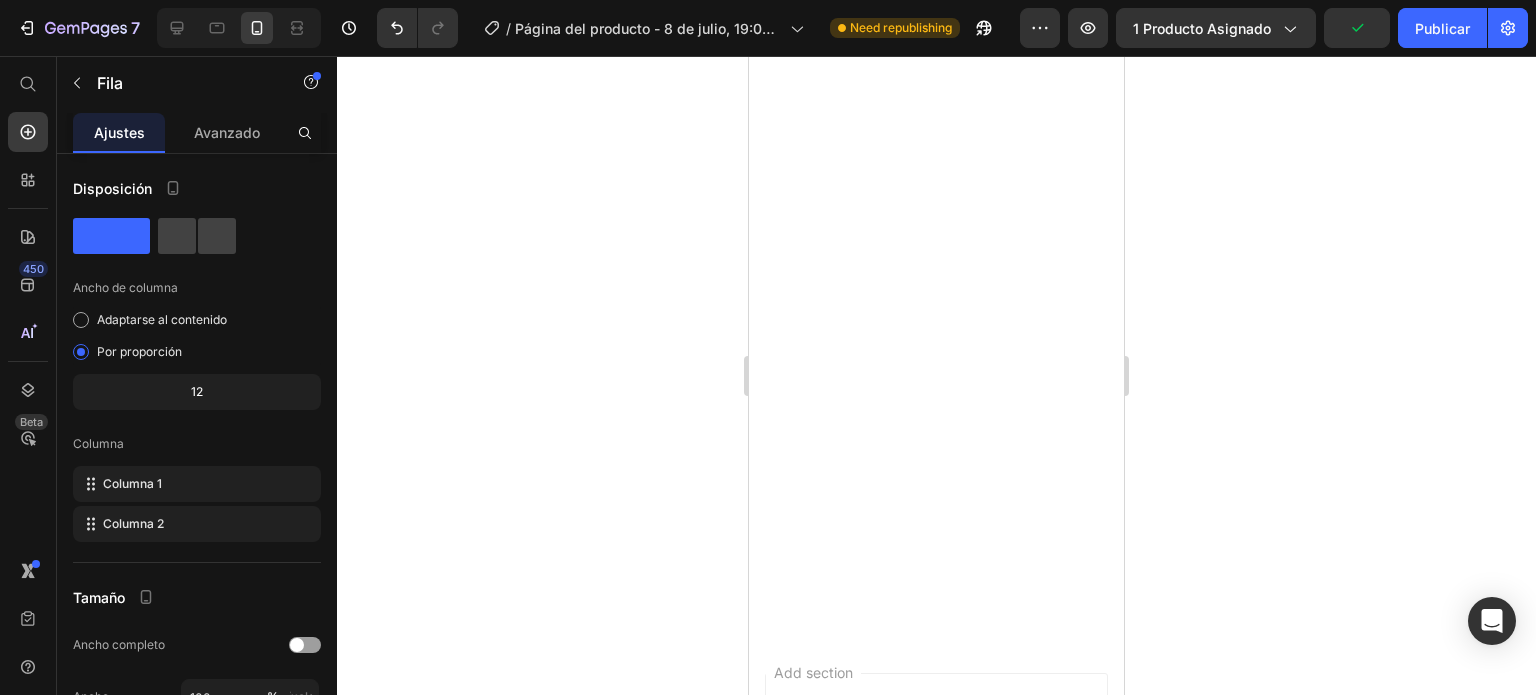 click 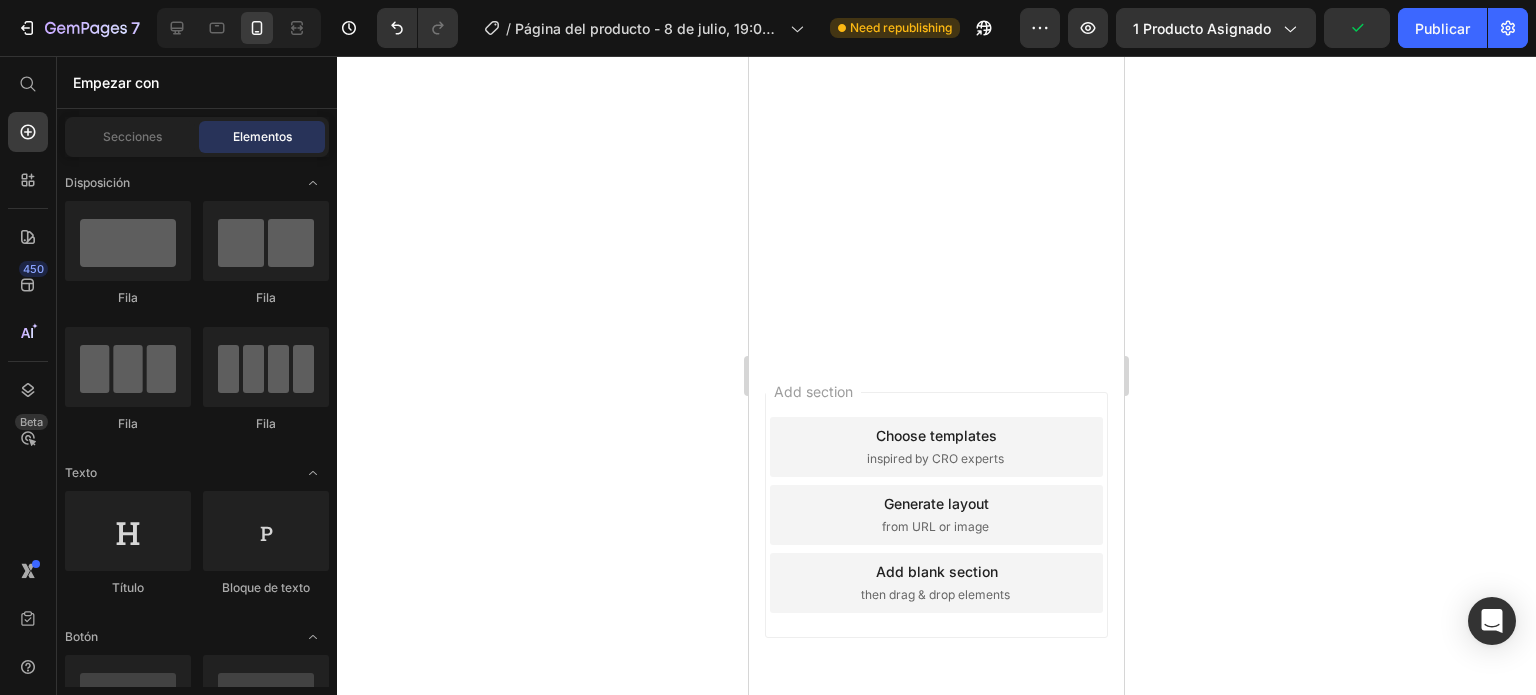 click on "Drop element here Section 7" at bounding box center [936, -1124] 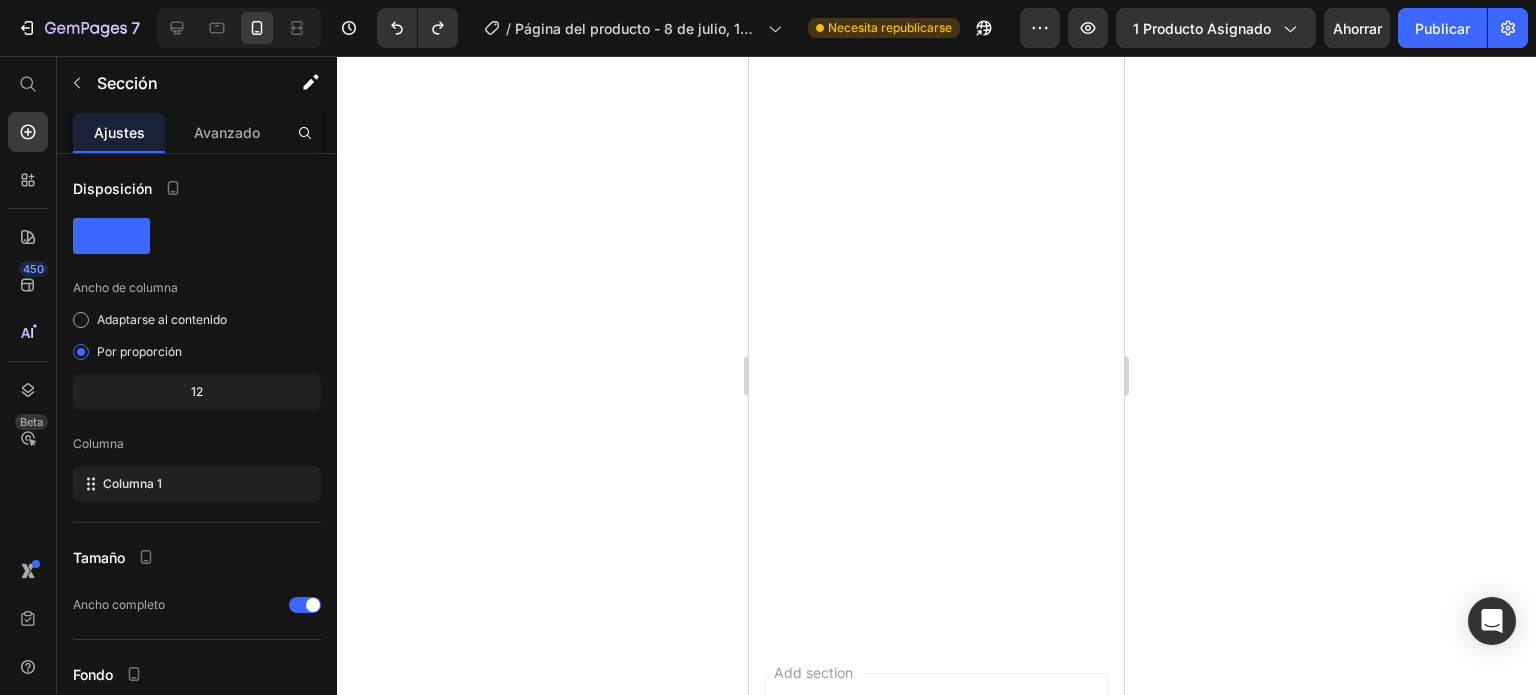click on "Drop element here" at bounding box center [937, -1110] 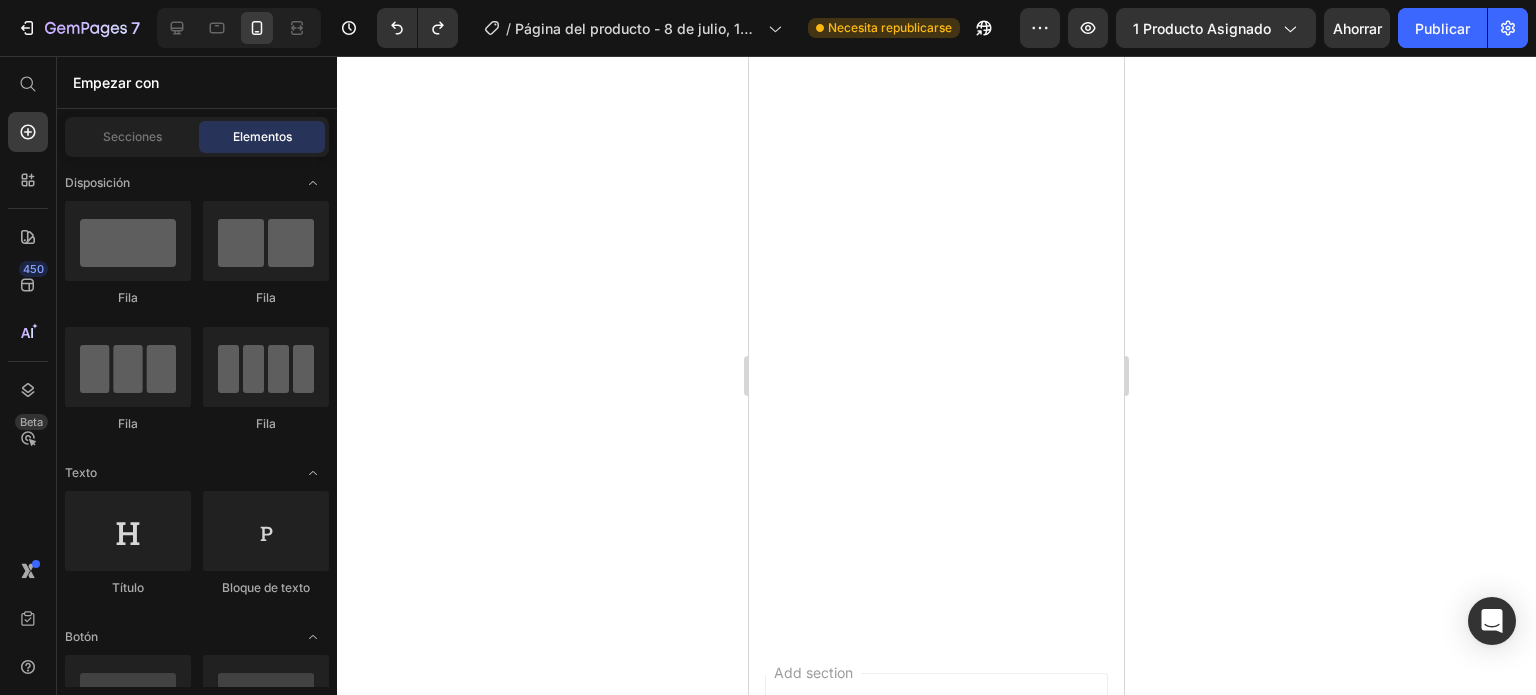 click on "Drop element here" at bounding box center (937, -1110) 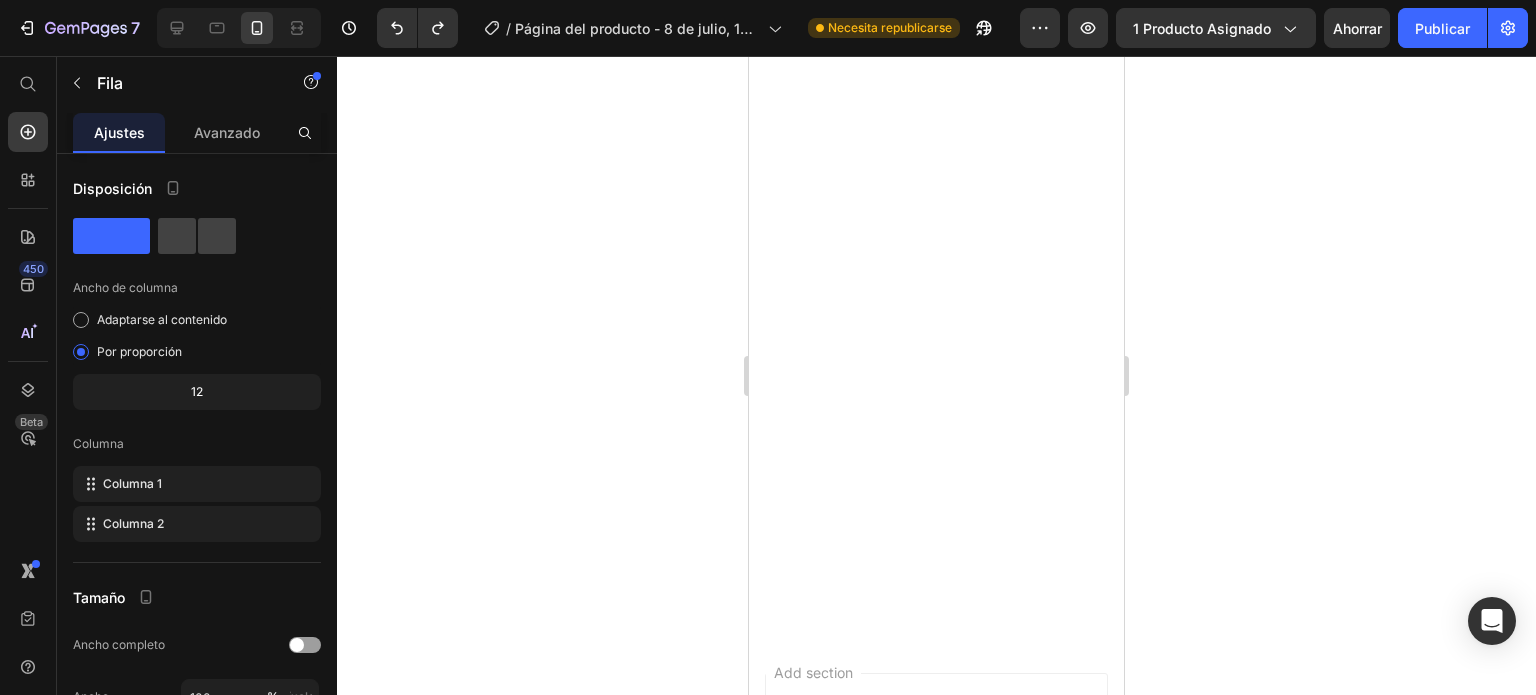 click at bounding box center (887, -1159) 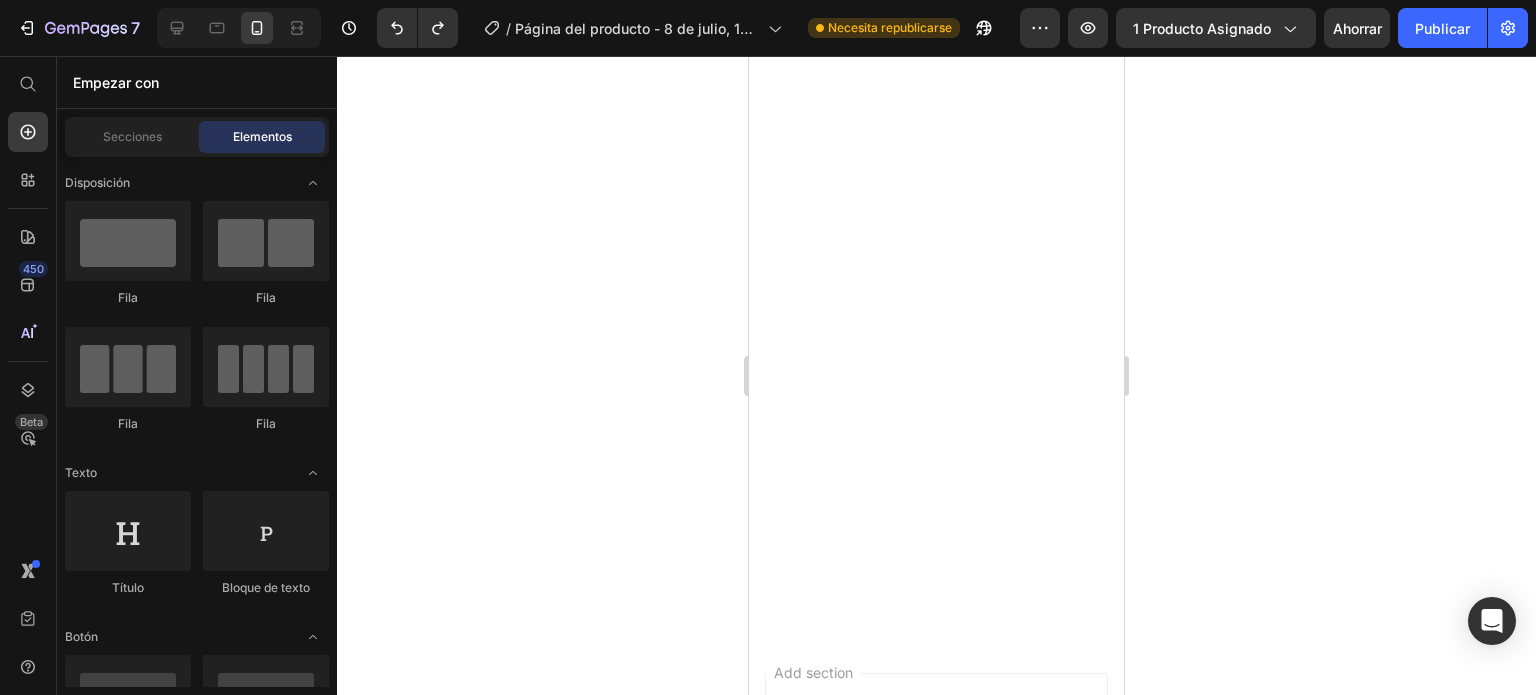 click on "Drop element here" at bounding box center (949, -1110) 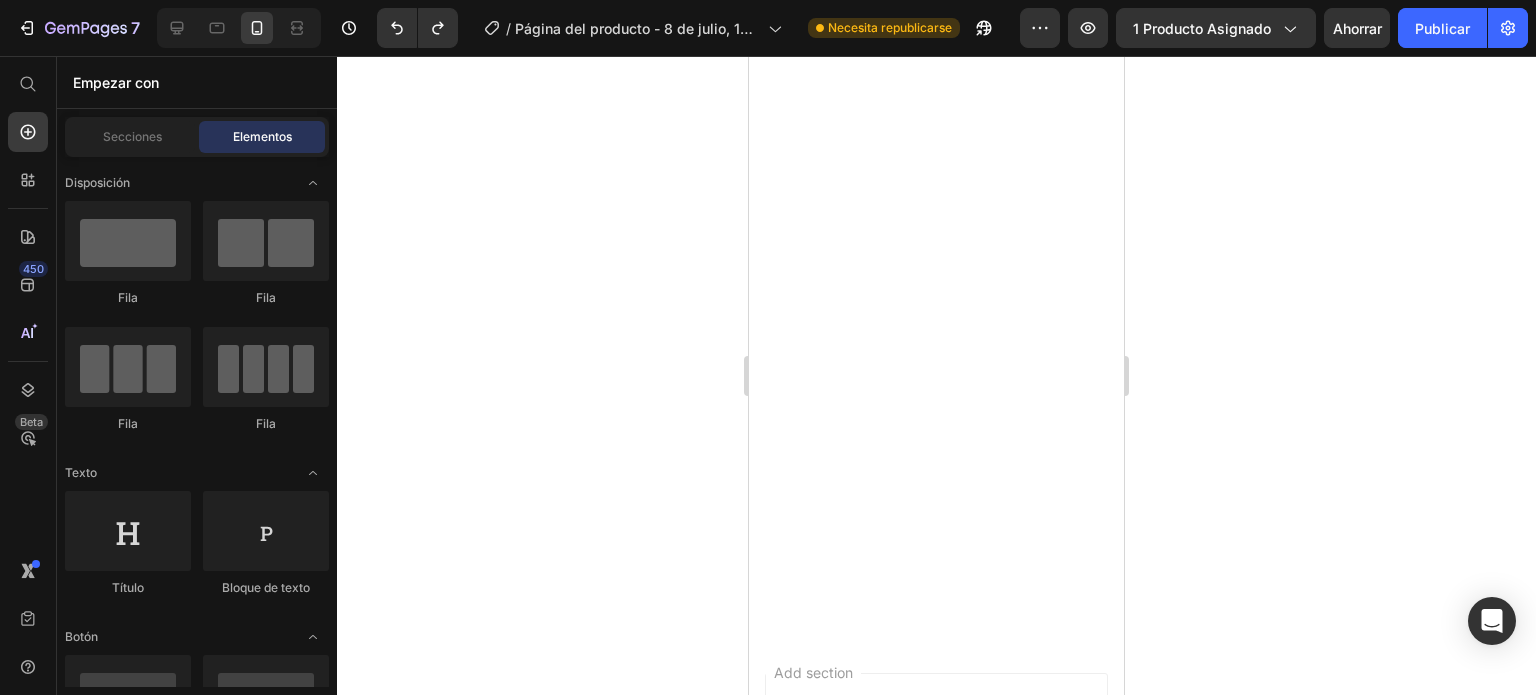 click on "Drop element here" at bounding box center [936, -1110] 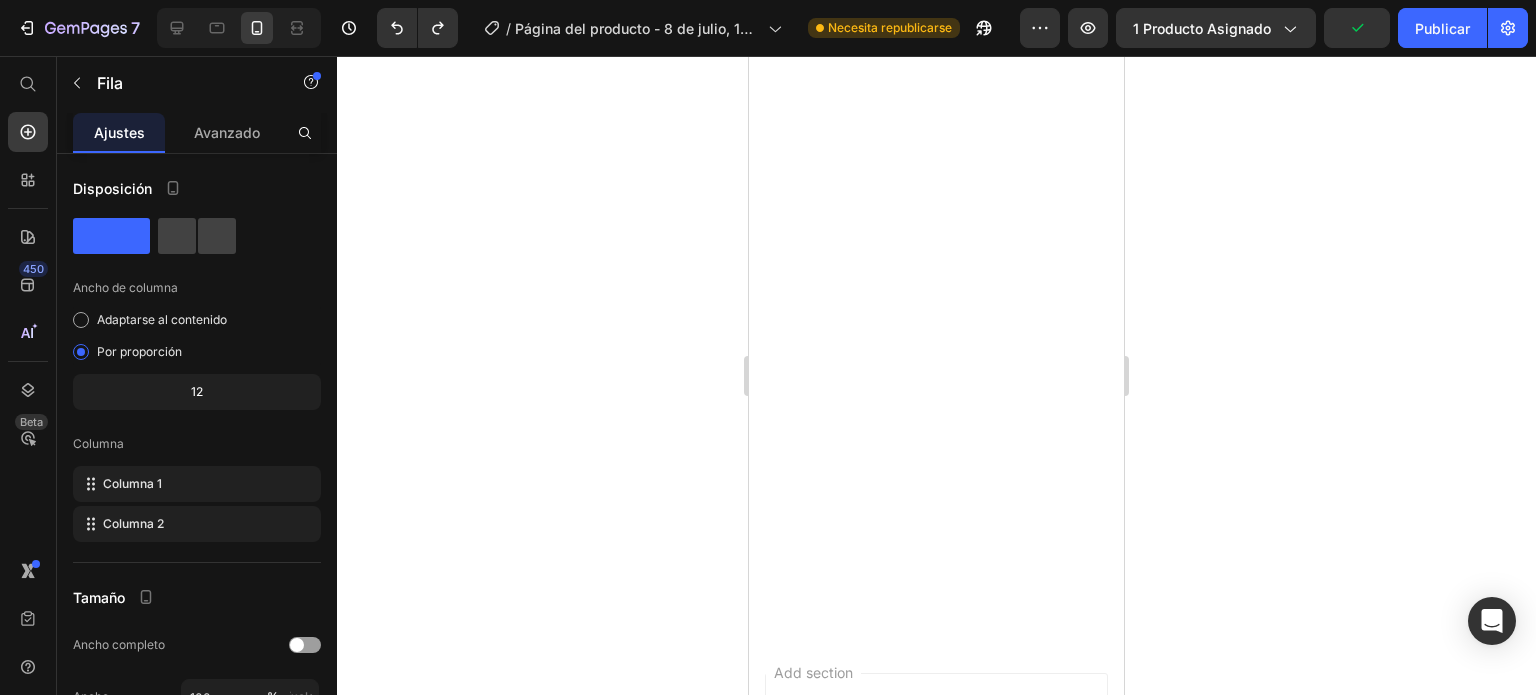 click on "Drop element here" at bounding box center [936, -1110] 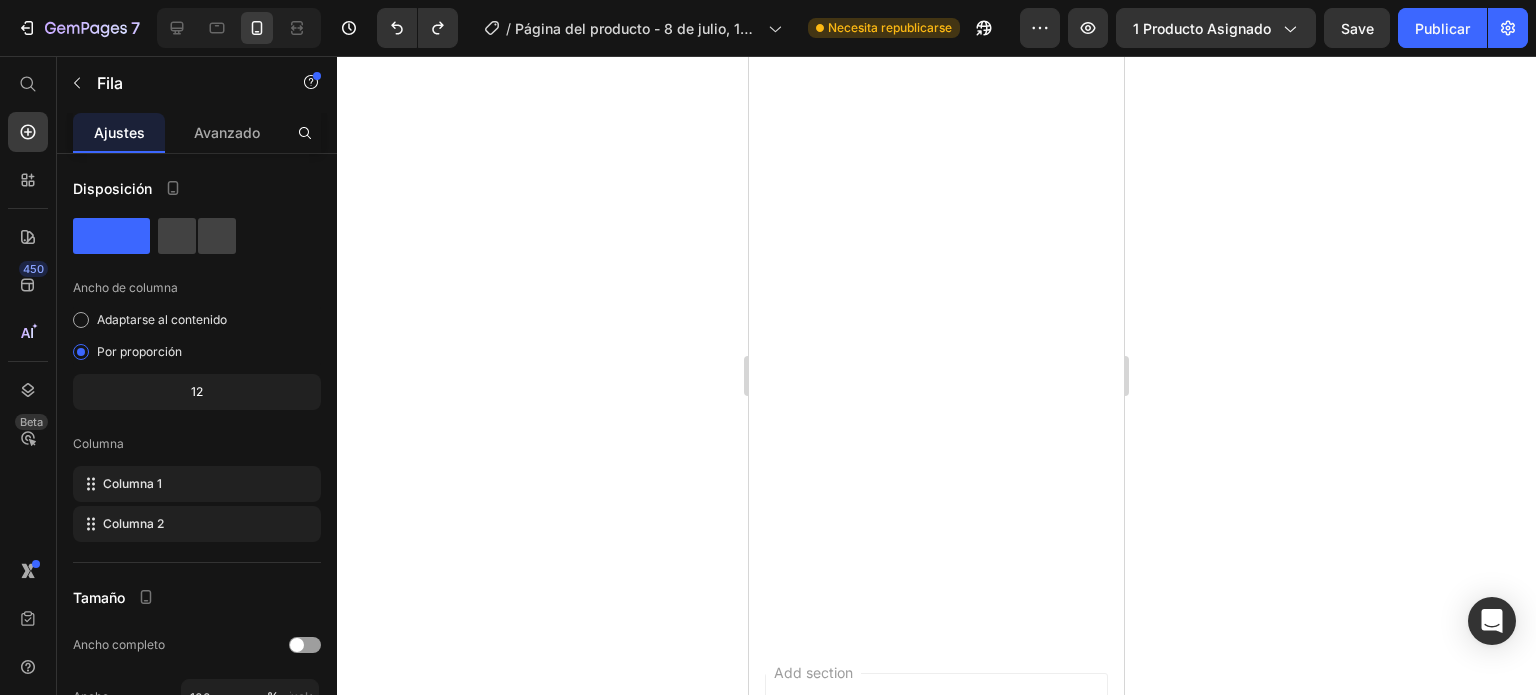 click at bounding box center (936, -830) 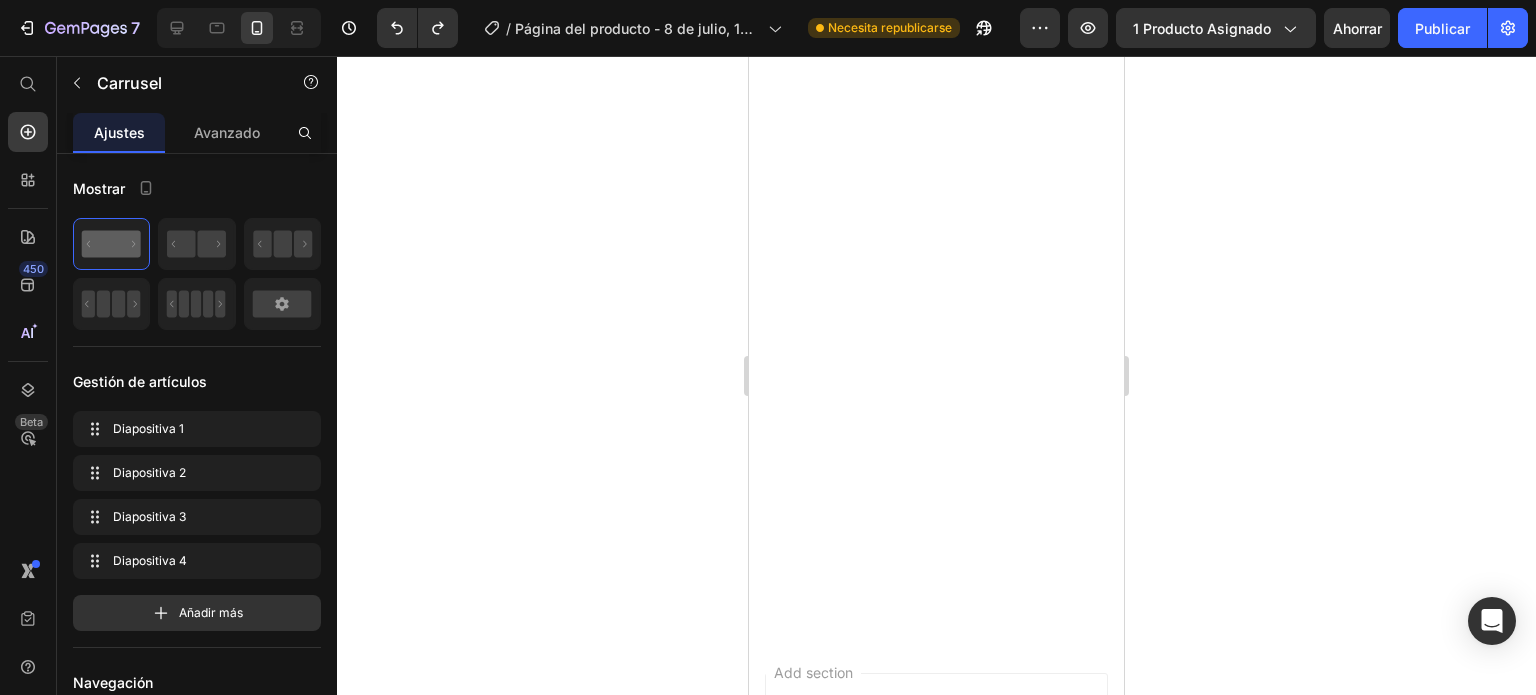click at bounding box center (929, -830) 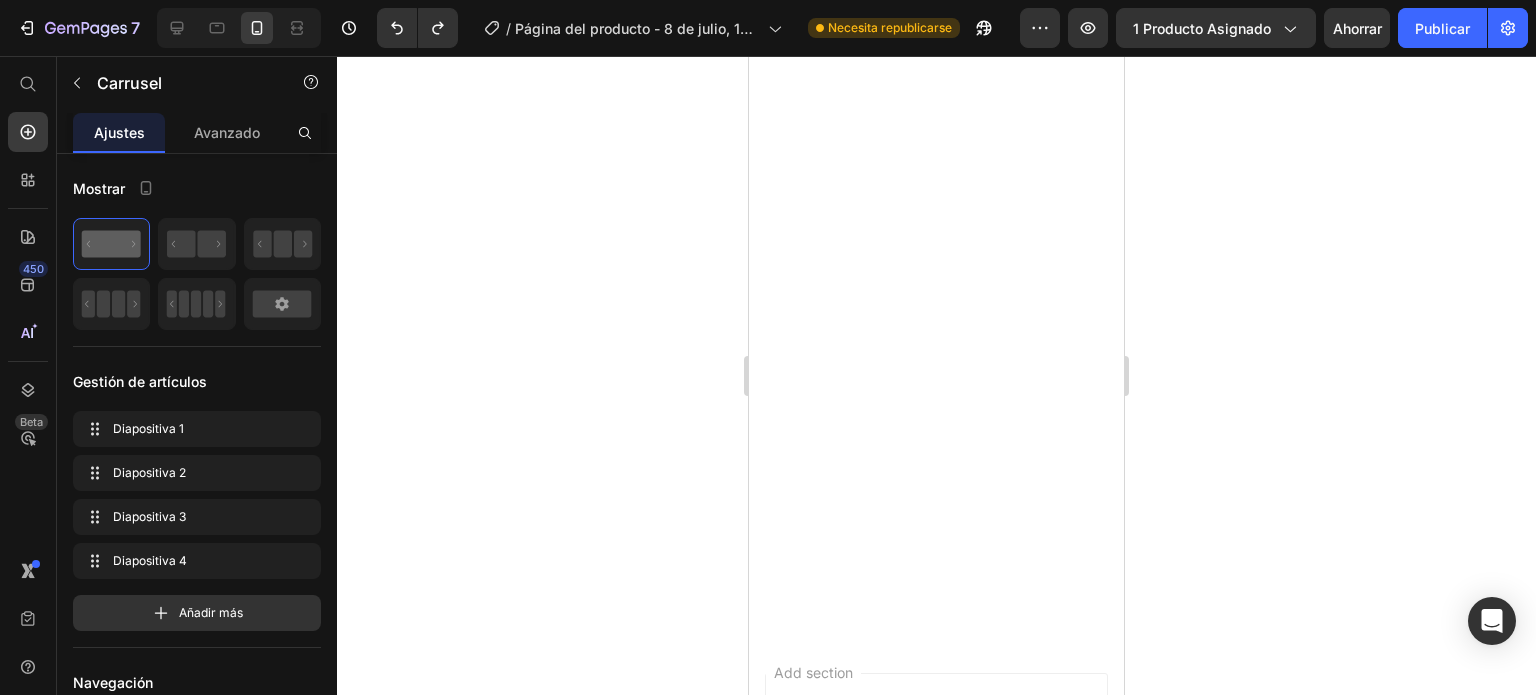 click 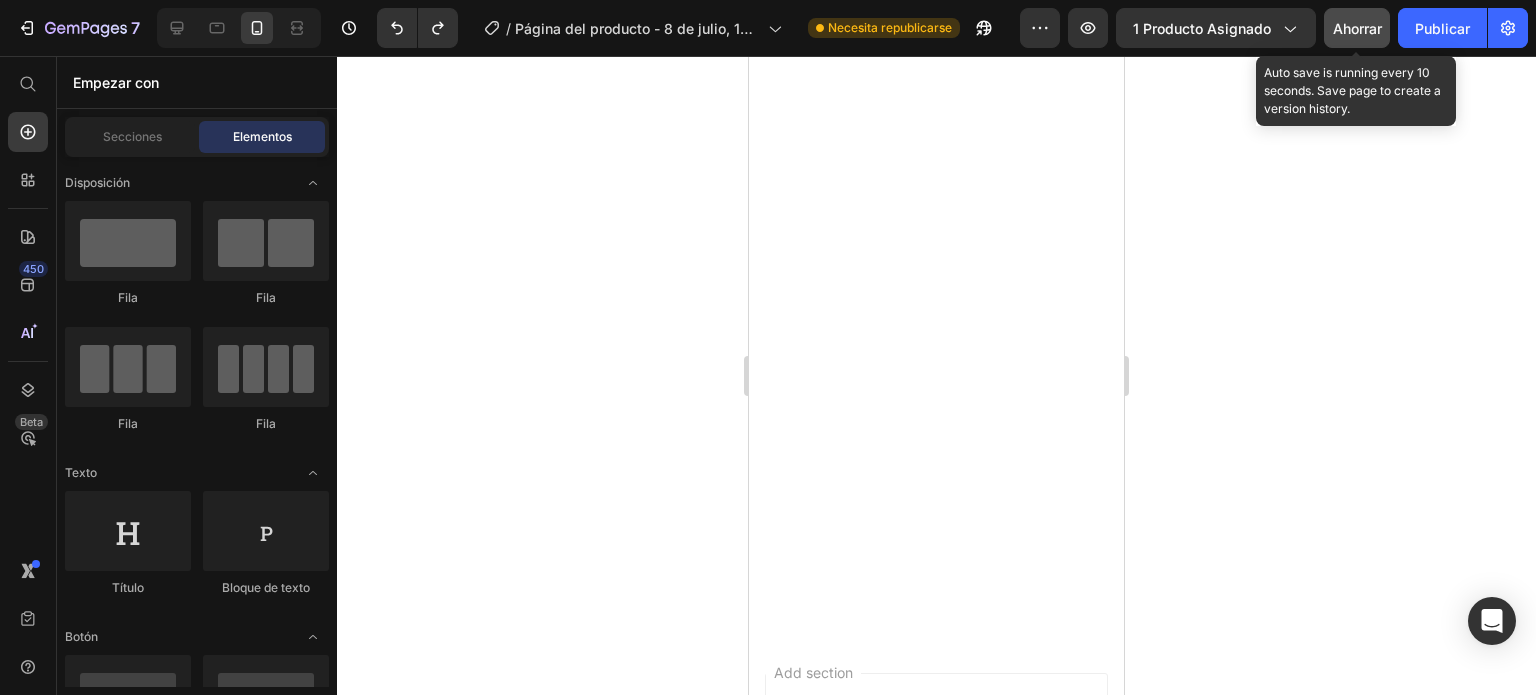 click on "Ahorrar" 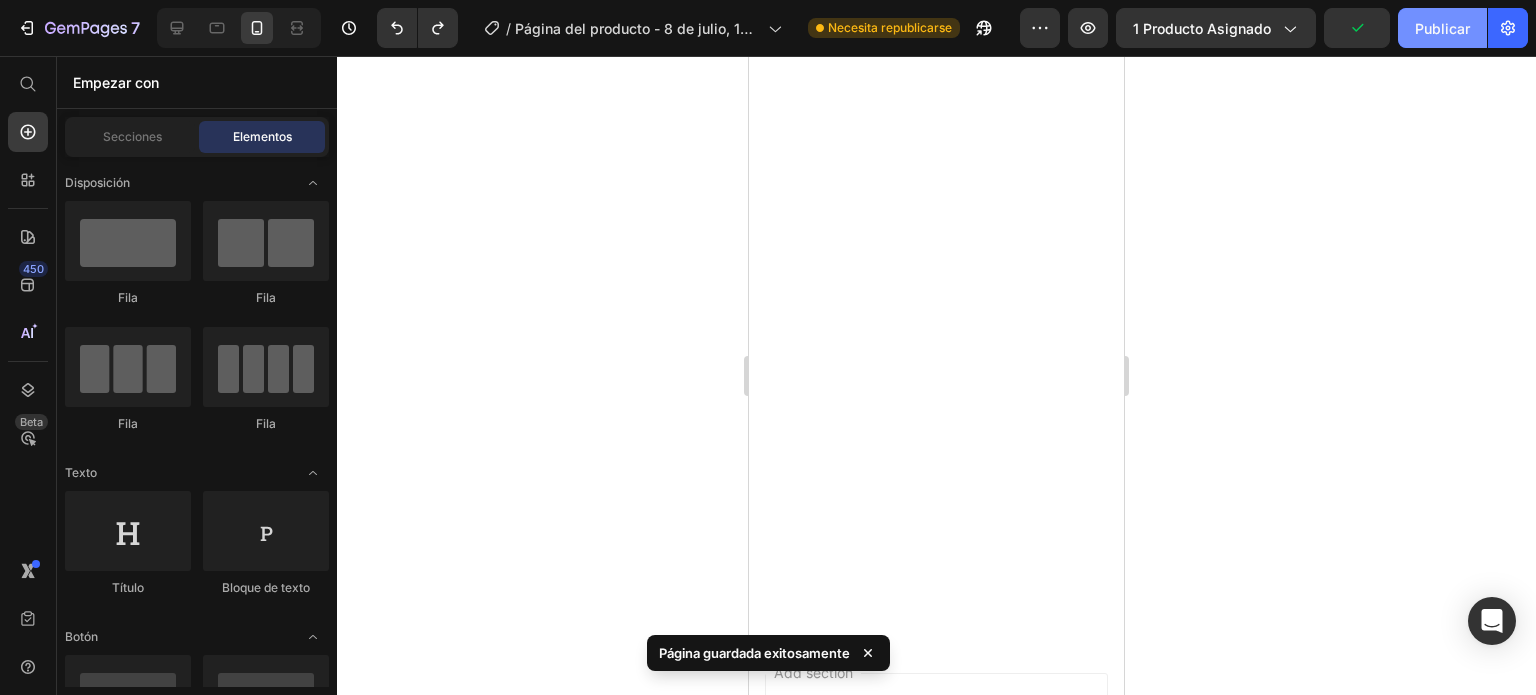 click on "Publicar" 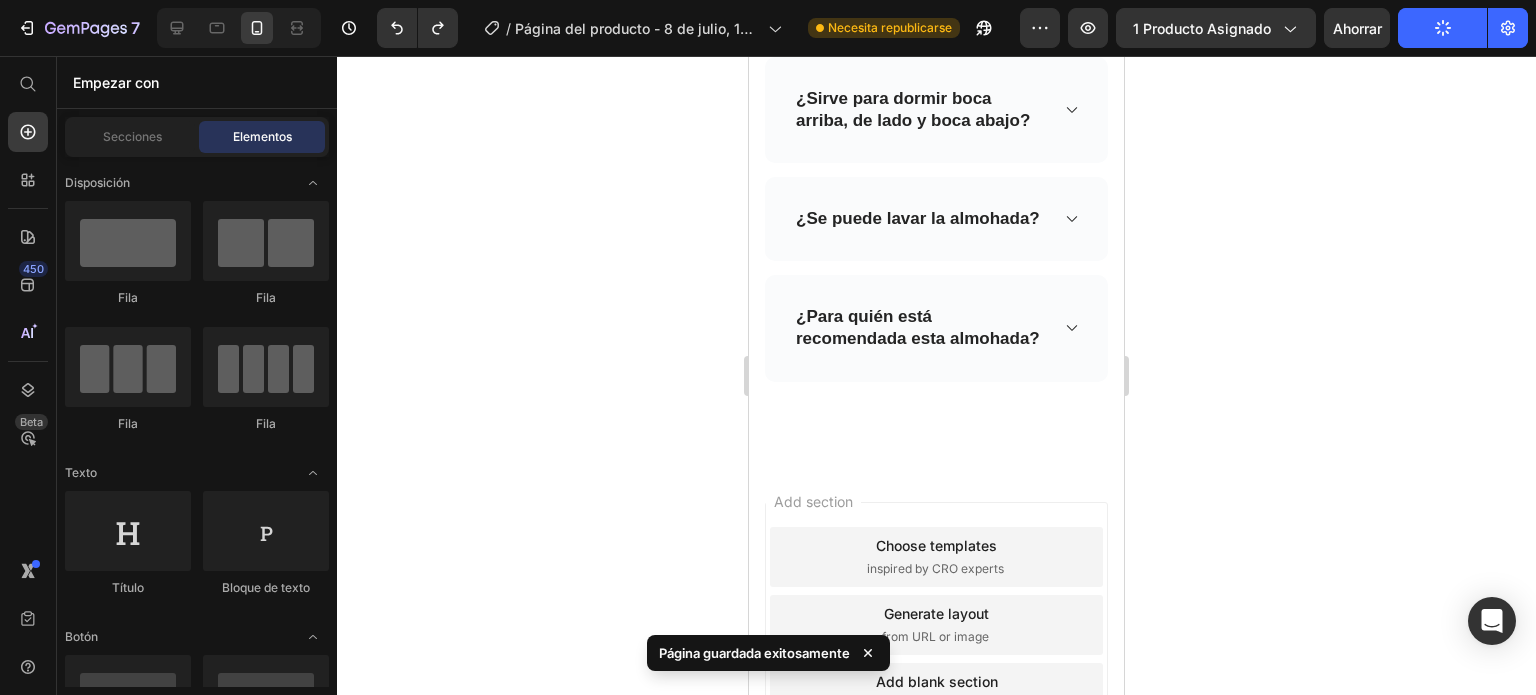 scroll, scrollTop: 5492, scrollLeft: 0, axis: vertical 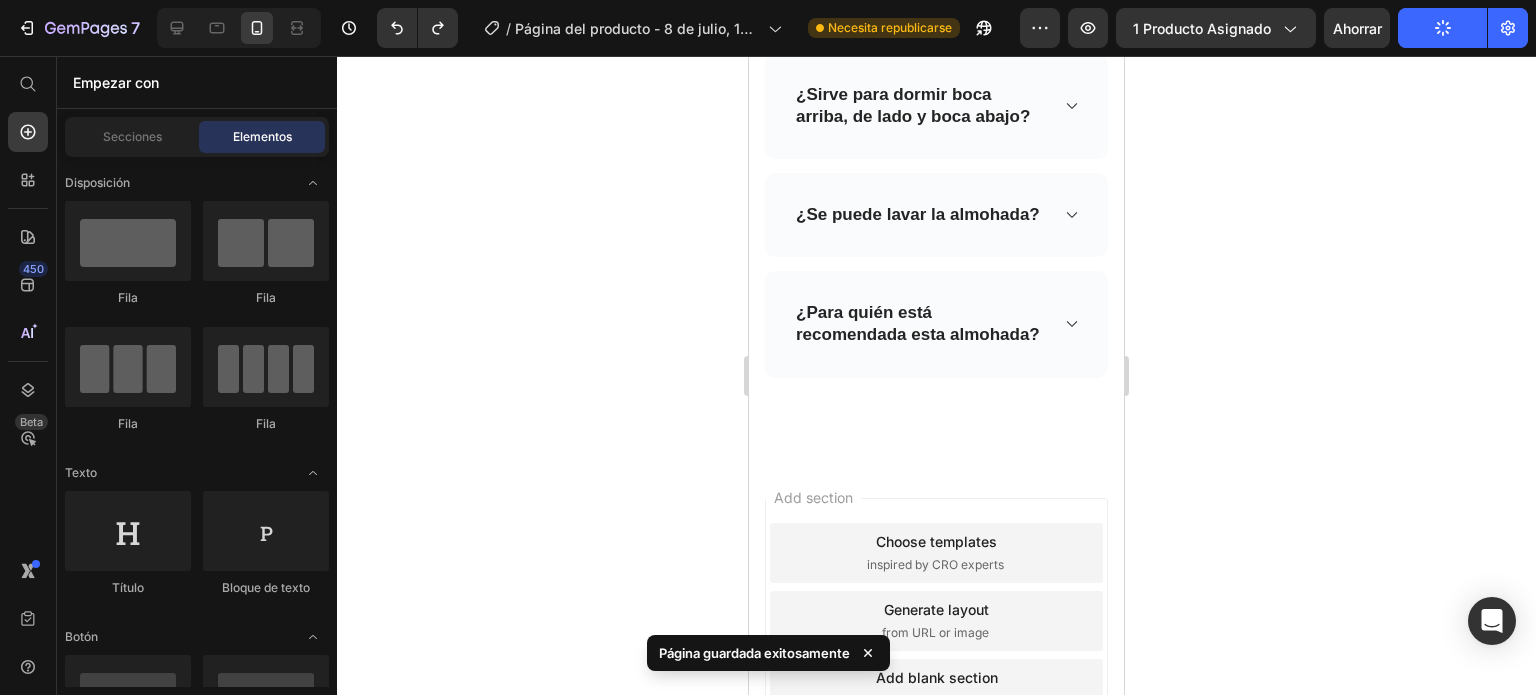 click at bounding box center (961, -963) 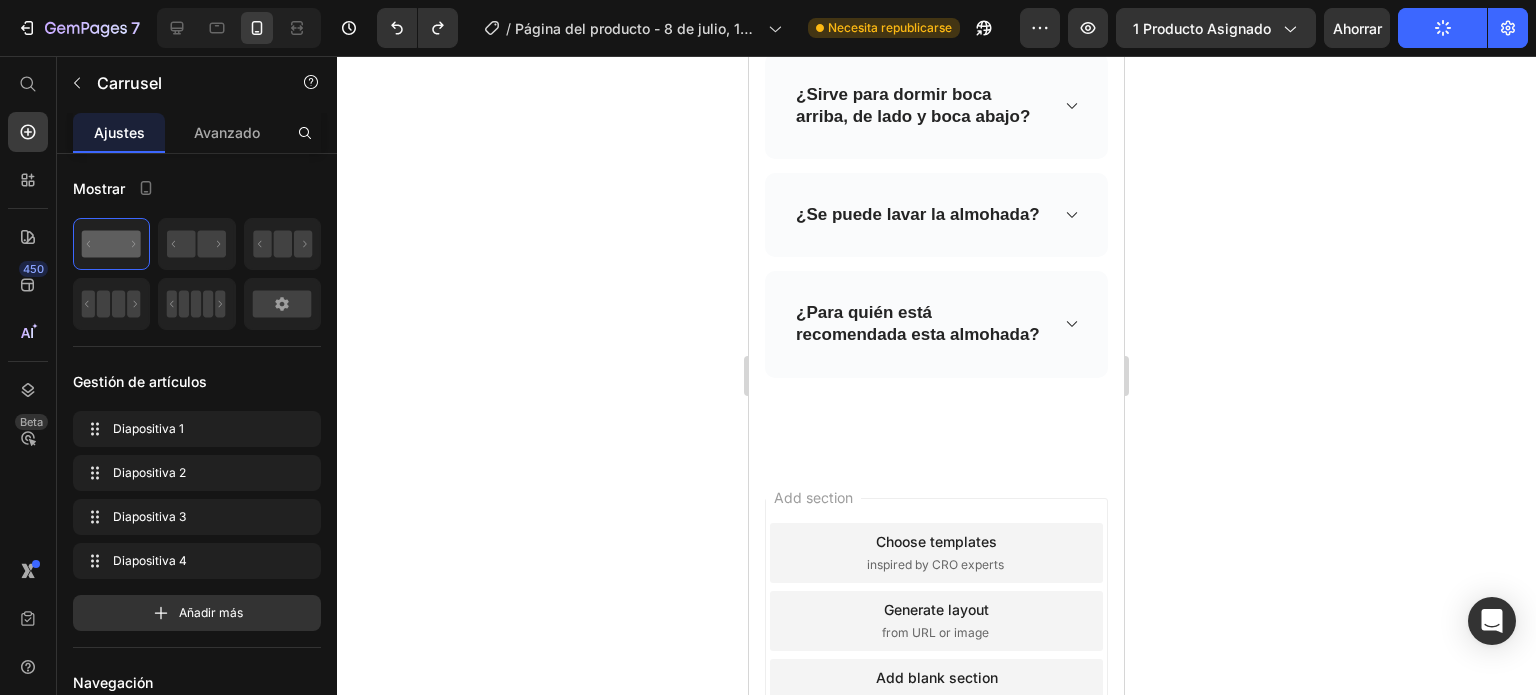 click at bounding box center [945, -963] 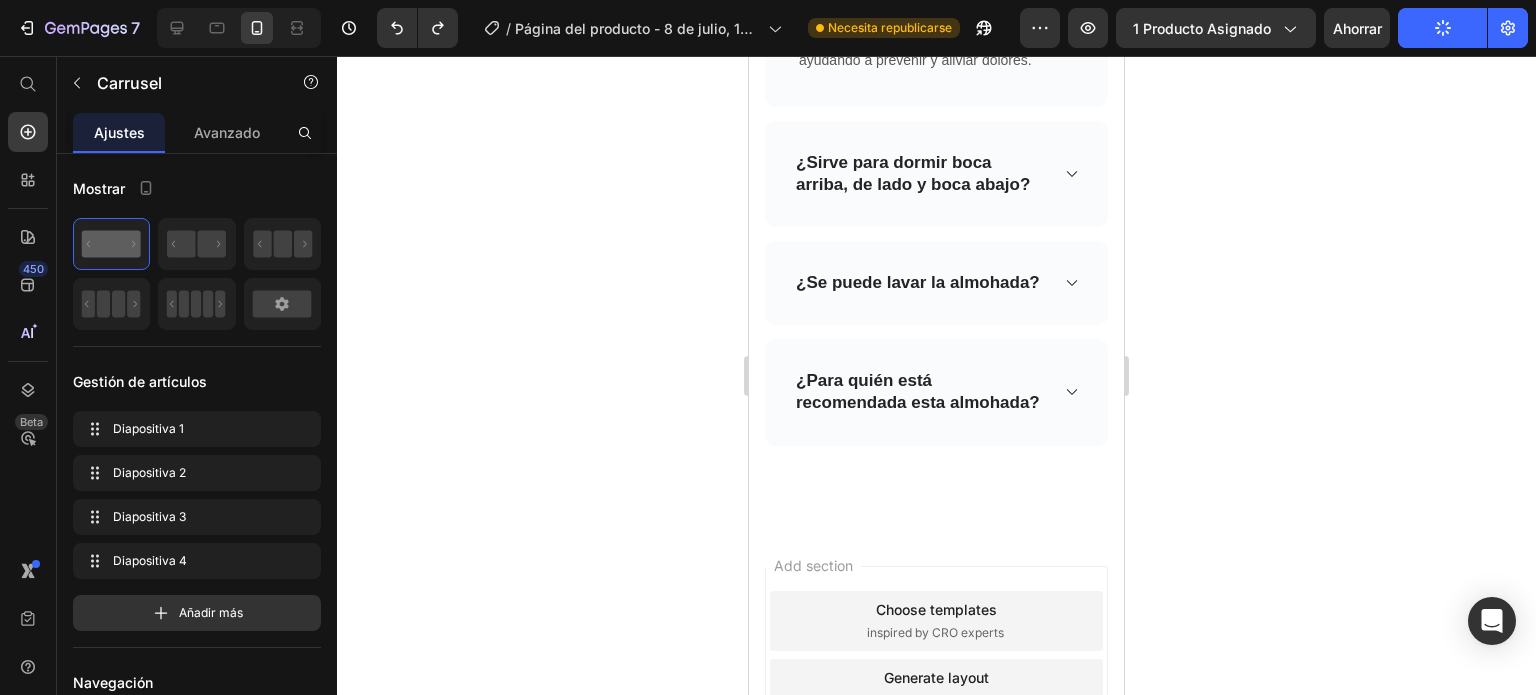 scroll, scrollTop: 5425, scrollLeft: 0, axis: vertical 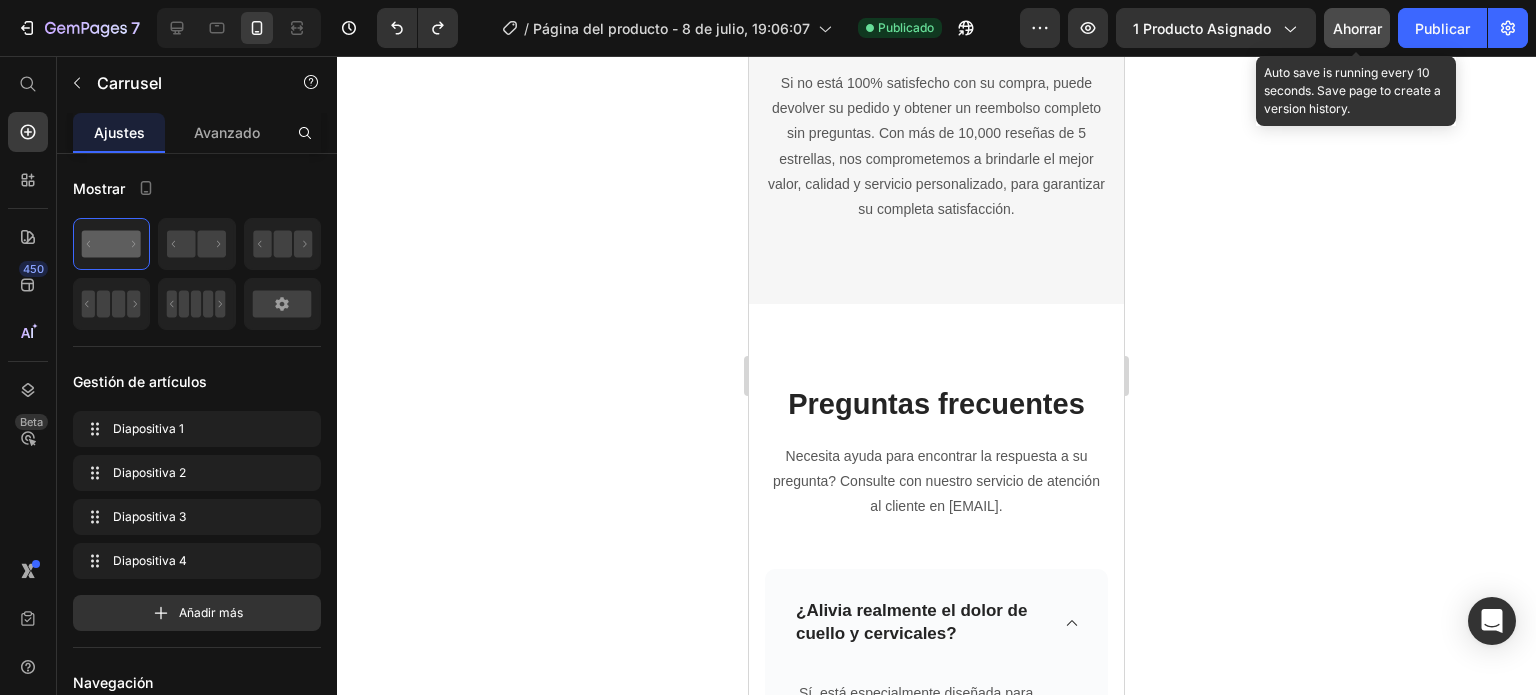 click on "Ahorrar" 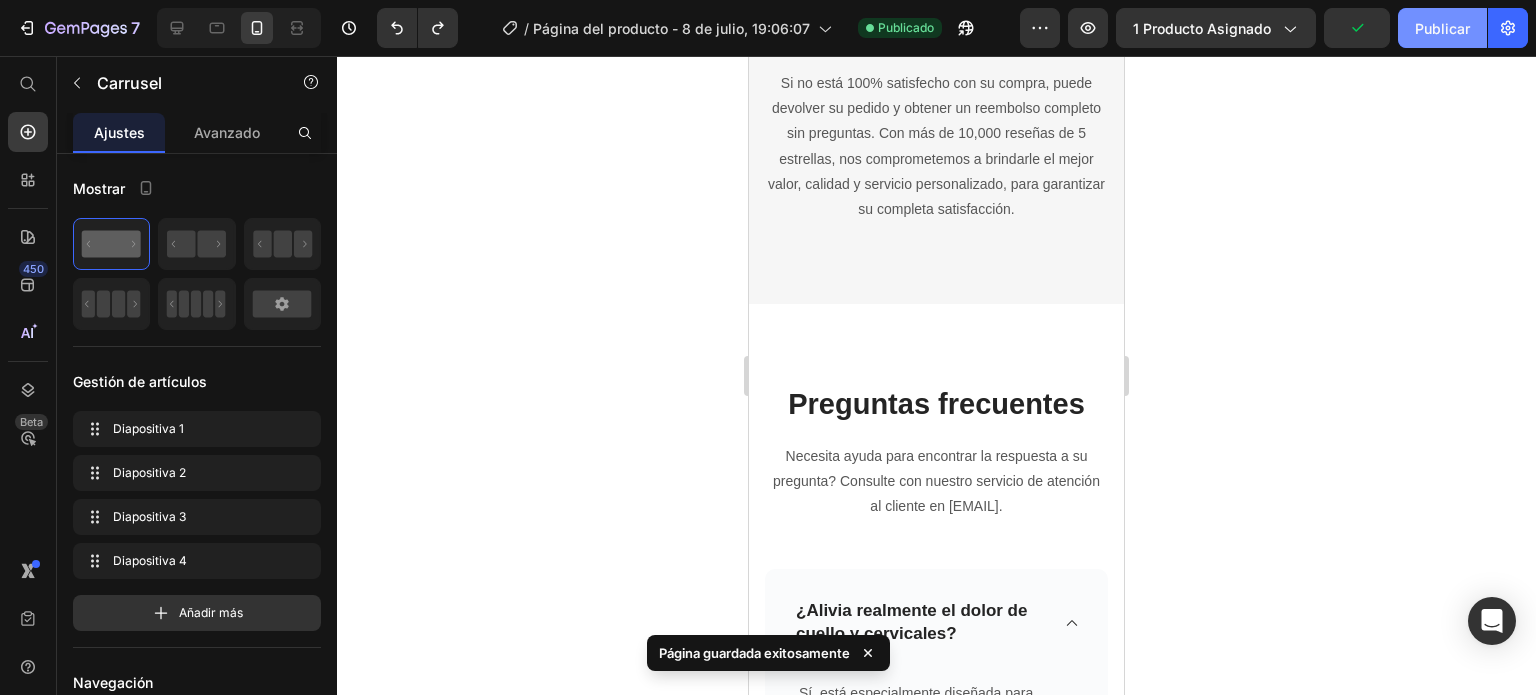 click on "Publicar" at bounding box center (1442, 28) 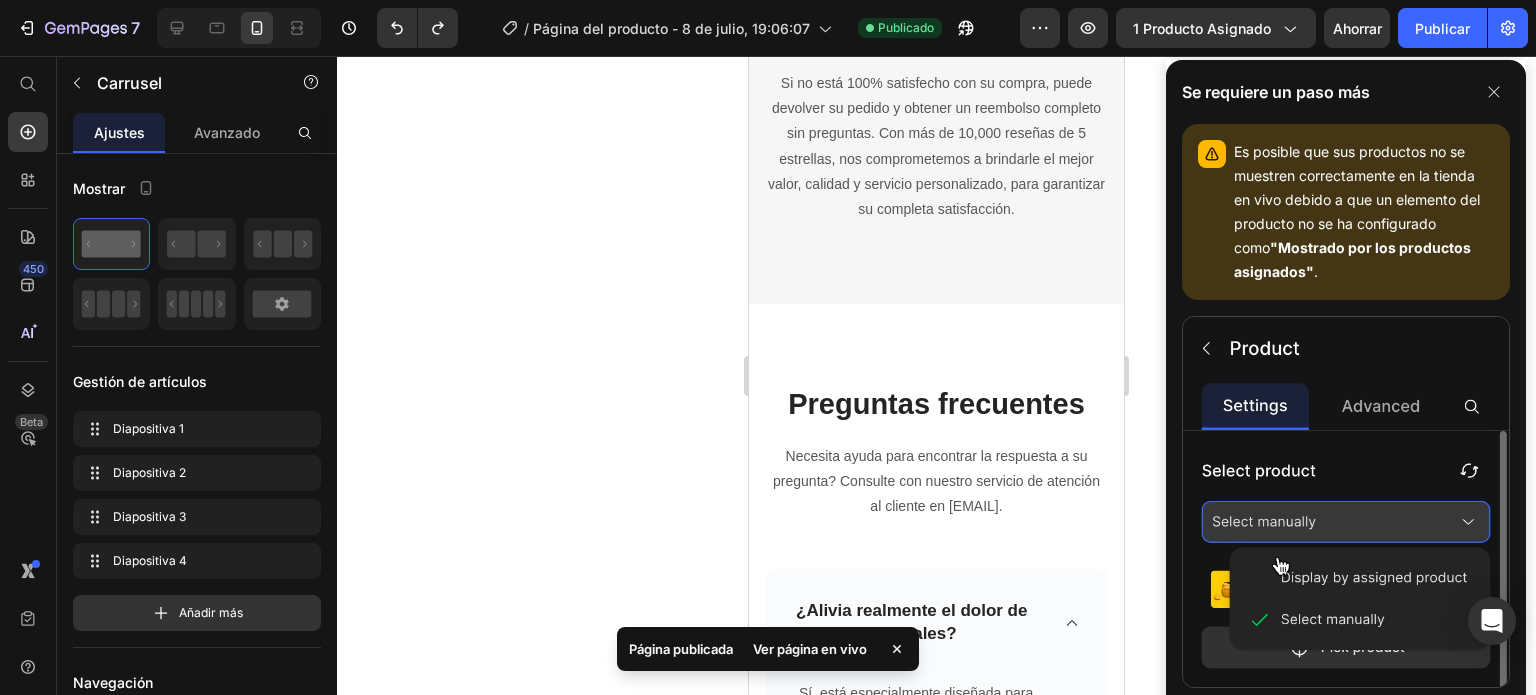 click on "Es posible que sus productos no se muestren correctamente en la tienda en vivo debido a que un elemento del producto no se ha configurado como  "Mostrado por los productos asignados"  ." at bounding box center (1364, 212) 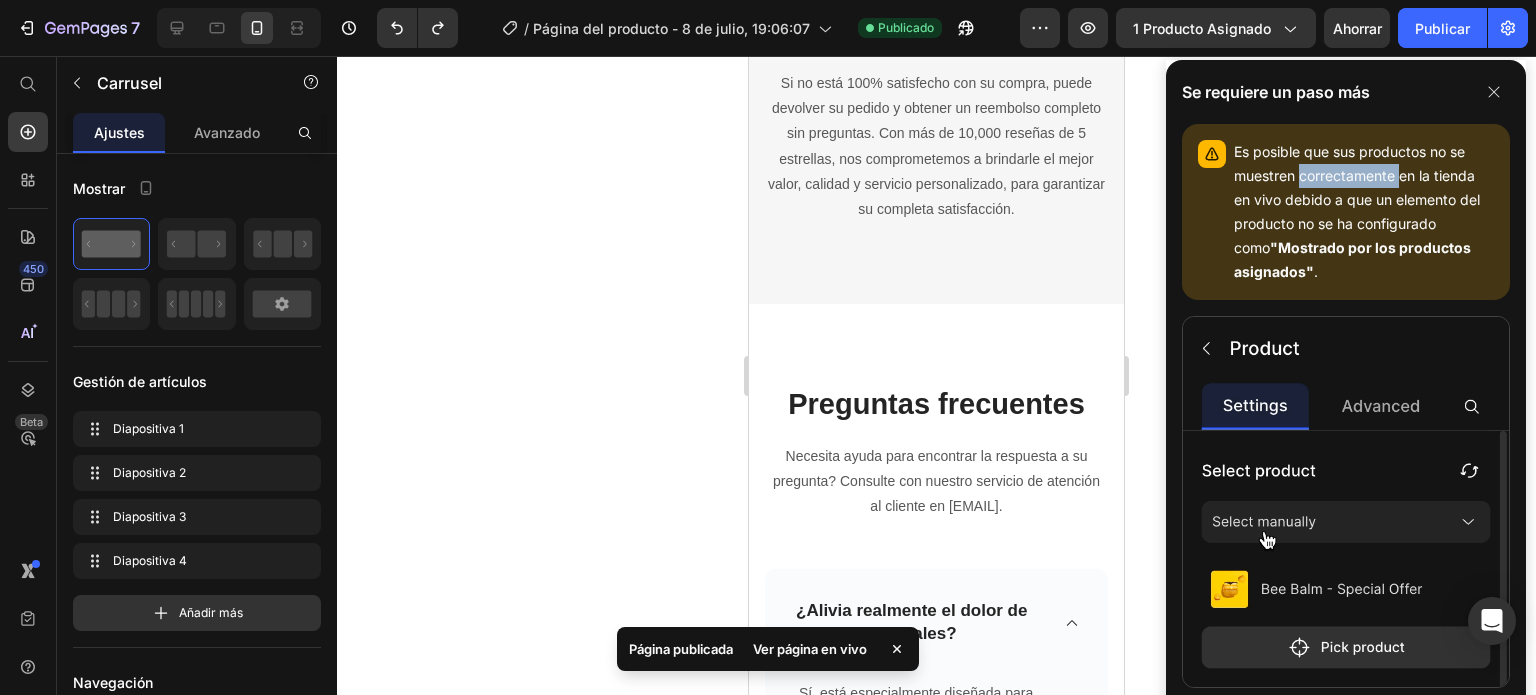 click on "Es posible que sus productos no se muestren correctamente en la tienda en vivo debido a que un elemento del producto no se ha configurado como  "Mostrado por los productos asignados"  ." at bounding box center (1364, 212) 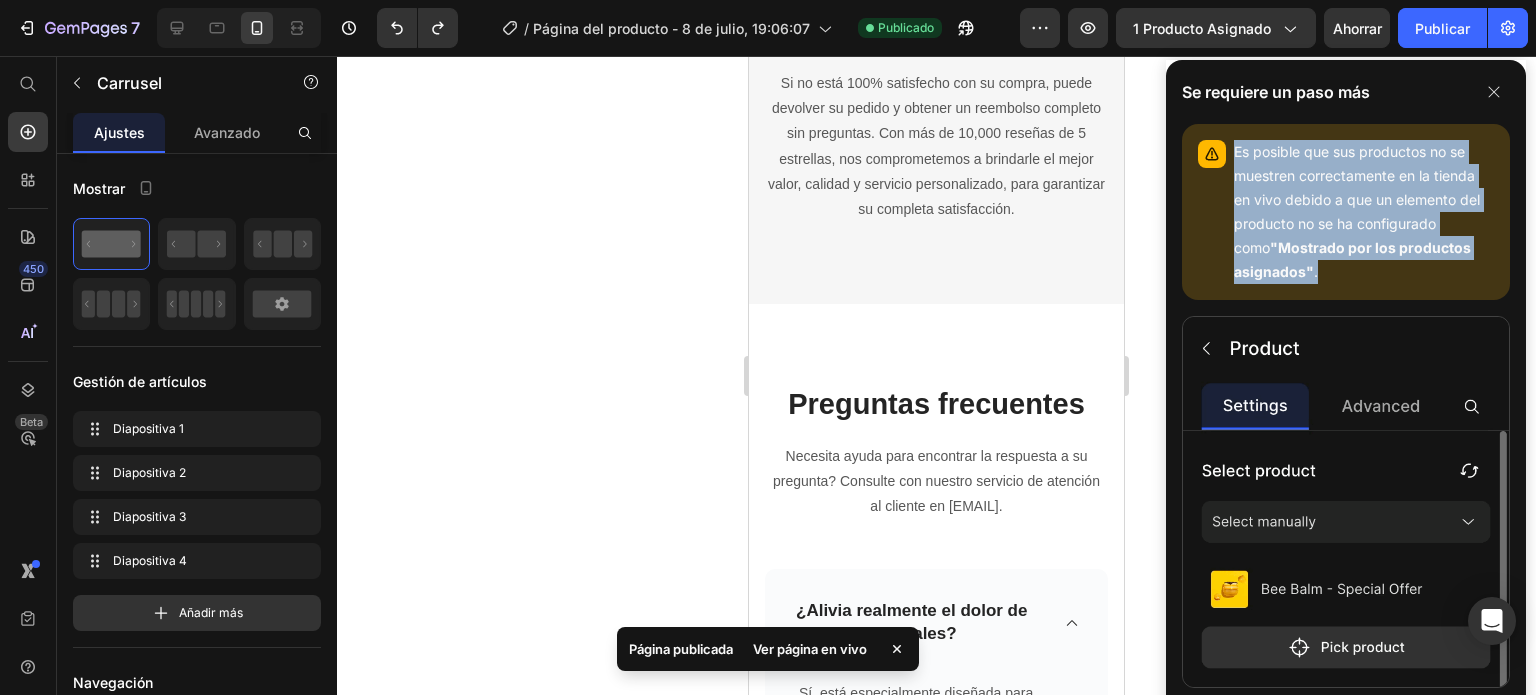 click on "Es posible que sus productos no se muestren correctamente en la tienda en vivo debido a que un elemento del producto no se ha configurado como  "Mostrado por los productos asignados"  ." at bounding box center (1364, 212) 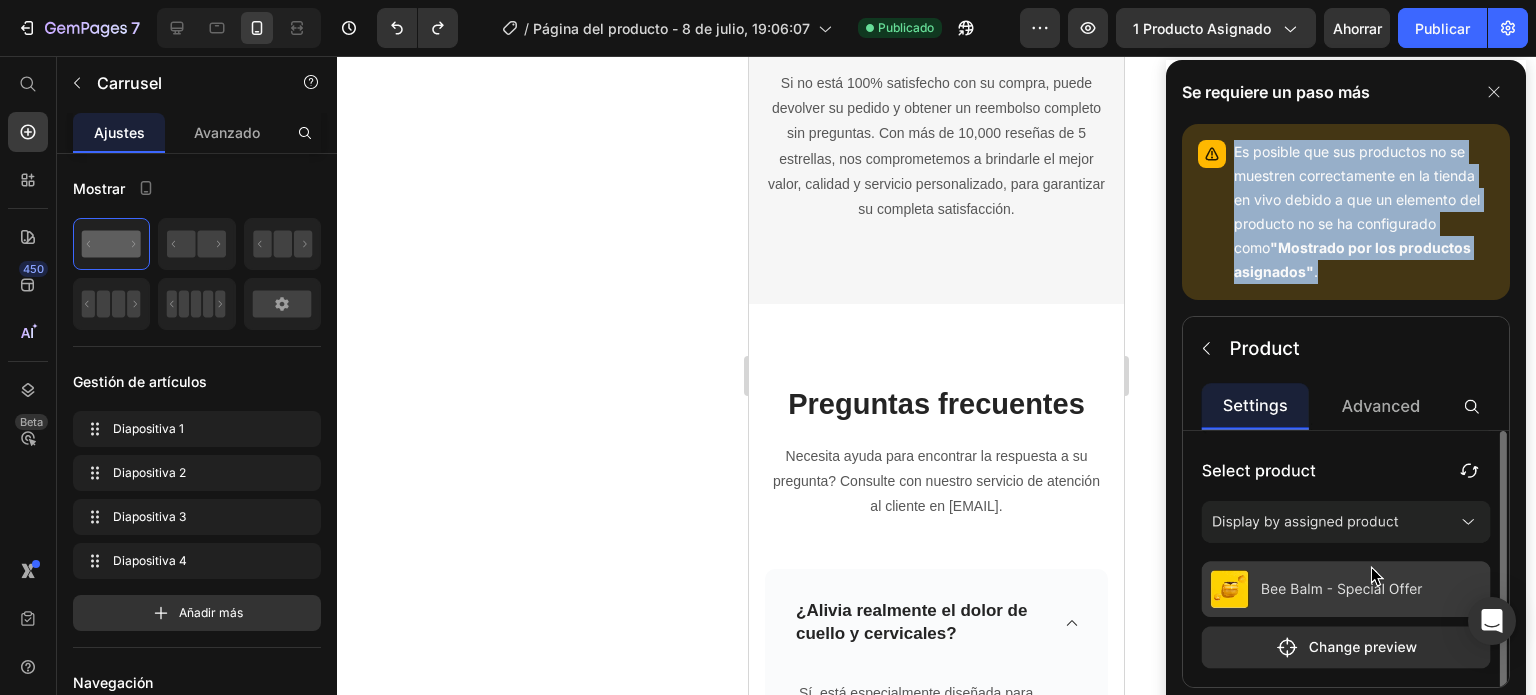 click 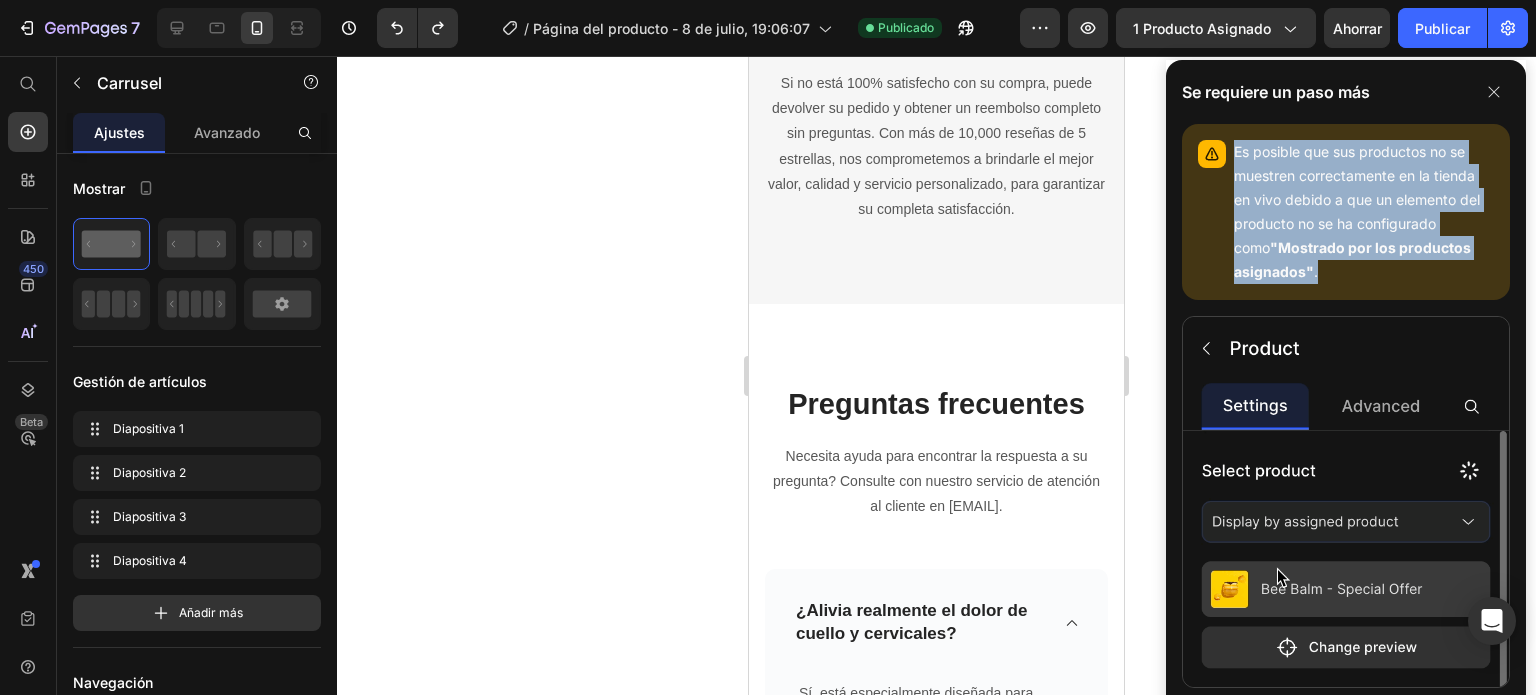 click 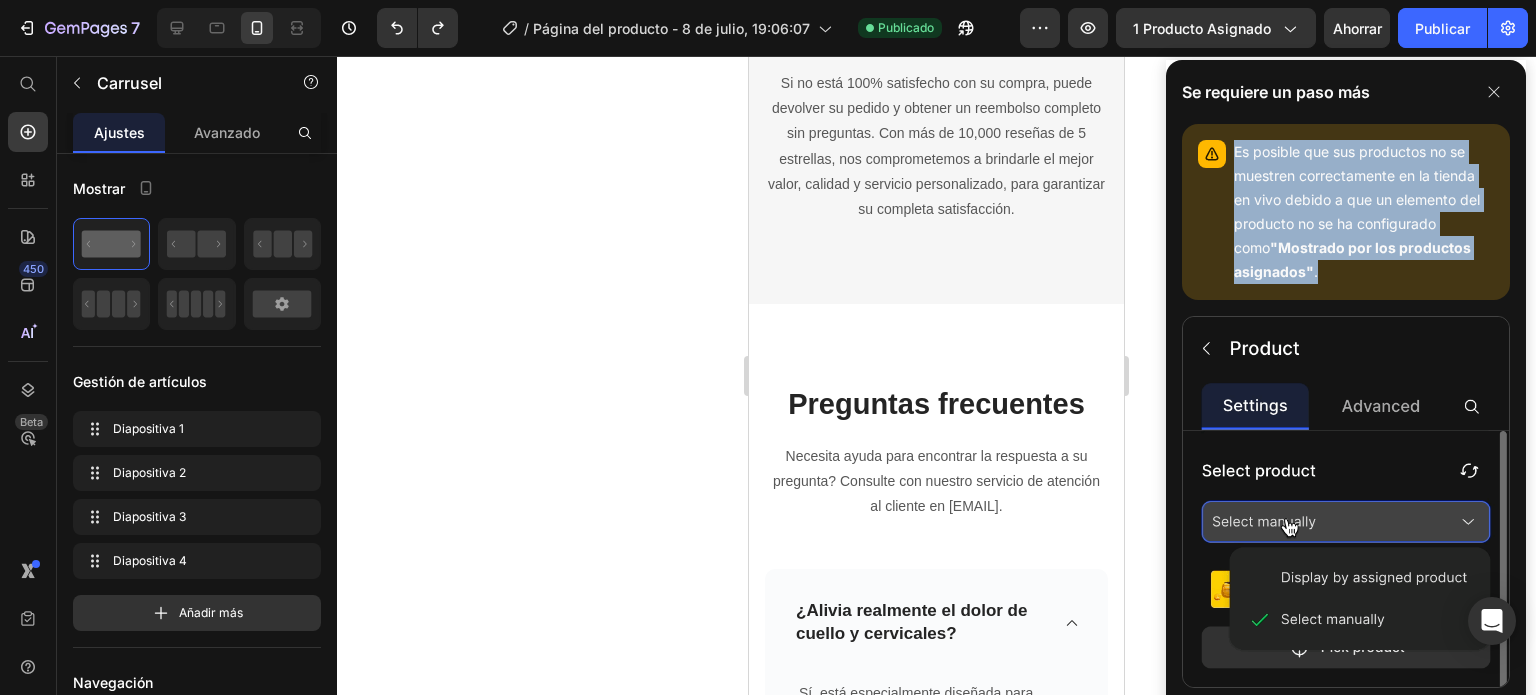 click 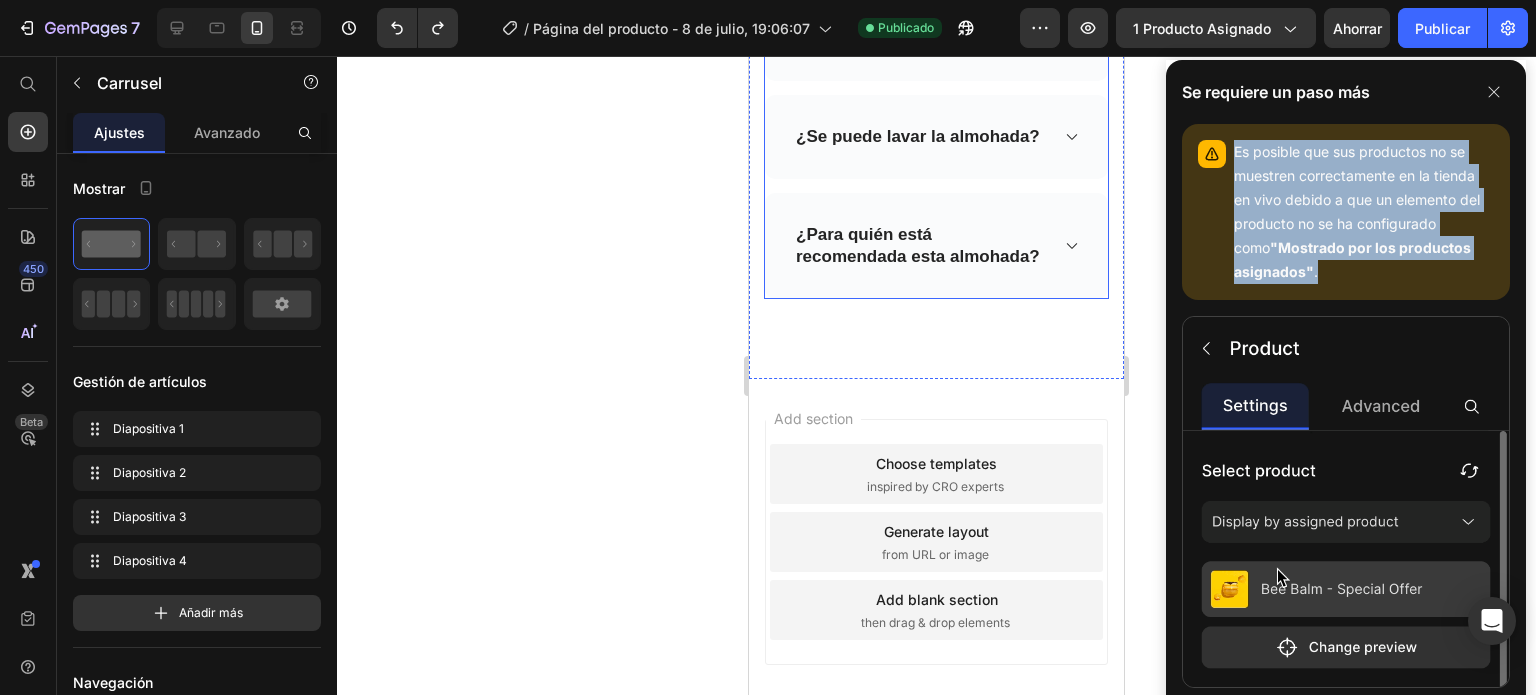 scroll, scrollTop: 7134, scrollLeft: 0, axis: vertical 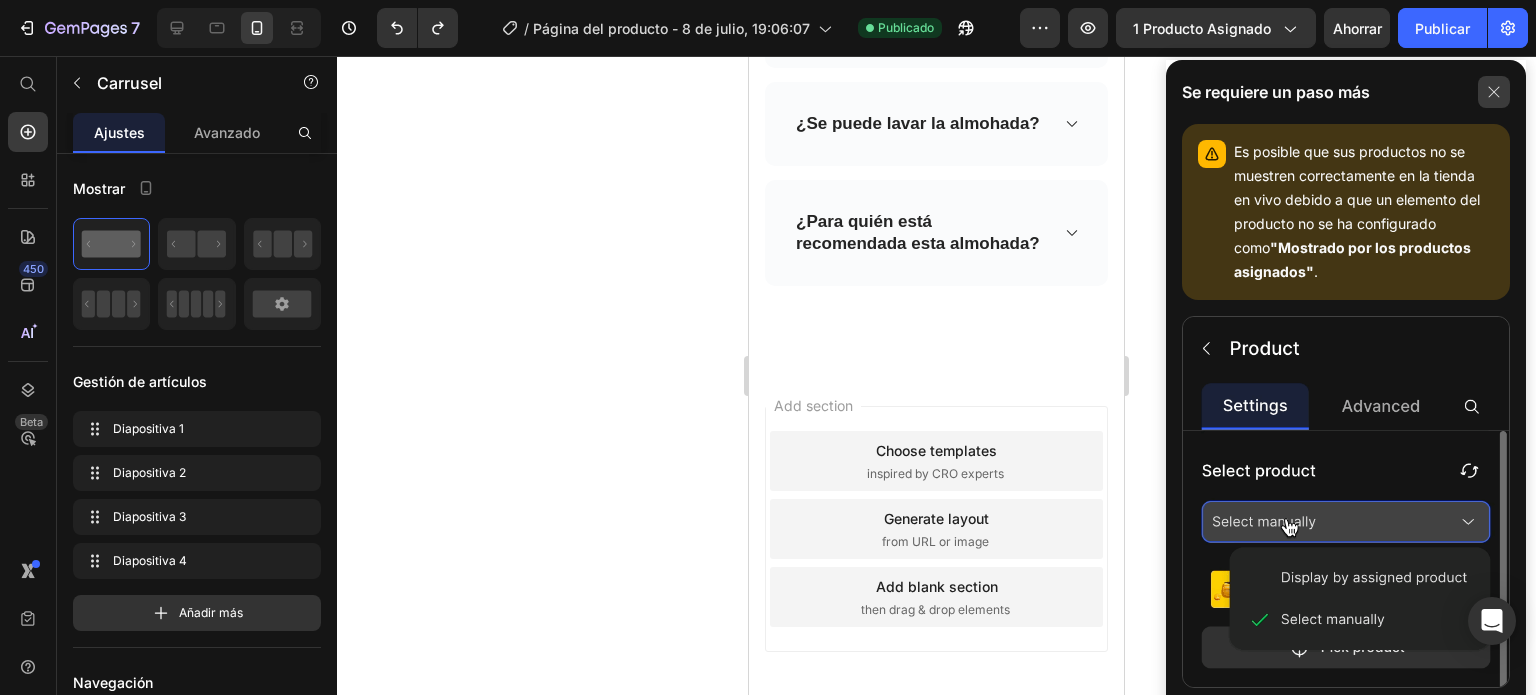 click 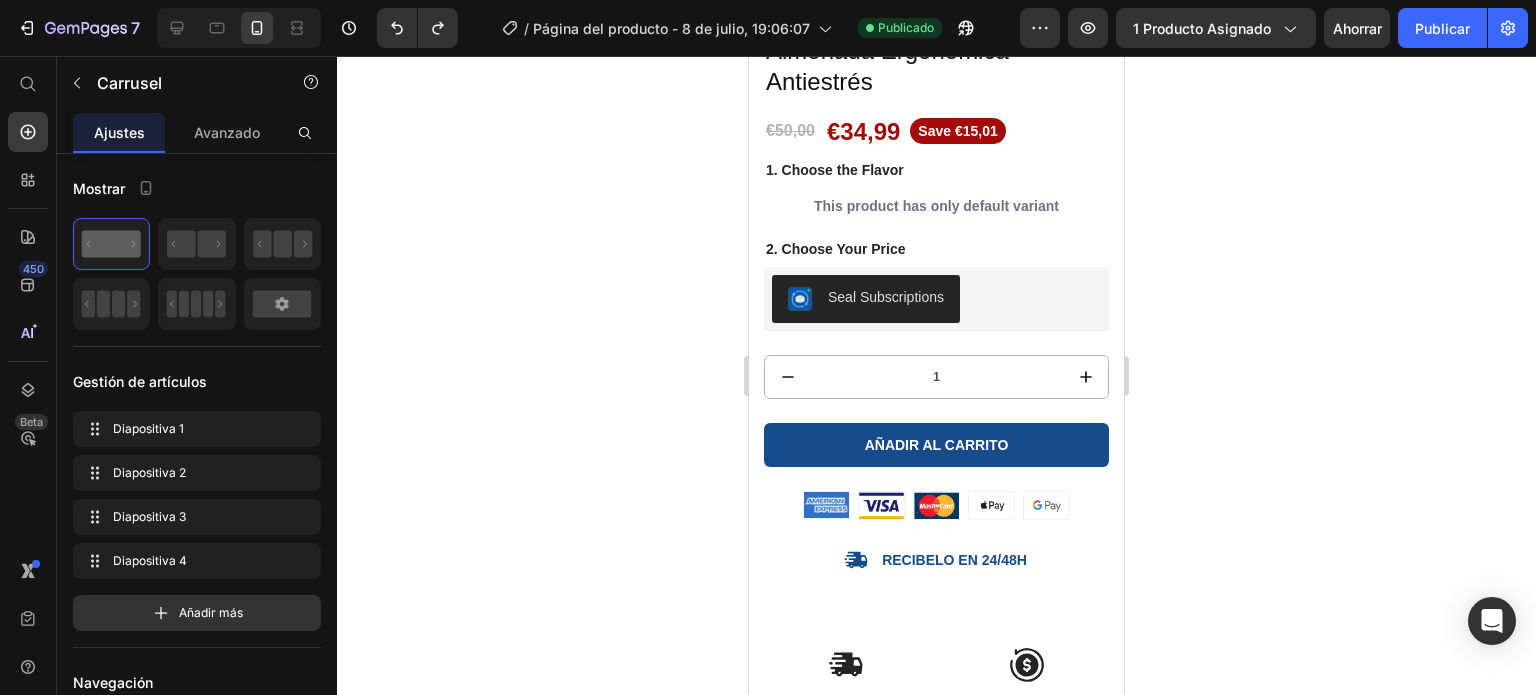 scroll, scrollTop: 933, scrollLeft: 0, axis: vertical 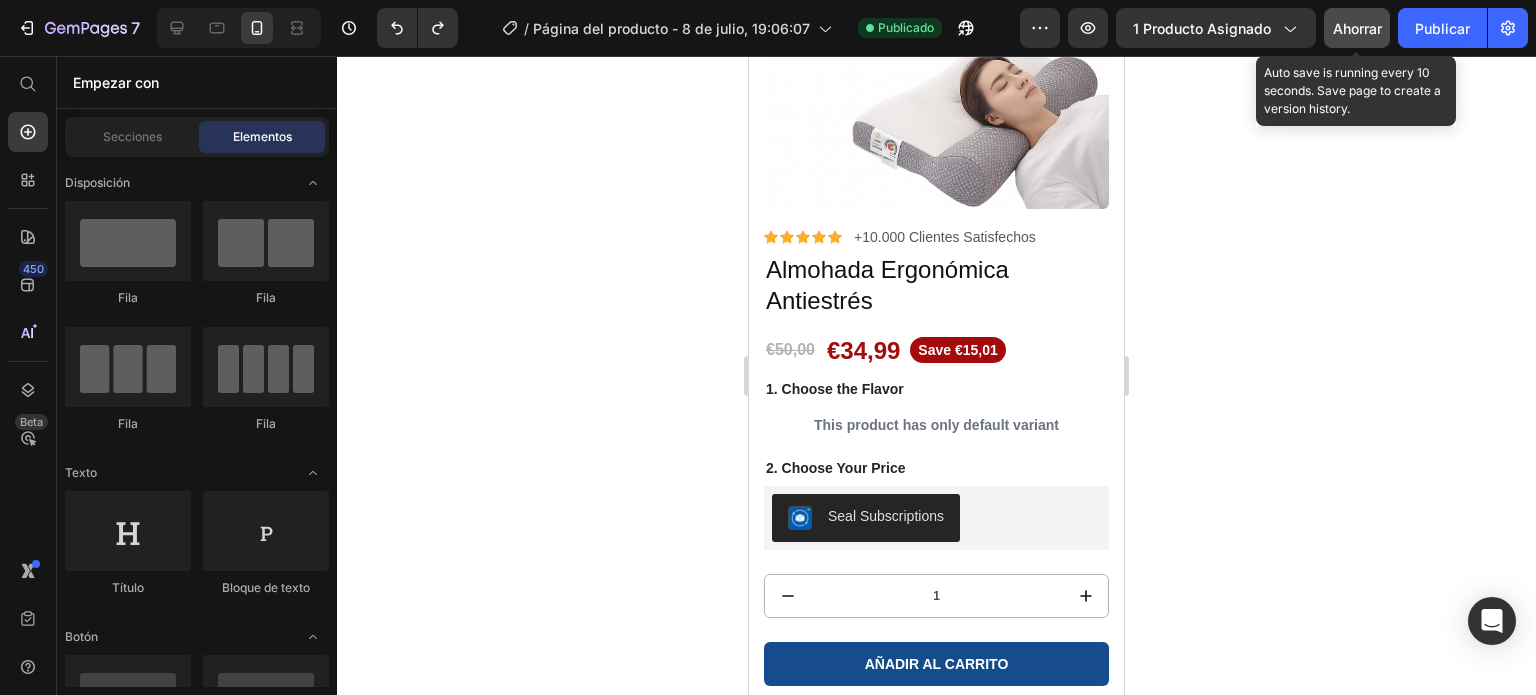click on "Ahorrar" at bounding box center (1357, 28) 